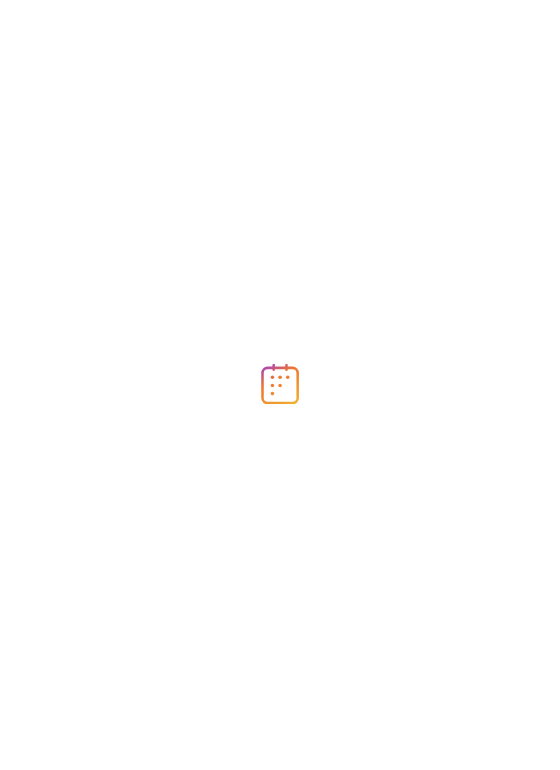 scroll, scrollTop: 0, scrollLeft: 0, axis: both 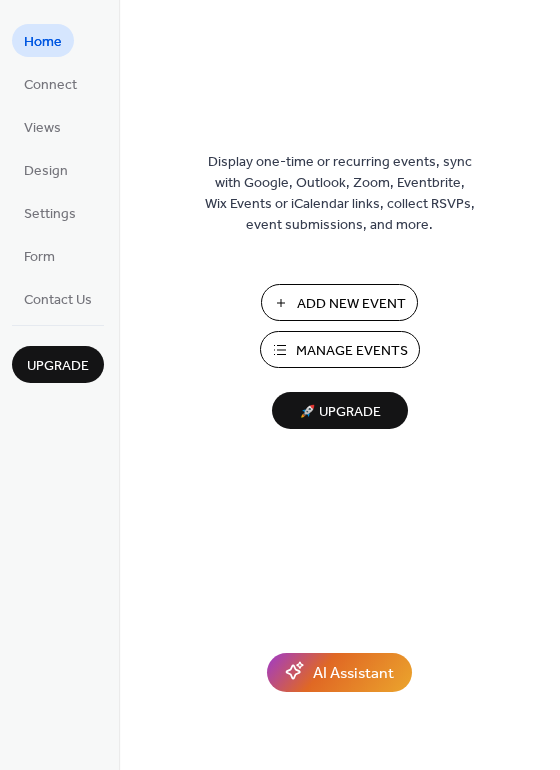 click on "Add New Event" at bounding box center (351, 304) 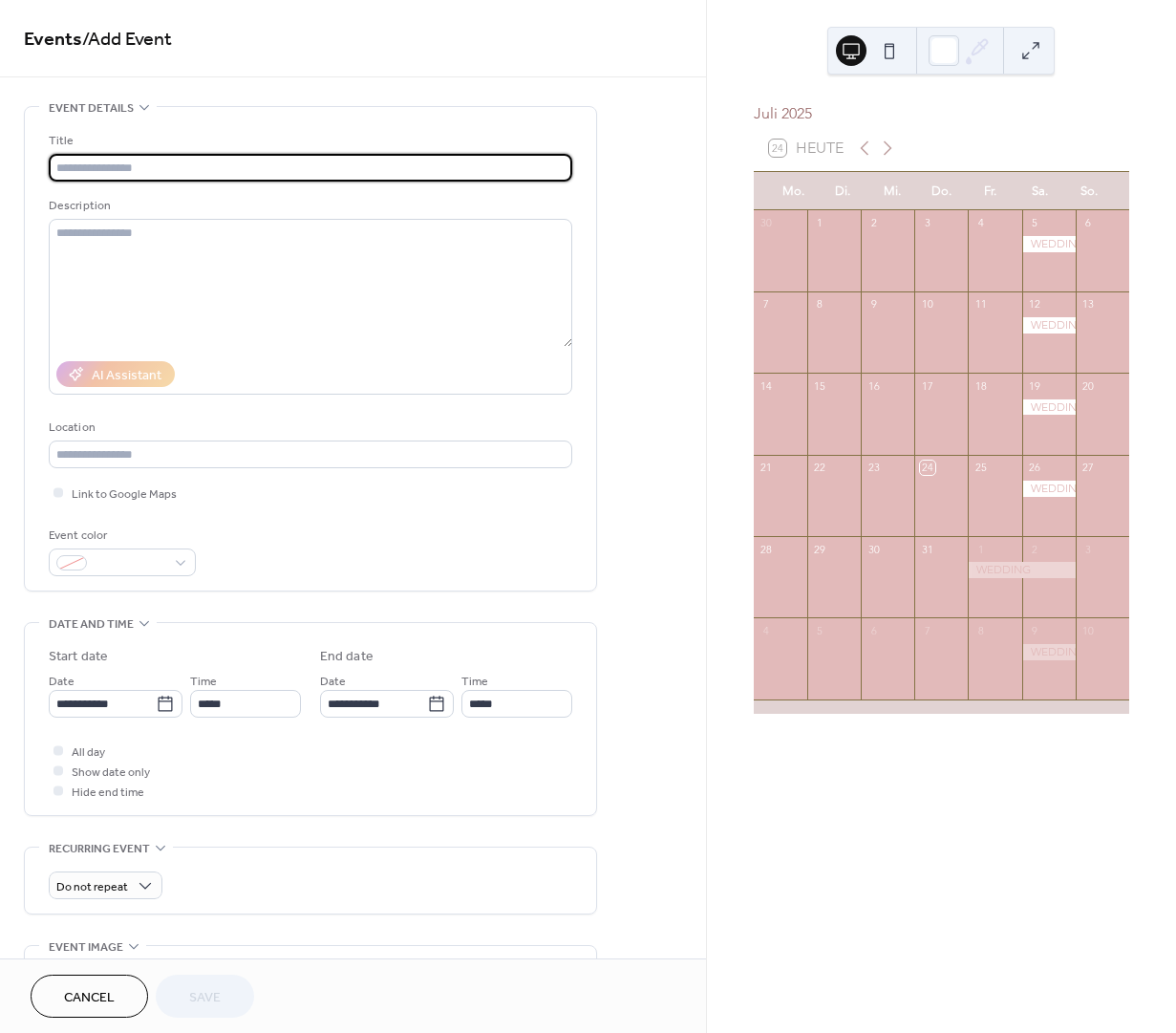 scroll, scrollTop: 0, scrollLeft: 0, axis: both 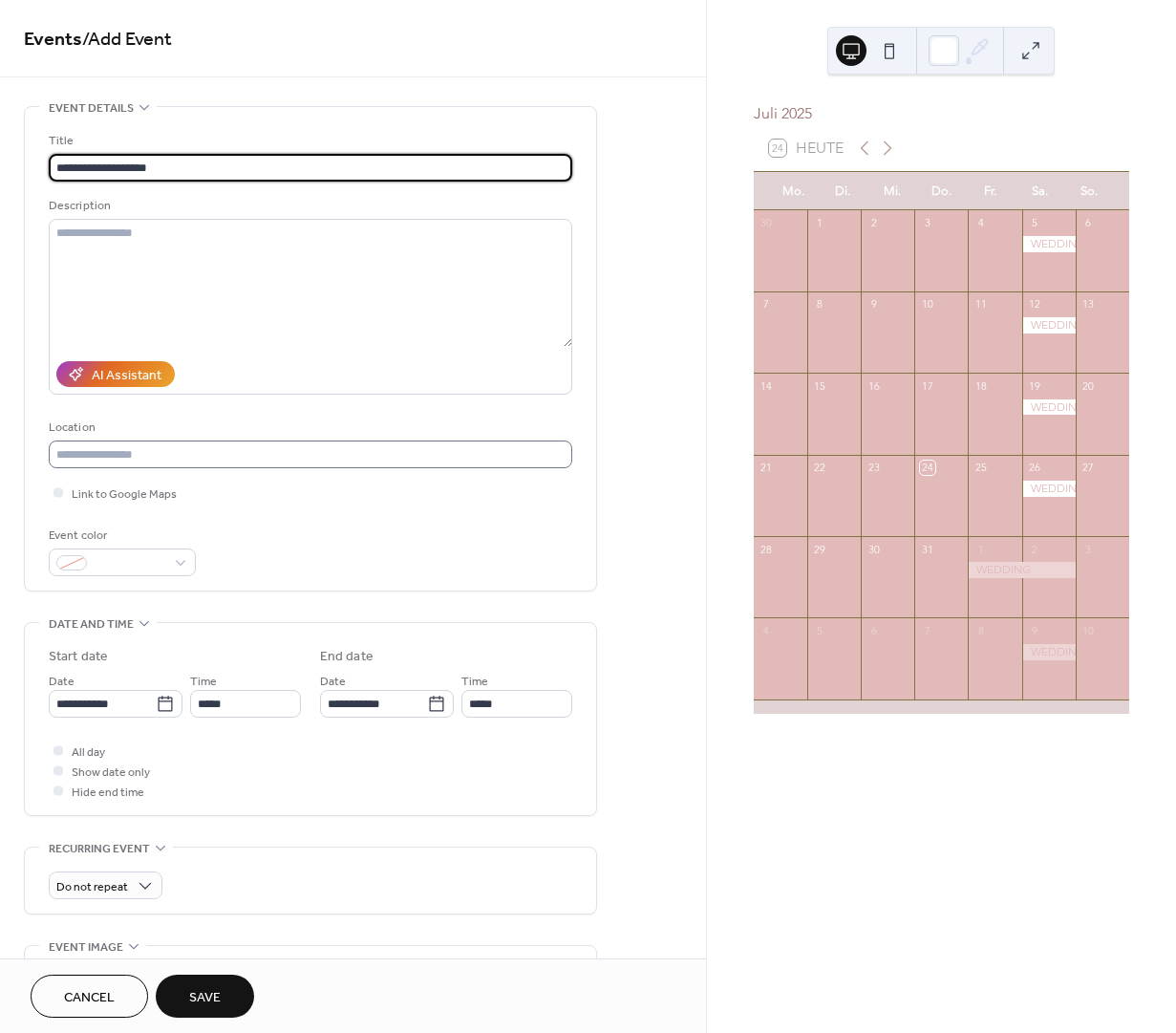 type on "**********" 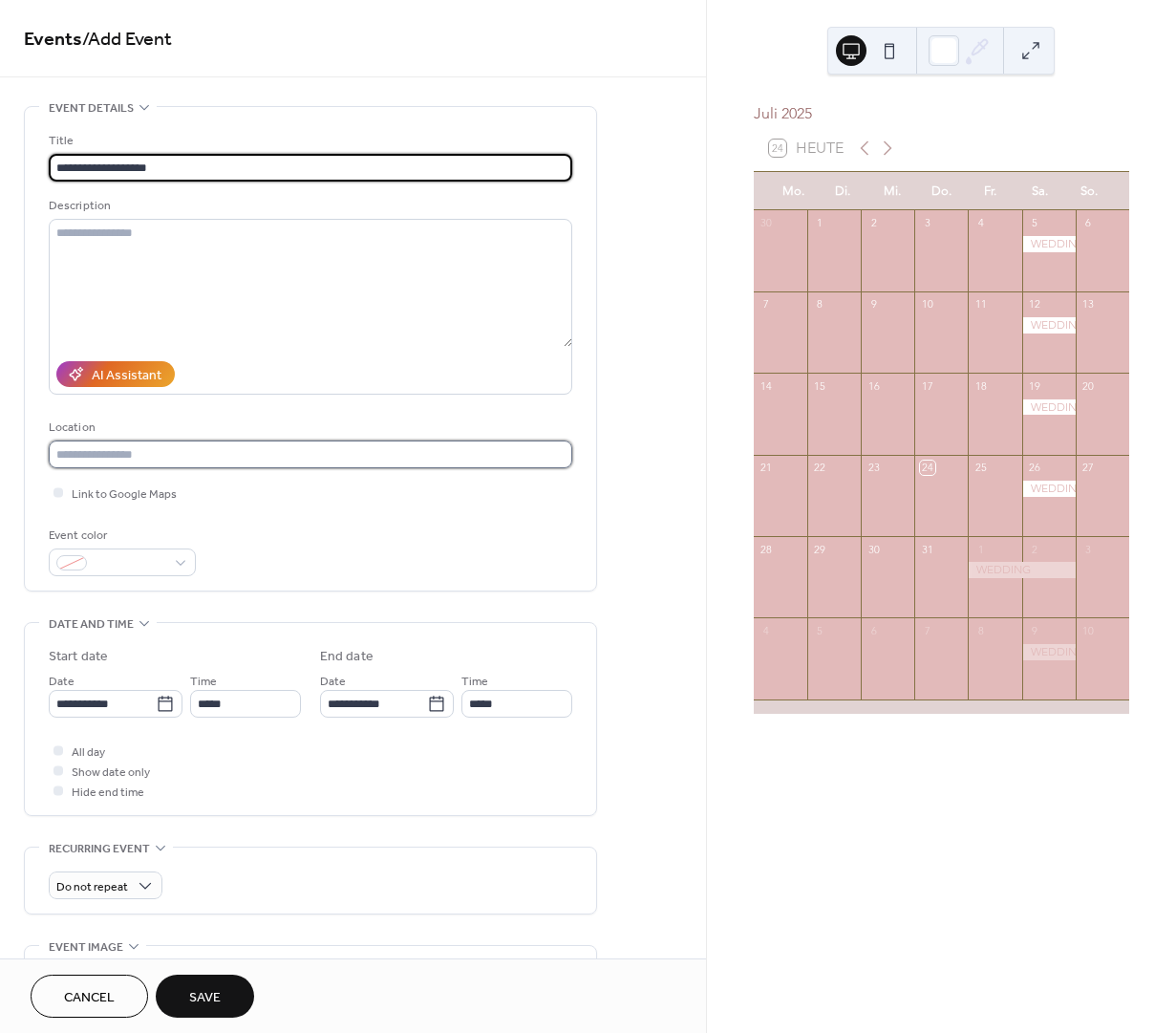 click at bounding box center (310, 454) 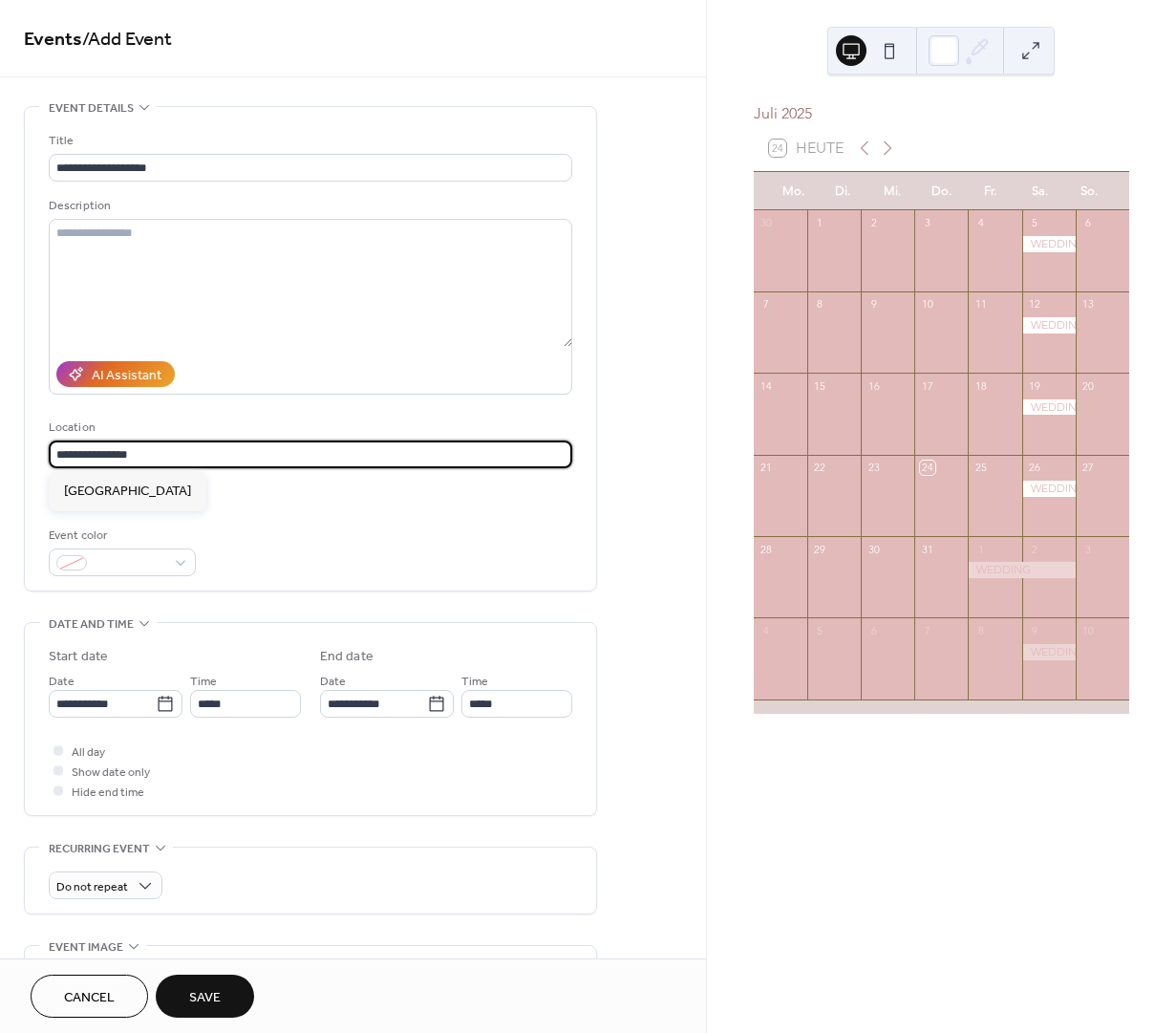 type on "**********" 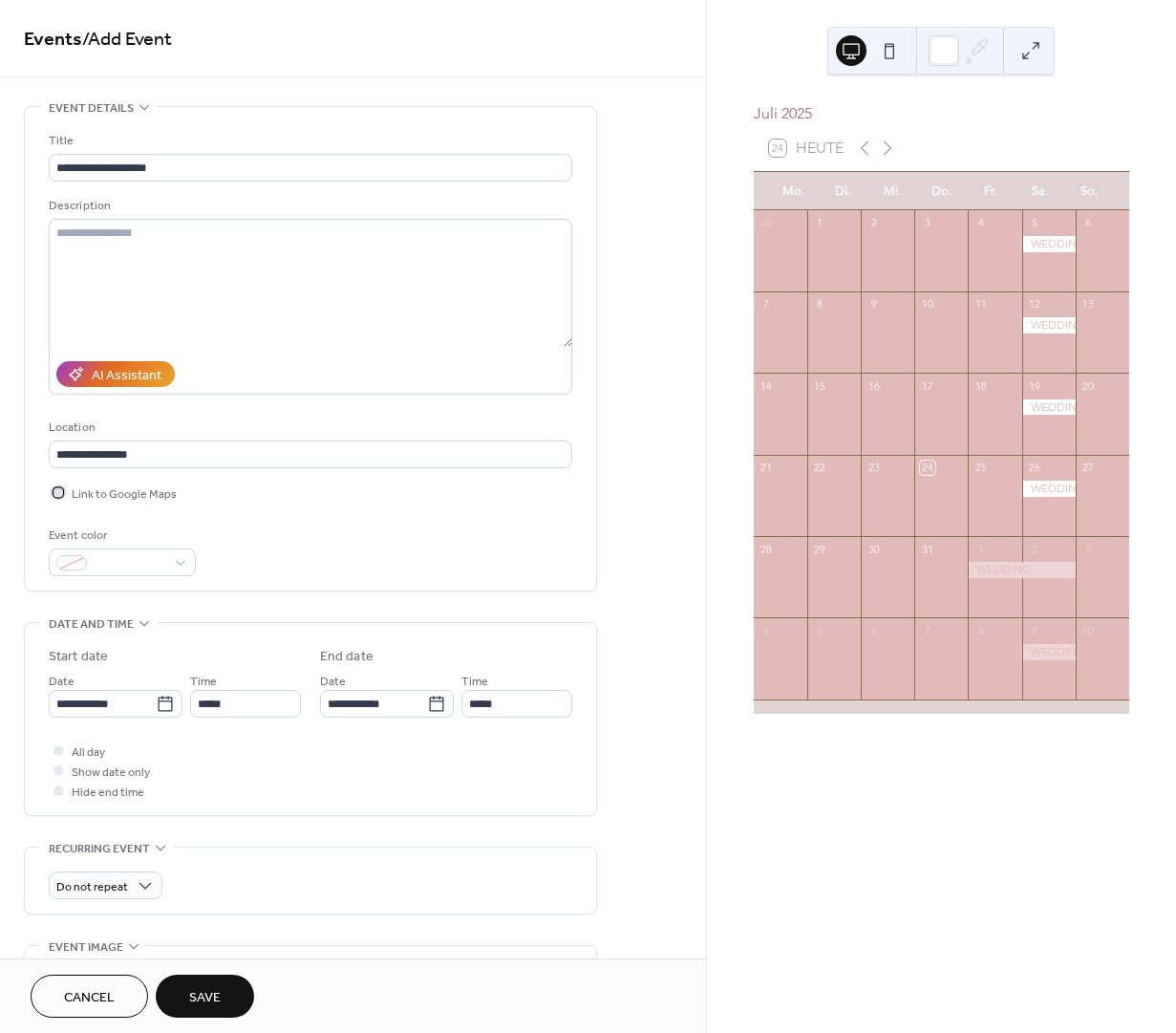 click on "Link to Google Maps" at bounding box center [124, 494] 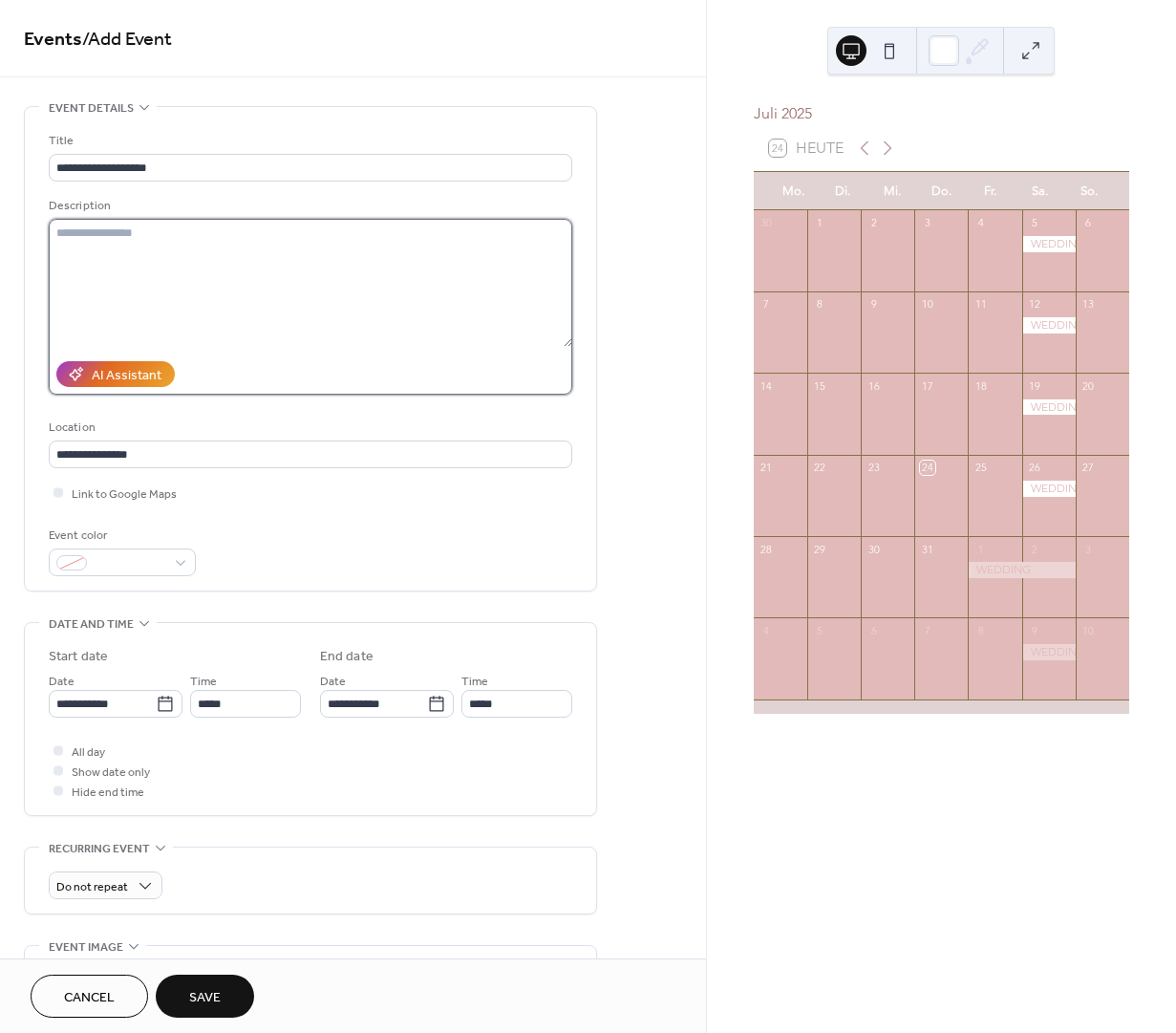 drag, startPoint x: 195, startPoint y: 241, endPoint x: 196, endPoint y: 231, distance: 10.049876 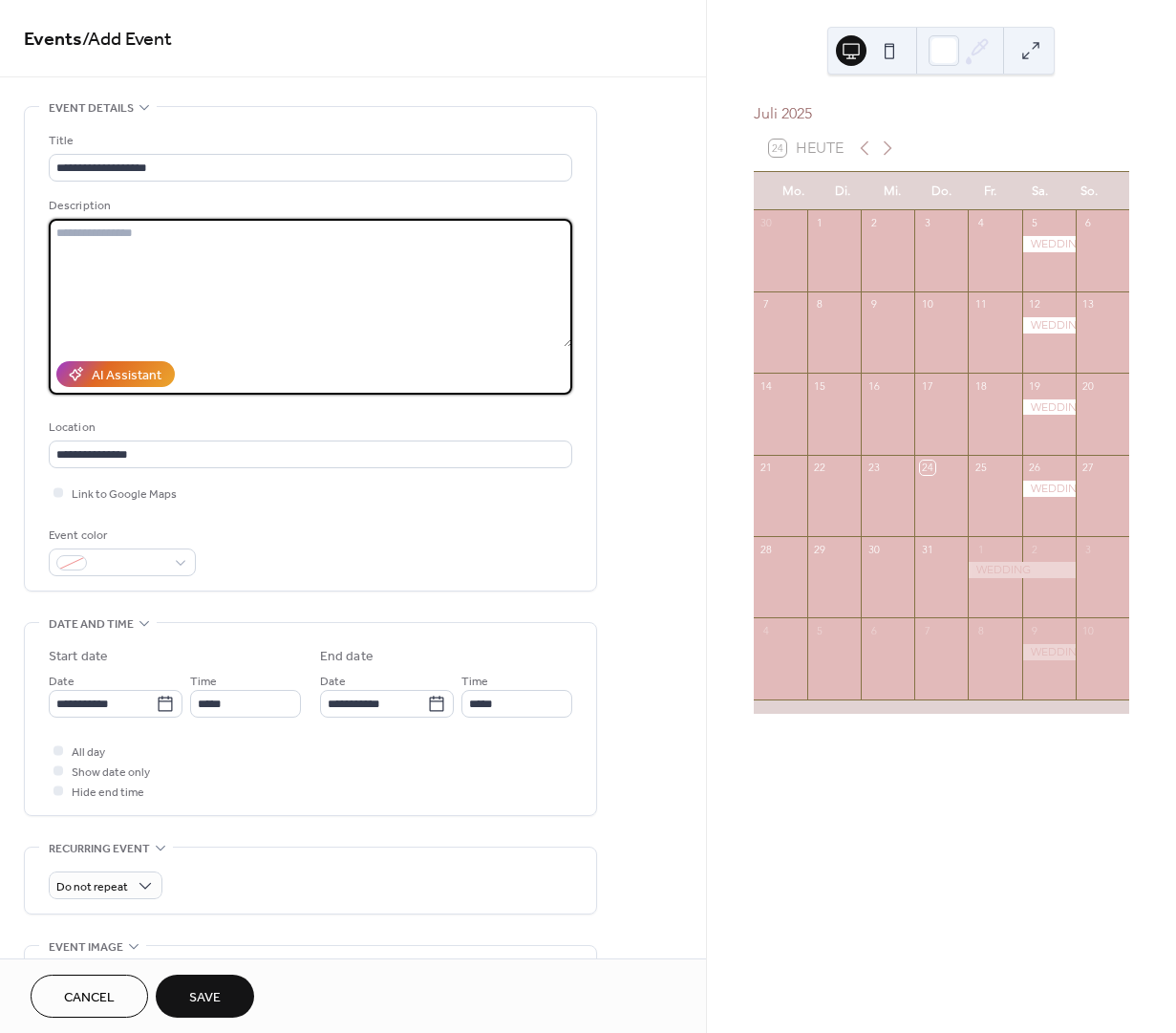 paste on "**********" 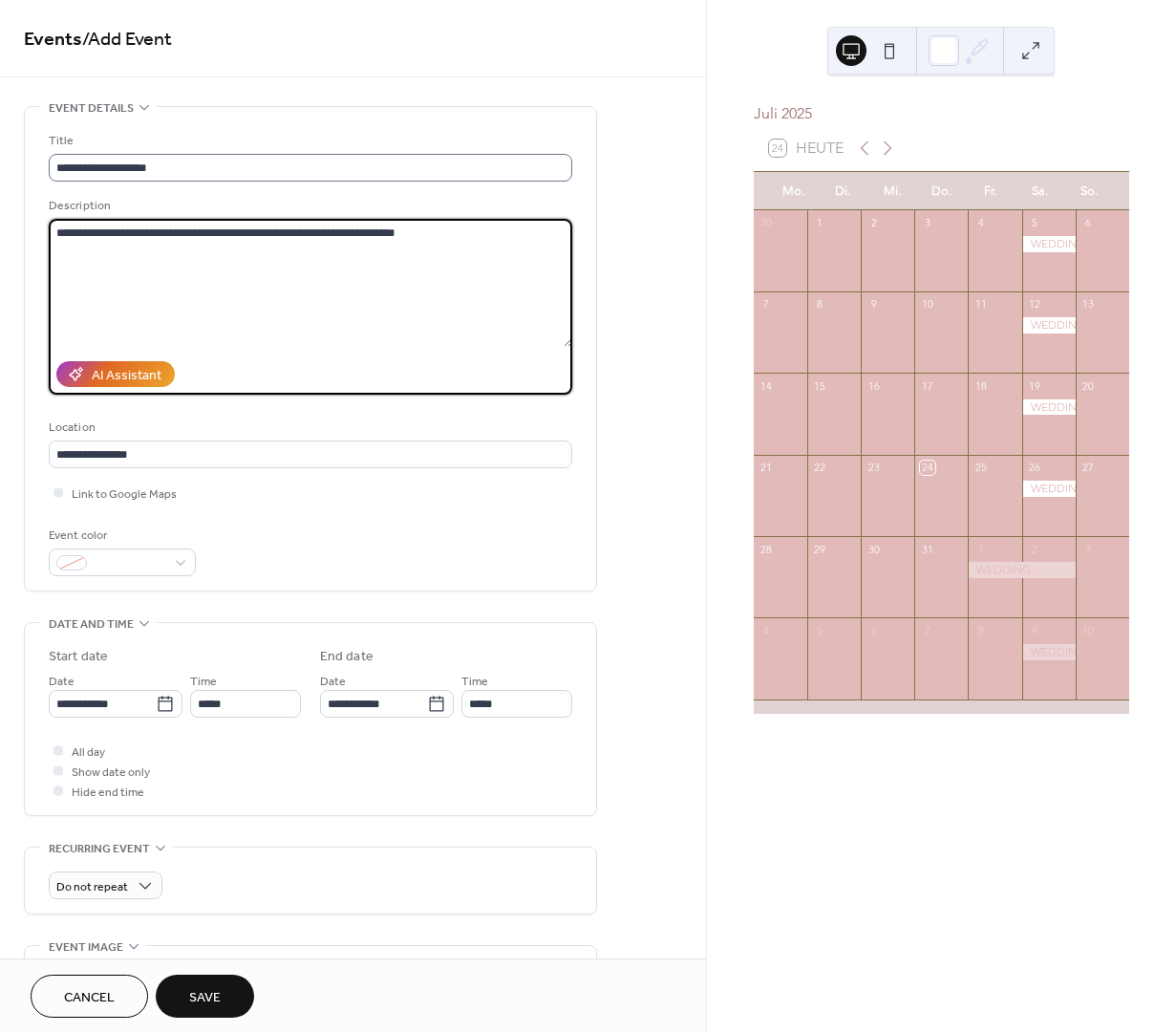 type on "**********" 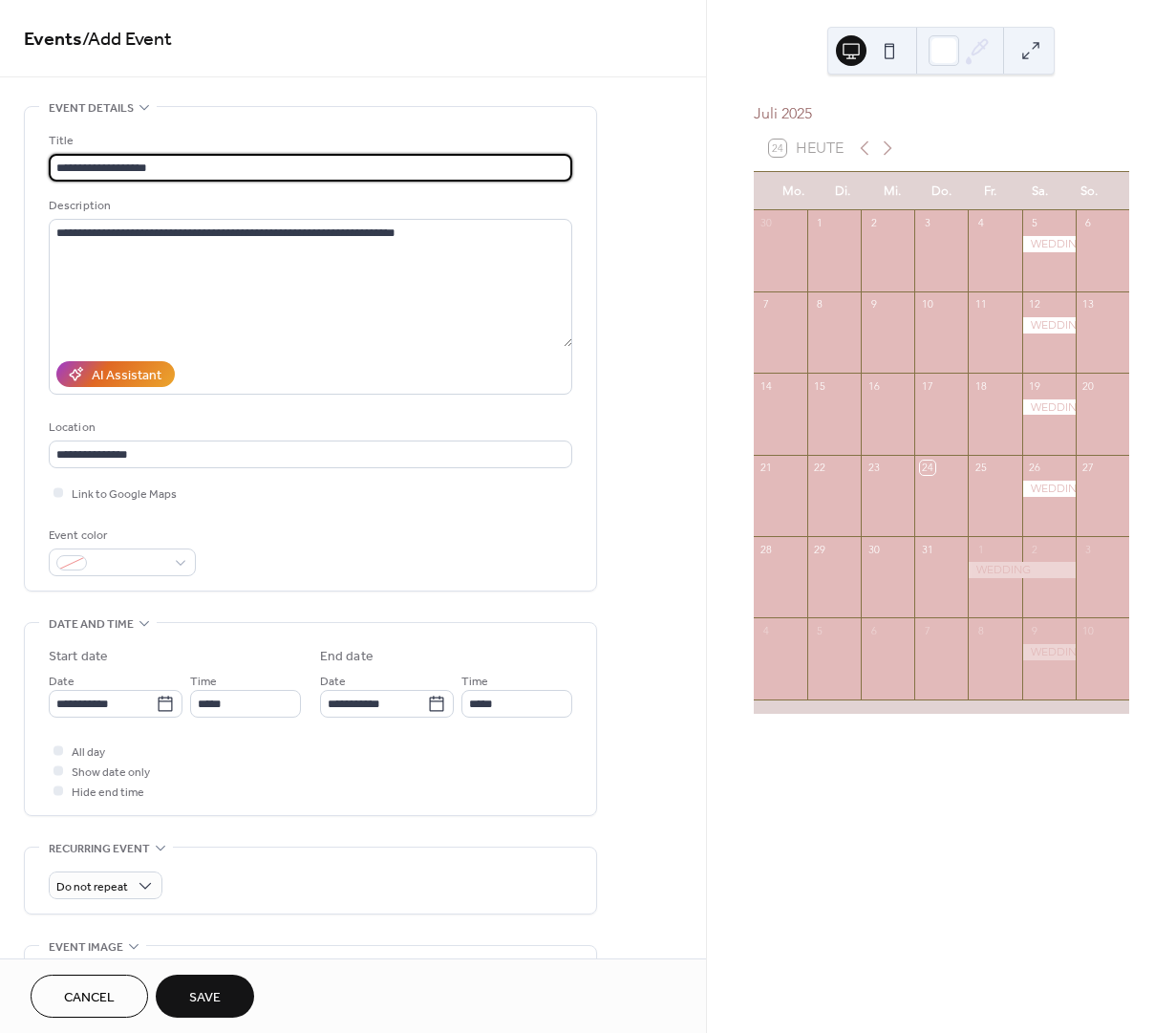 click on "**********" at bounding box center (310, 167) 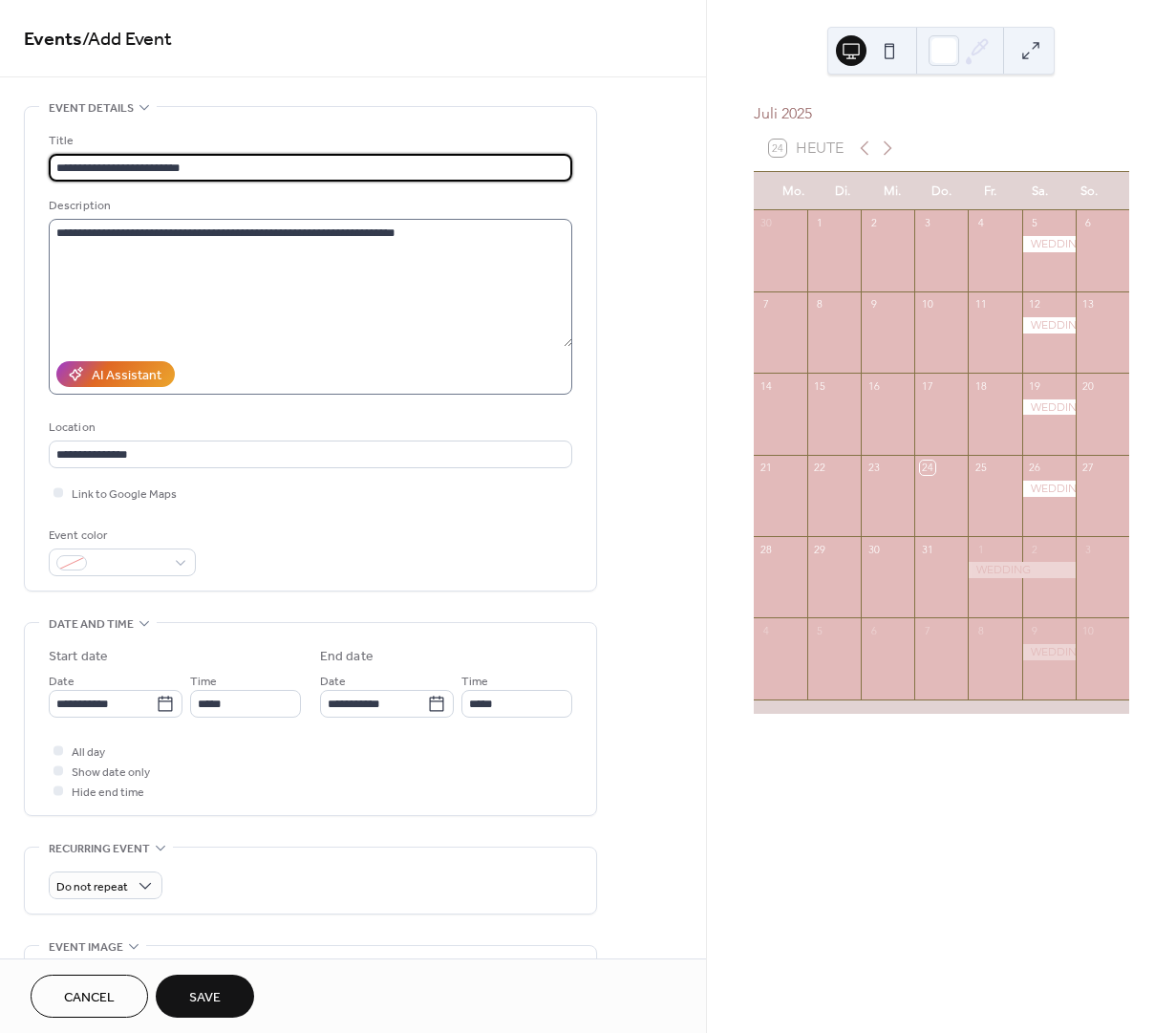 type on "**********" 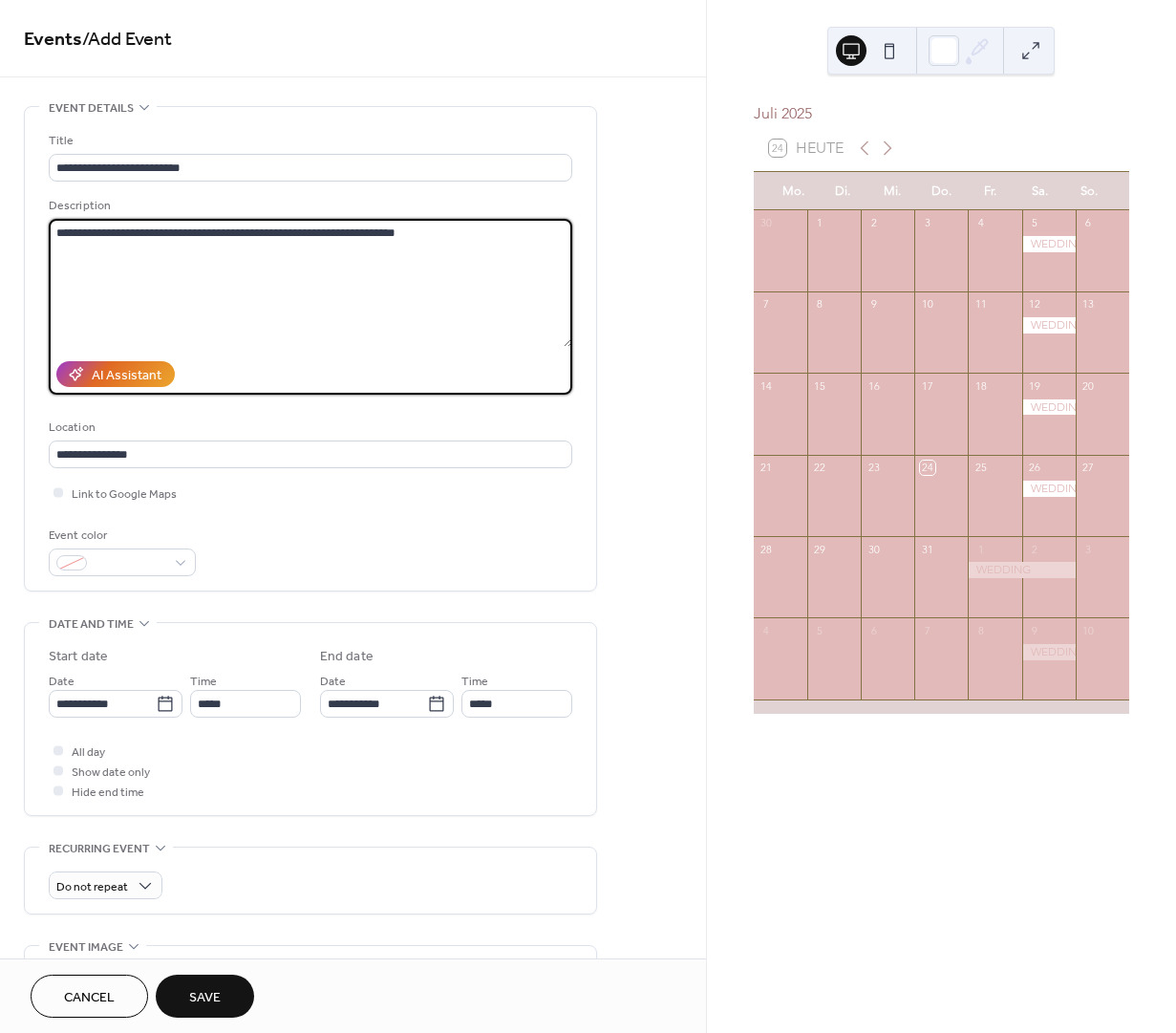 click on "**********" at bounding box center [310, 283] 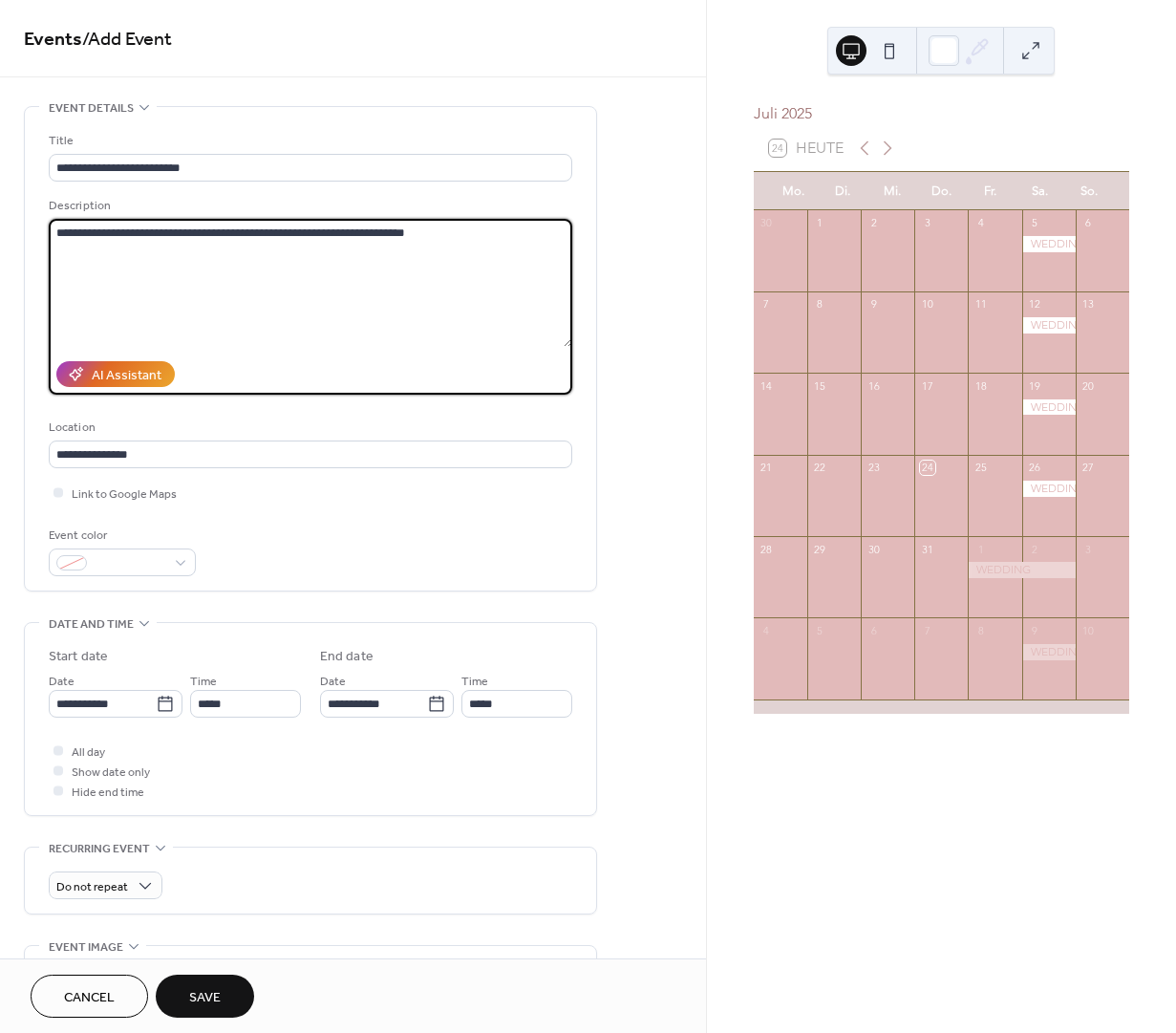 paste on "**********" 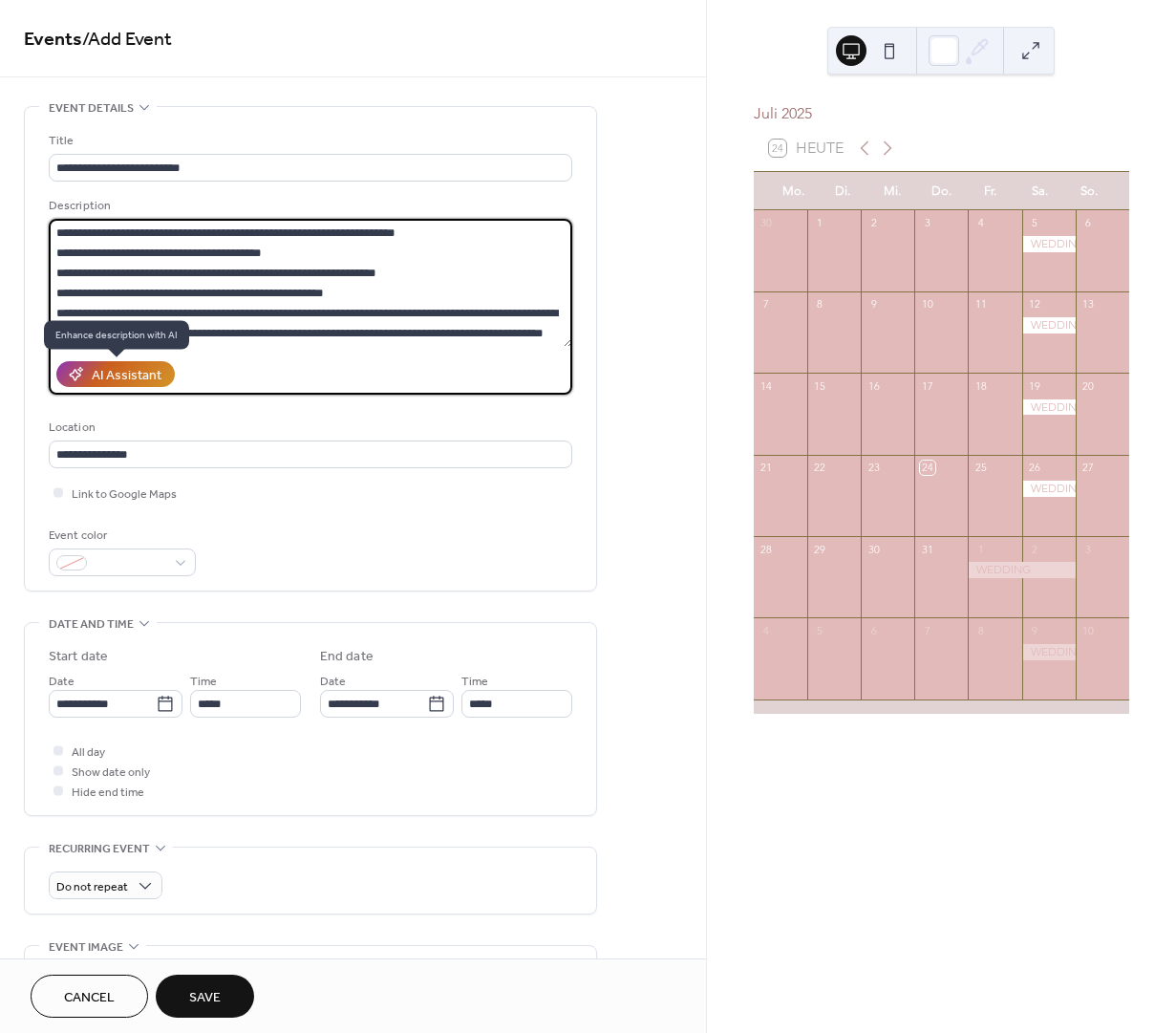 scroll, scrollTop: 619, scrollLeft: 0, axis: vertical 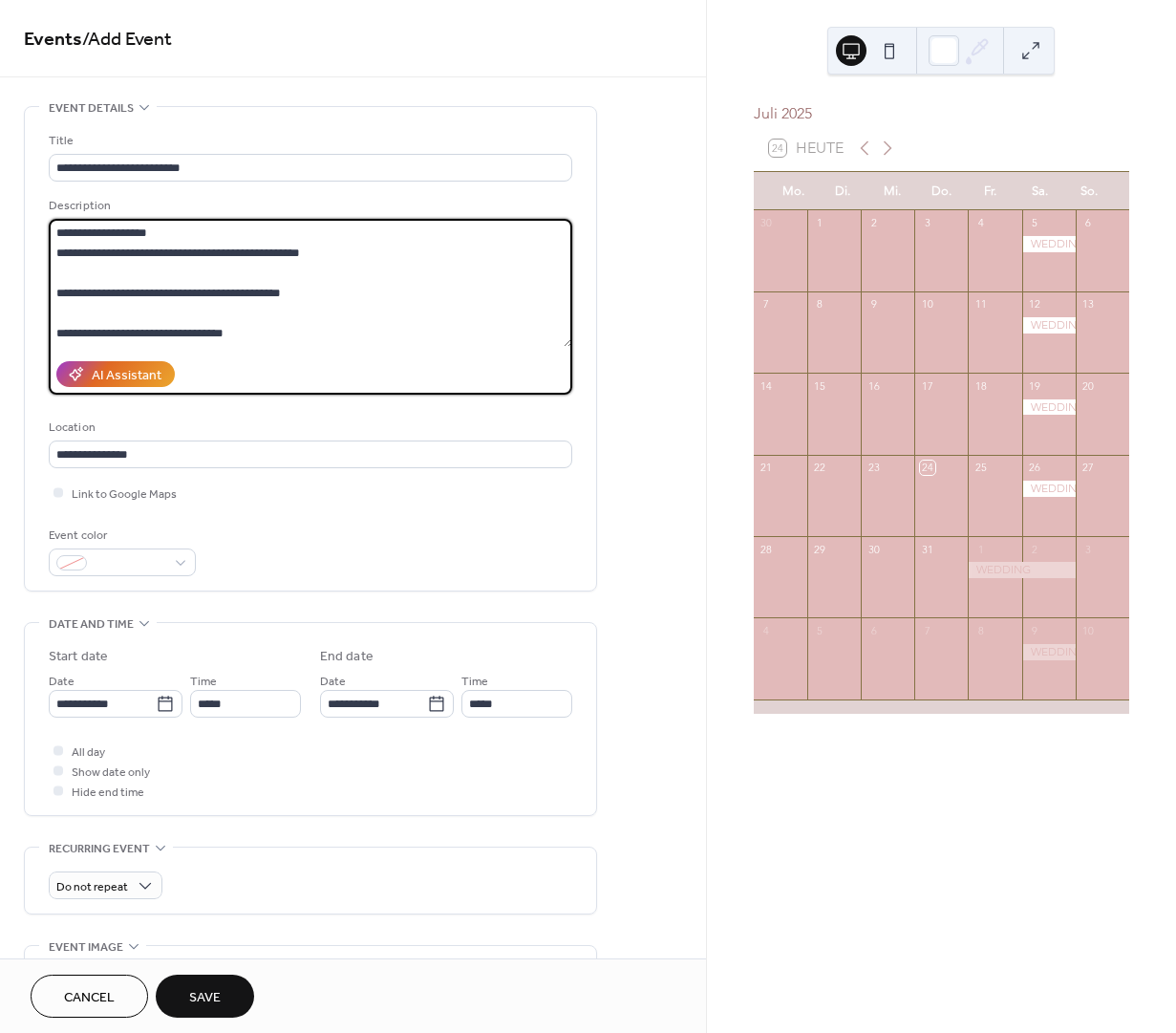 drag, startPoint x: 209, startPoint y: 321, endPoint x: 219, endPoint y: 326, distance: 11.18034 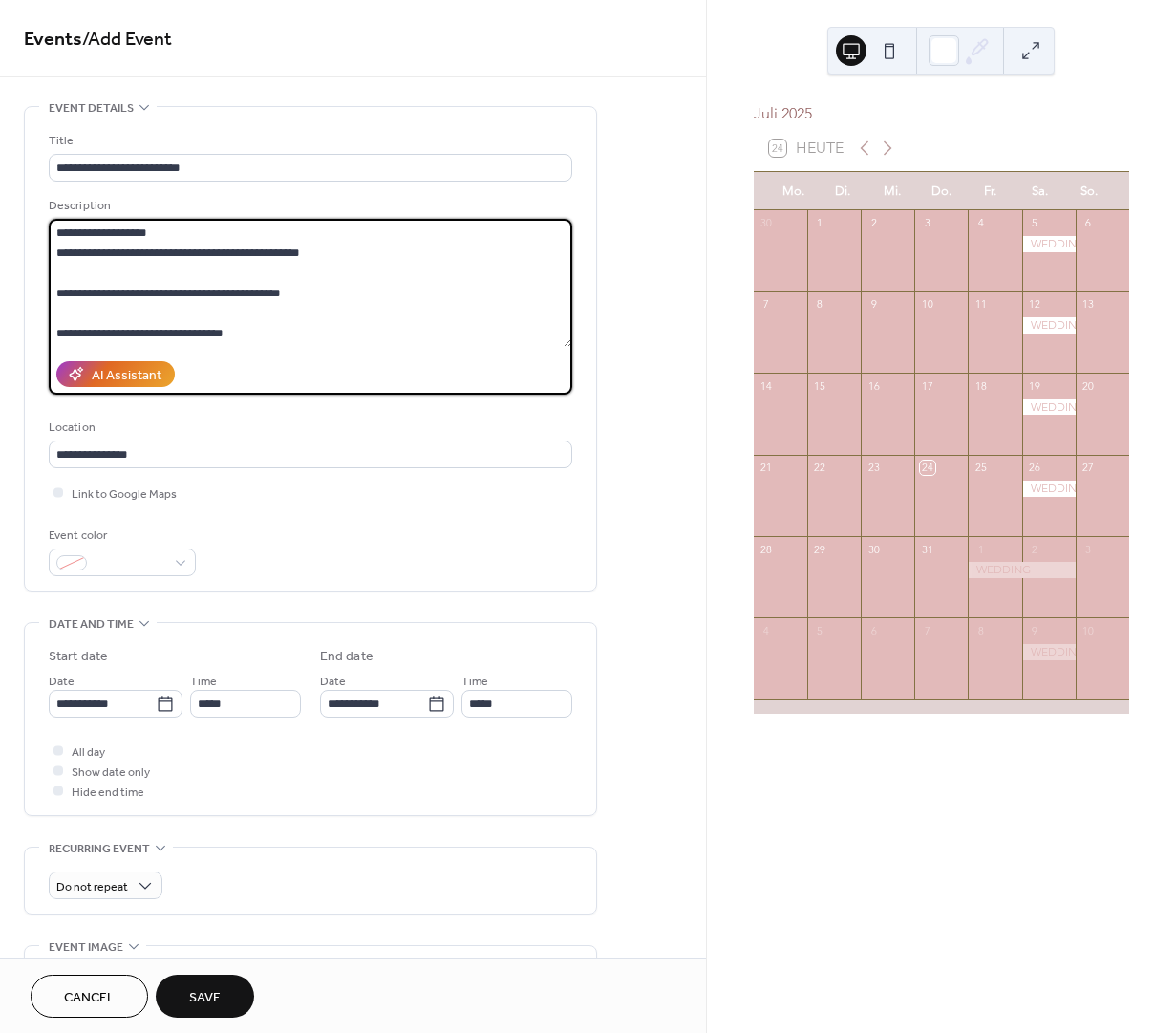 scroll, scrollTop: 588, scrollLeft: 0, axis: vertical 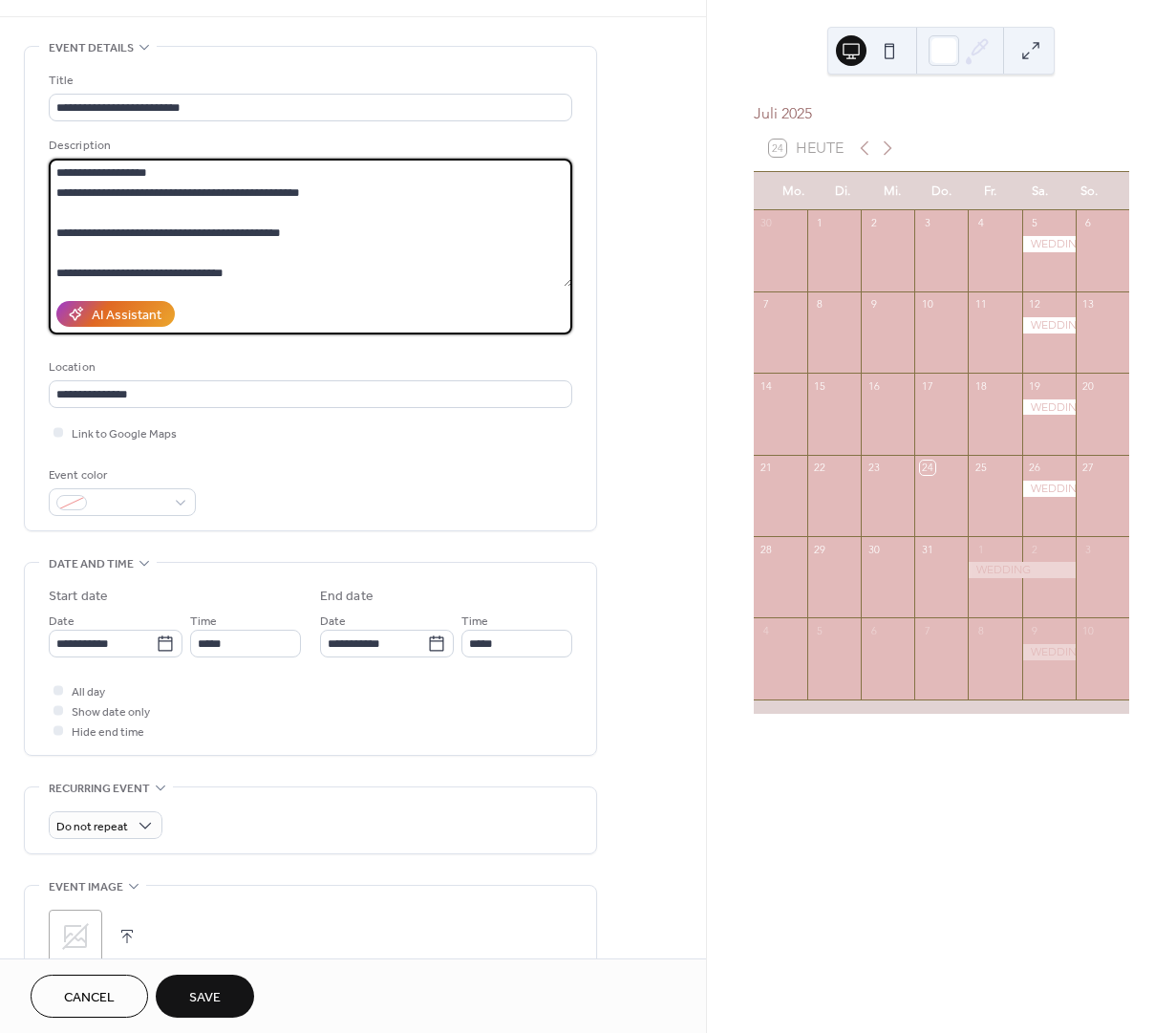 drag, startPoint x: 255, startPoint y: 270, endPoint x: 49, endPoint y: 171, distance: 228.55415 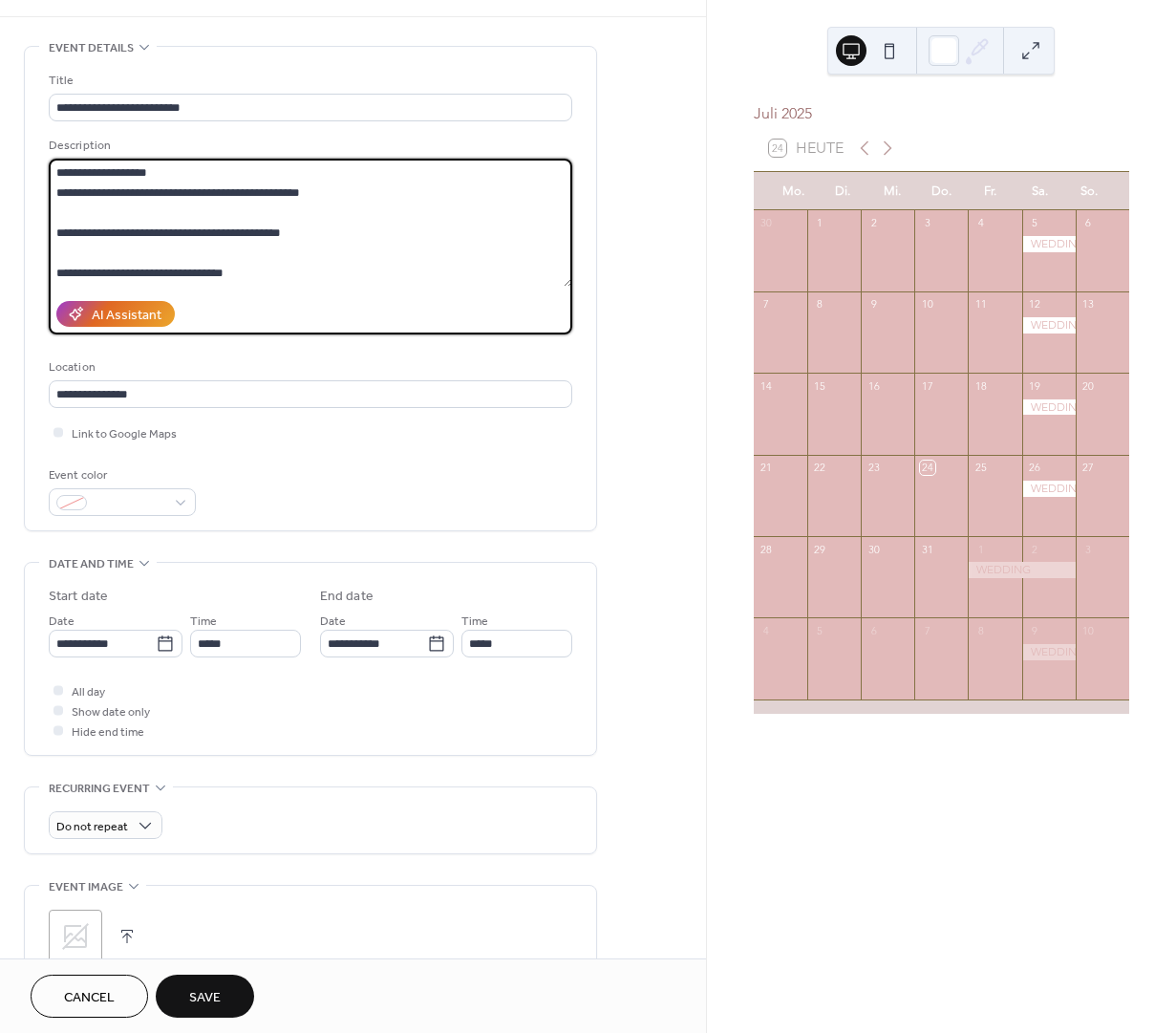 click at bounding box center [310, 223] 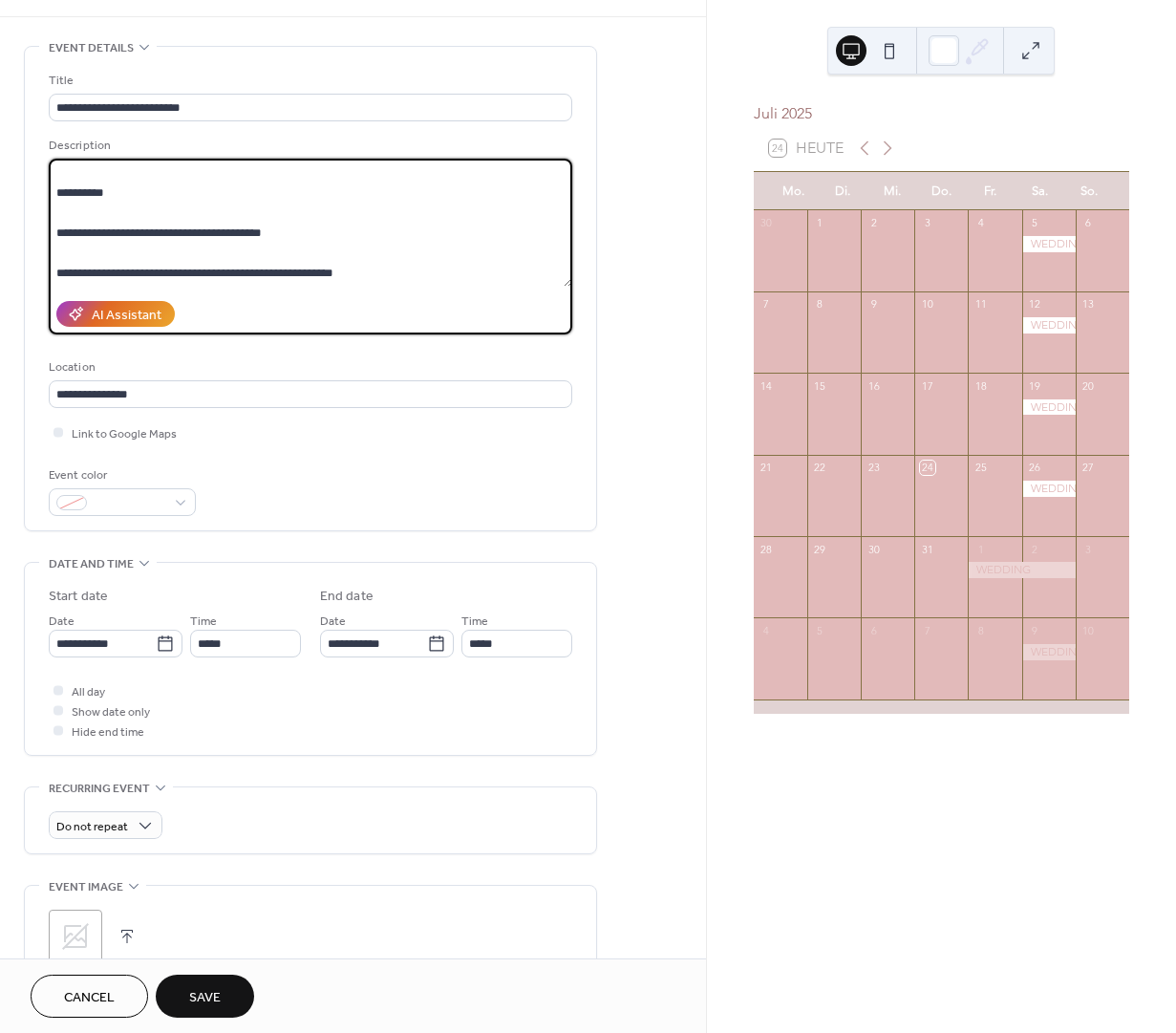 scroll, scrollTop: 522, scrollLeft: 0, axis: vertical 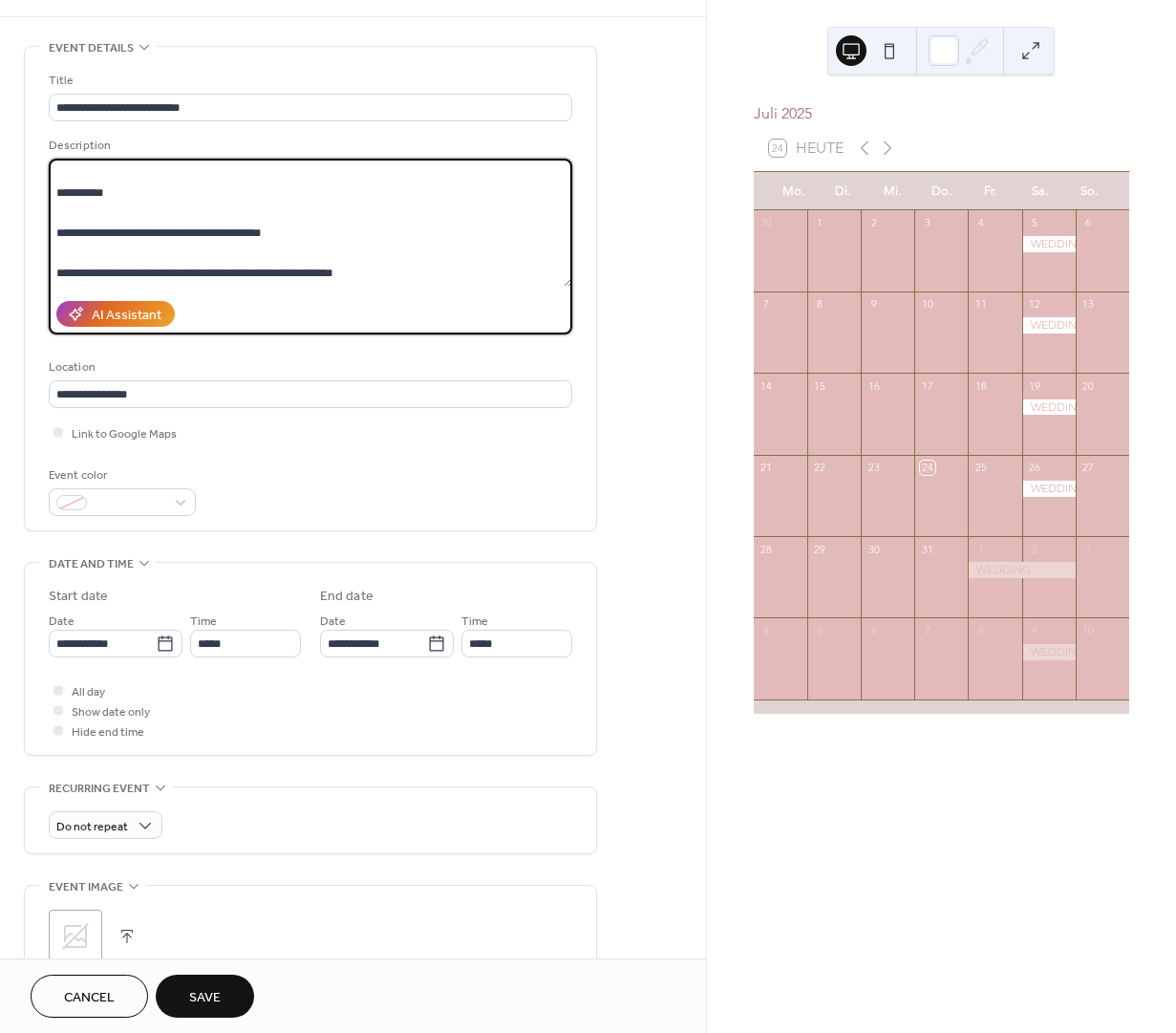 click on "**********" at bounding box center [310, 223] 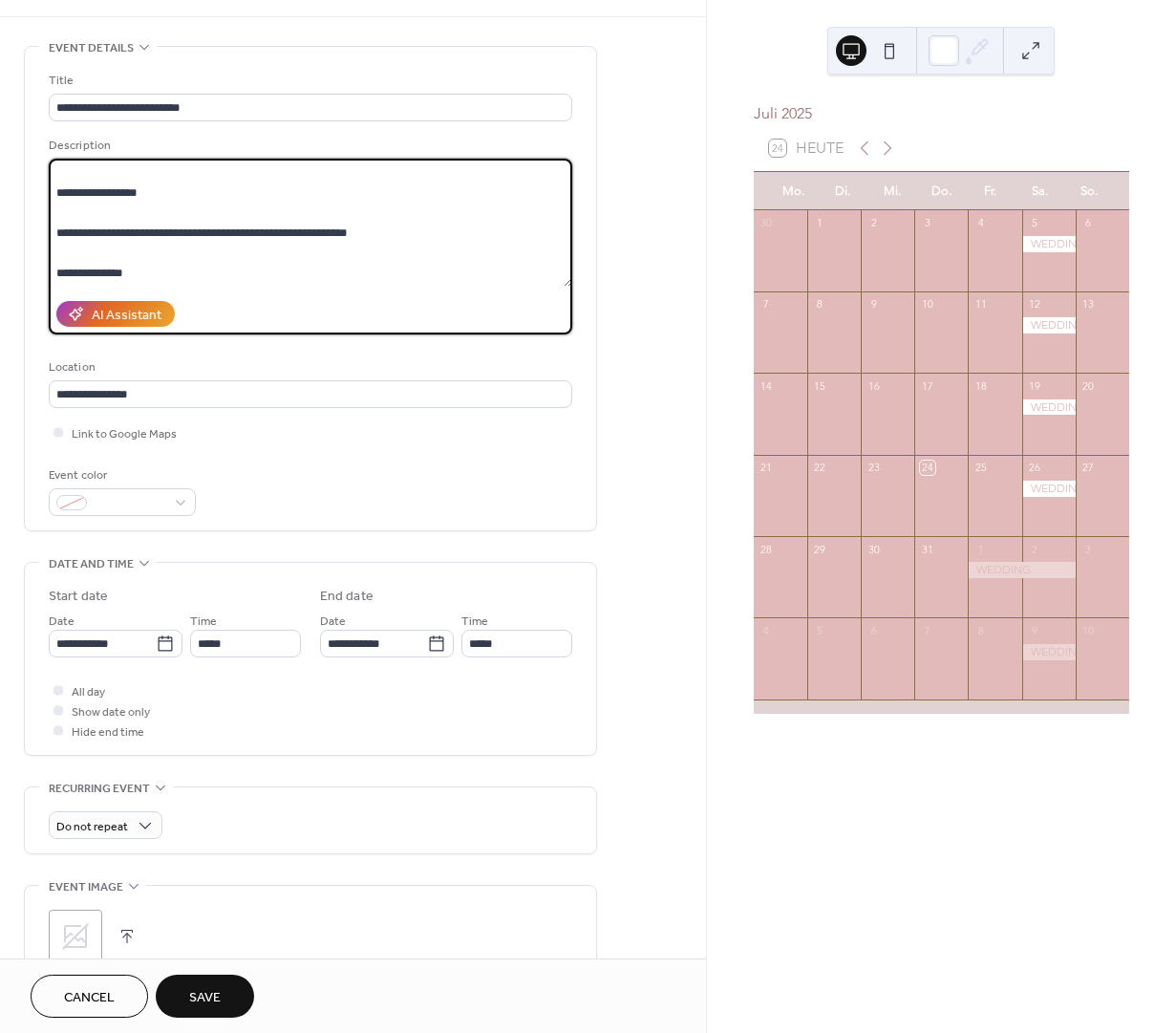 scroll, scrollTop: 431, scrollLeft: 0, axis: vertical 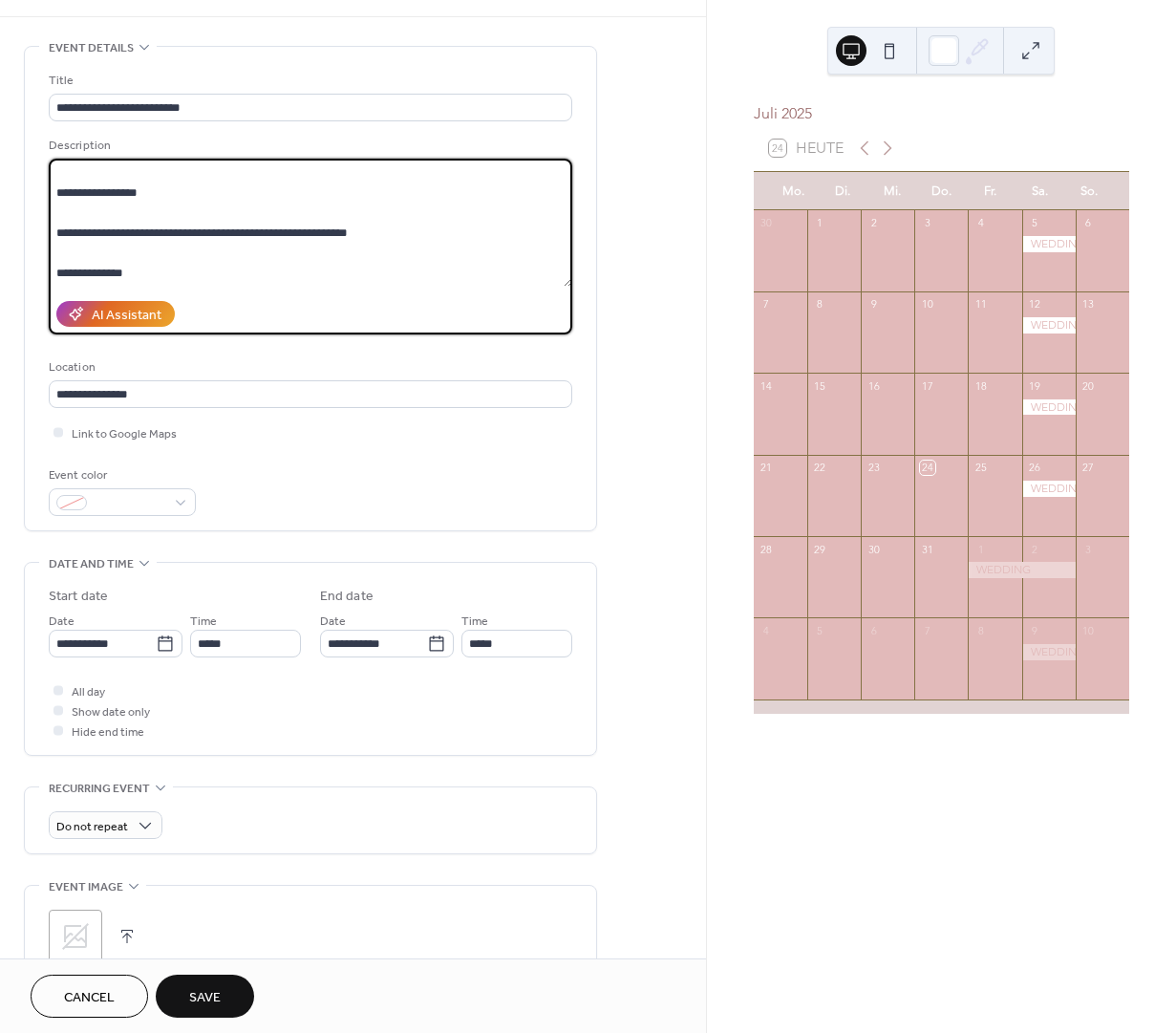 click on "**********" at bounding box center [310, 223] 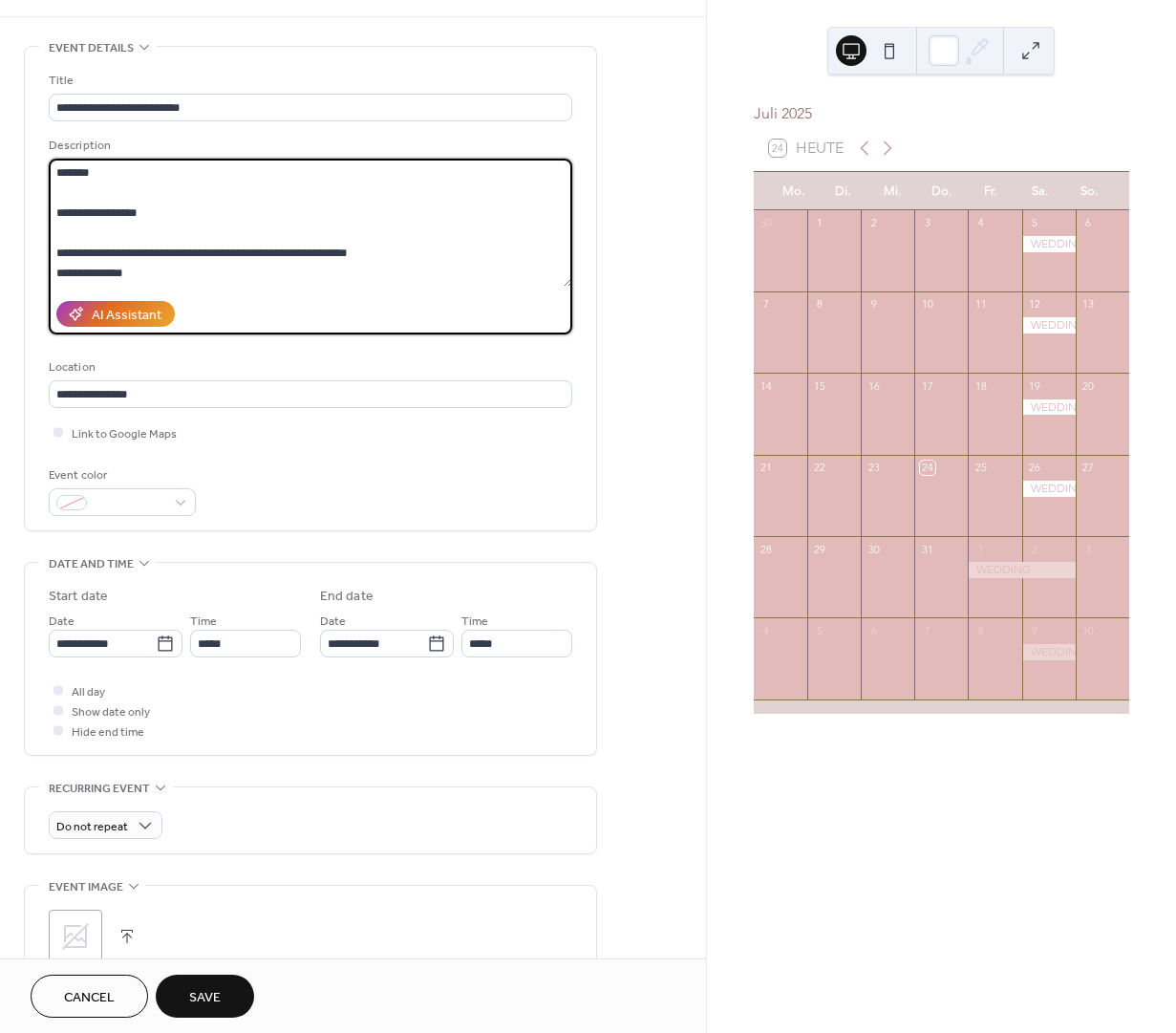 click on "**********" at bounding box center (310, 223) 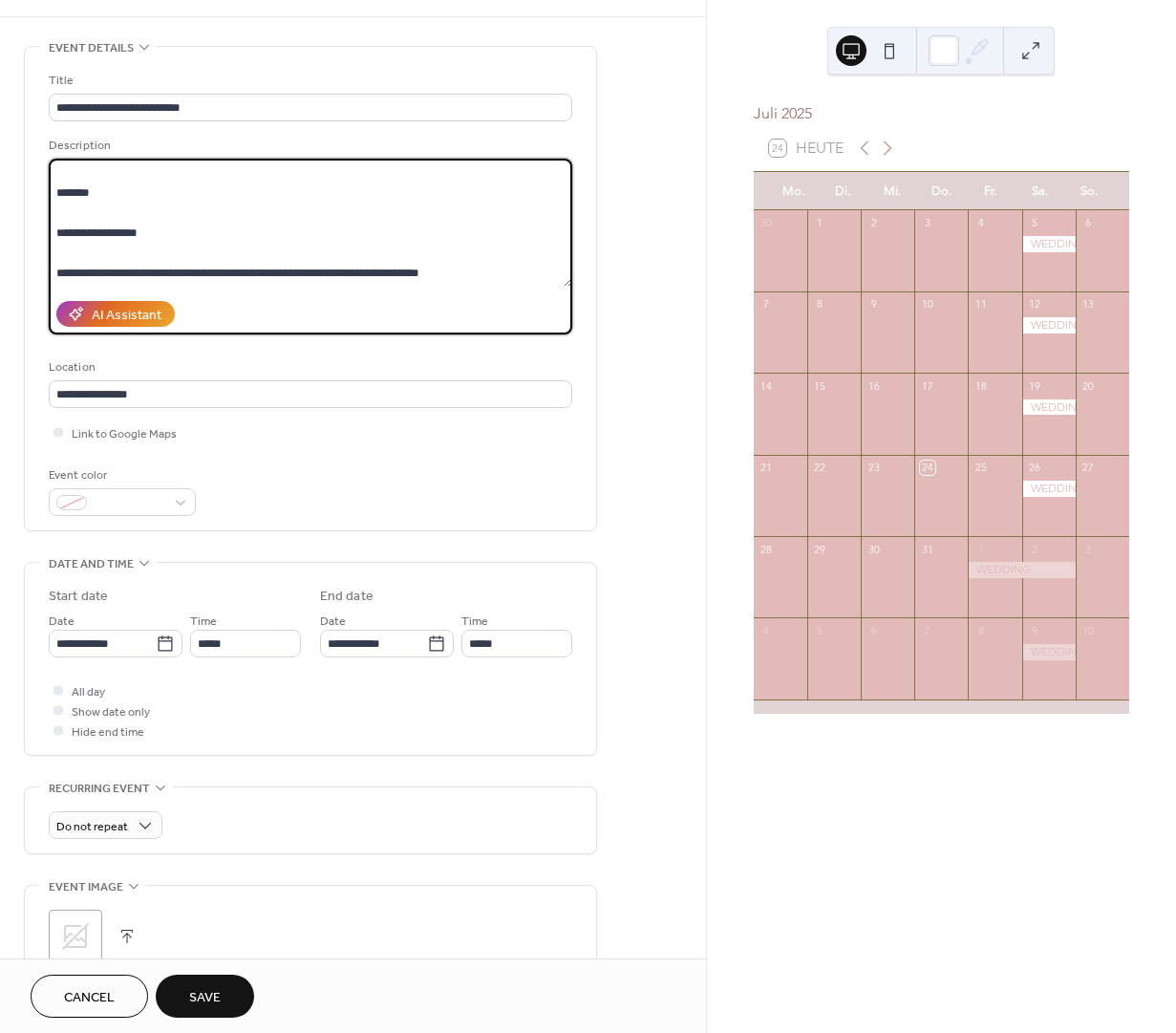 scroll, scrollTop: 377, scrollLeft: 0, axis: vertical 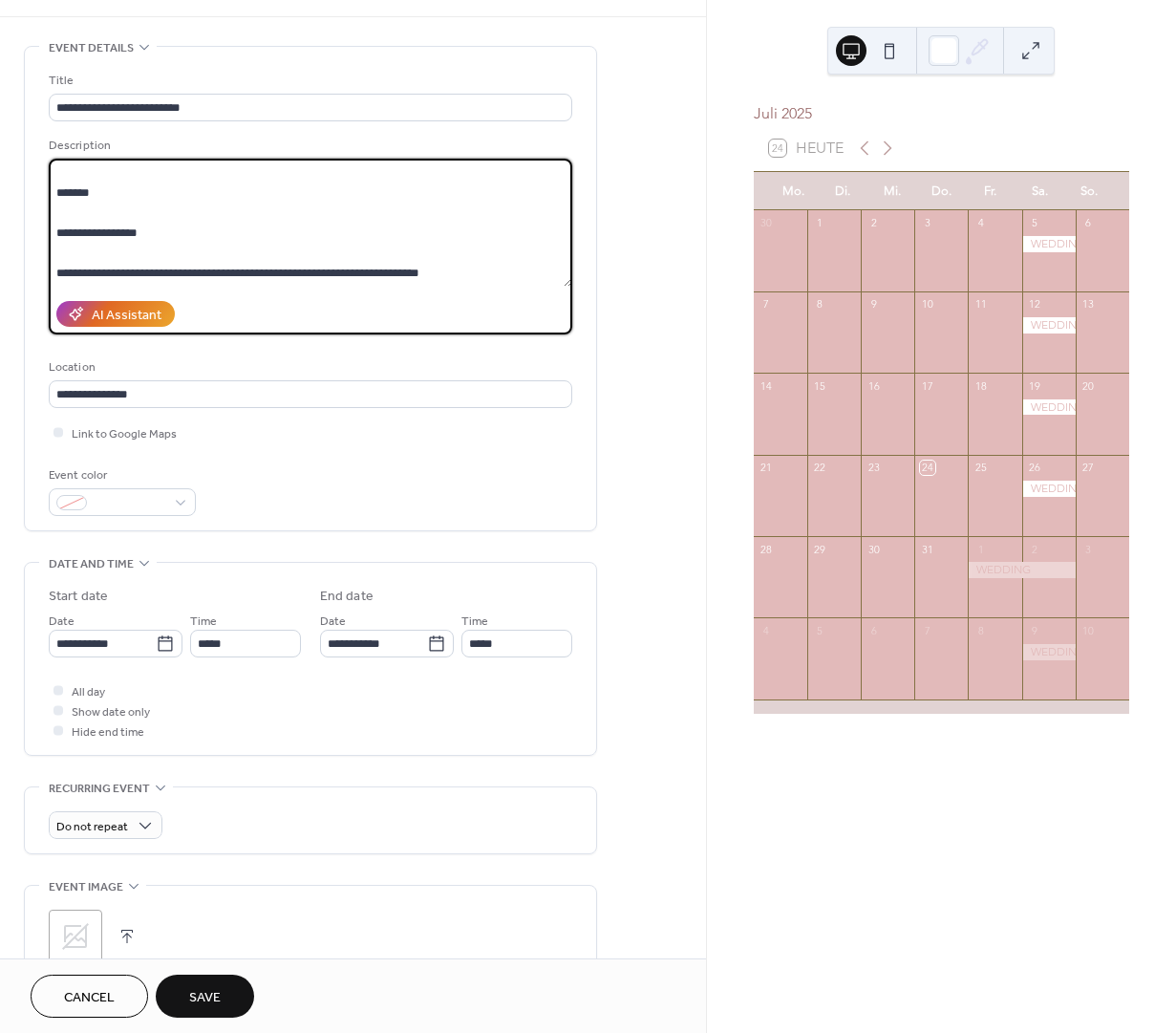 drag, startPoint x: 107, startPoint y: 243, endPoint x: 117, endPoint y: 236, distance: 12.206556 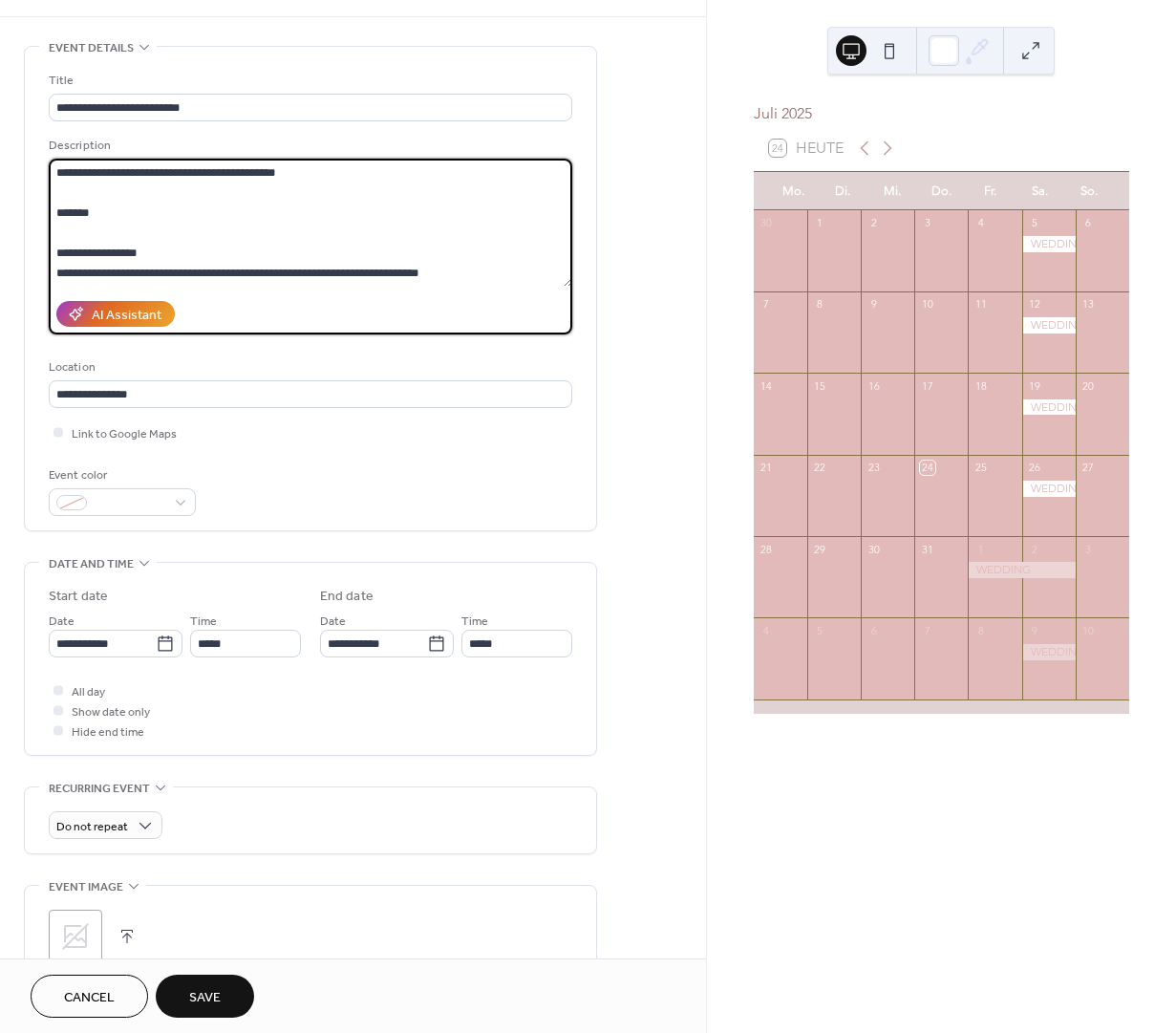click on "**********" at bounding box center (310, 223) 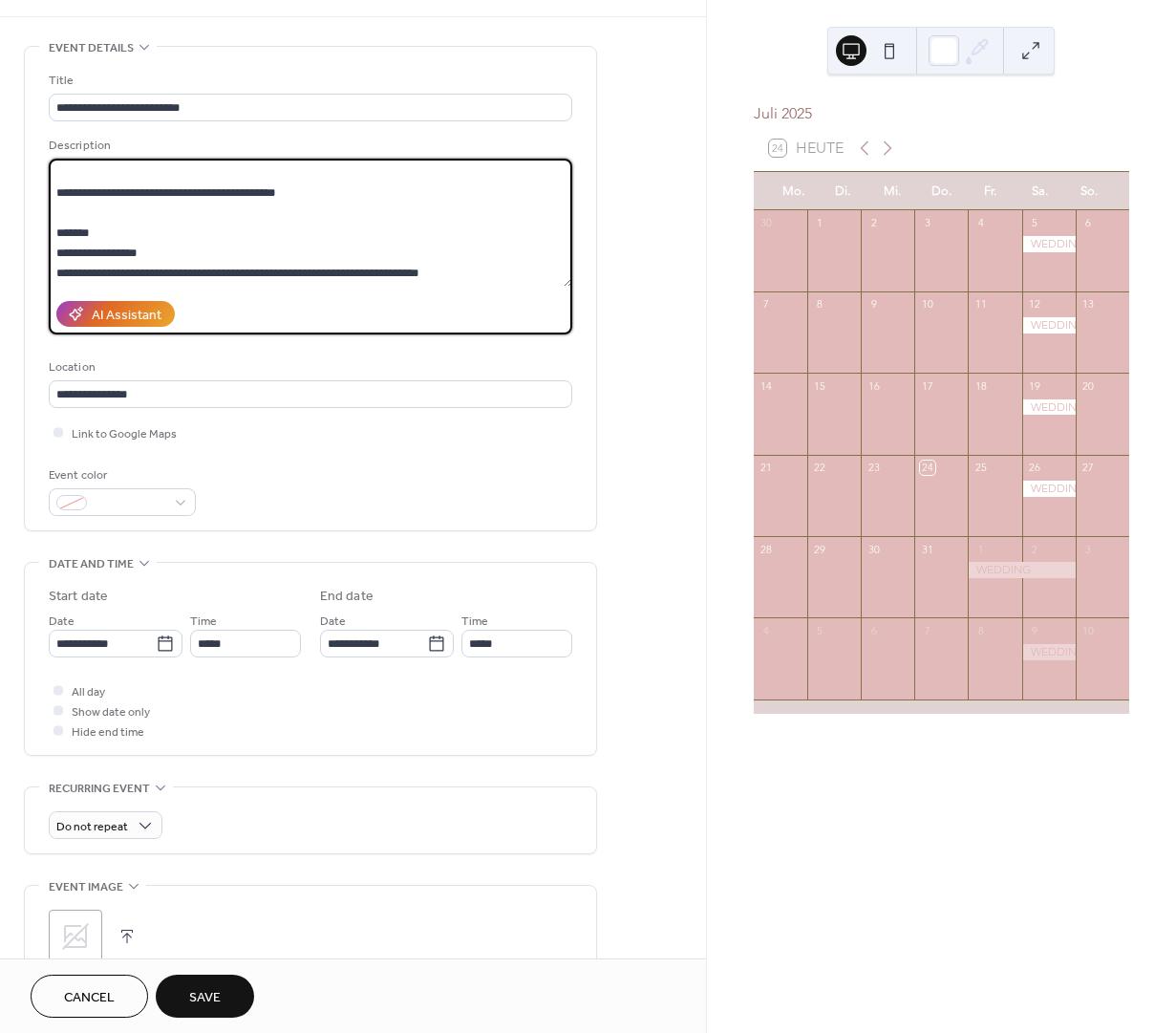 scroll, scrollTop: 310, scrollLeft: 0, axis: vertical 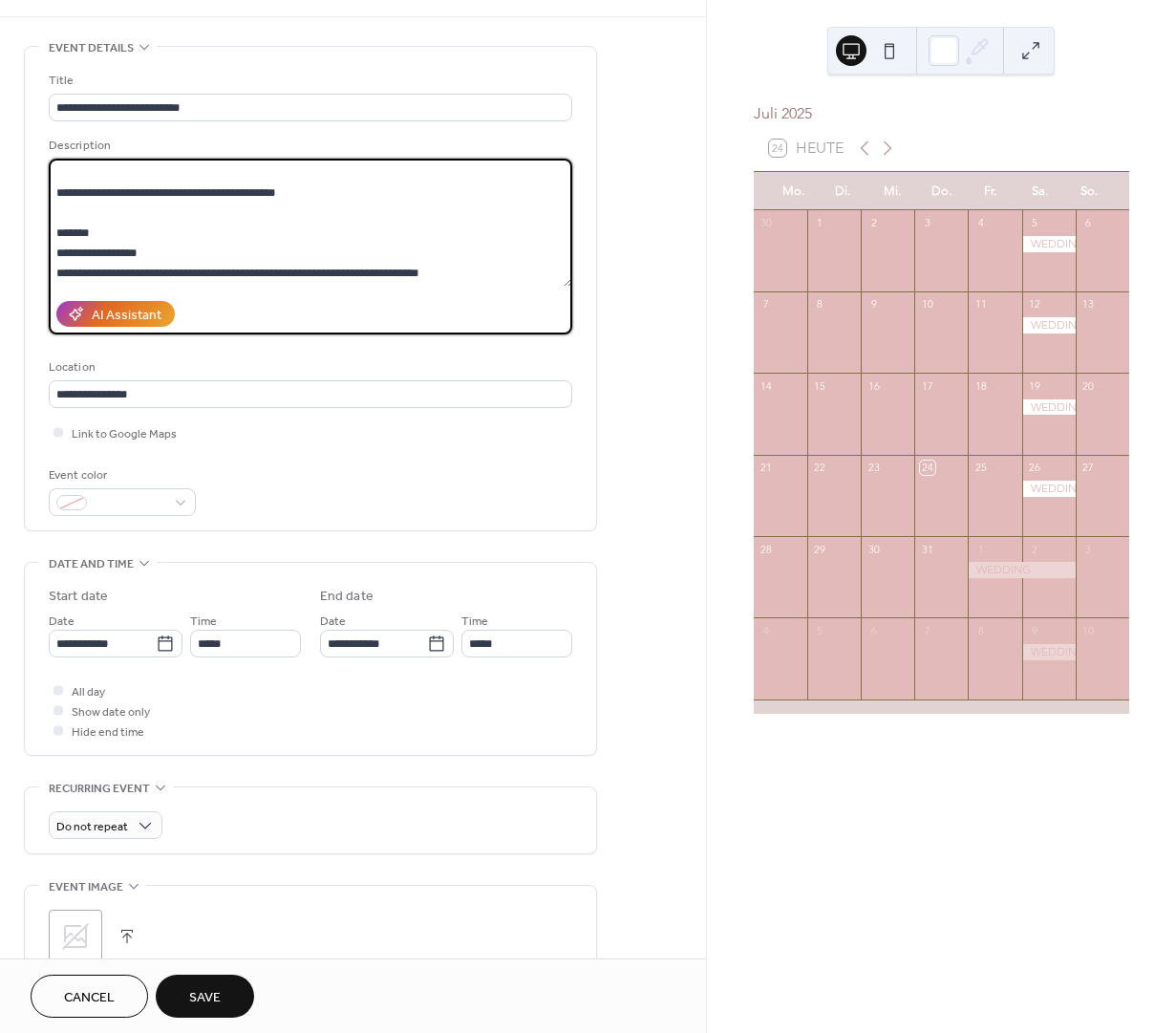 click on "**********" at bounding box center [310, 223] 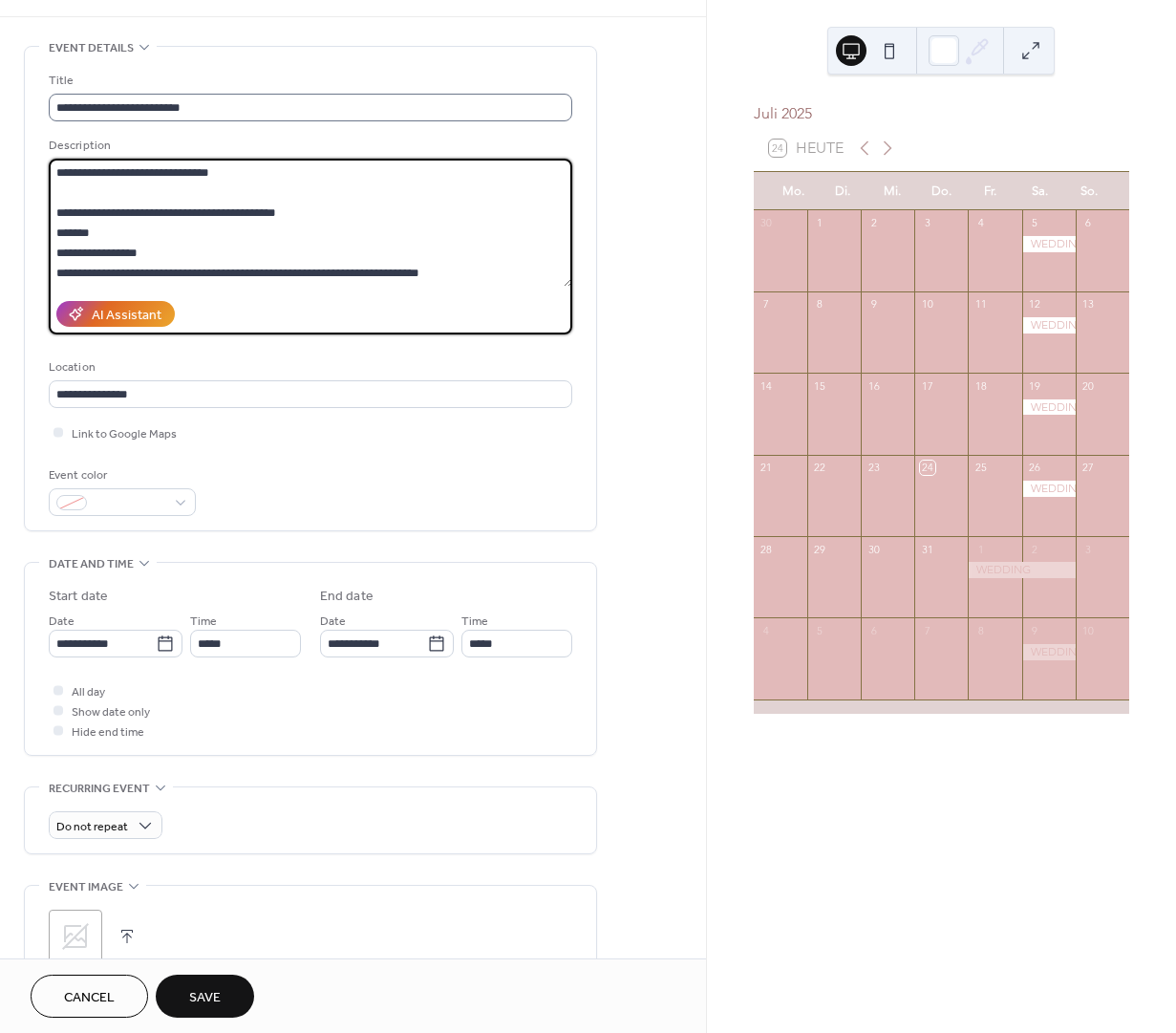 drag, startPoint x: 123, startPoint y: 186, endPoint x: 282, endPoint y: 114, distance: 174.54226 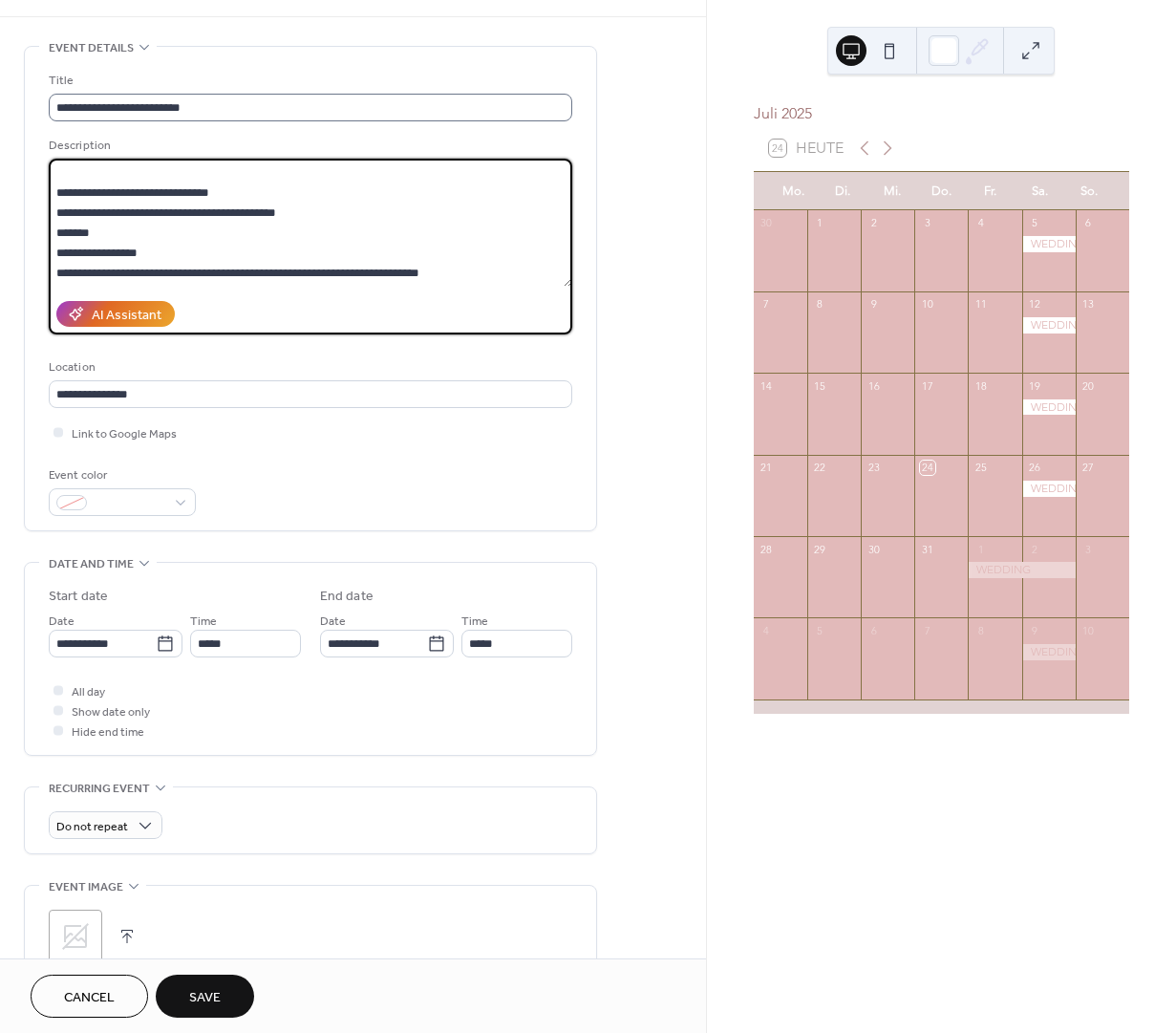 scroll, scrollTop: 290, scrollLeft: 0, axis: vertical 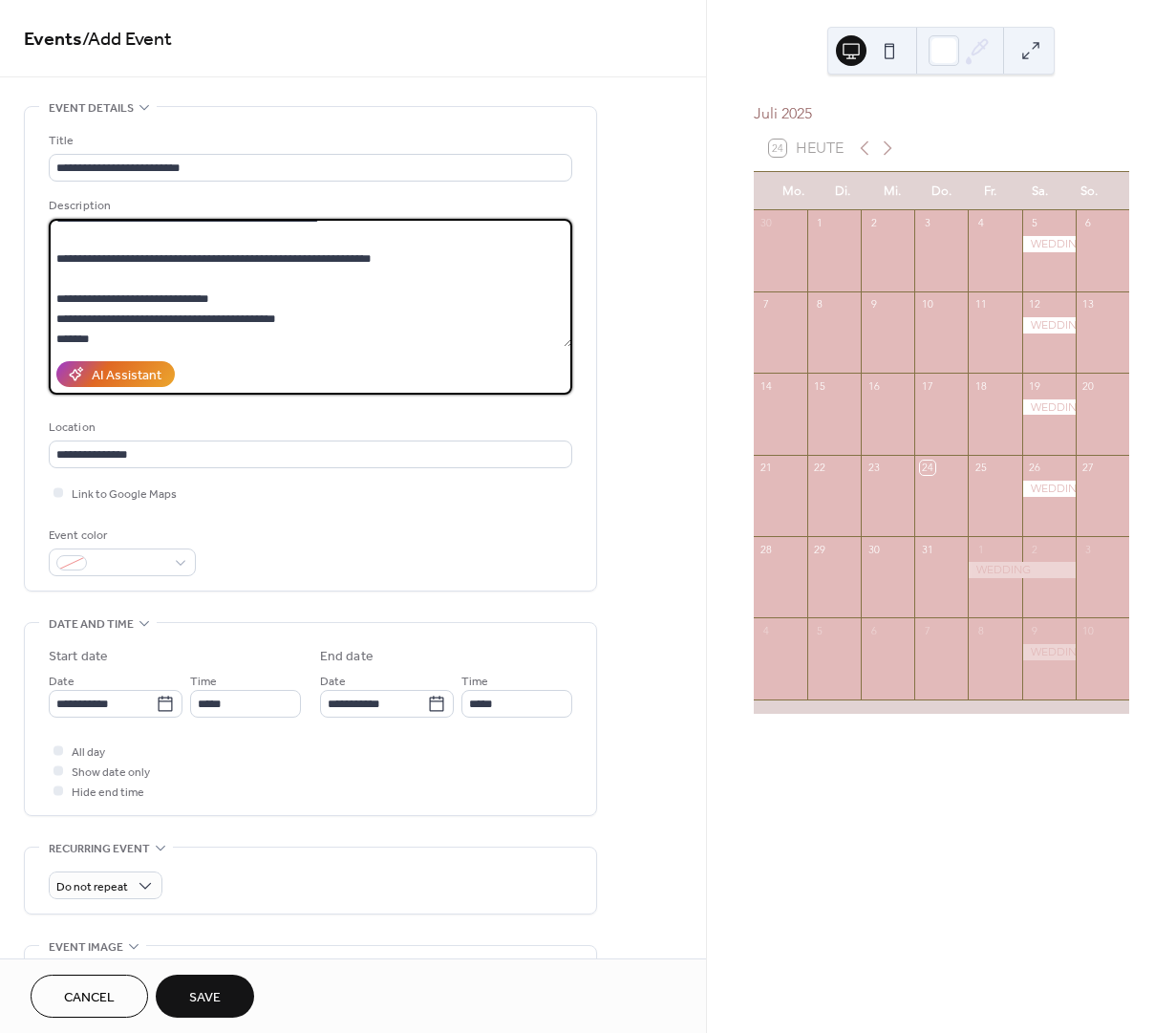 click on "**********" at bounding box center (310, 283) 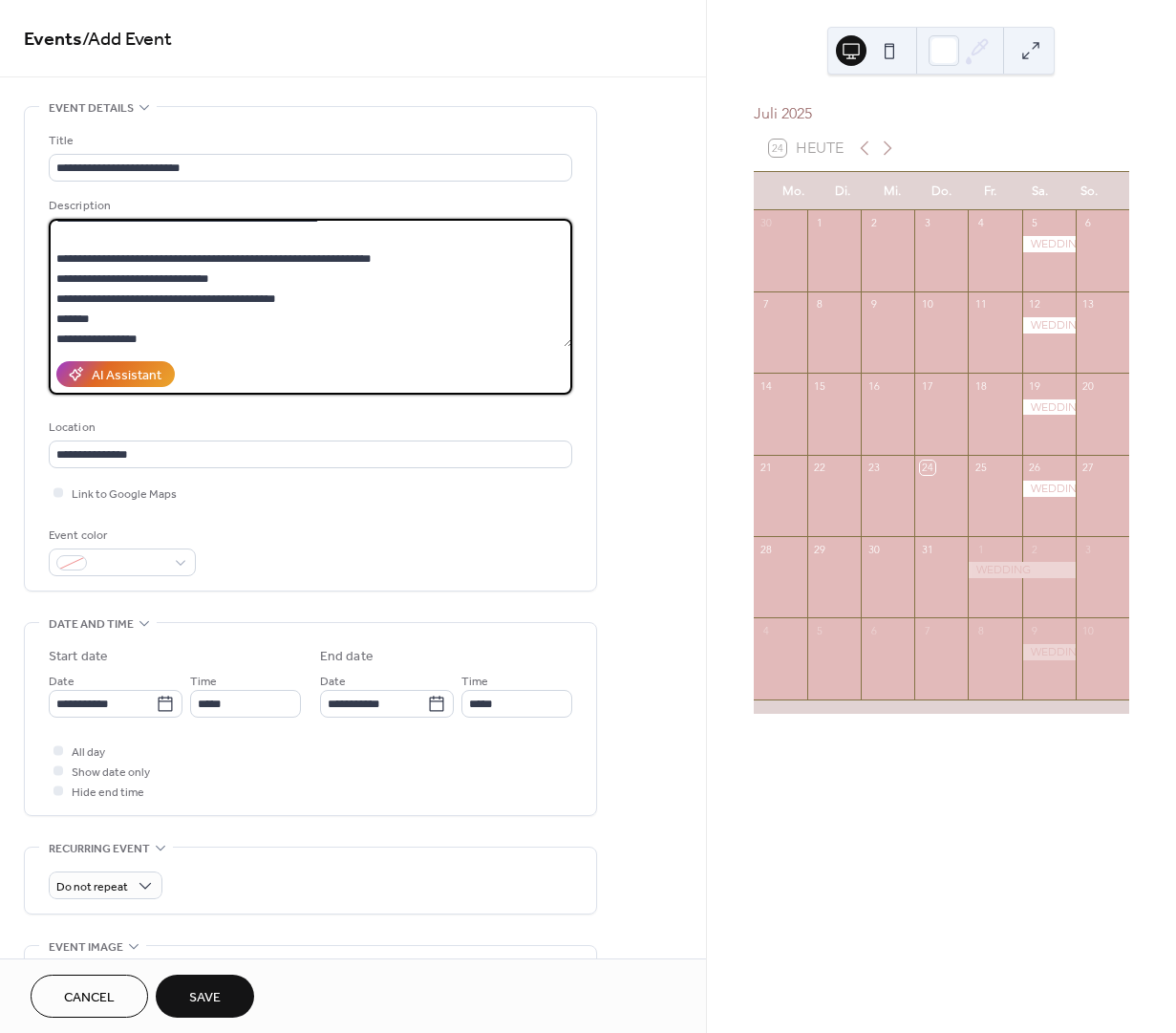 drag, startPoint x: 122, startPoint y: 252, endPoint x: 227, endPoint y: 226, distance: 108.171161 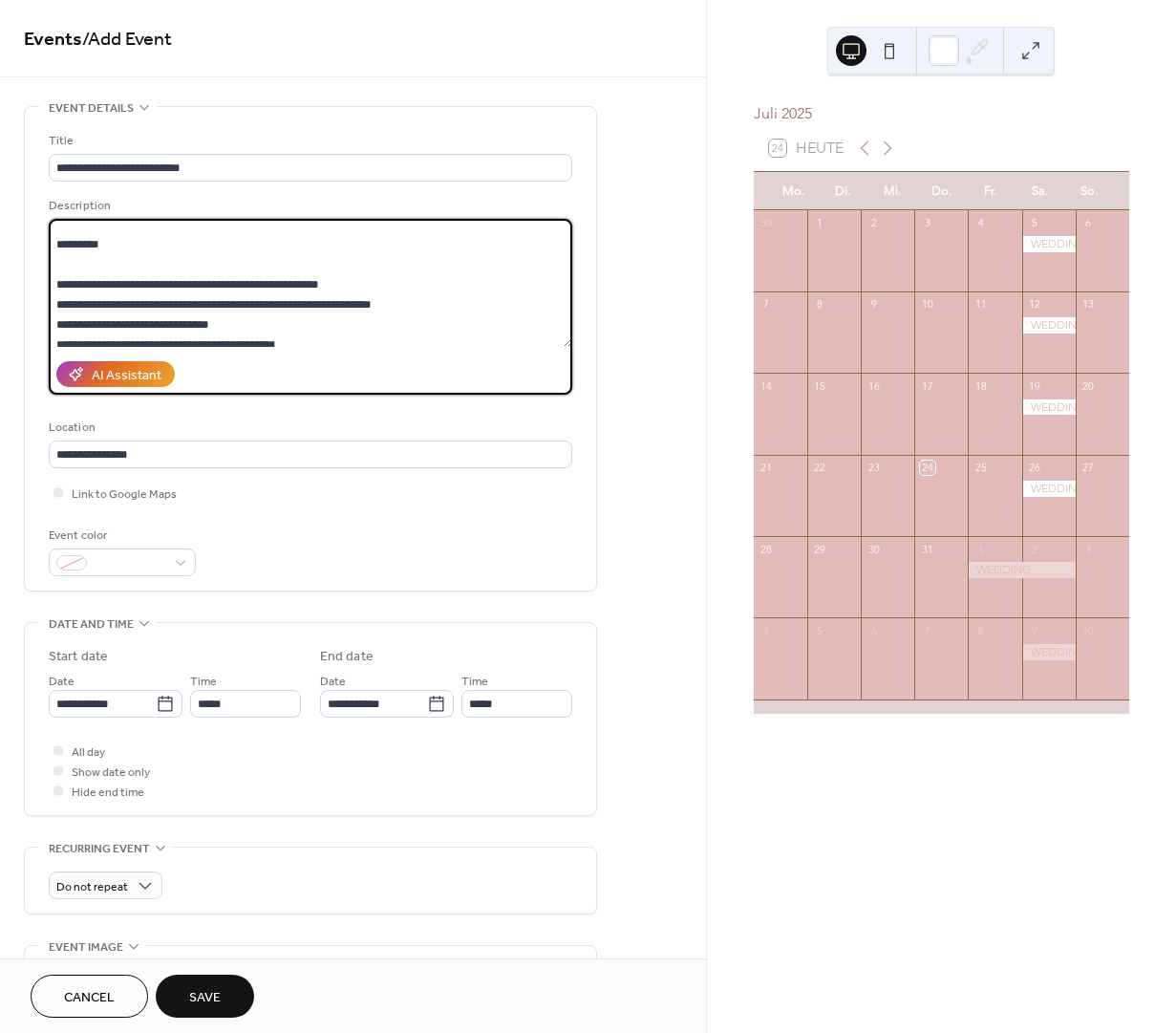 scroll, scrollTop: 141, scrollLeft: 0, axis: vertical 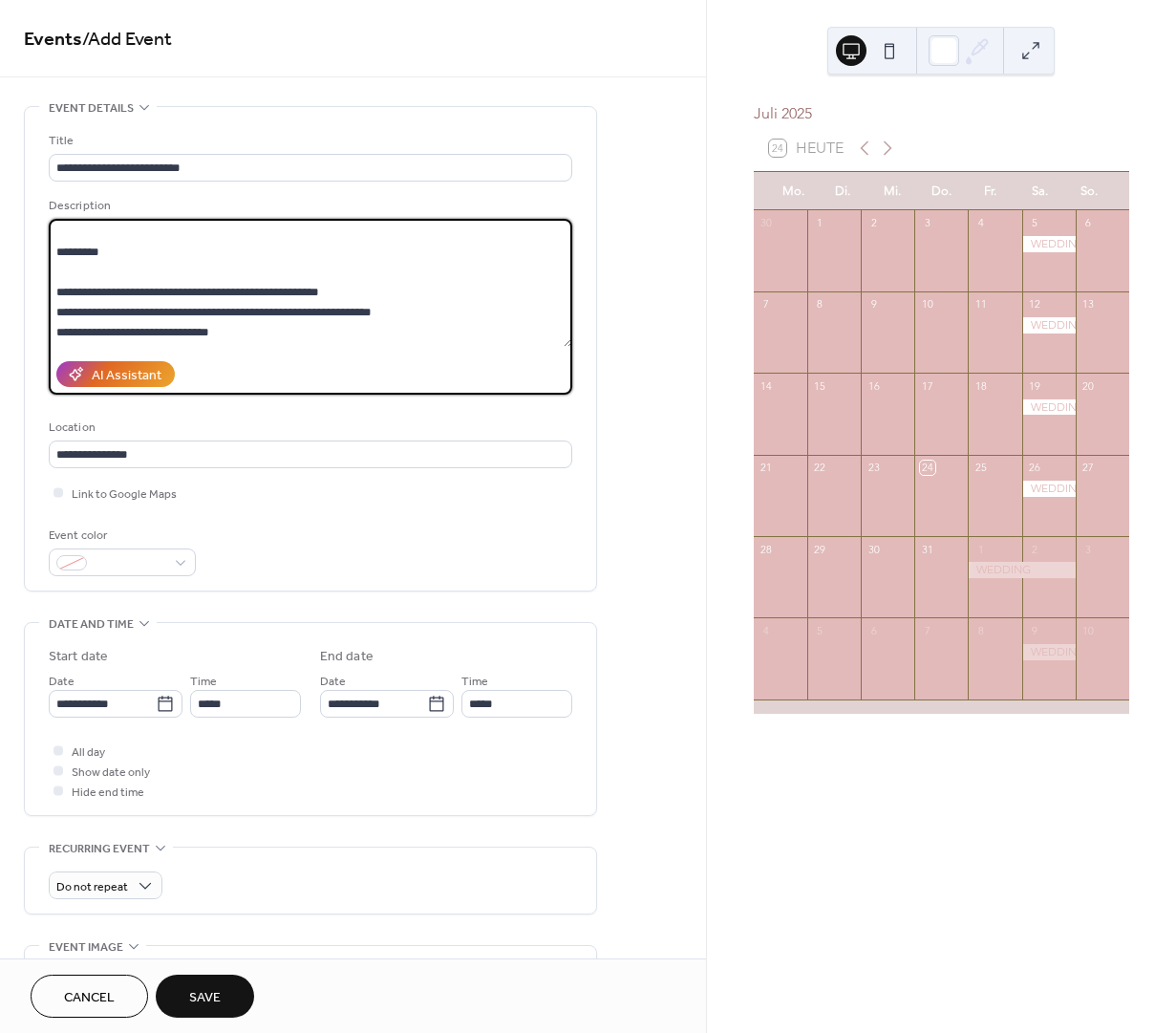 drag, startPoint x: 125, startPoint y: 287, endPoint x: 791, endPoint y: 171, distance: 676.0266 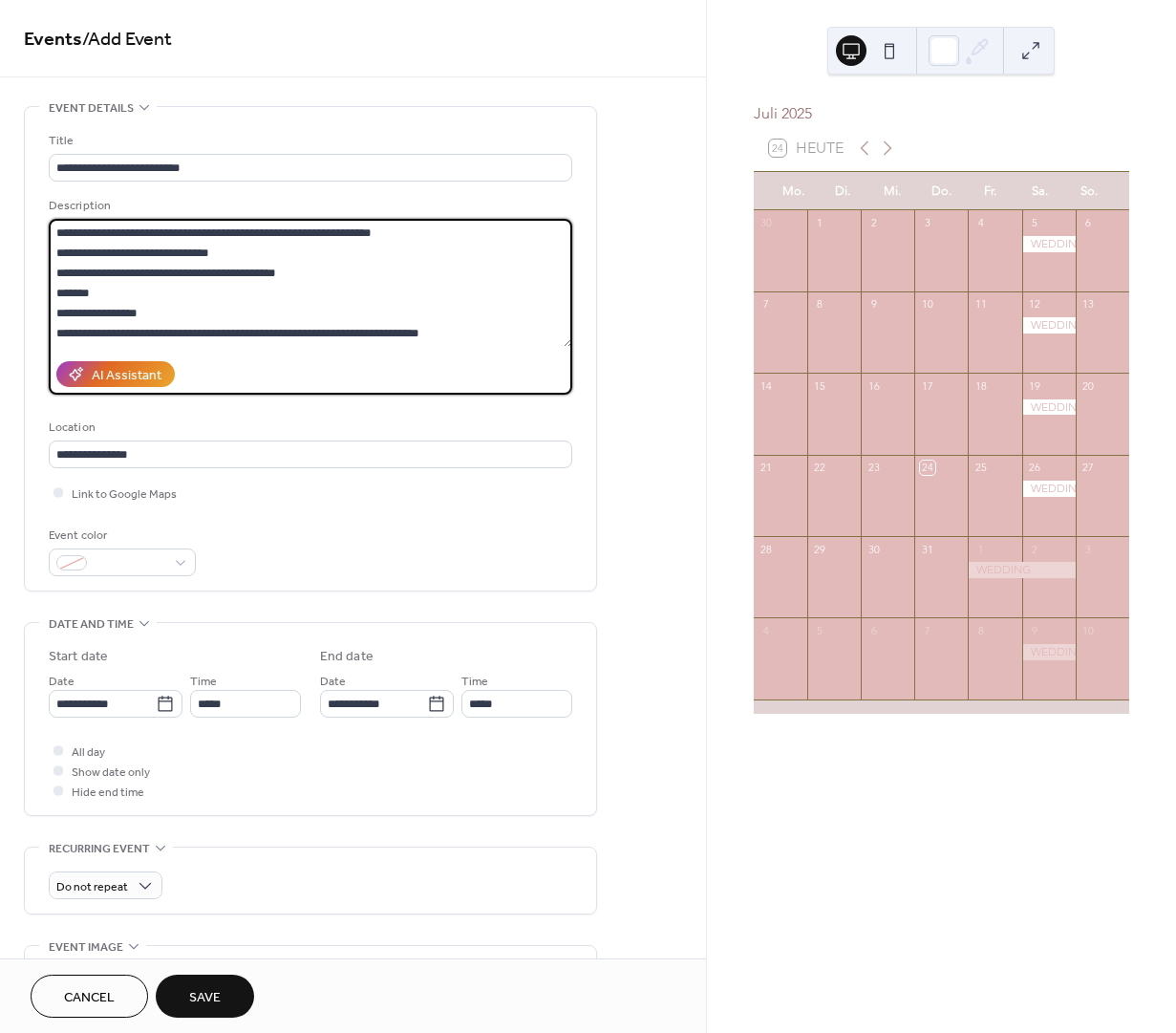 scroll, scrollTop: 301, scrollLeft: 0, axis: vertical 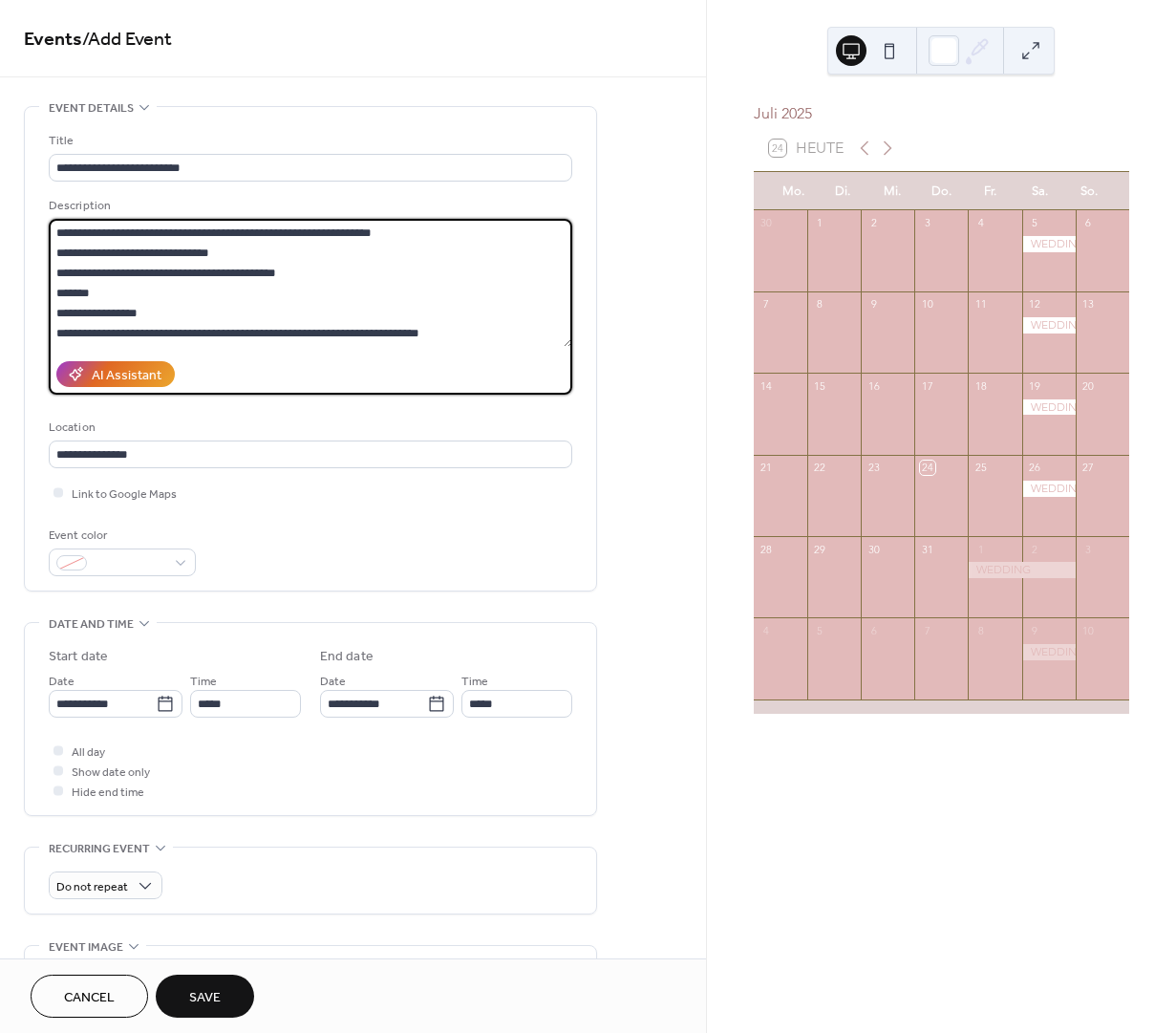click on "**********" at bounding box center [310, 283] 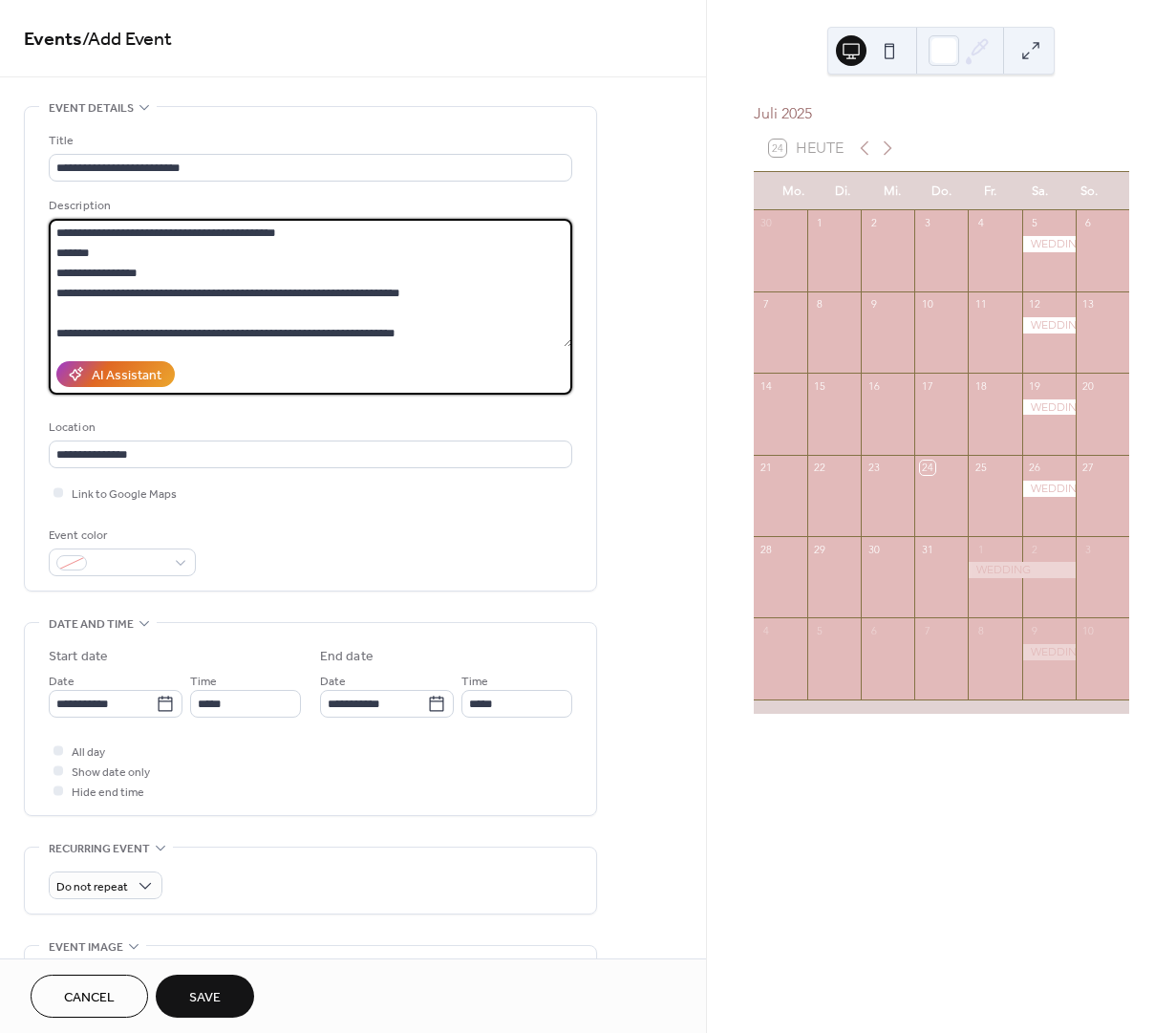 click on "**********" at bounding box center (310, 283) 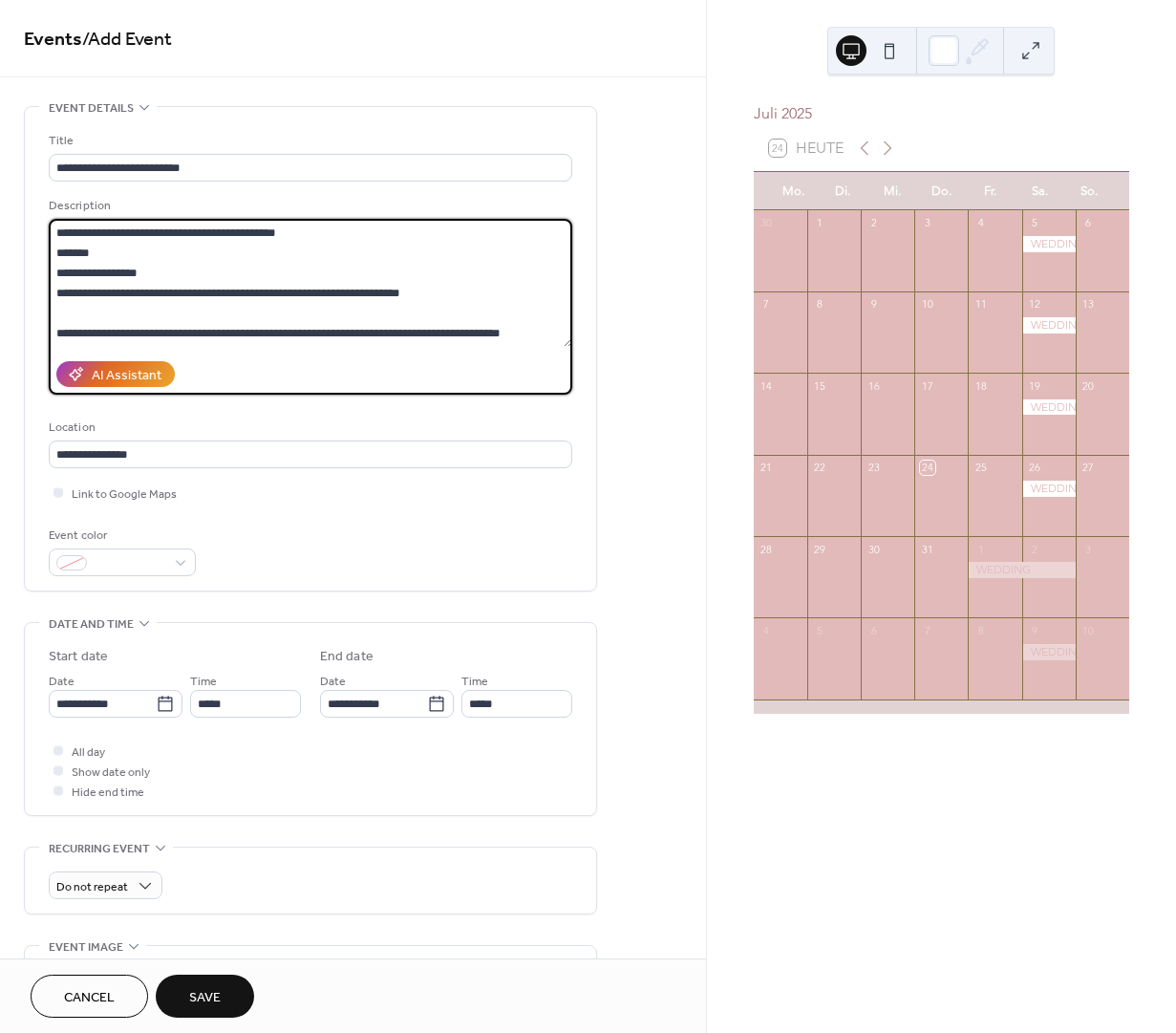 drag, startPoint x: 219, startPoint y: 309, endPoint x: 211, endPoint y: 295, distance: 16.124515 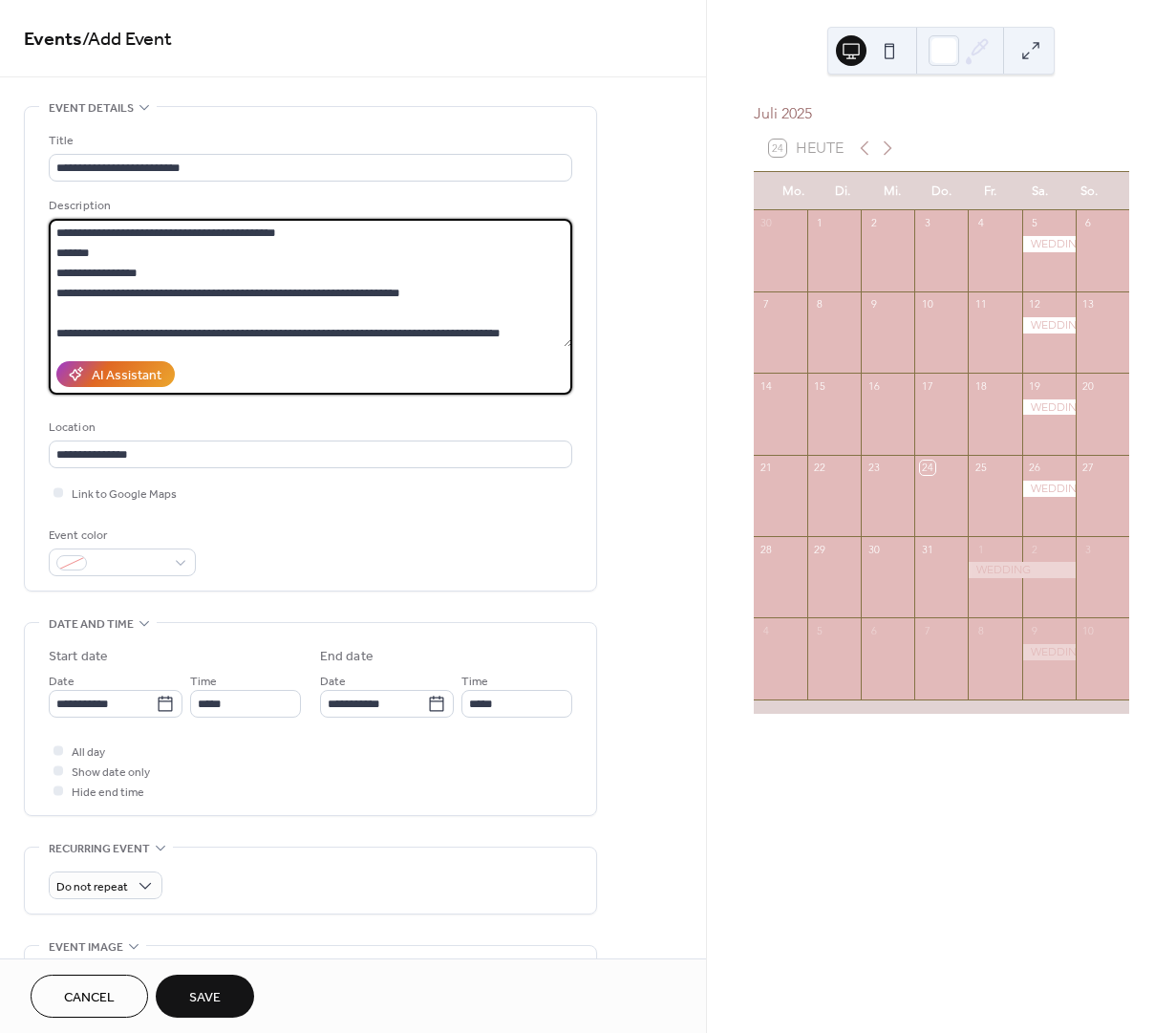 click on "**********" at bounding box center (310, 283) 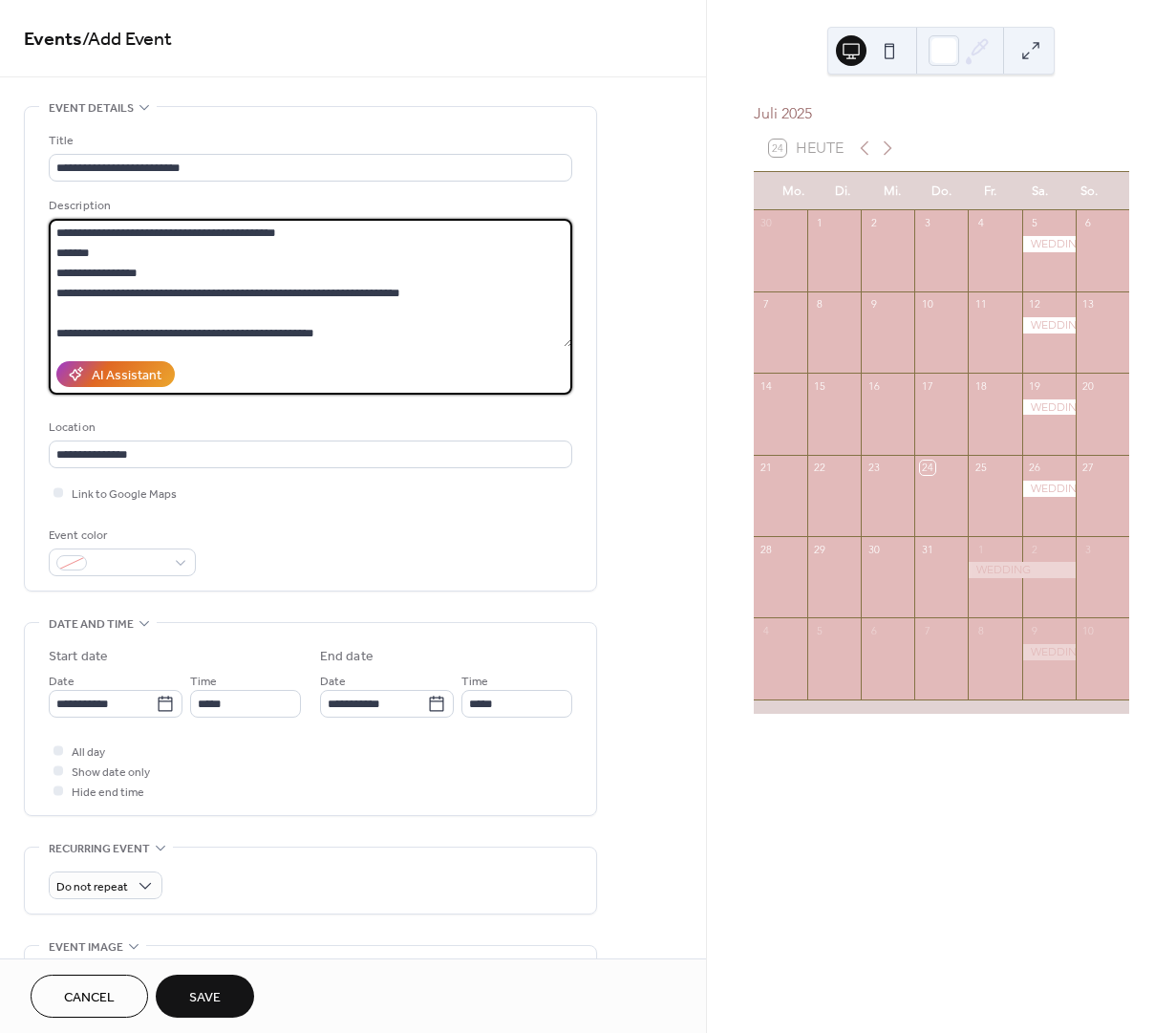 scroll, scrollTop: 264, scrollLeft: 0, axis: vertical 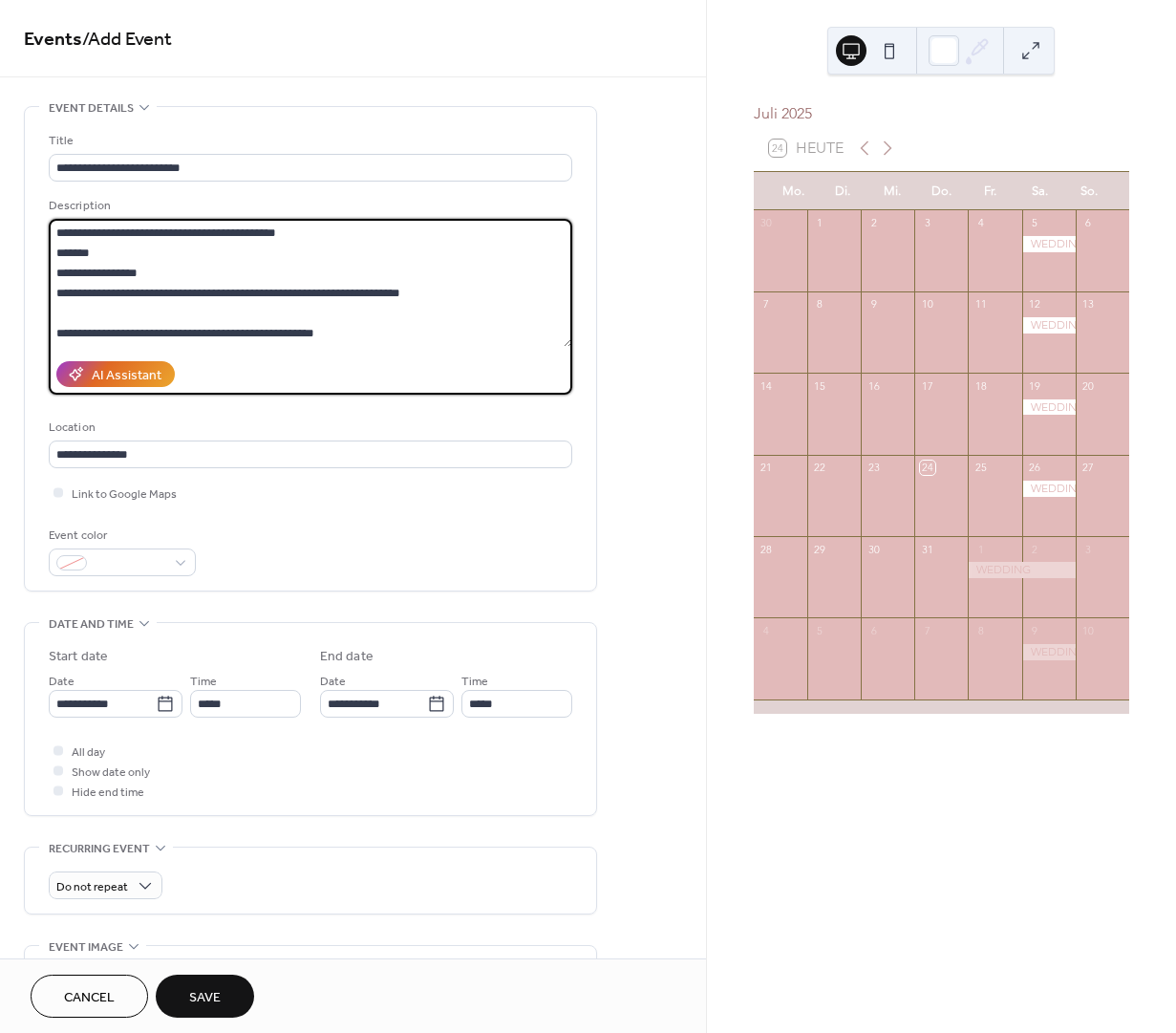 click on "**********" at bounding box center (310, 283) 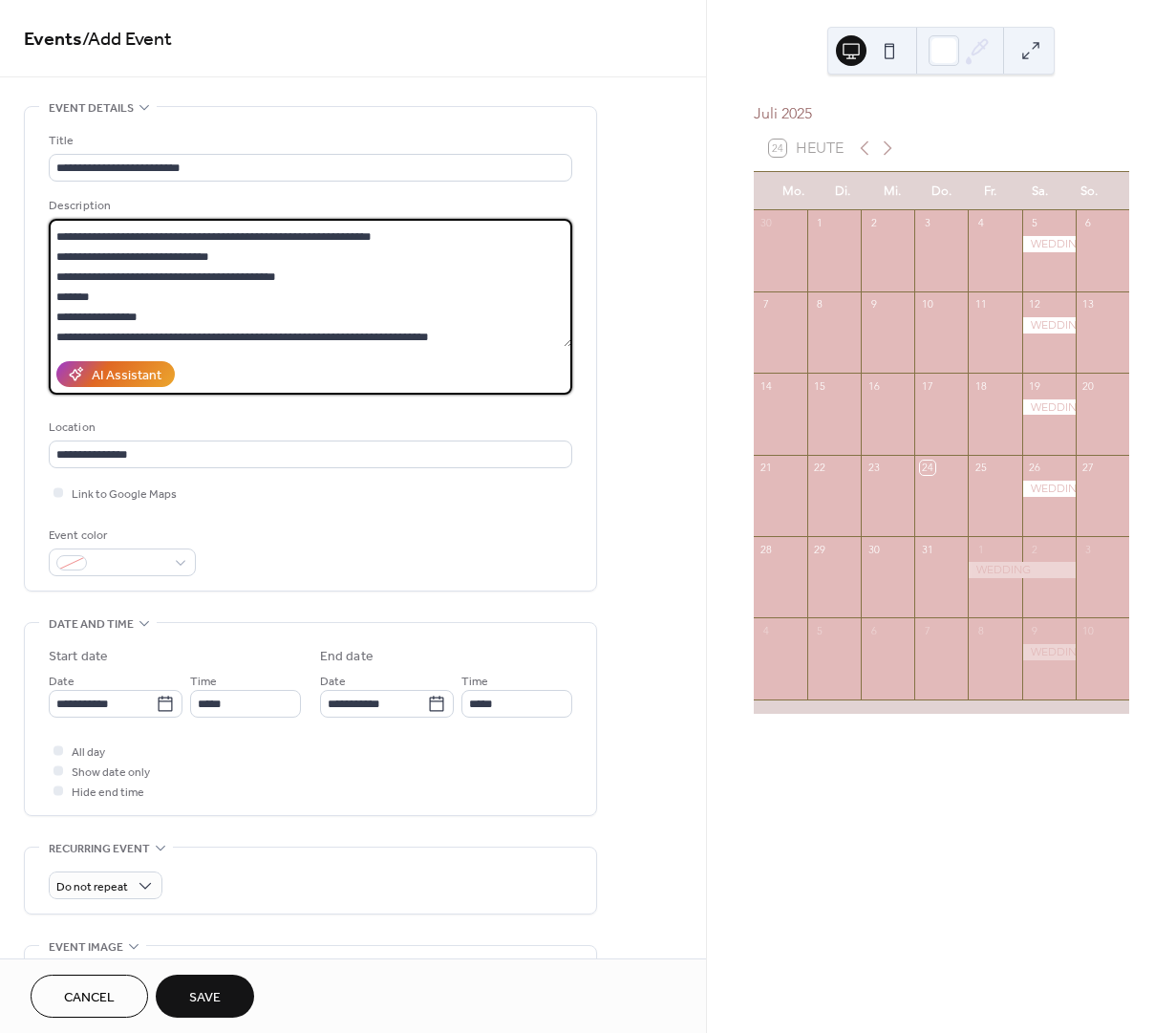 scroll, scrollTop: 175, scrollLeft: 0, axis: vertical 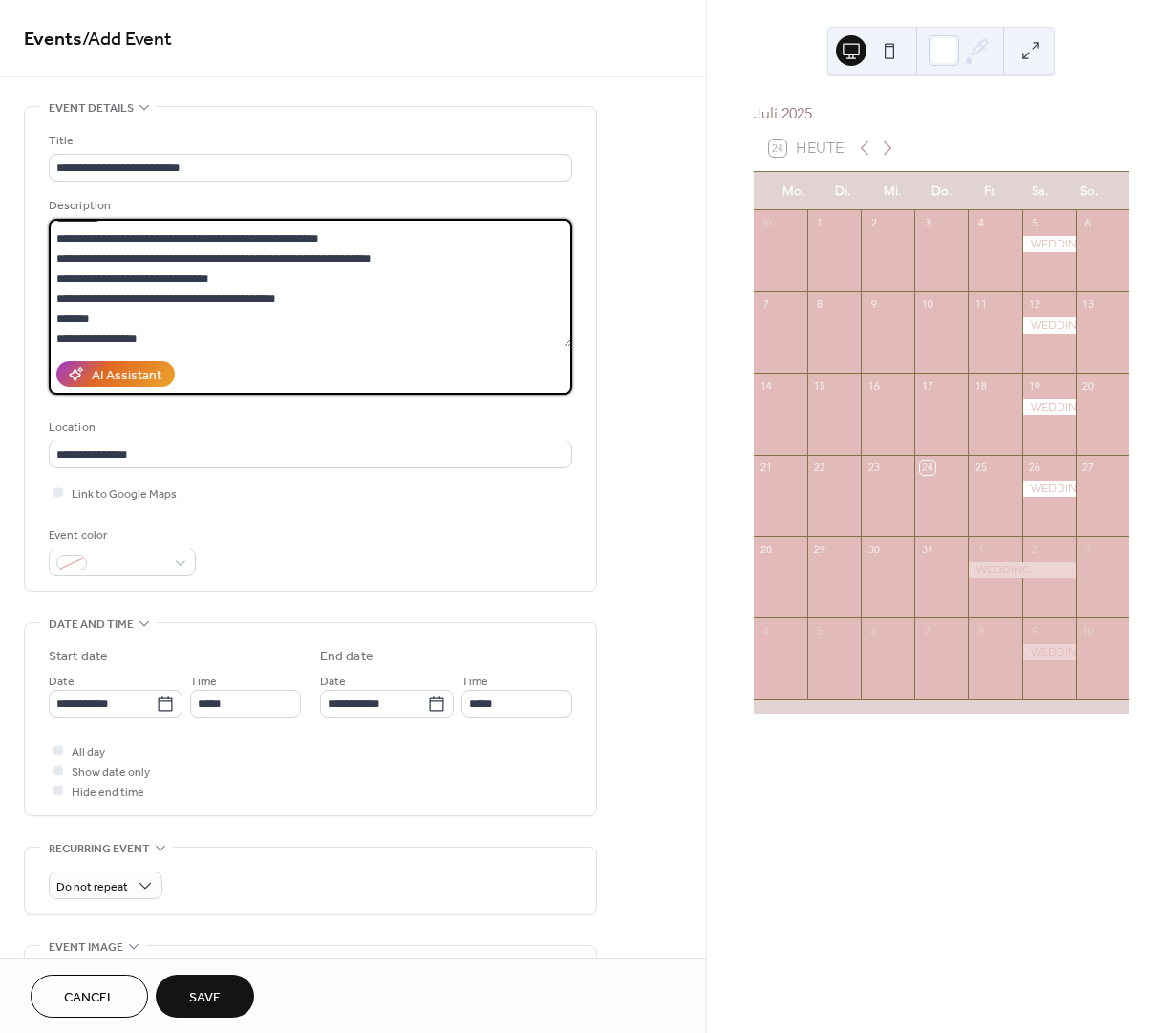 click on "**********" at bounding box center (310, 283) 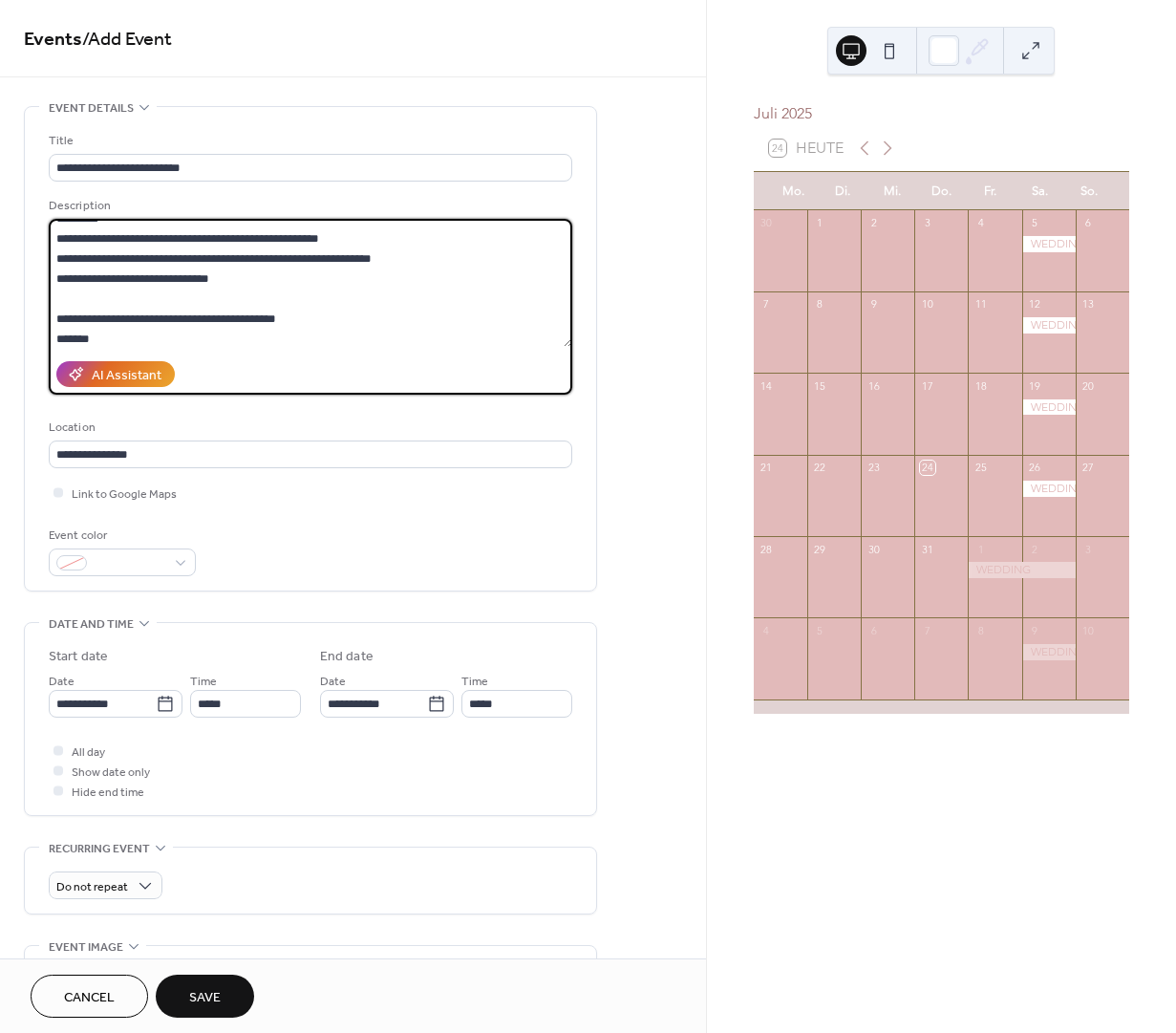 paste on "**********" 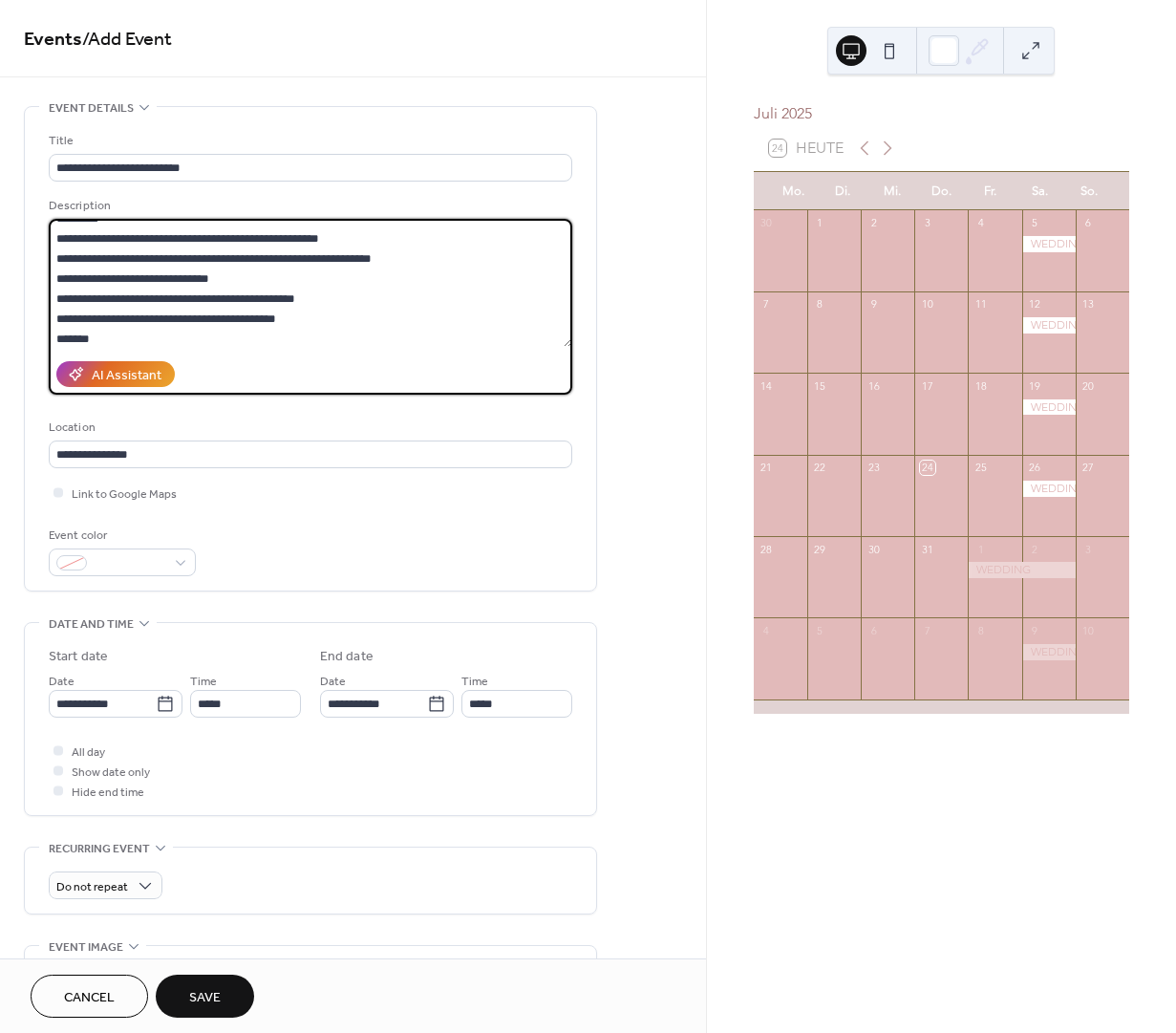 scroll, scrollTop: 178, scrollLeft: 0, axis: vertical 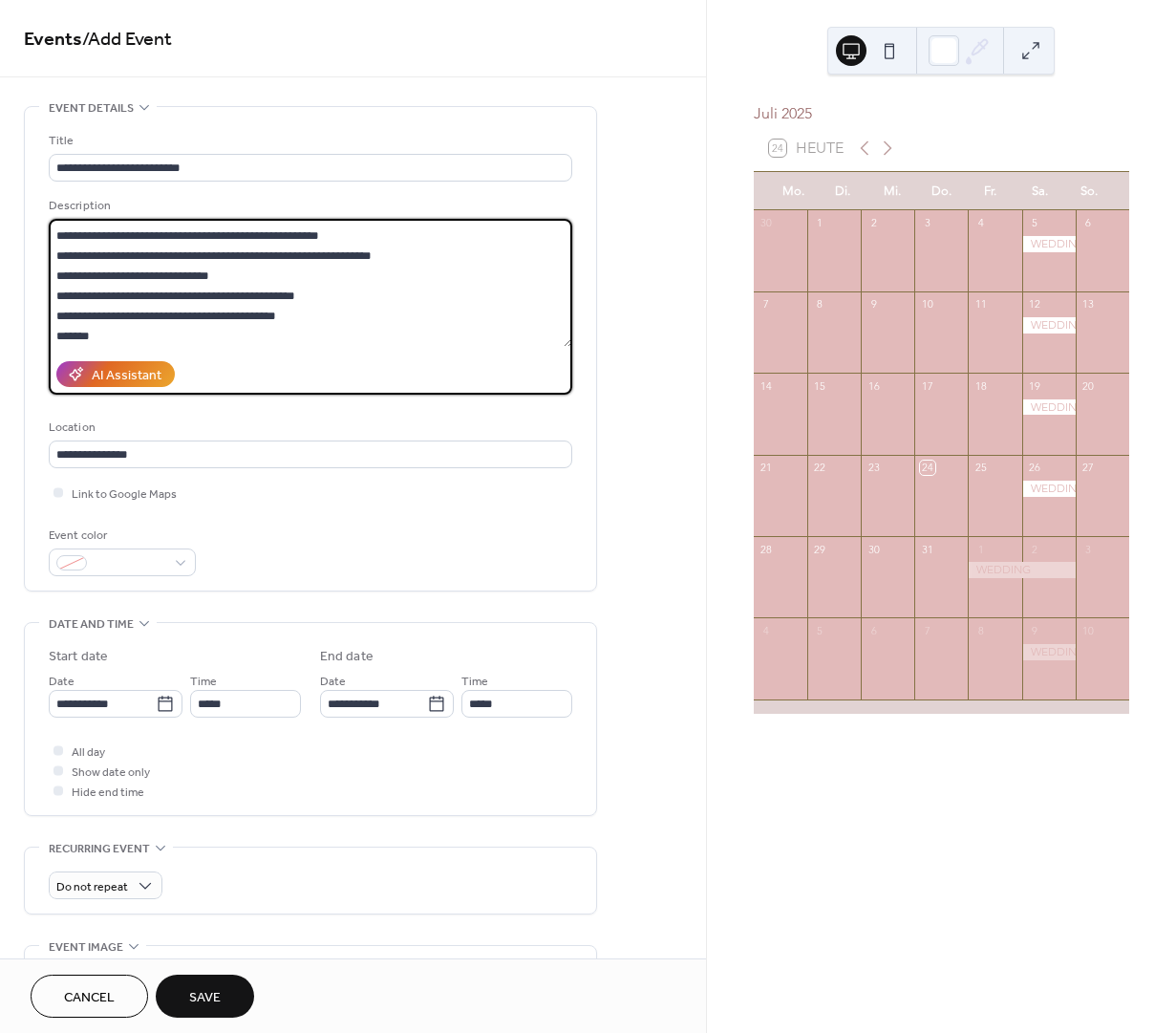 drag, startPoint x: 464, startPoint y: 314, endPoint x: 53, endPoint y: 324, distance: 411.122 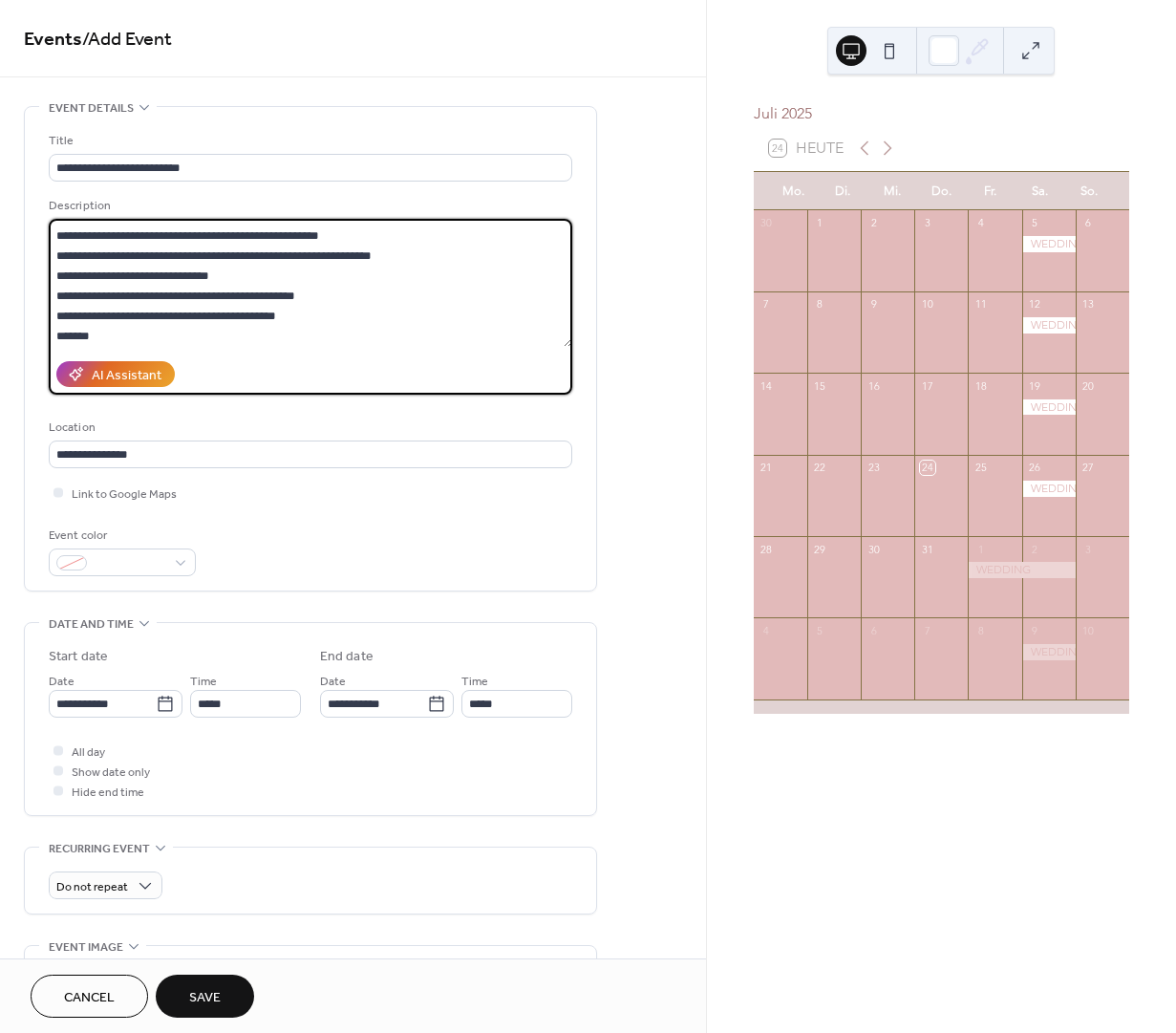click on "**********" at bounding box center (310, 283) 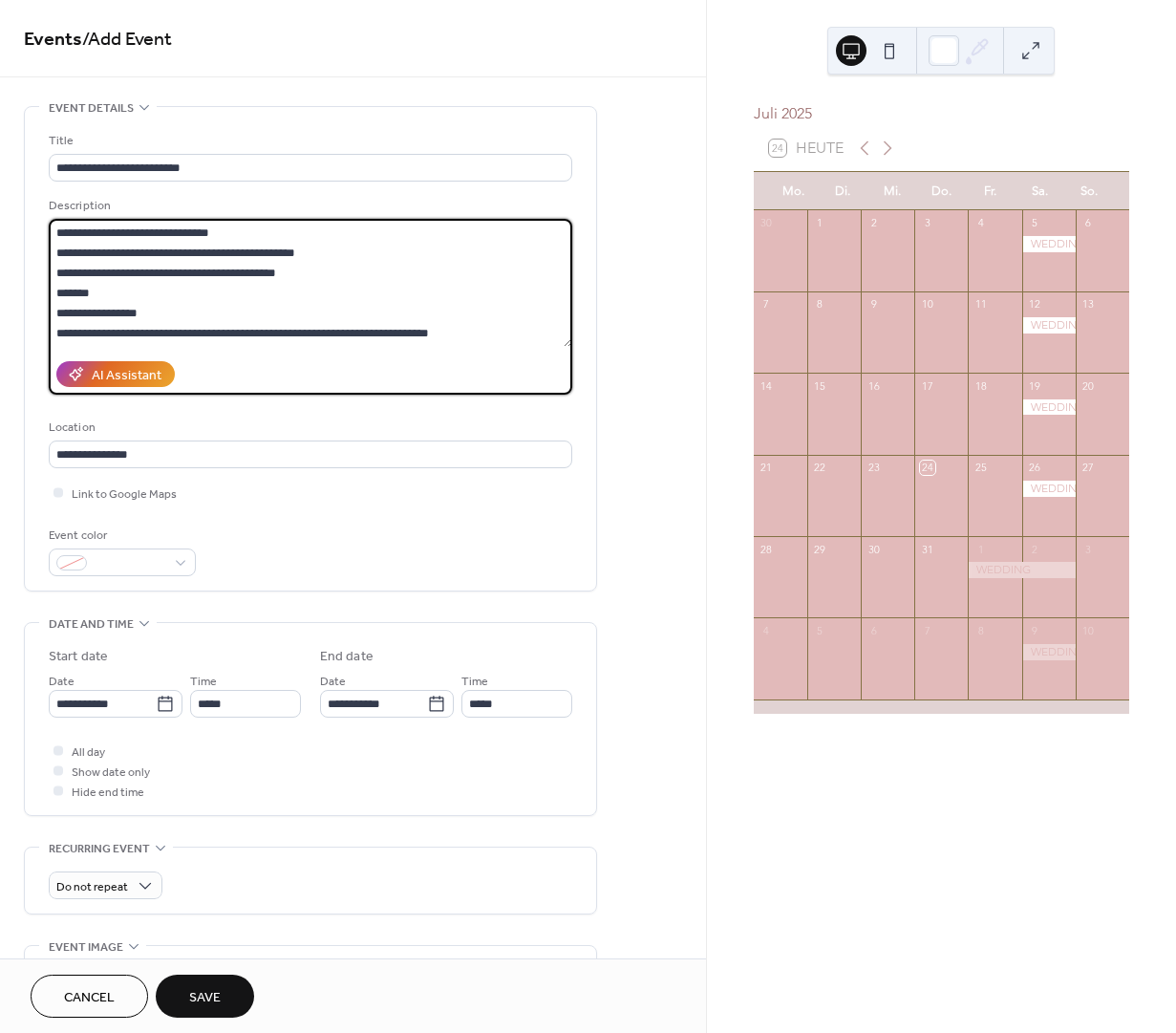 scroll, scrollTop: 300, scrollLeft: 0, axis: vertical 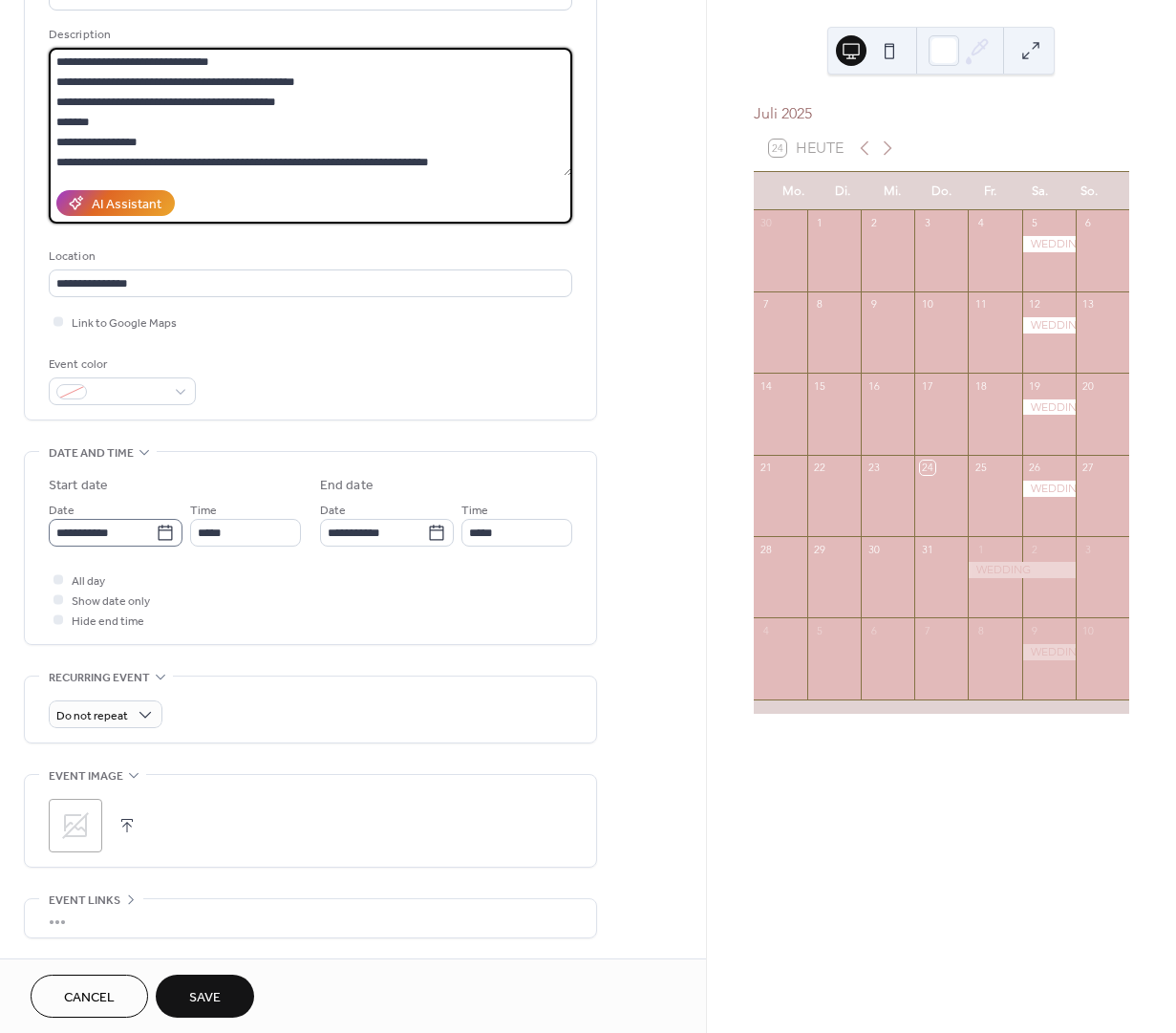 type on "**********" 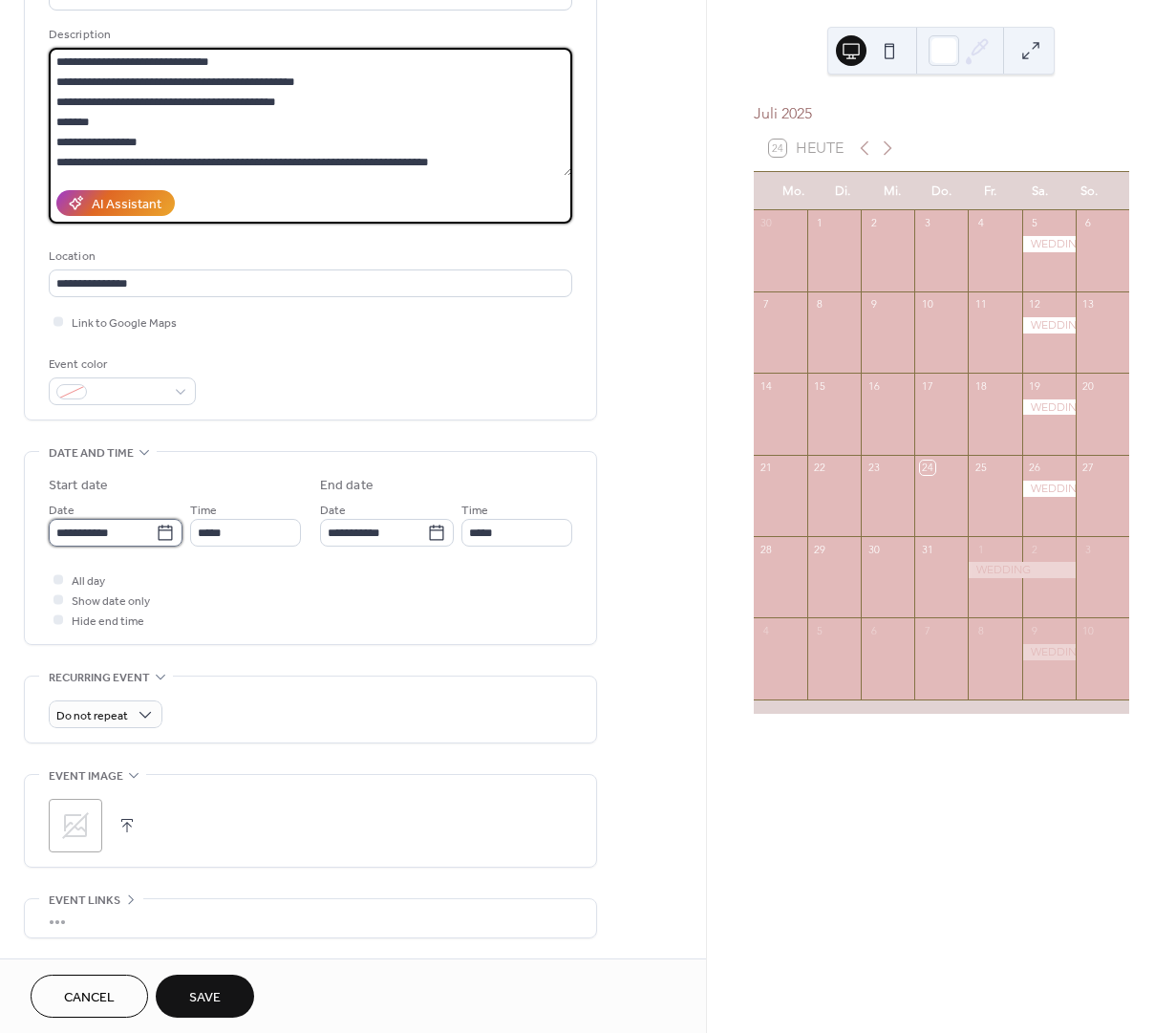 click on "**********" at bounding box center [102, 532] 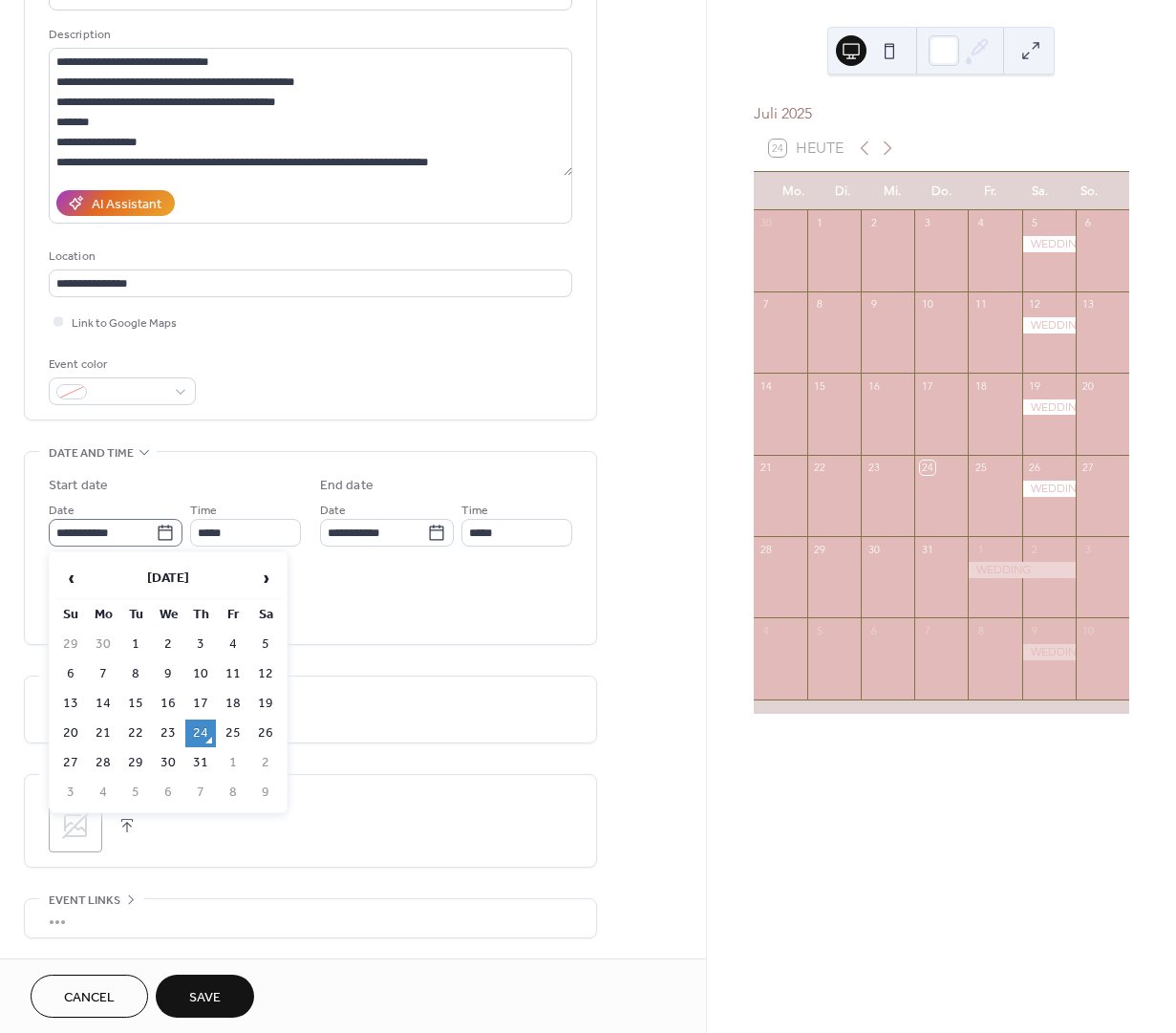 click 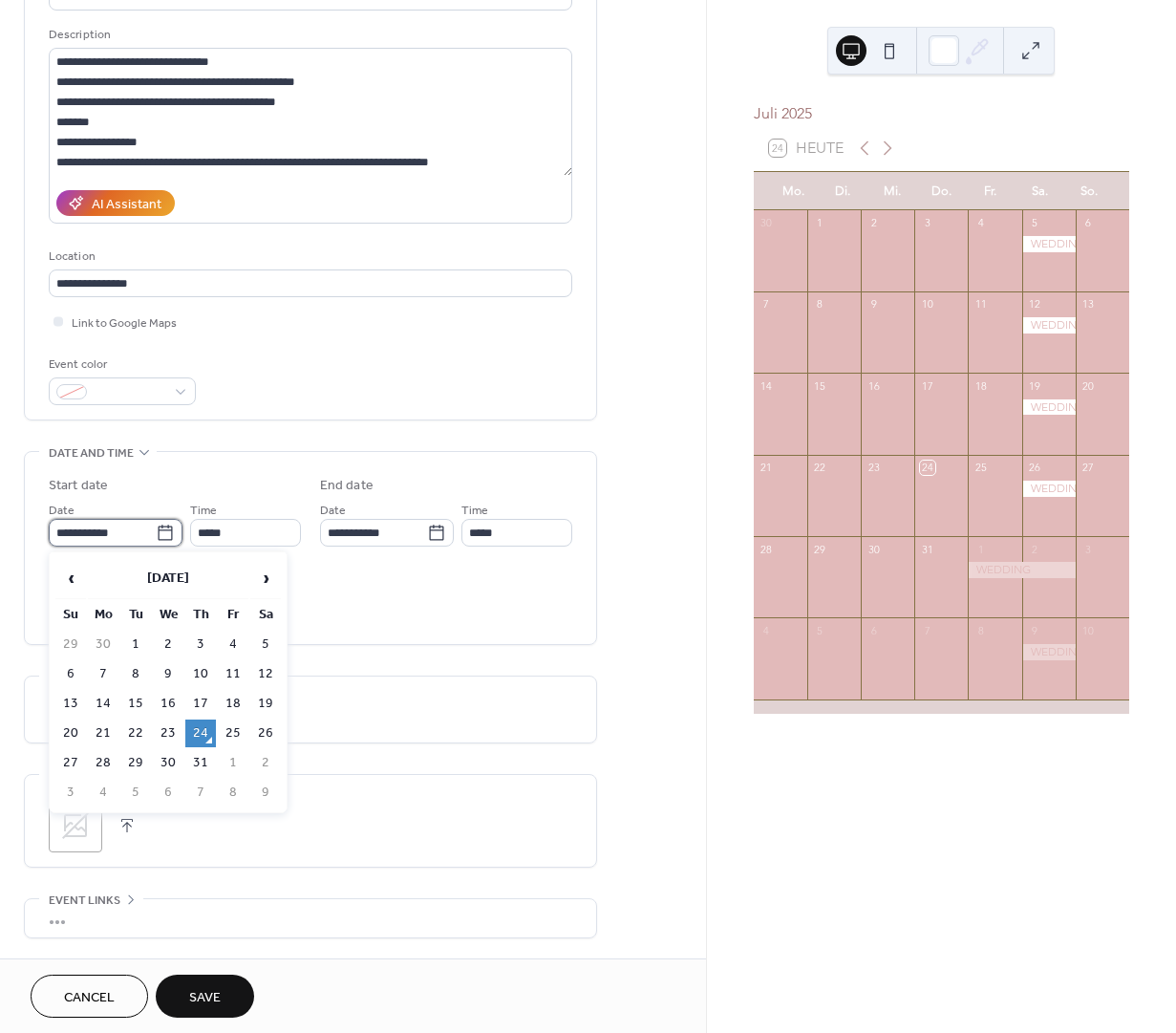 click on "**********" at bounding box center (102, 532) 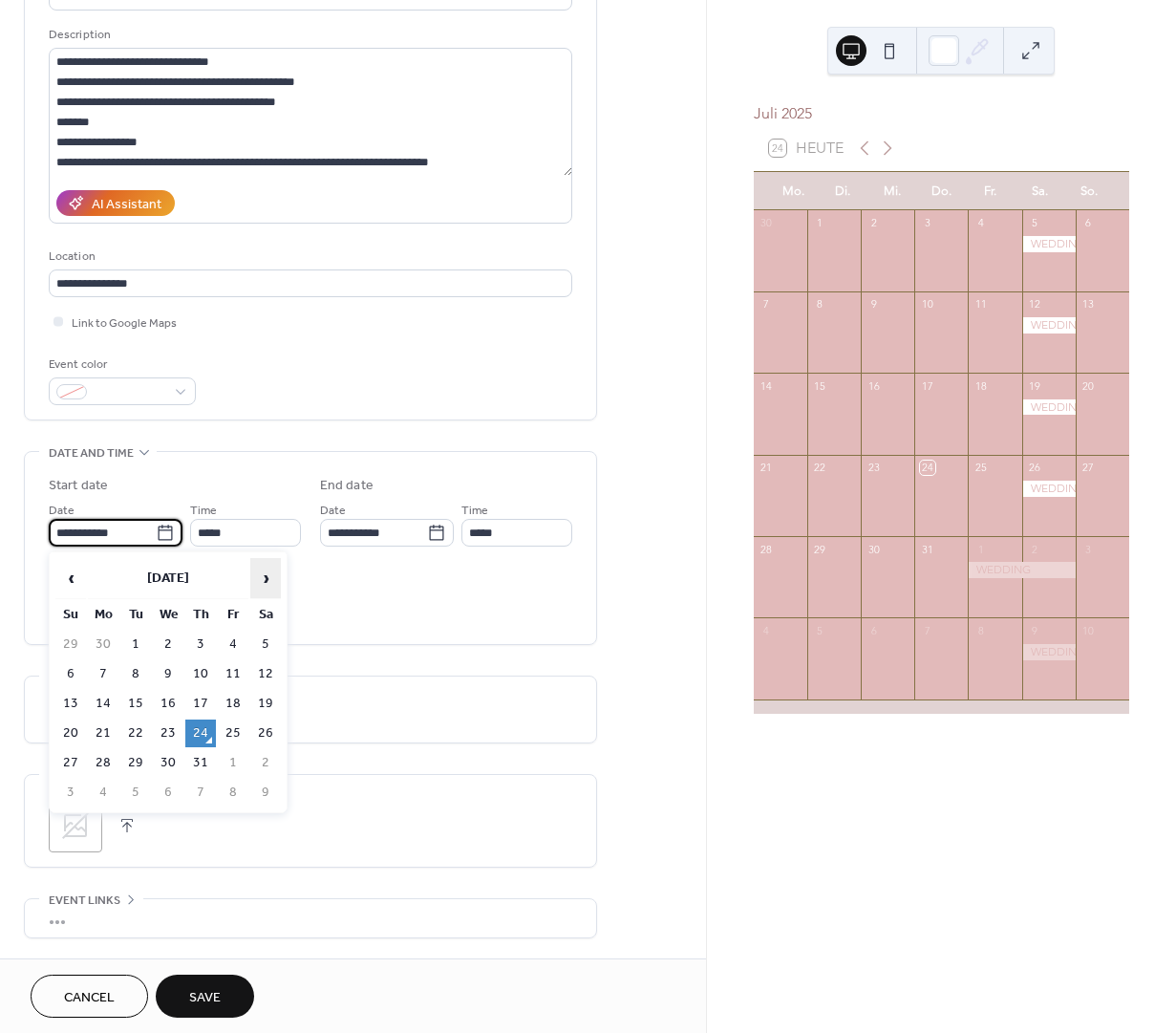 click on "›" at bounding box center [266, 578] 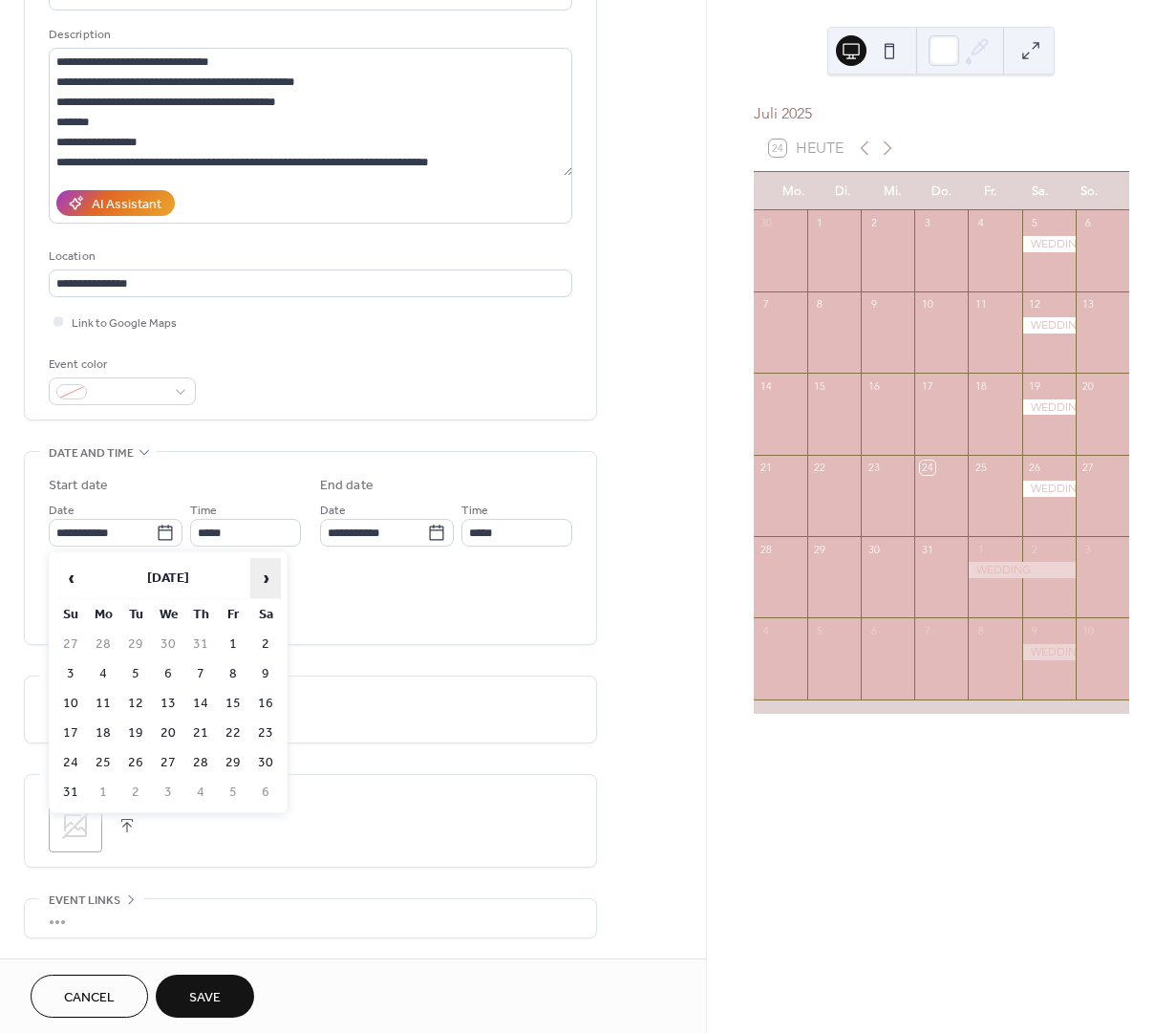 click on "›" at bounding box center [266, 578] 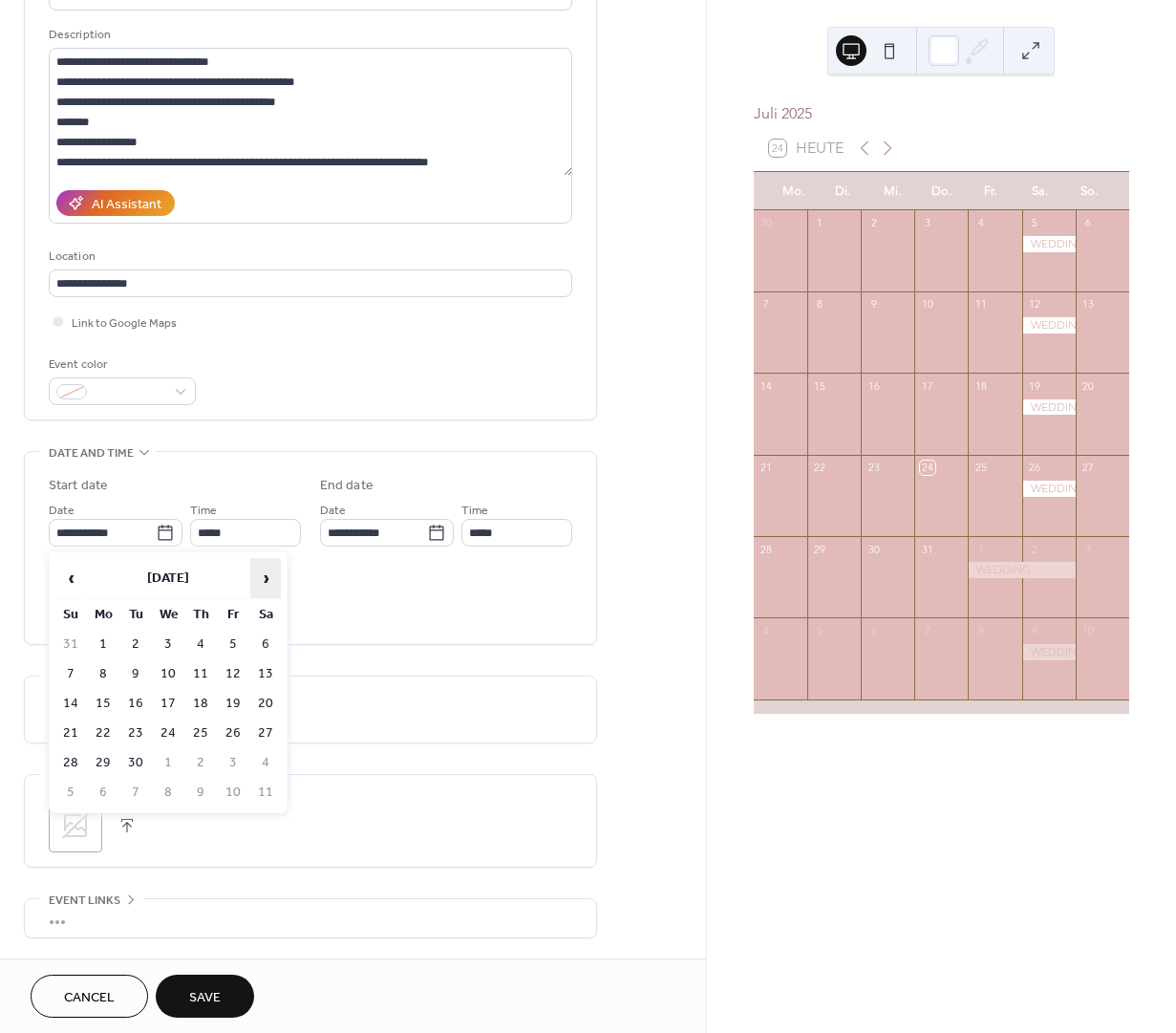 click on "›" at bounding box center (266, 578) 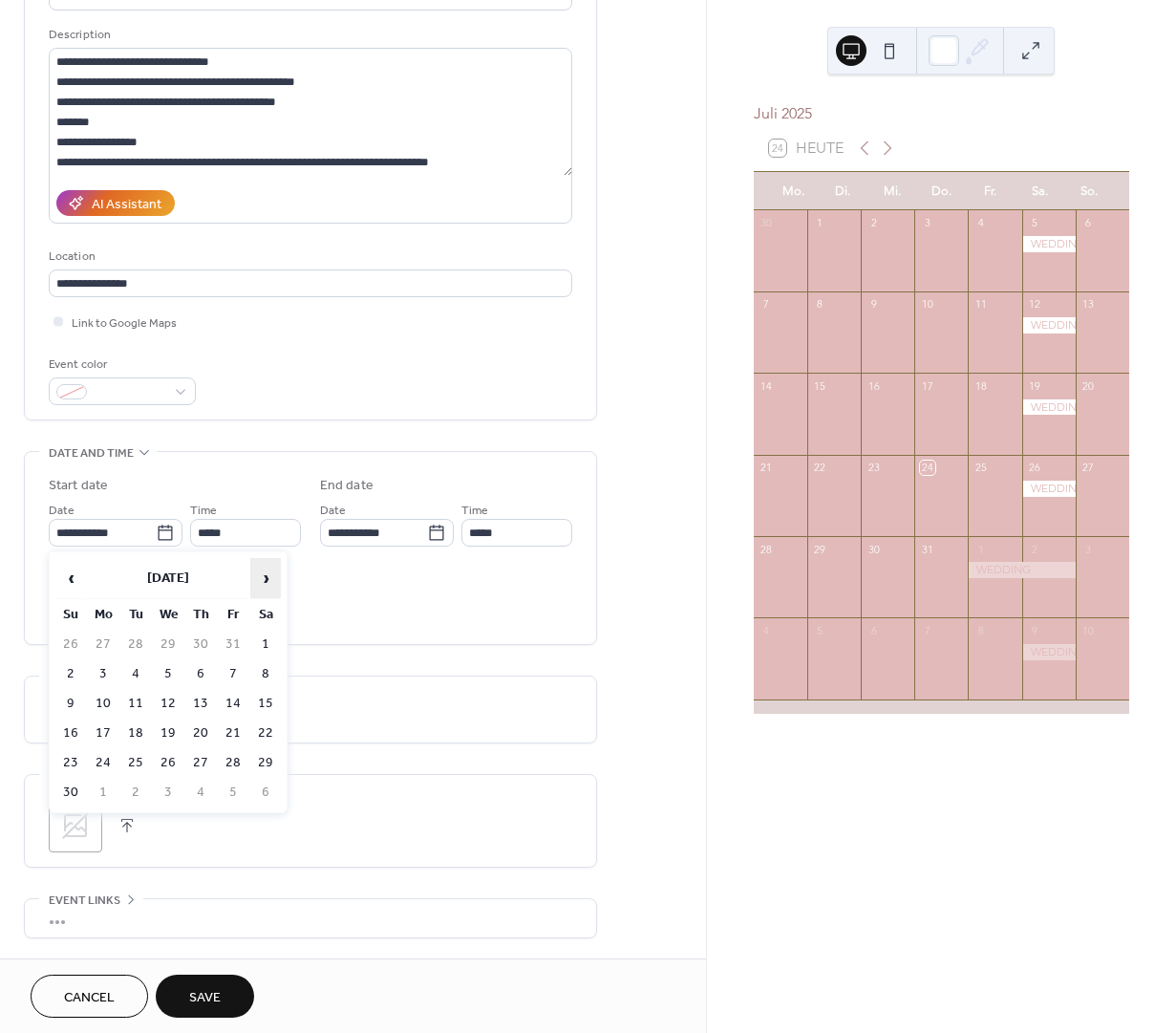 click on "›" at bounding box center [266, 578] 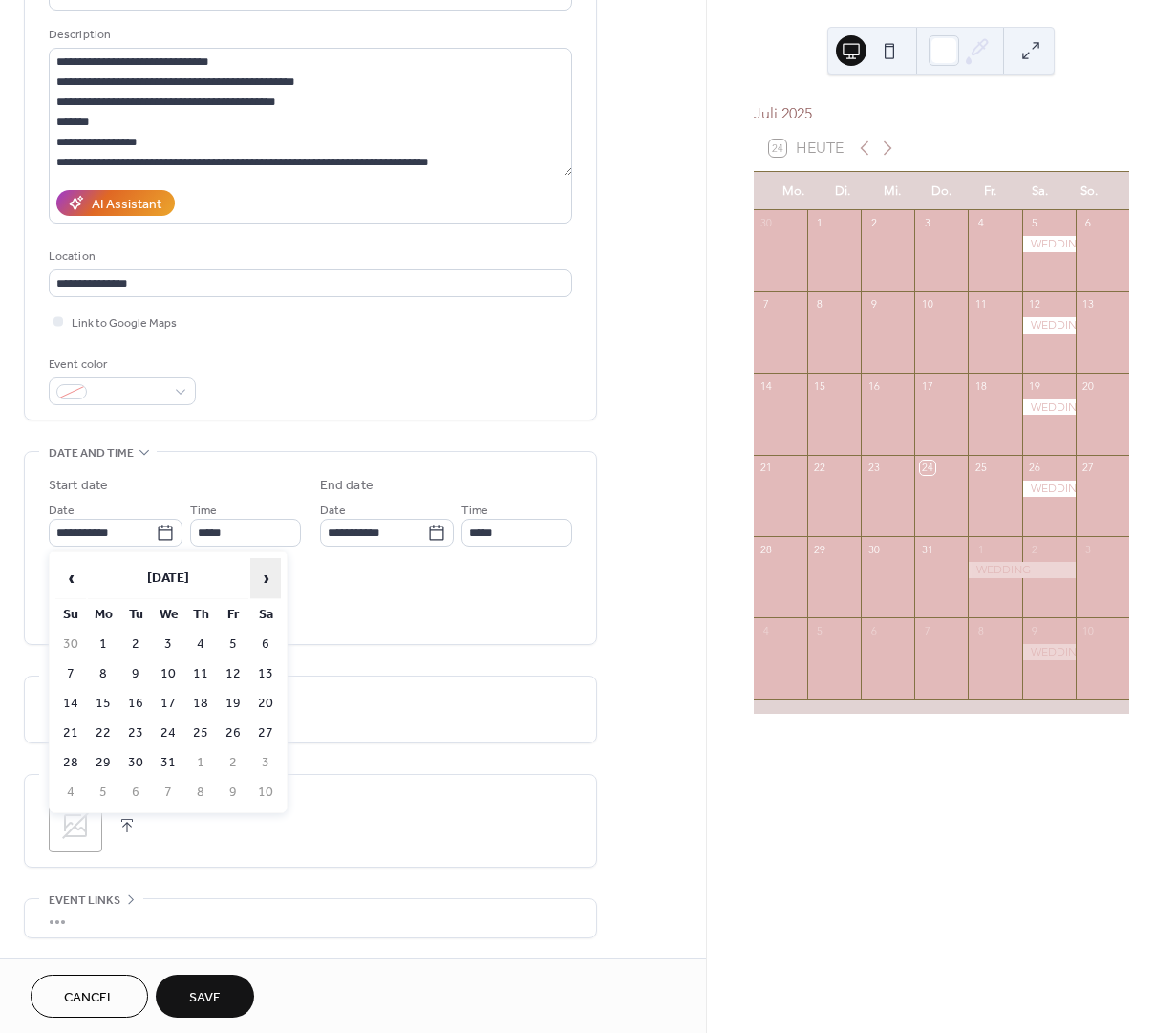 click on "›" at bounding box center (266, 578) 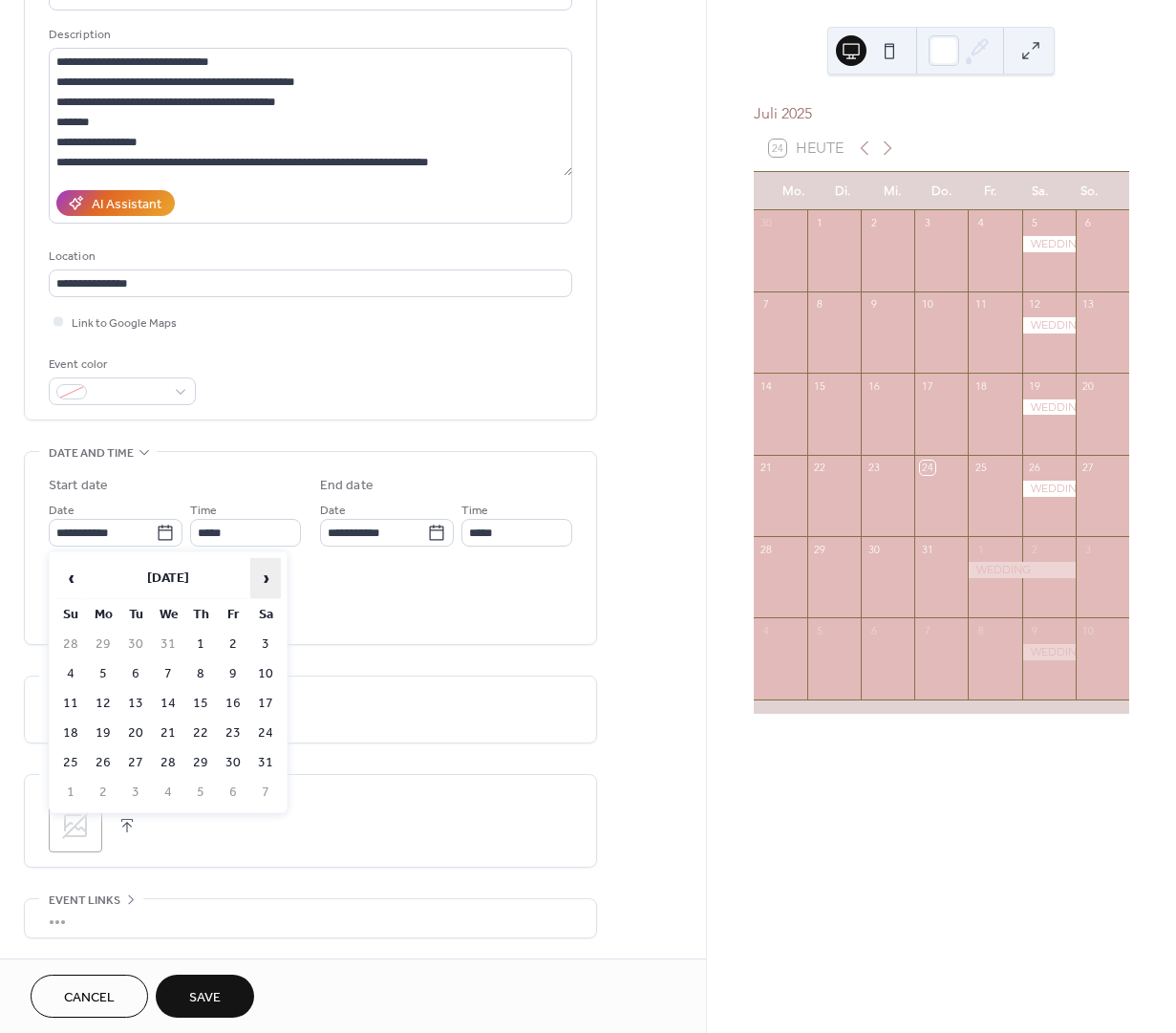 click on "›" at bounding box center (266, 578) 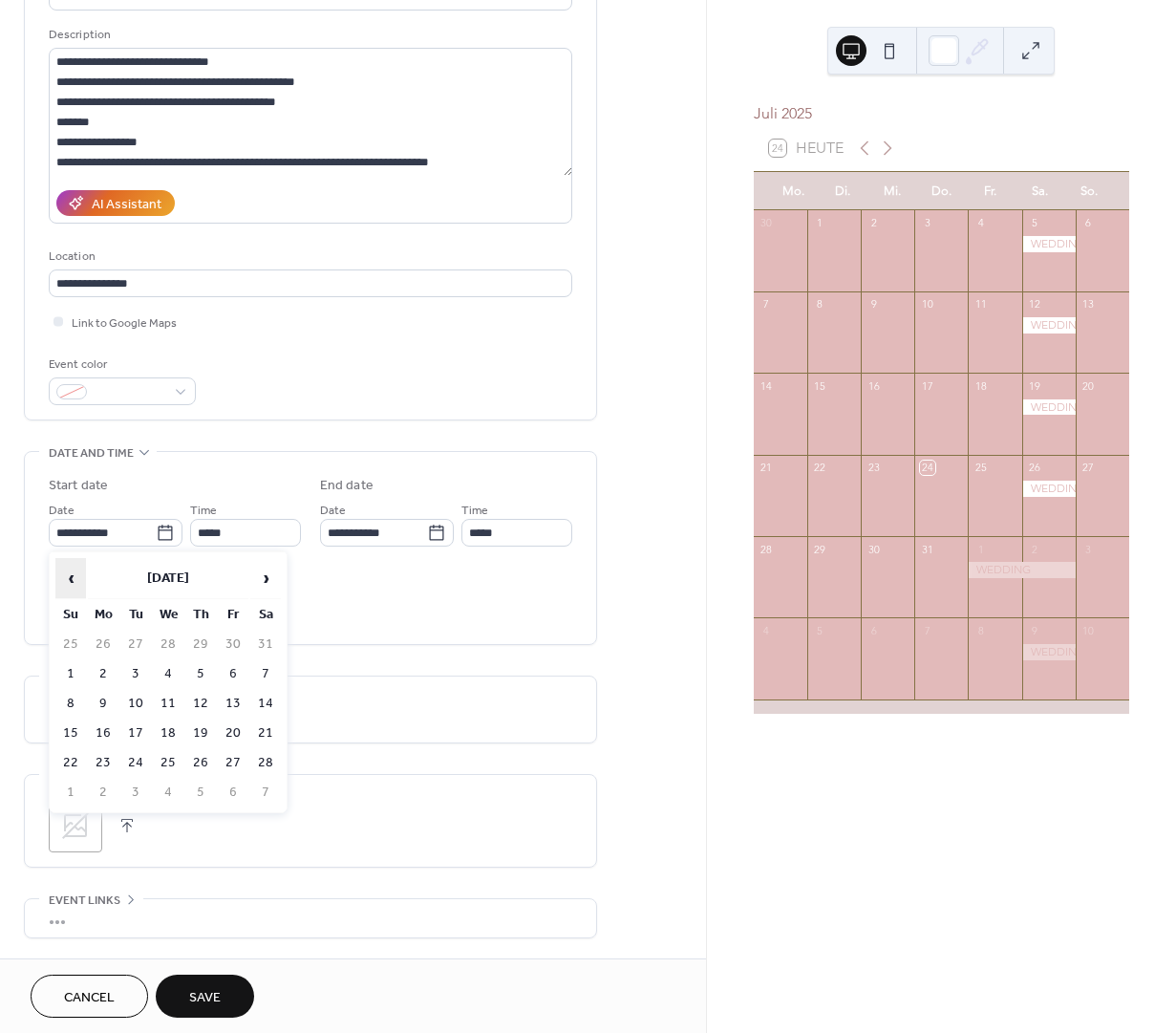 click on "‹" at bounding box center [71, 578] 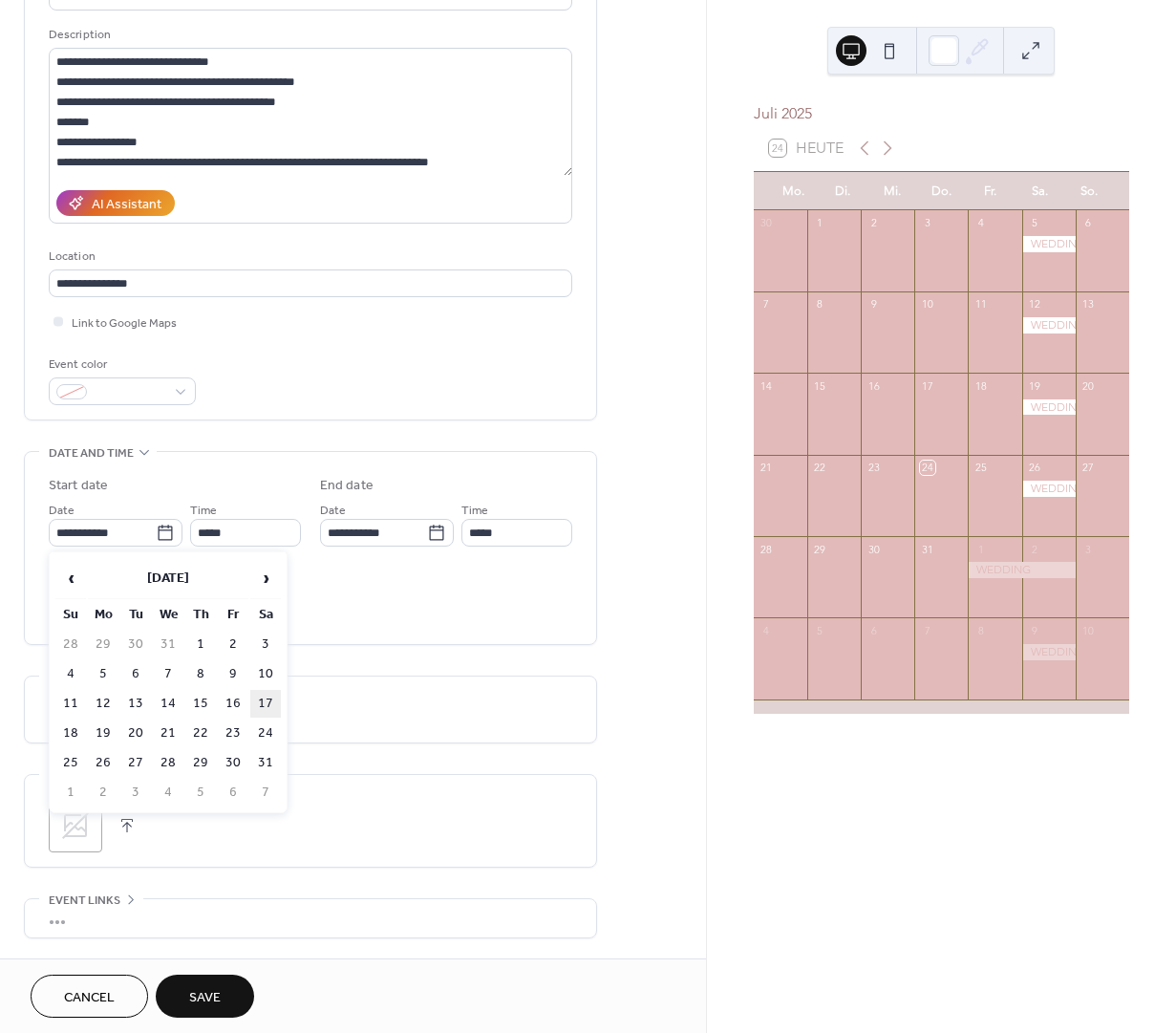click on "17" at bounding box center [266, 703] 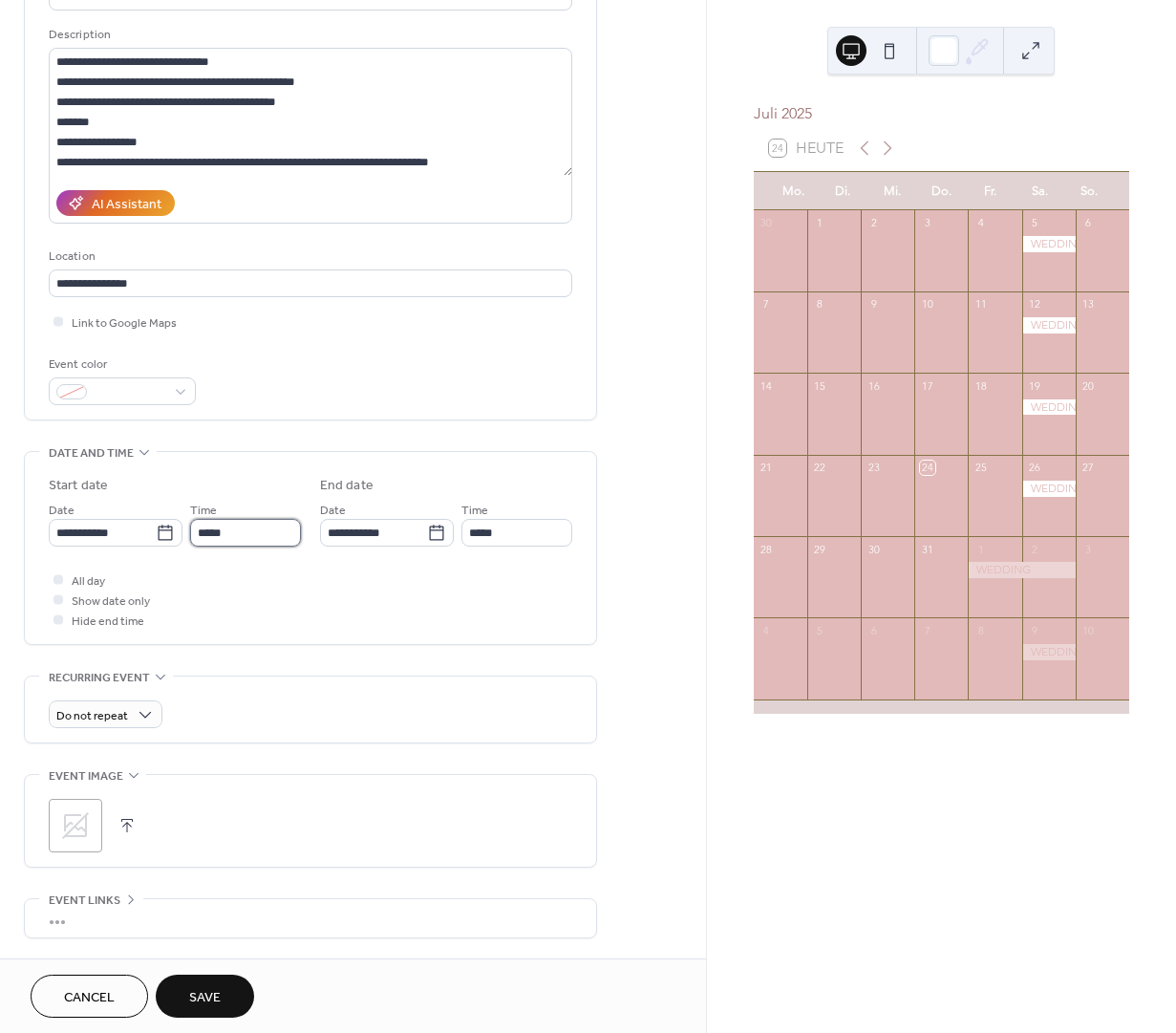 click on "*****" at bounding box center [246, 532] 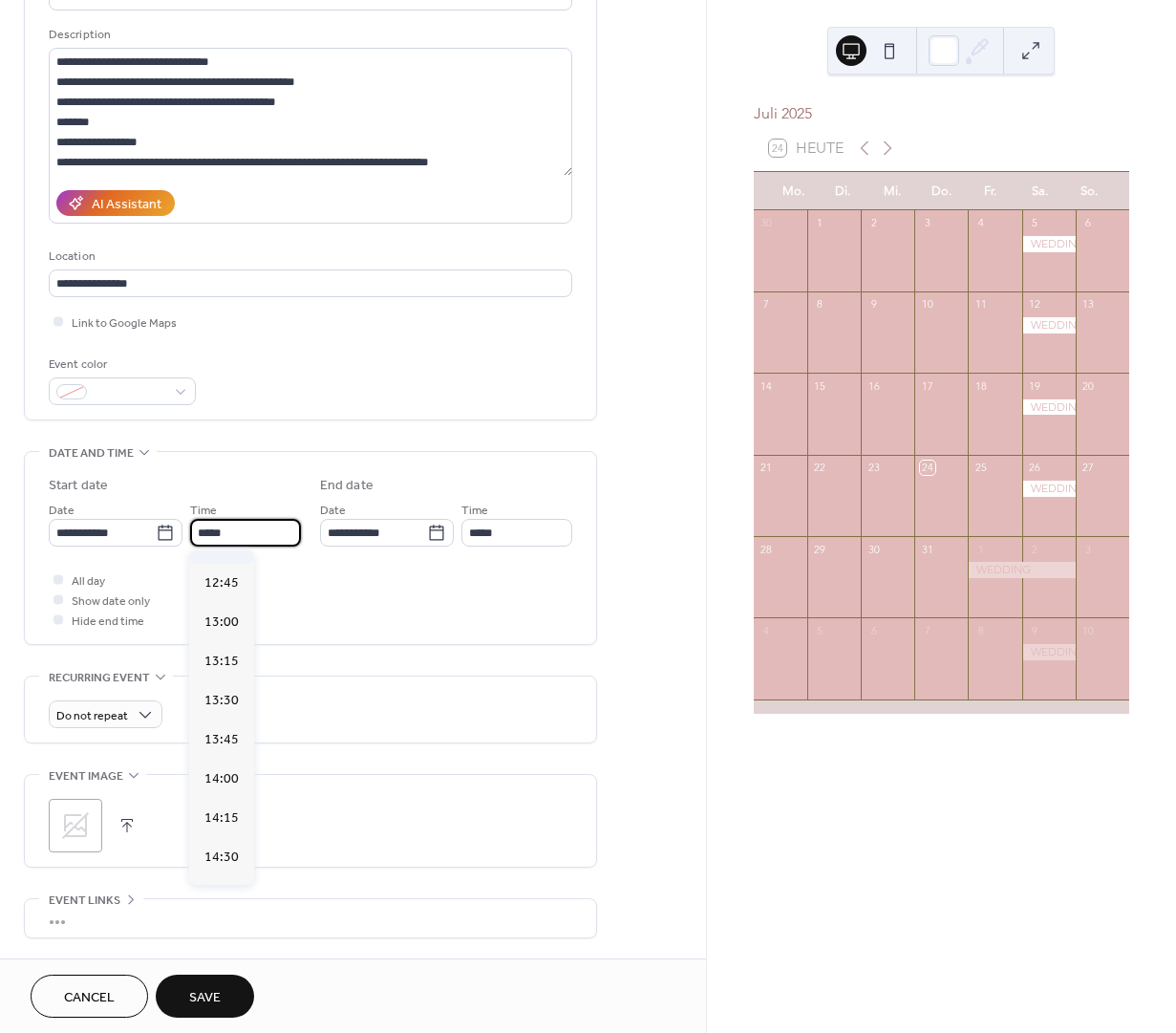 scroll, scrollTop: 1990, scrollLeft: 0, axis: vertical 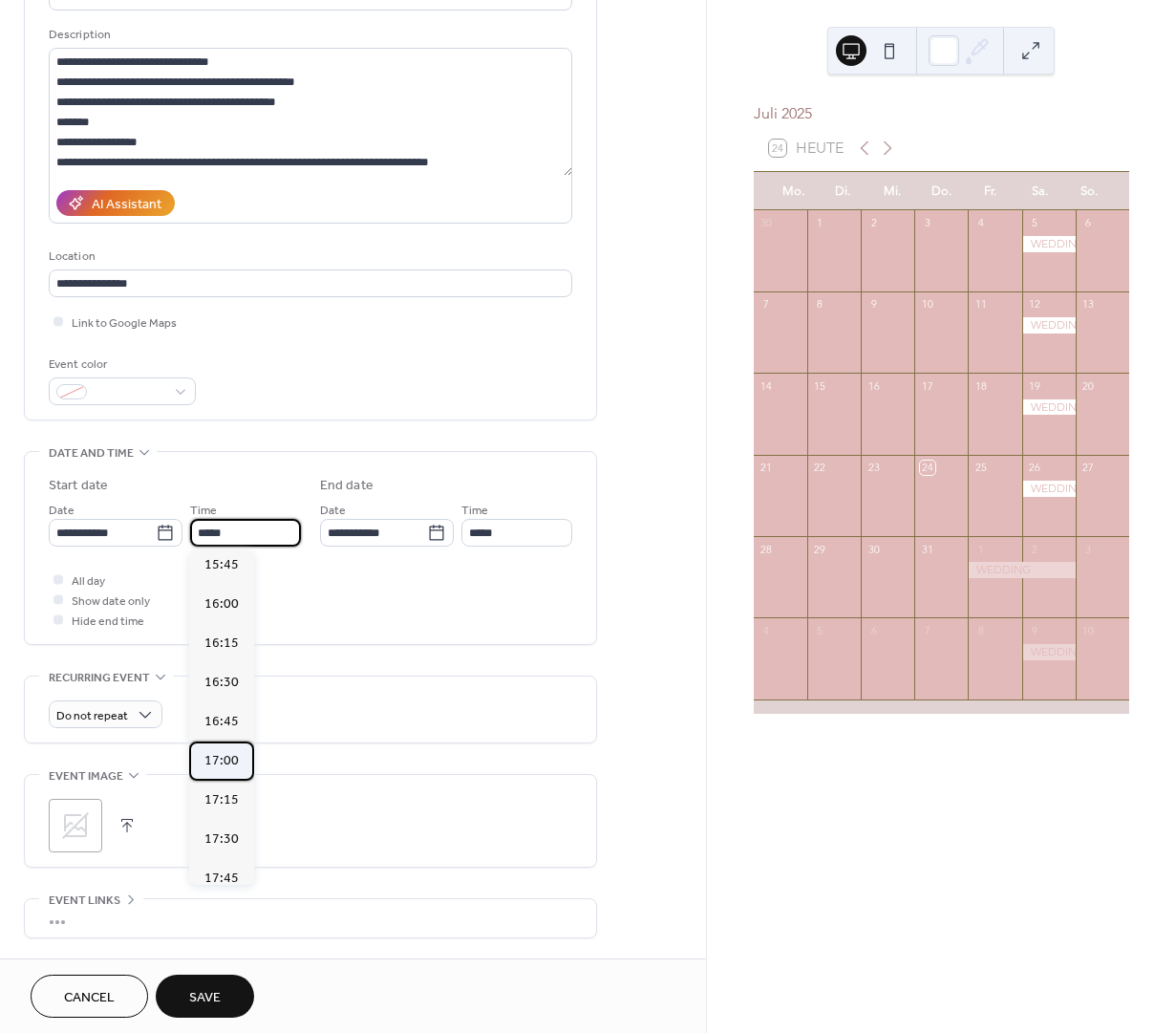 click on "17:00" at bounding box center [222, 761] 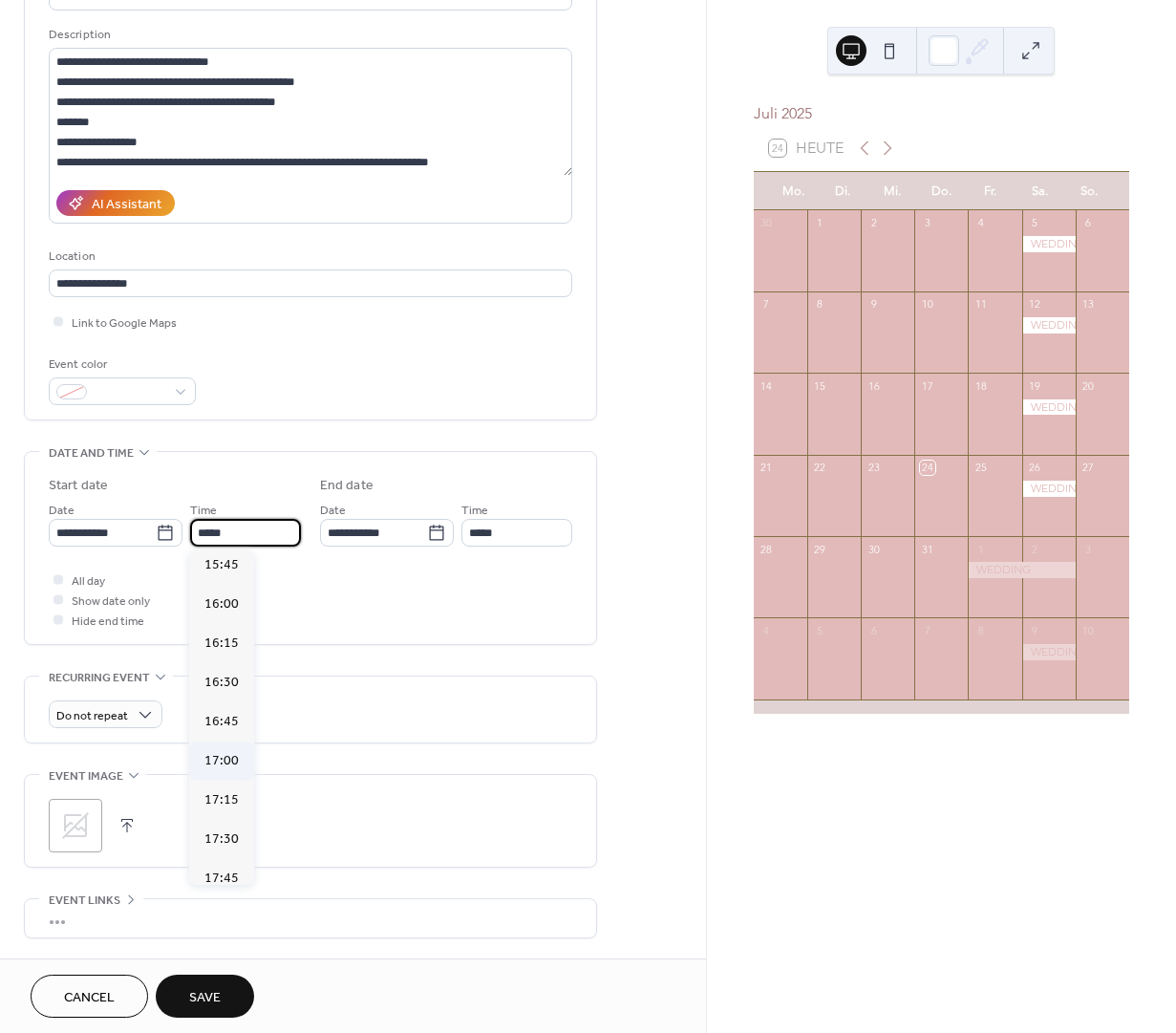 type on "*****" 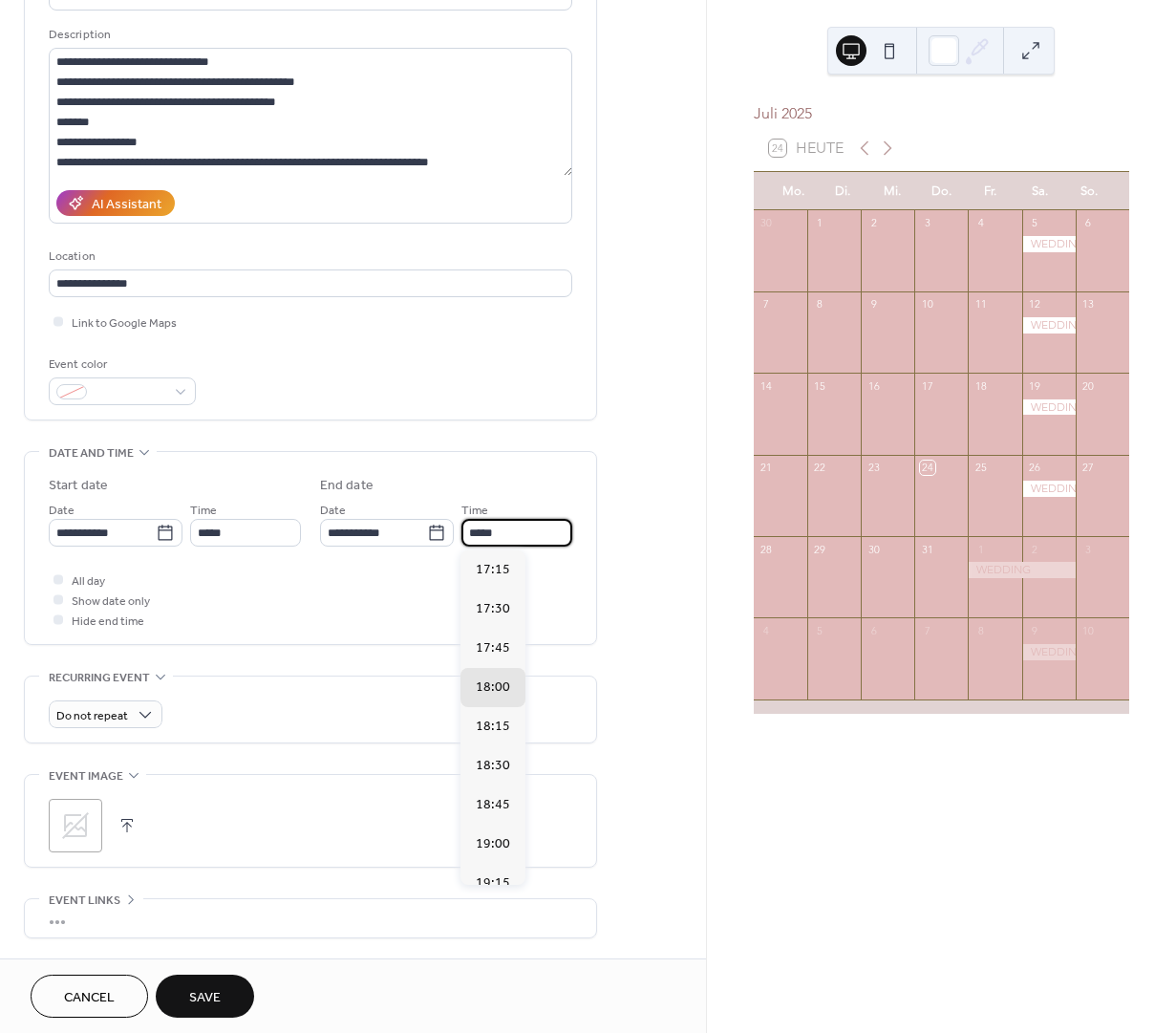 click on "*****" at bounding box center (517, 532) 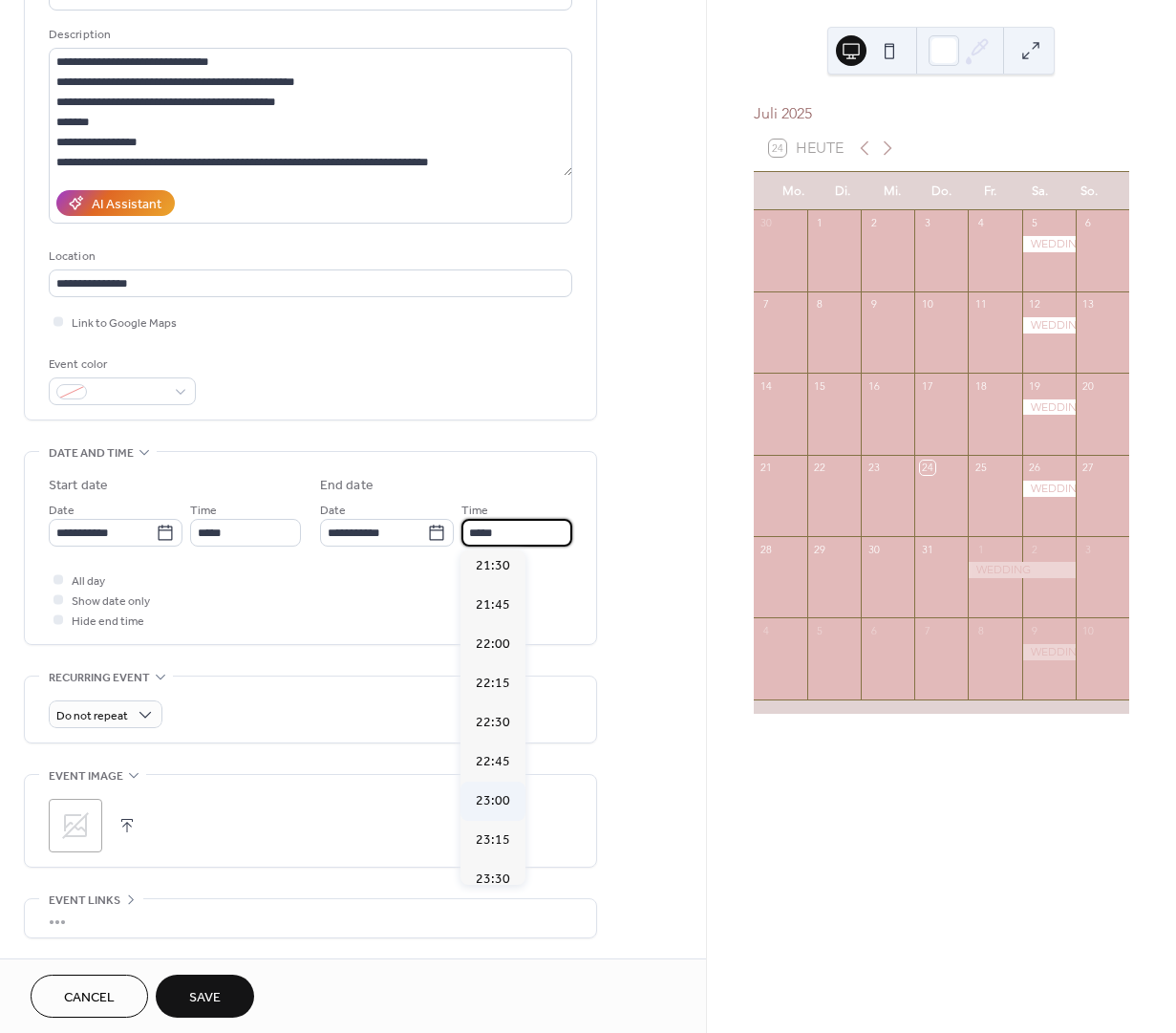 scroll, scrollTop: 710, scrollLeft: 0, axis: vertical 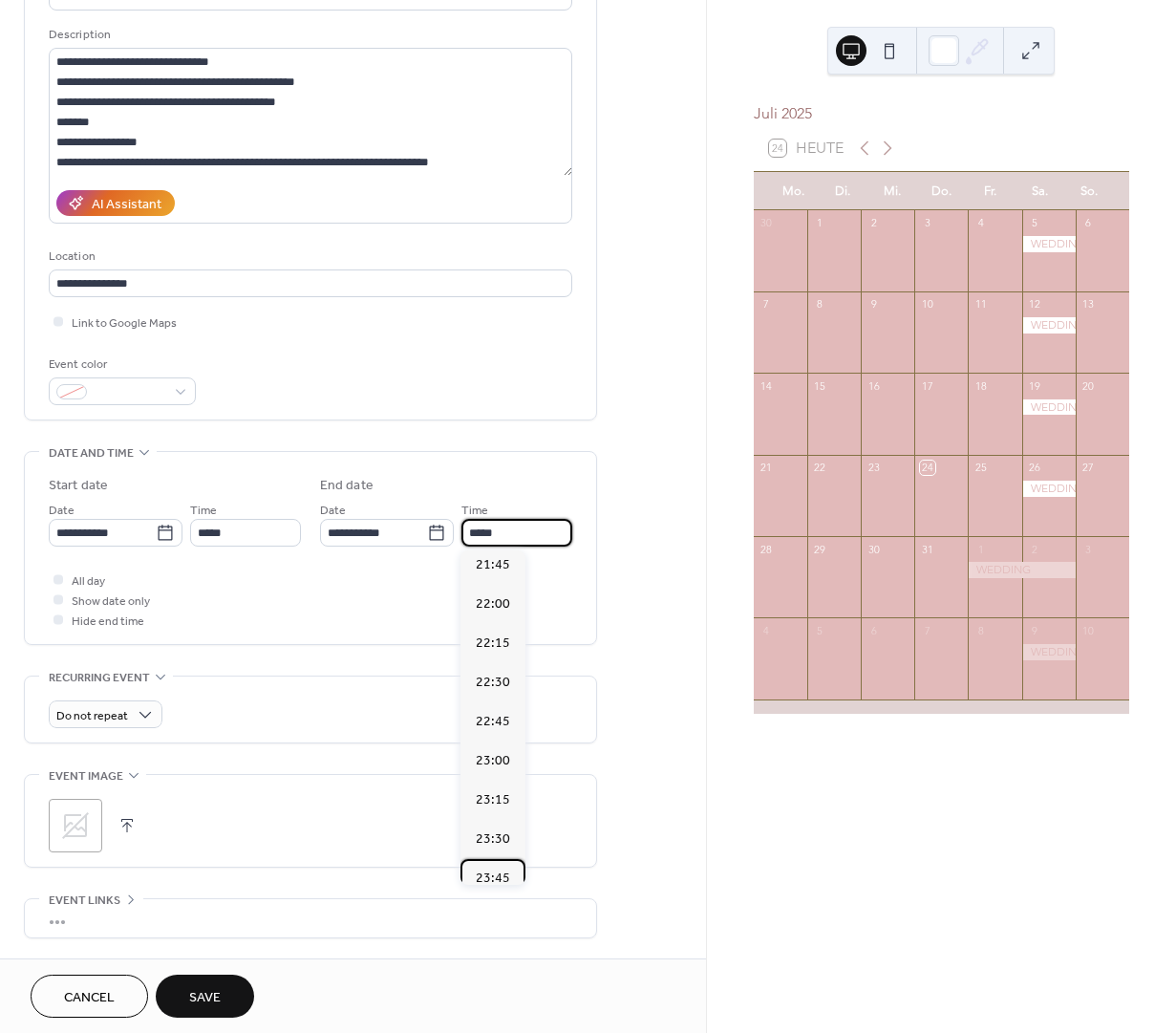 drag, startPoint x: 505, startPoint y: 860, endPoint x: 504, endPoint y: 846, distance: 14.035669 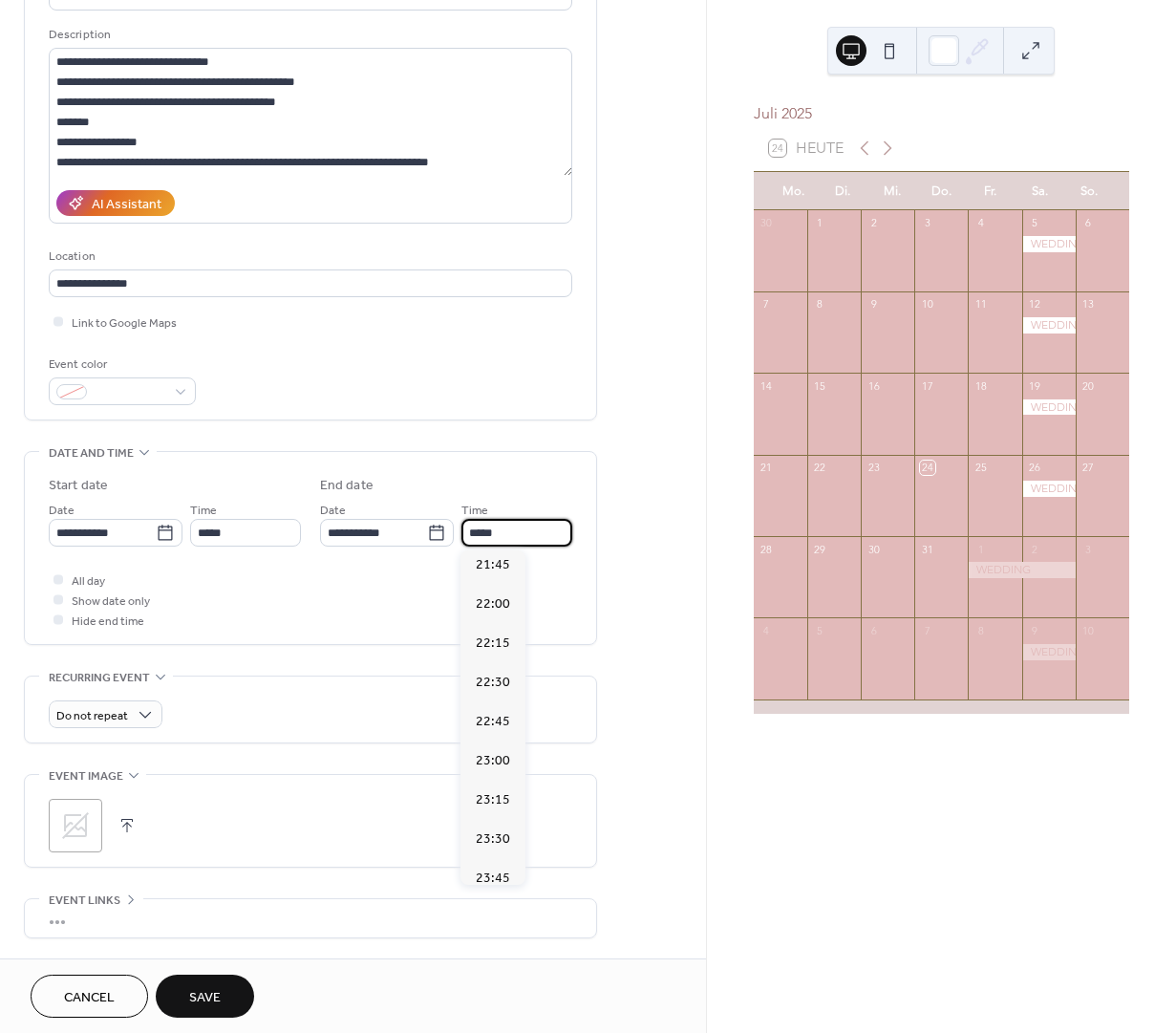 type on "*****" 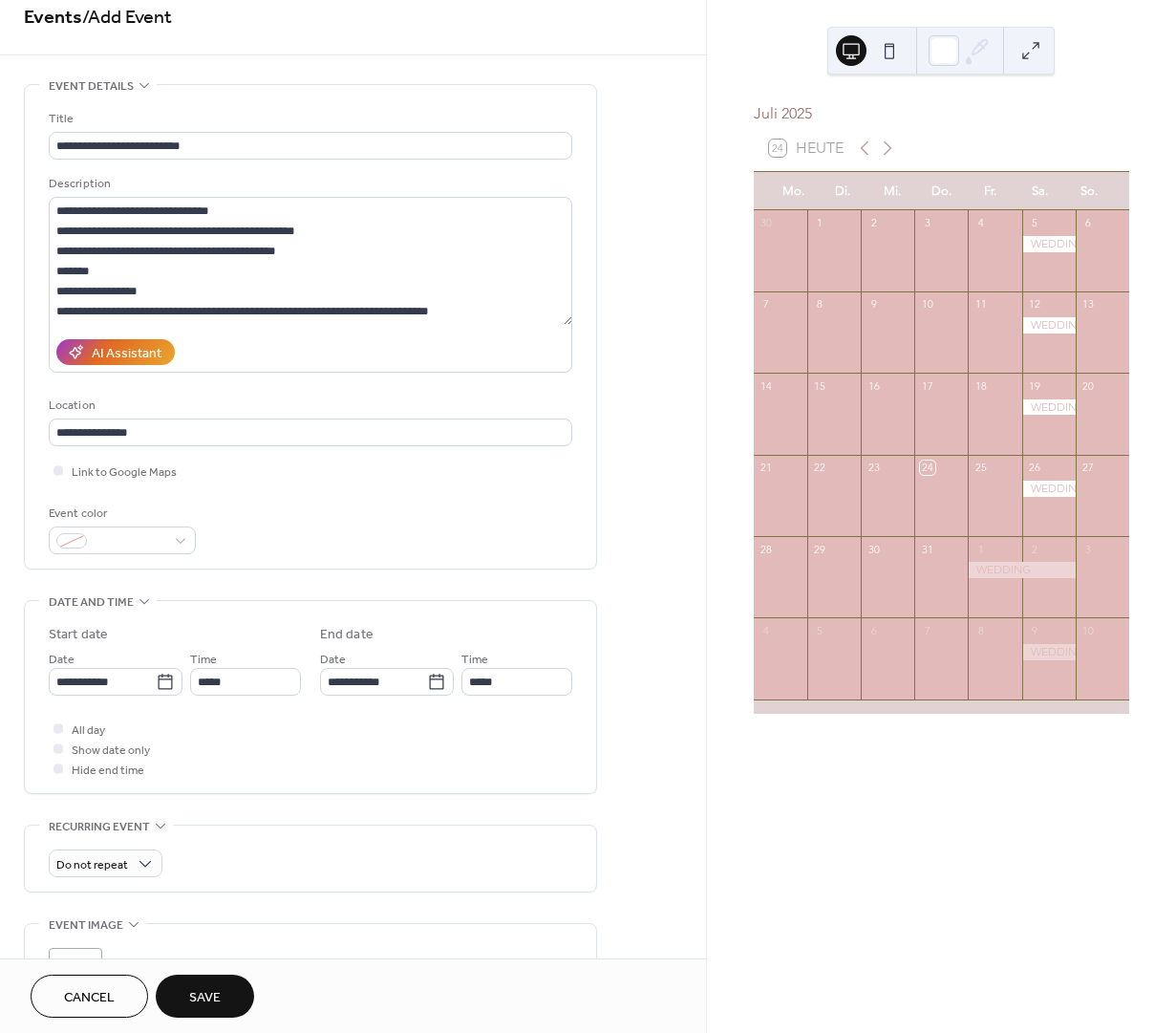 scroll, scrollTop: 0, scrollLeft: 0, axis: both 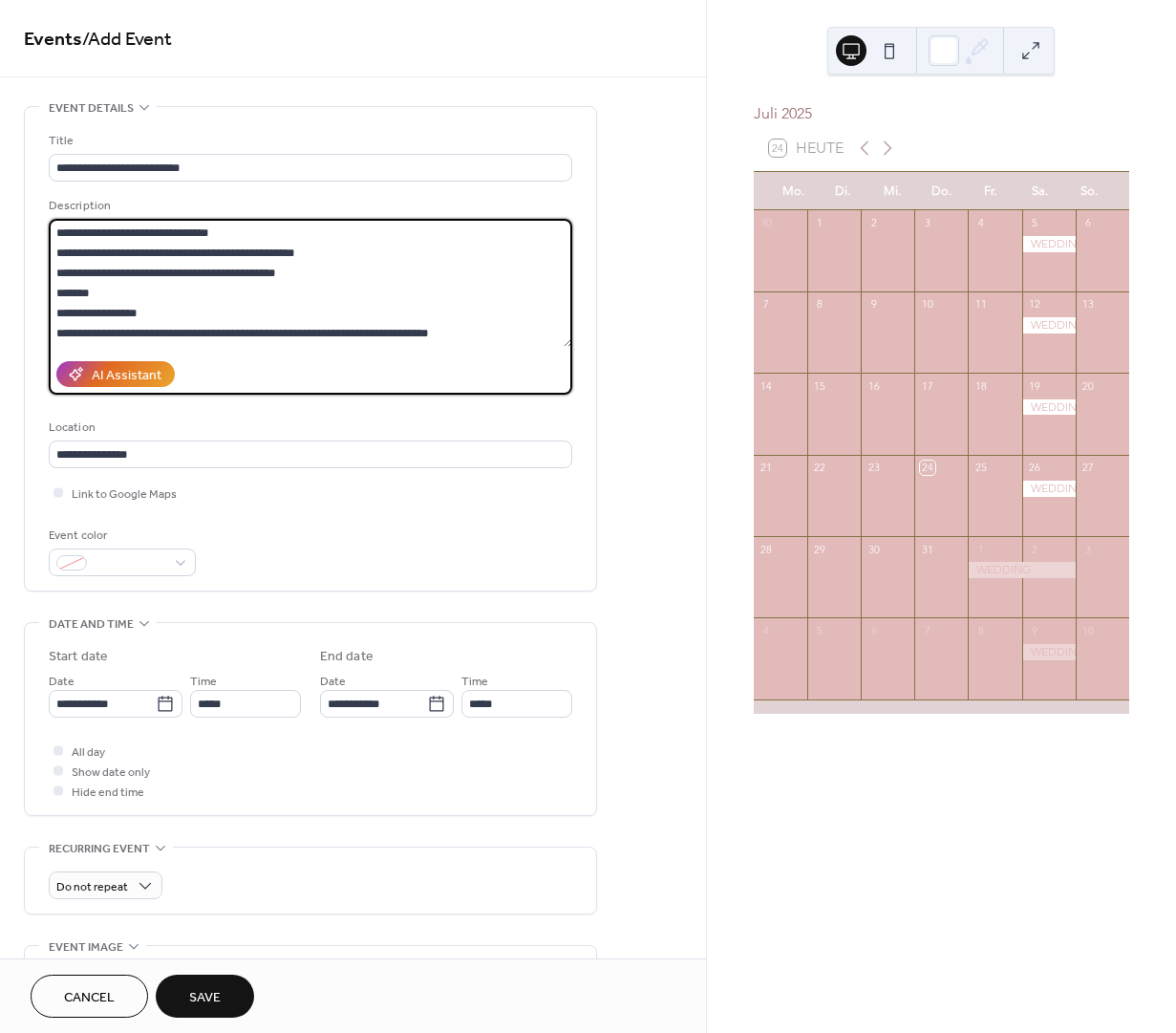 drag, startPoint x: 148, startPoint y: 312, endPoint x: 62, endPoint y: 312, distance: 86 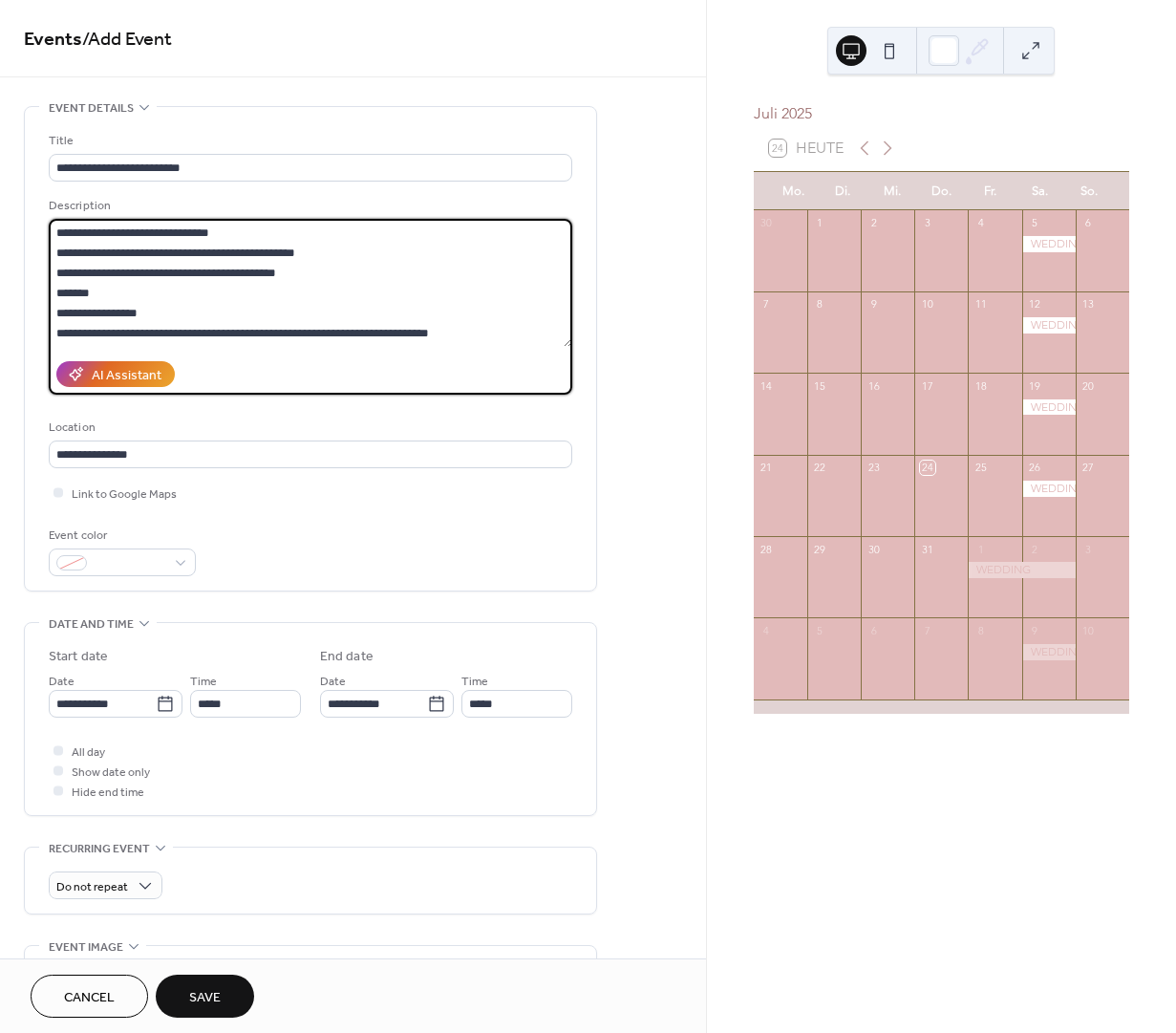 click on "**********" at bounding box center [310, 283] 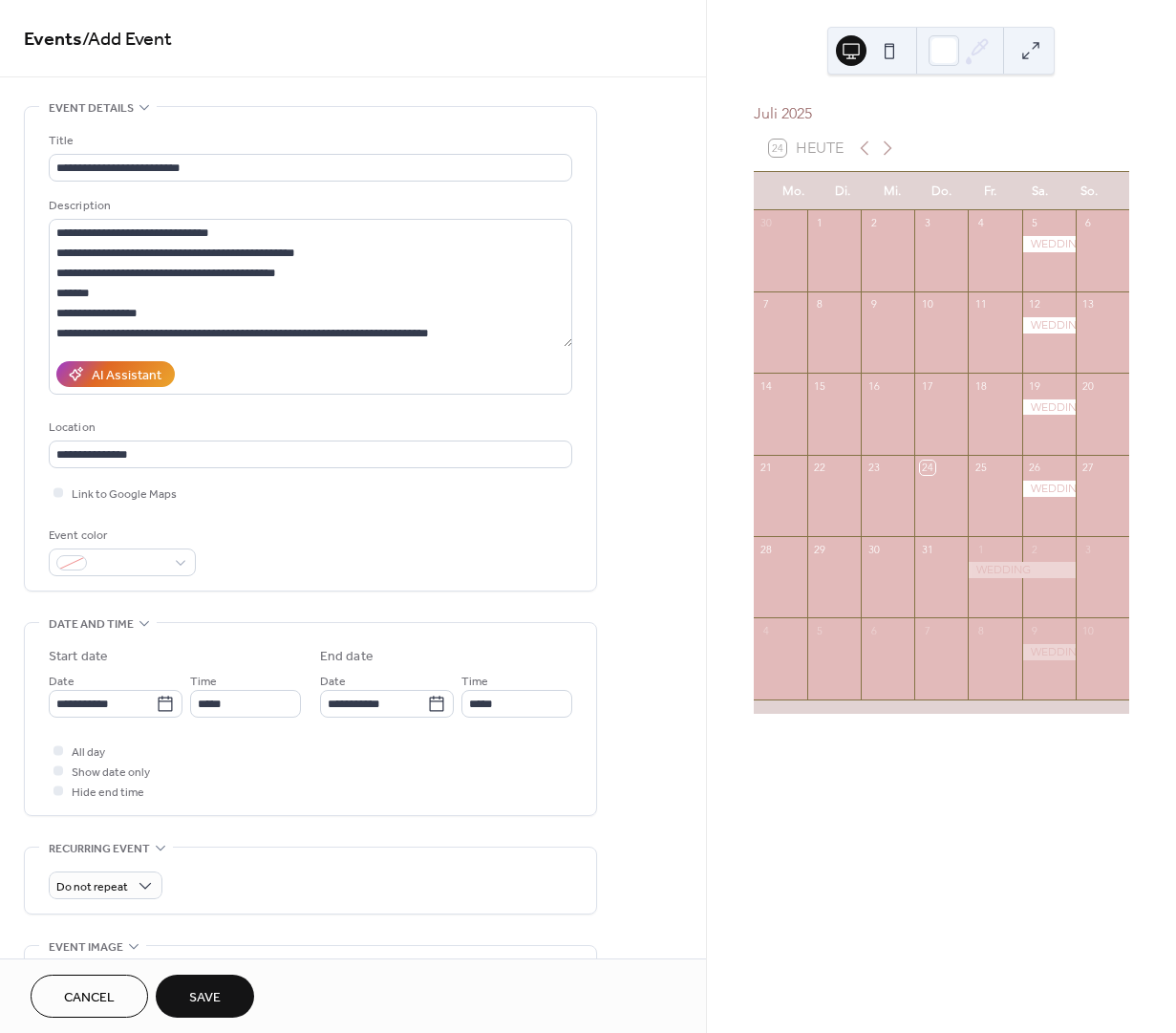 click on "Save" at bounding box center (204, 998) 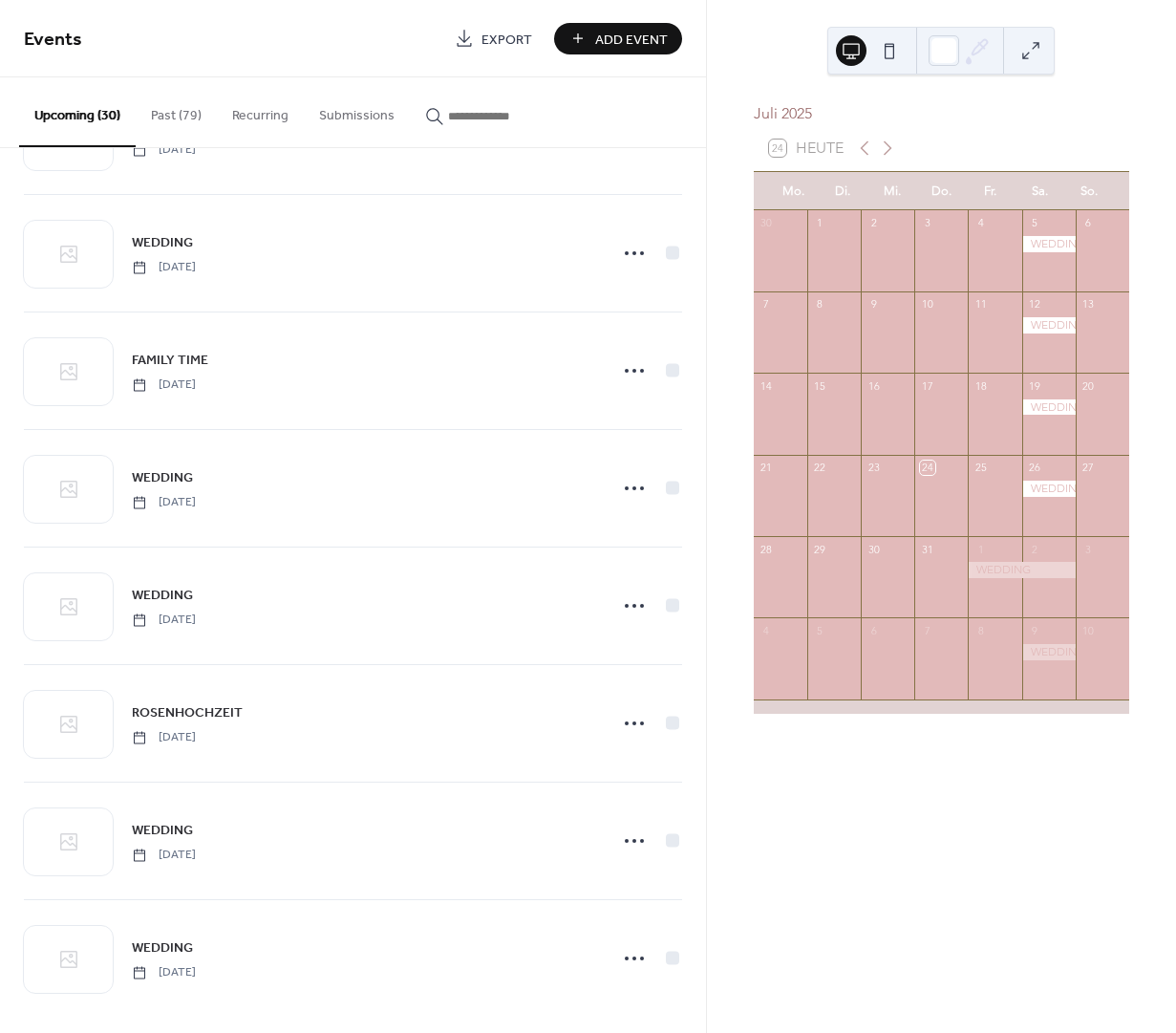 scroll, scrollTop: 2698, scrollLeft: 0, axis: vertical 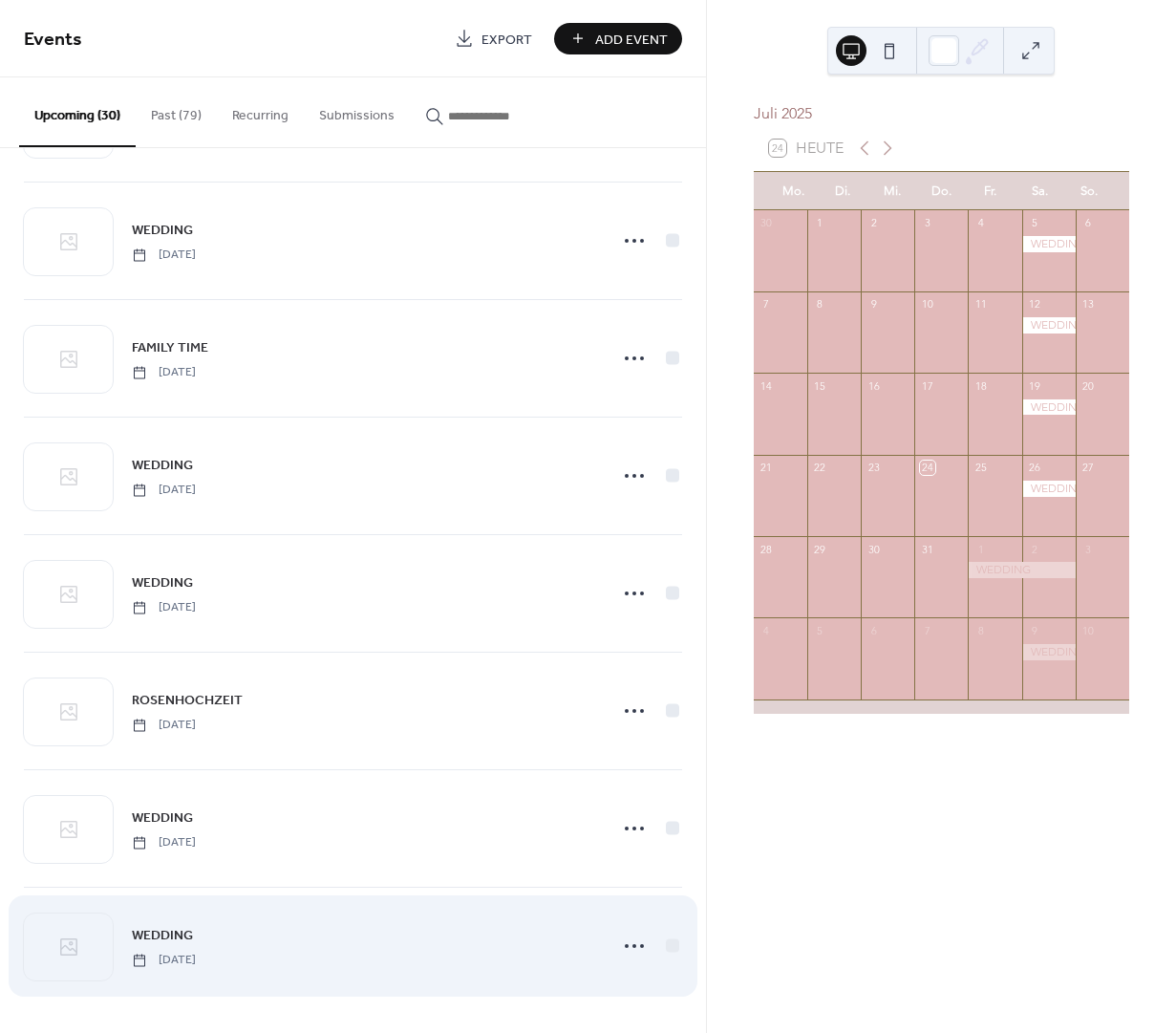 click on "[DATE]" at bounding box center [163, 960] 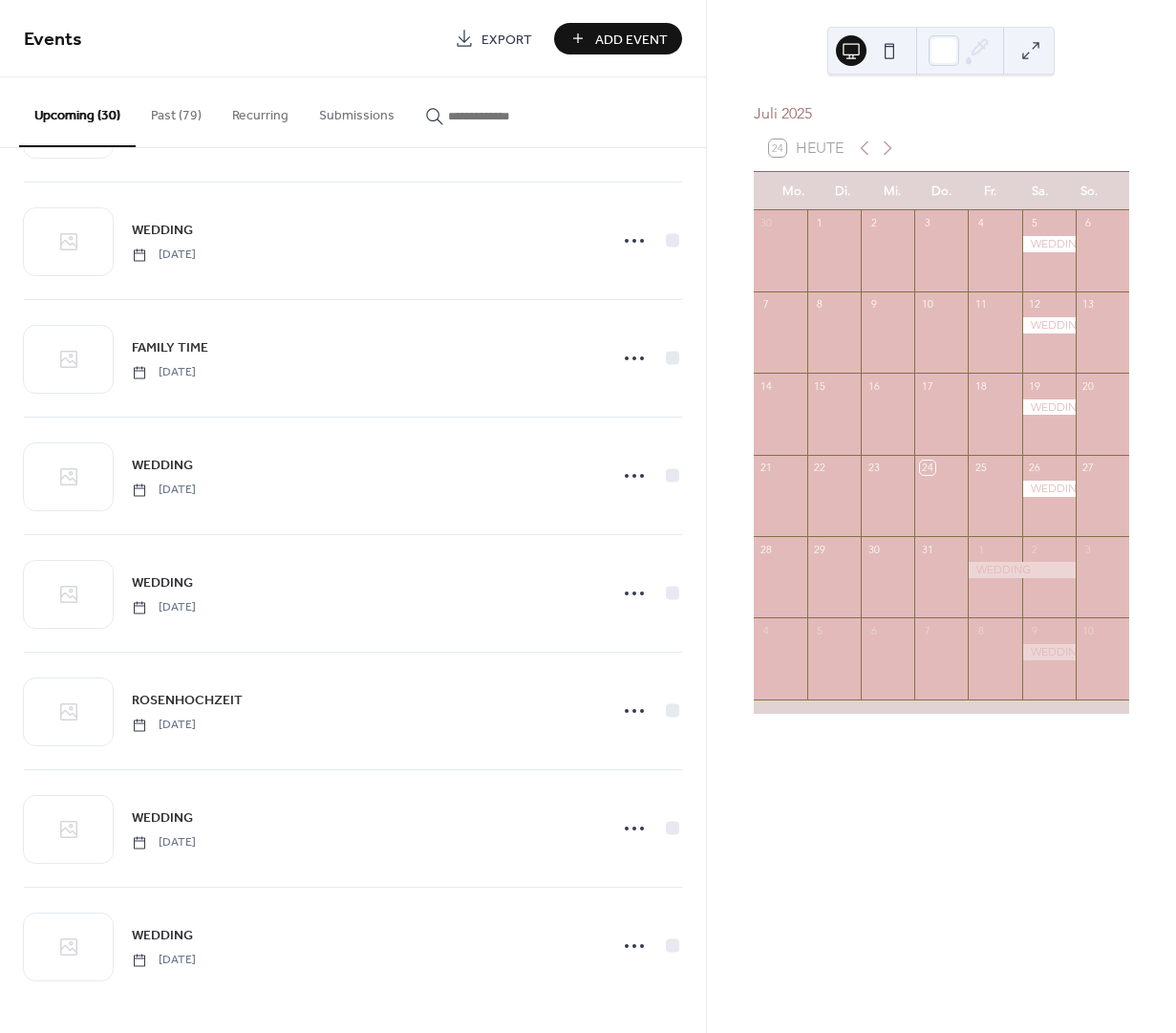 click on "Add Event" at bounding box center (631, 39) 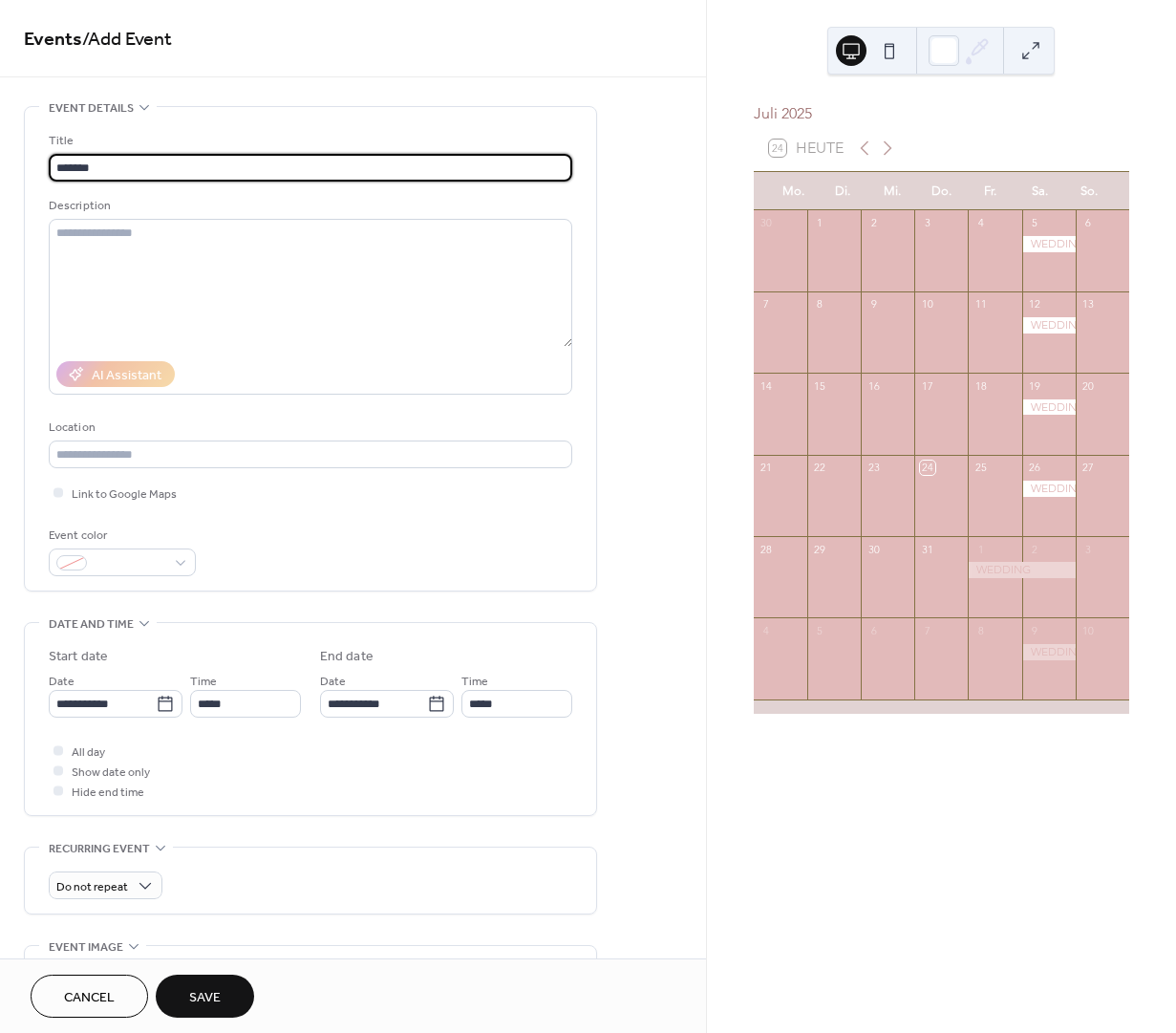 type on "*******" 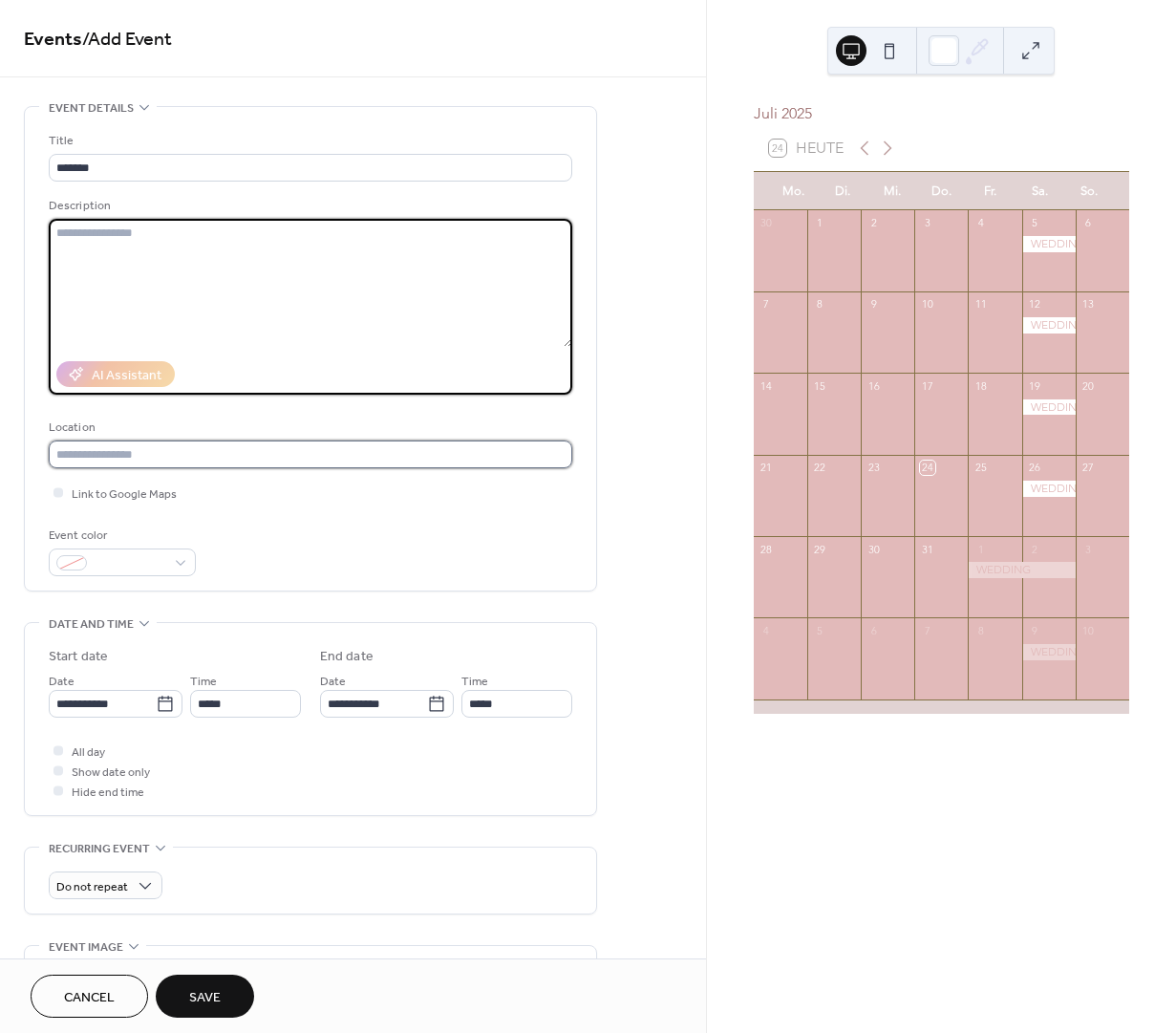 click at bounding box center [310, 454] 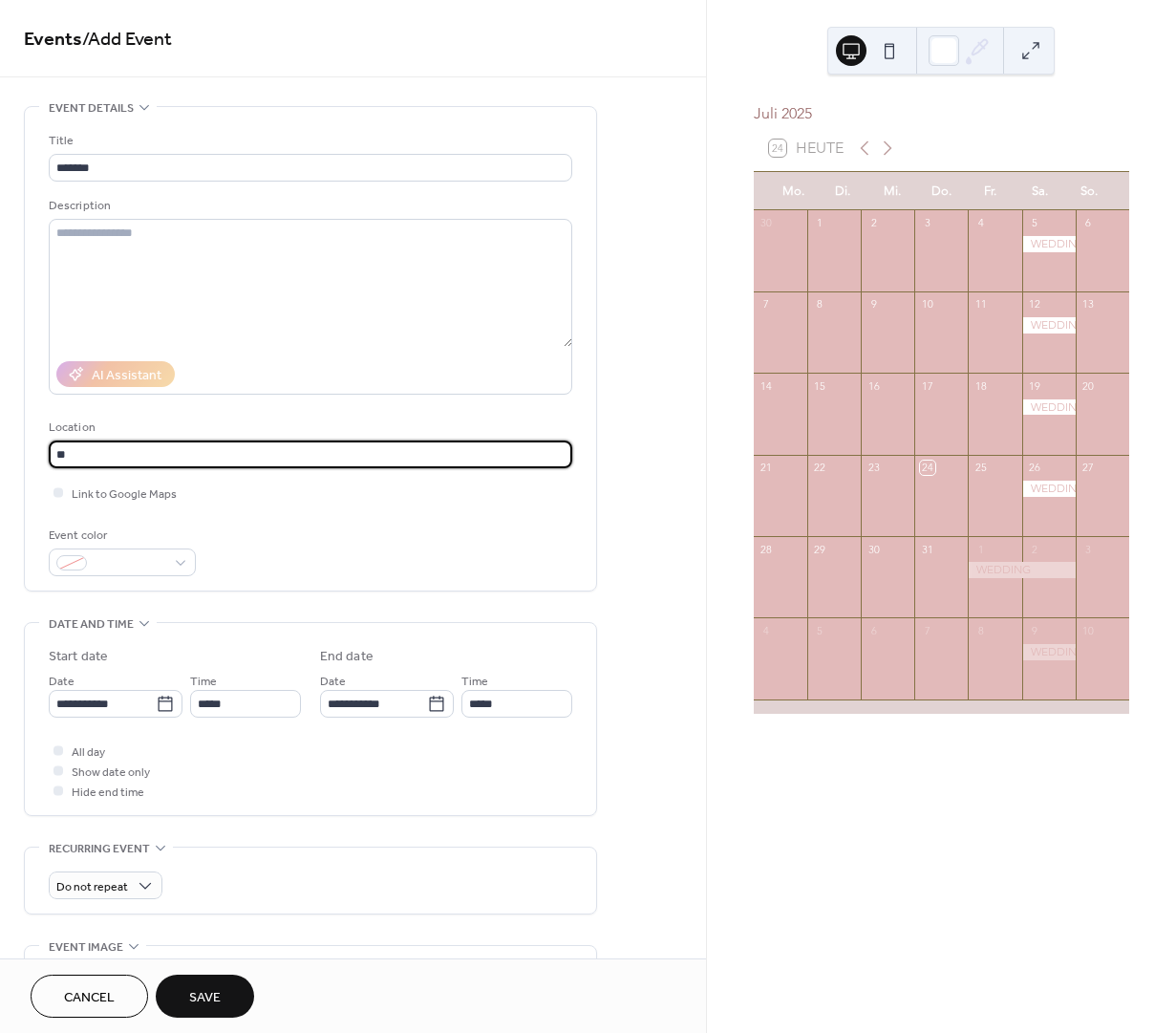 type on "*" 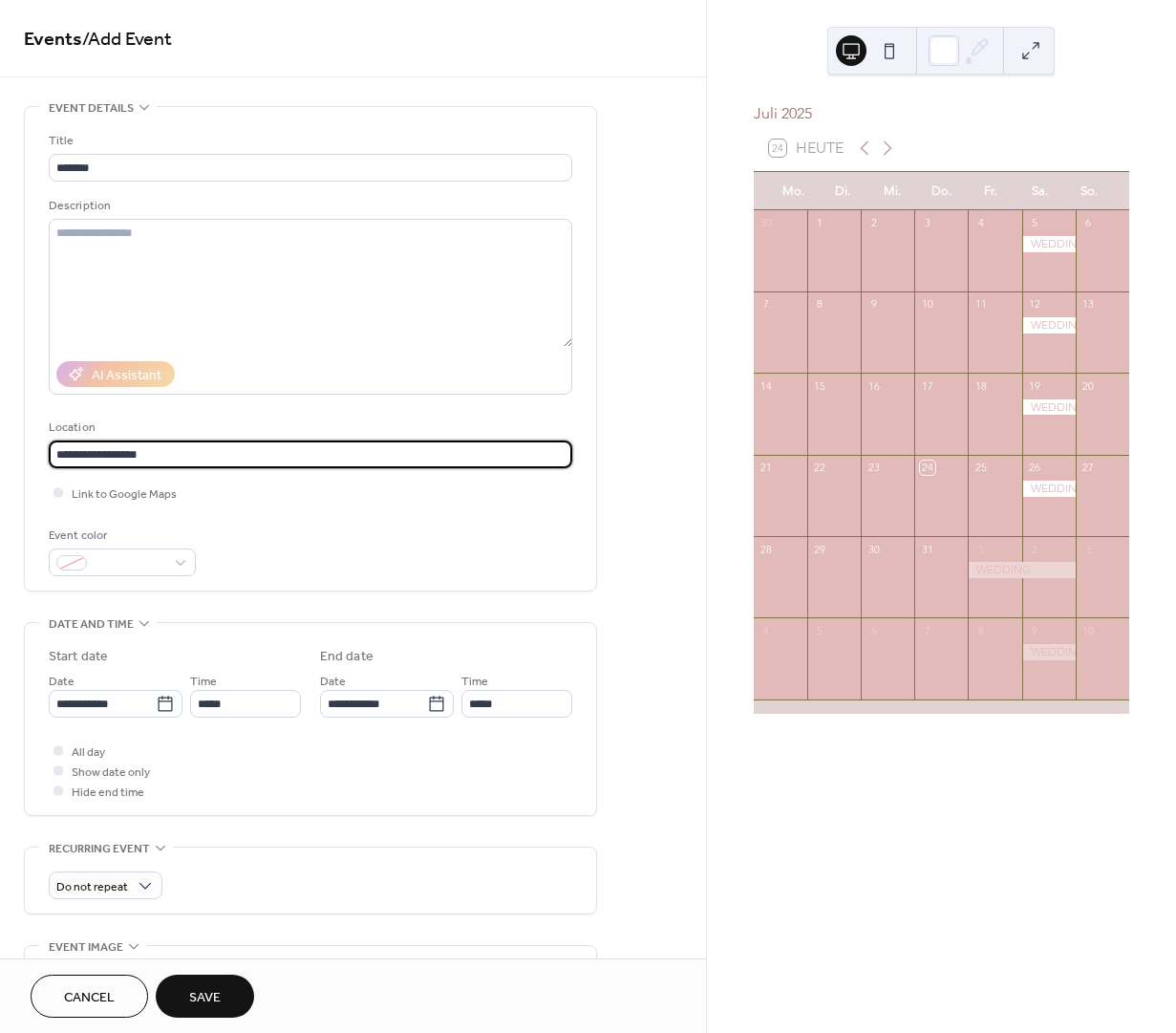 type on "**********" 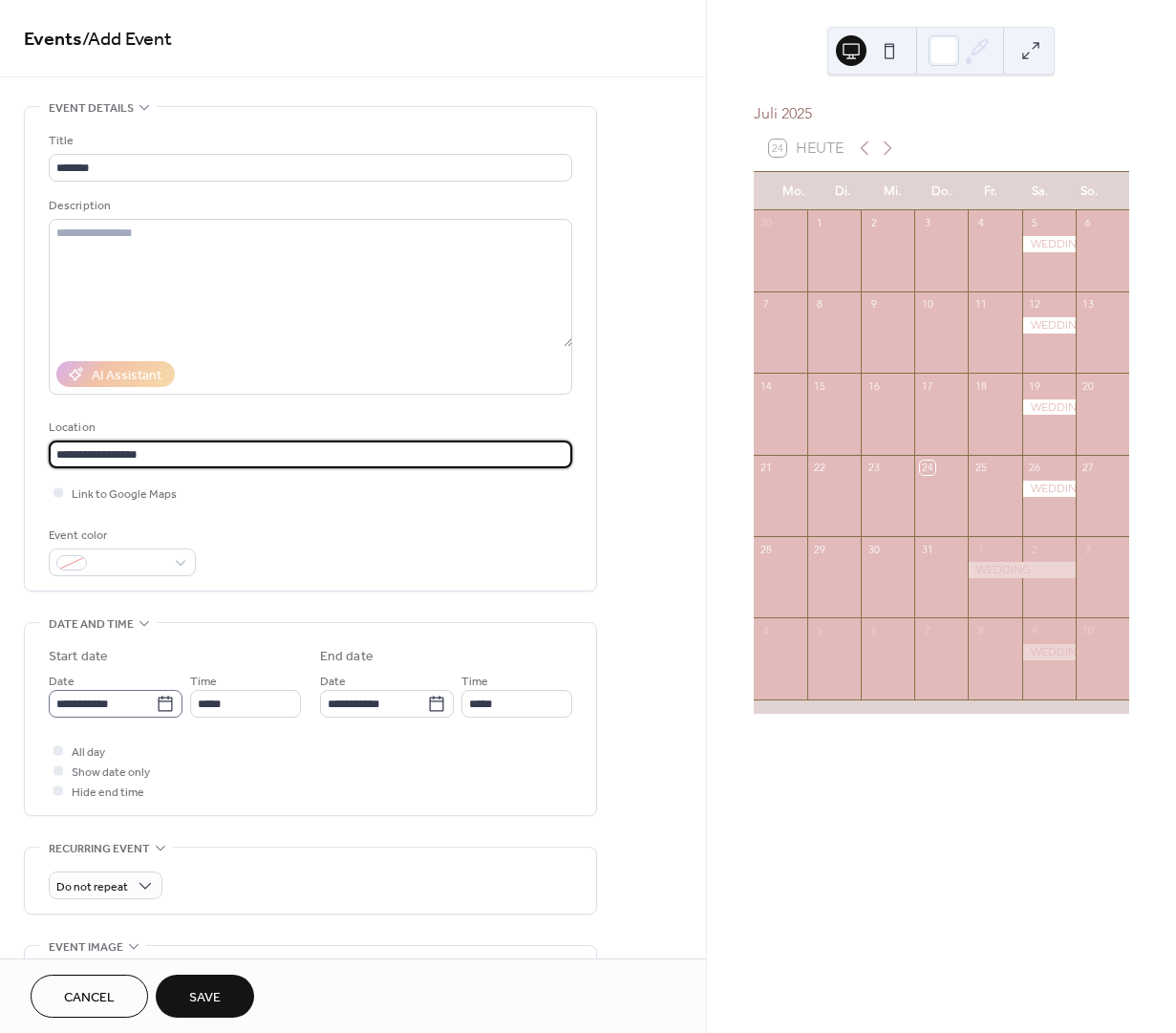 type 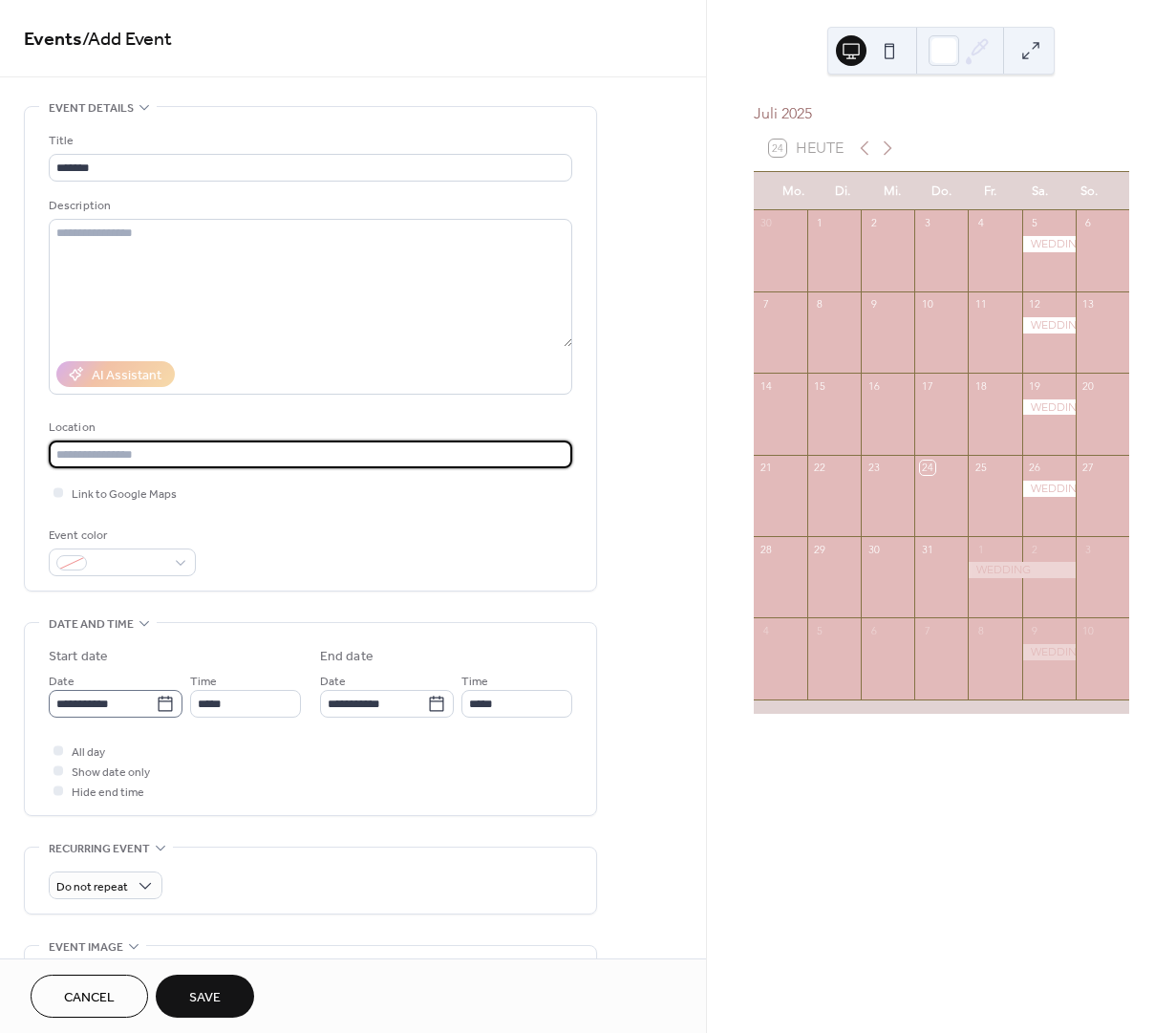 click 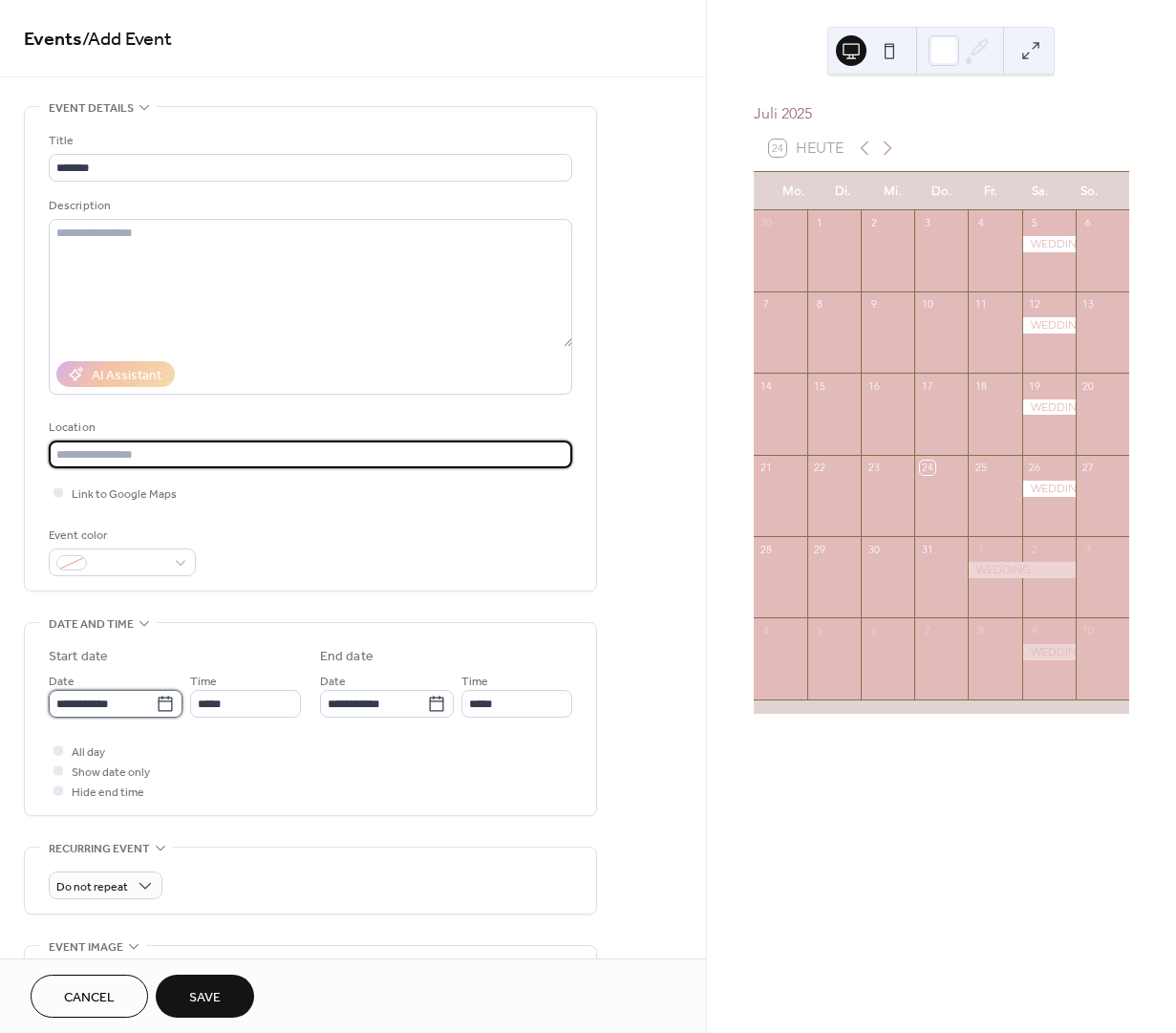 click on "**********" at bounding box center [102, 703] 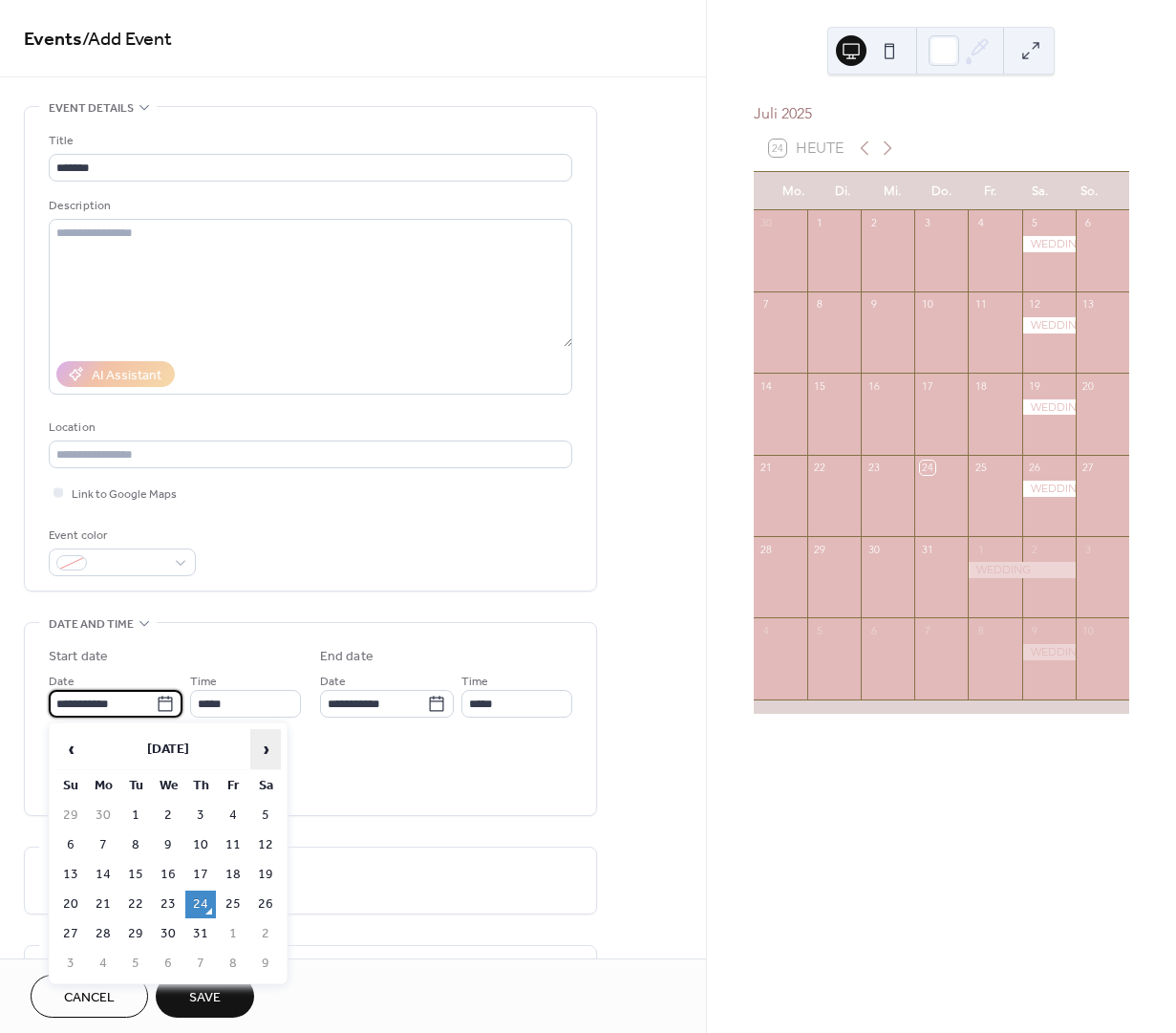 click on "›" at bounding box center [266, 749] 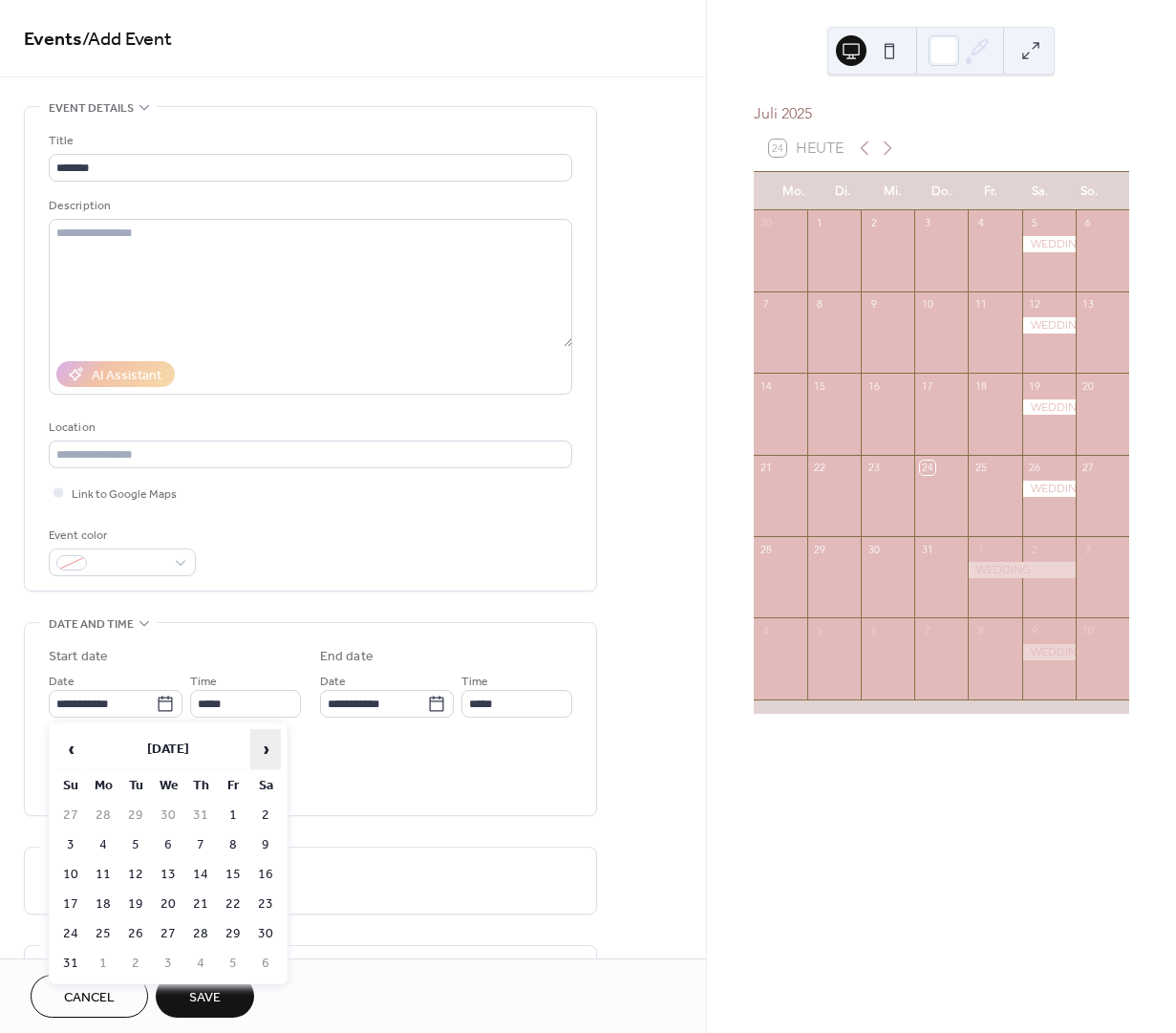 click on "›" at bounding box center (266, 749) 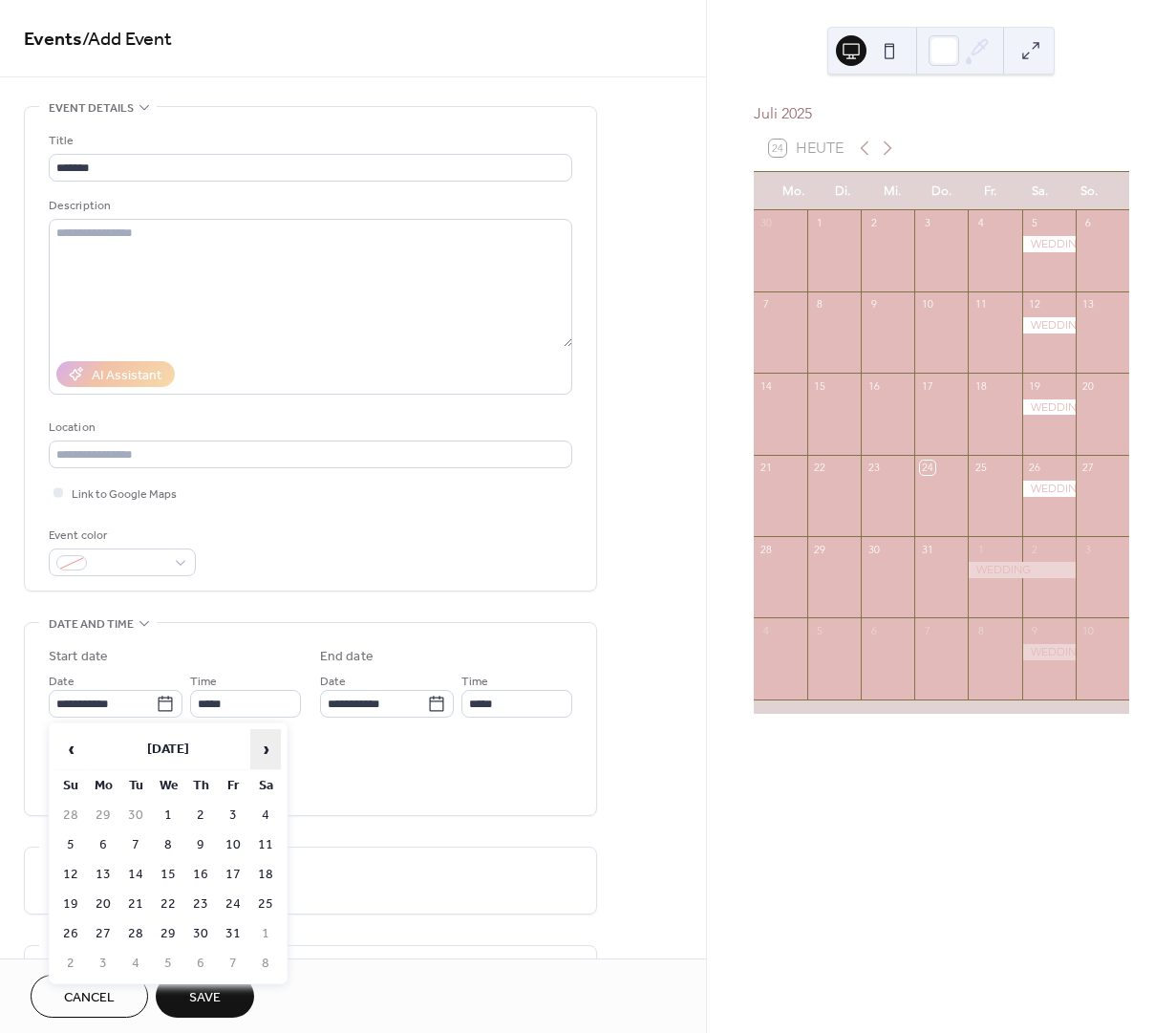 click on "›" at bounding box center [266, 749] 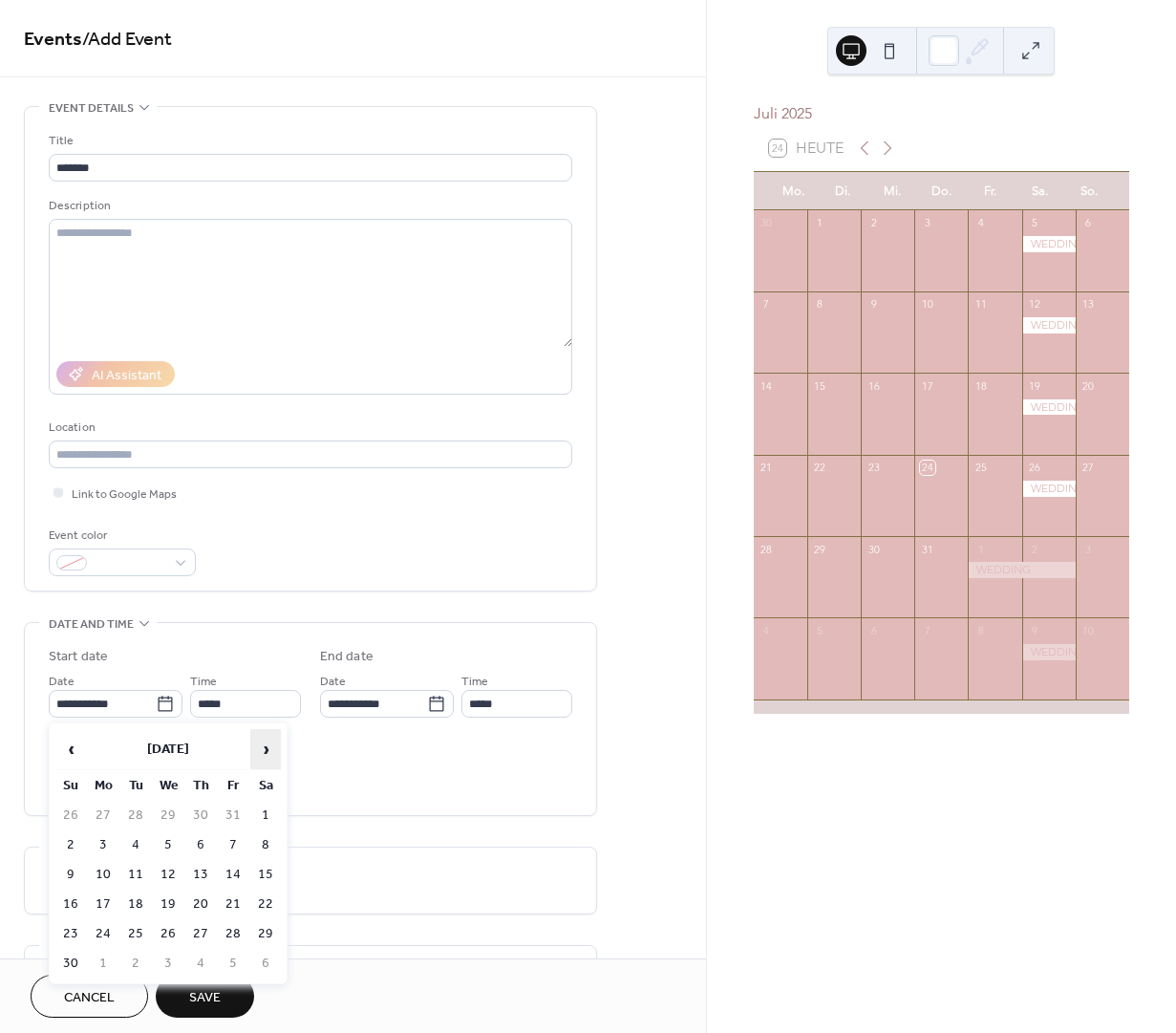 click on "›" at bounding box center (266, 749) 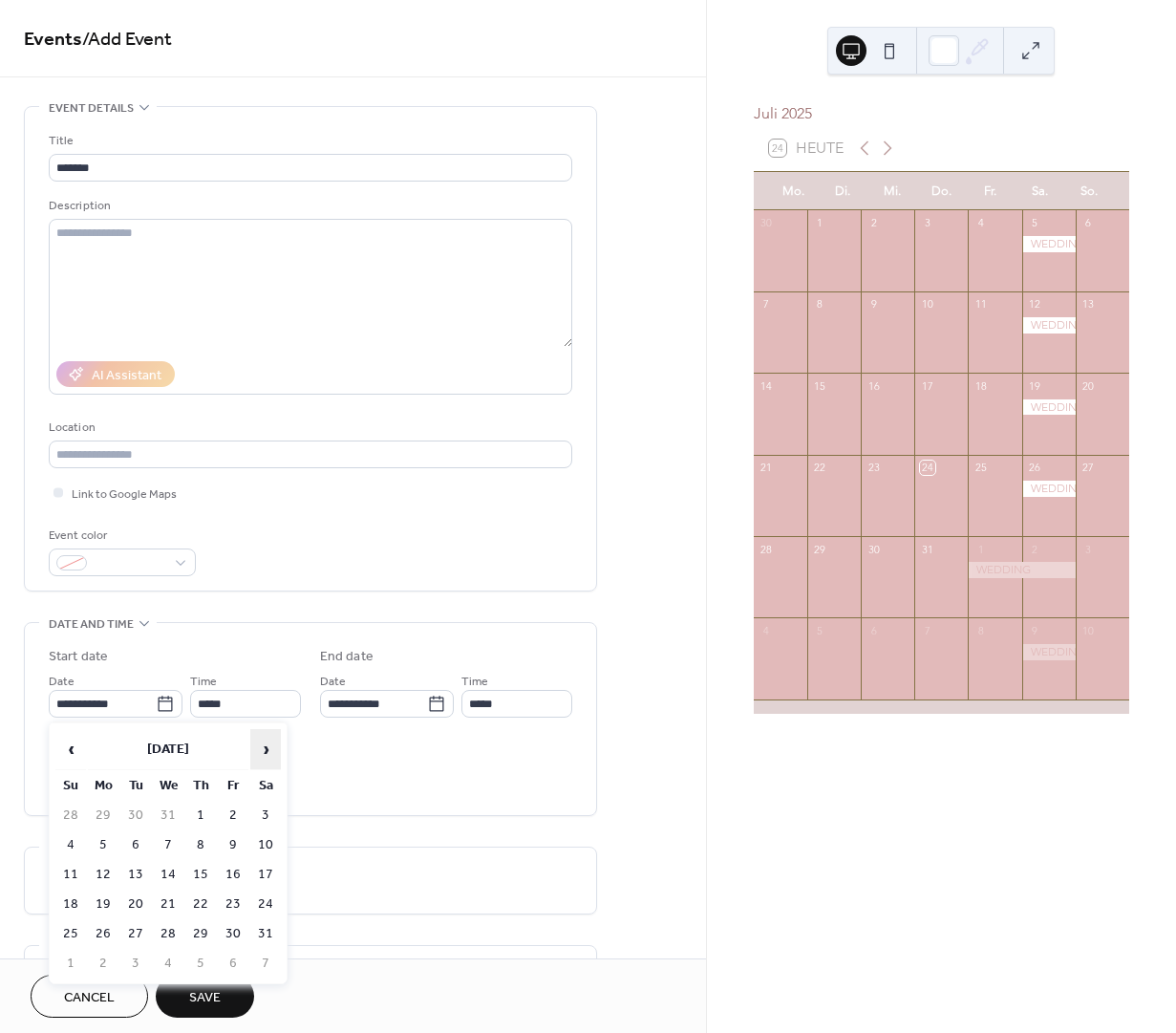 click on "›" at bounding box center [266, 749] 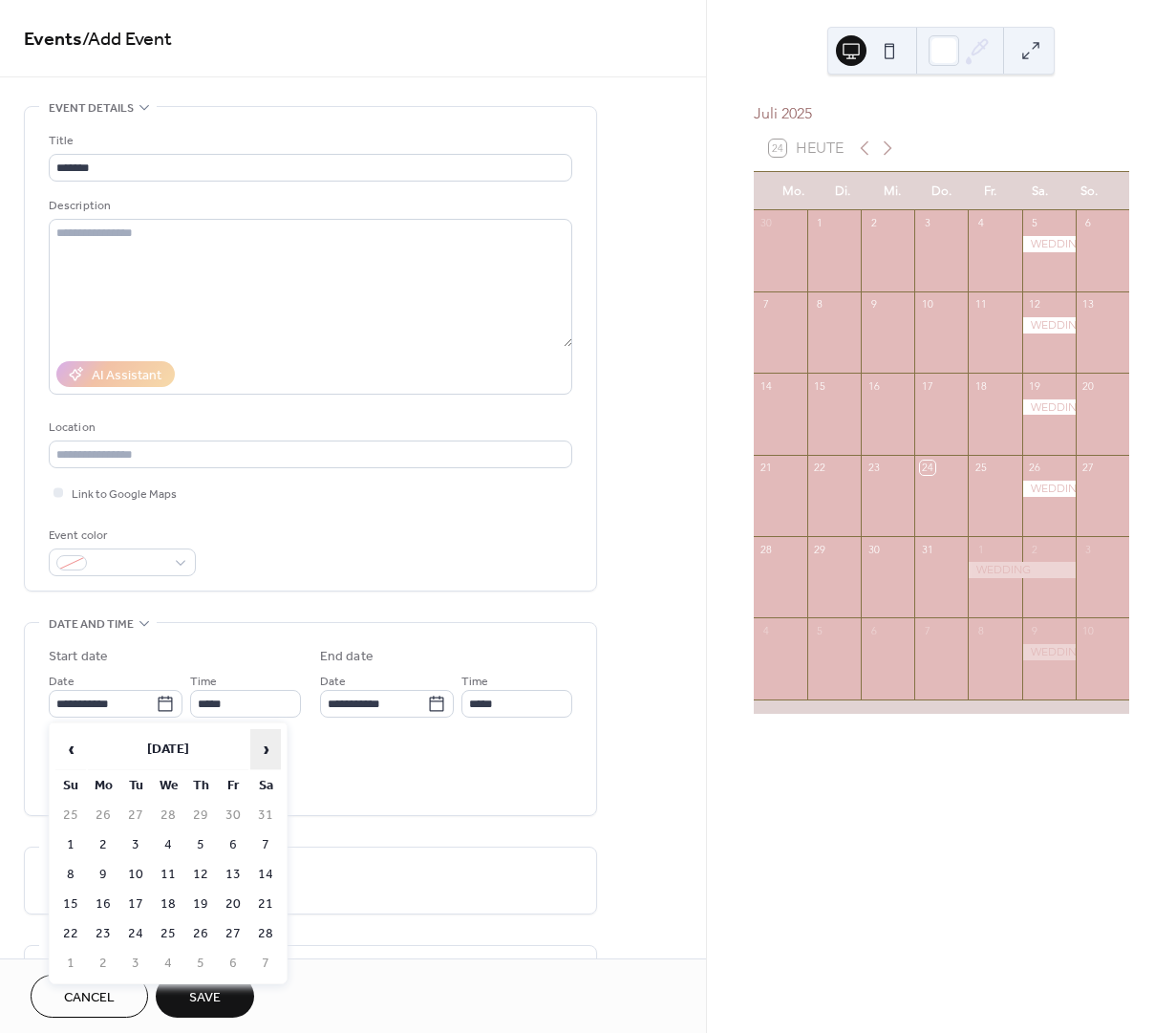 click on "›" at bounding box center (266, 749) 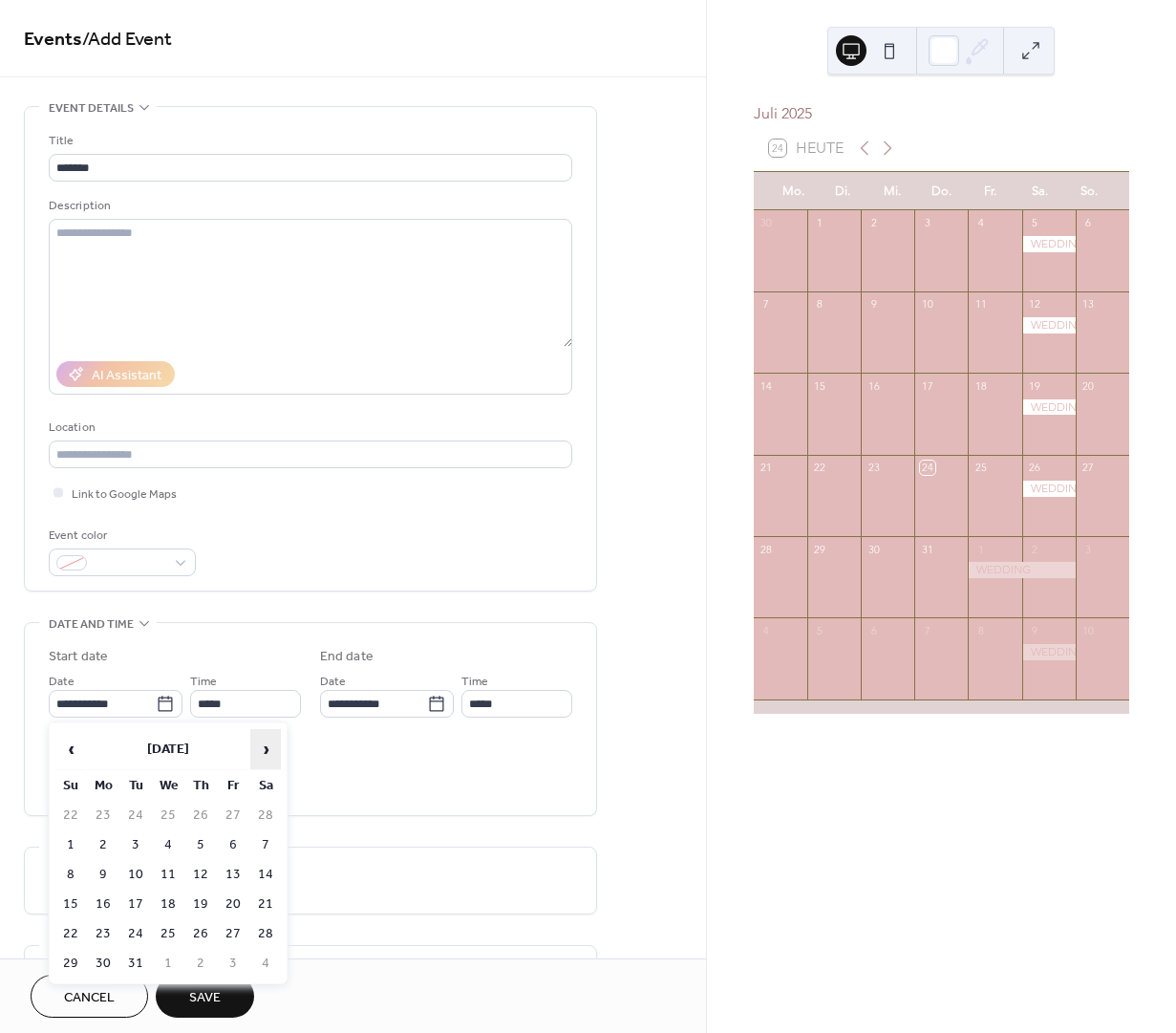 click on "›" at bounding box center [266, 749] 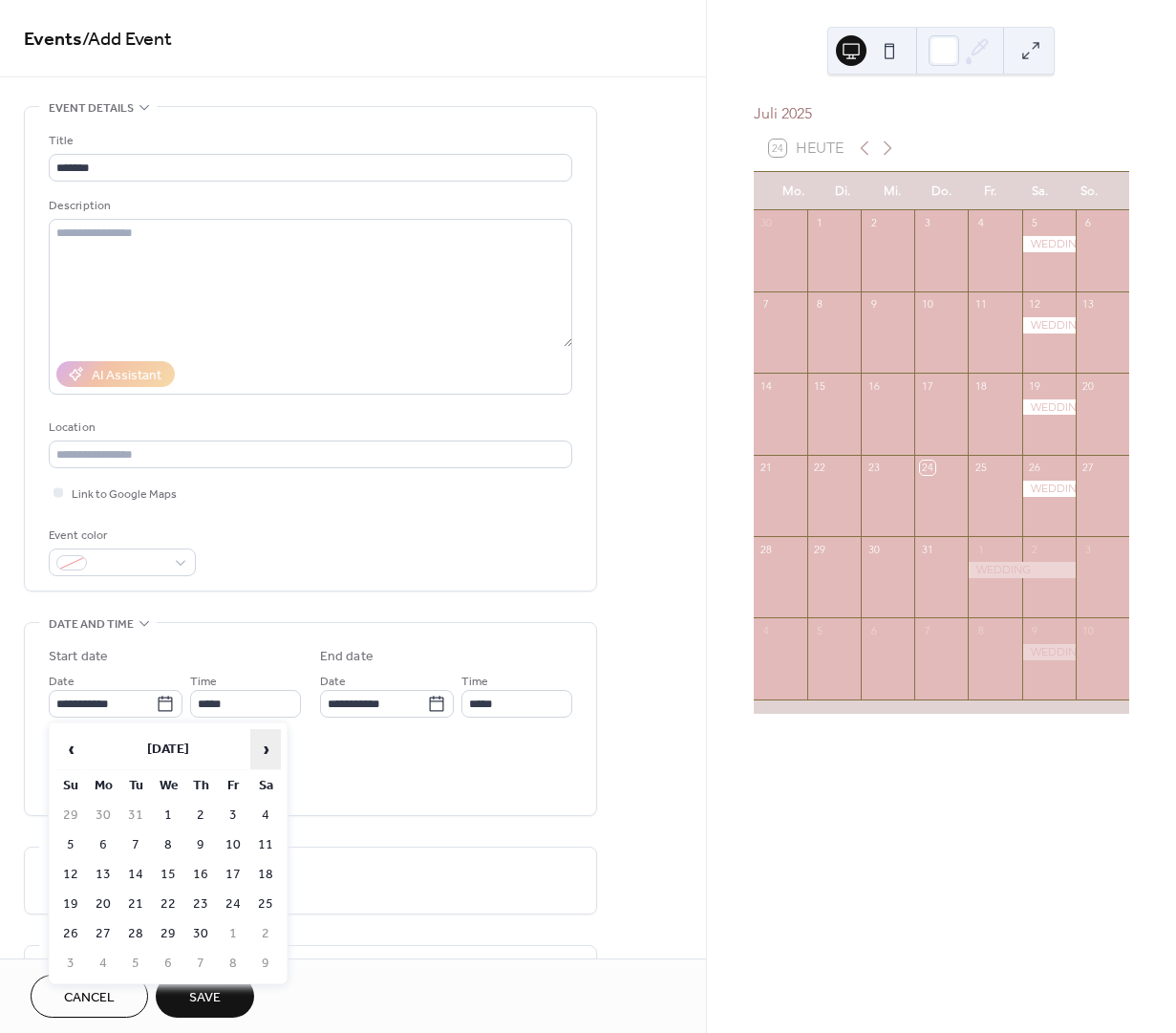 click on "›" at bounding box center [266, 749] 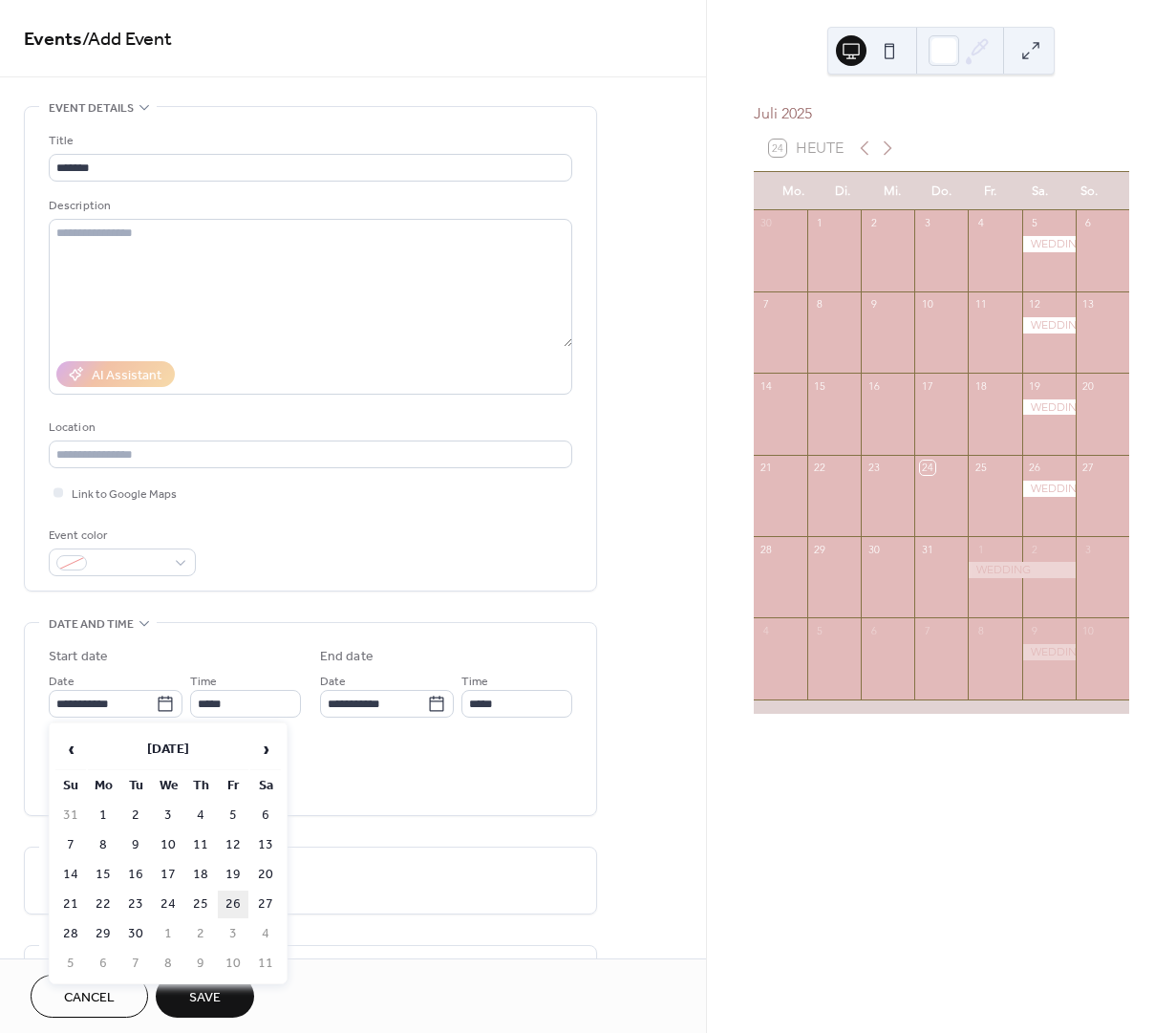 click on "26" at bounding box center (233, 904) 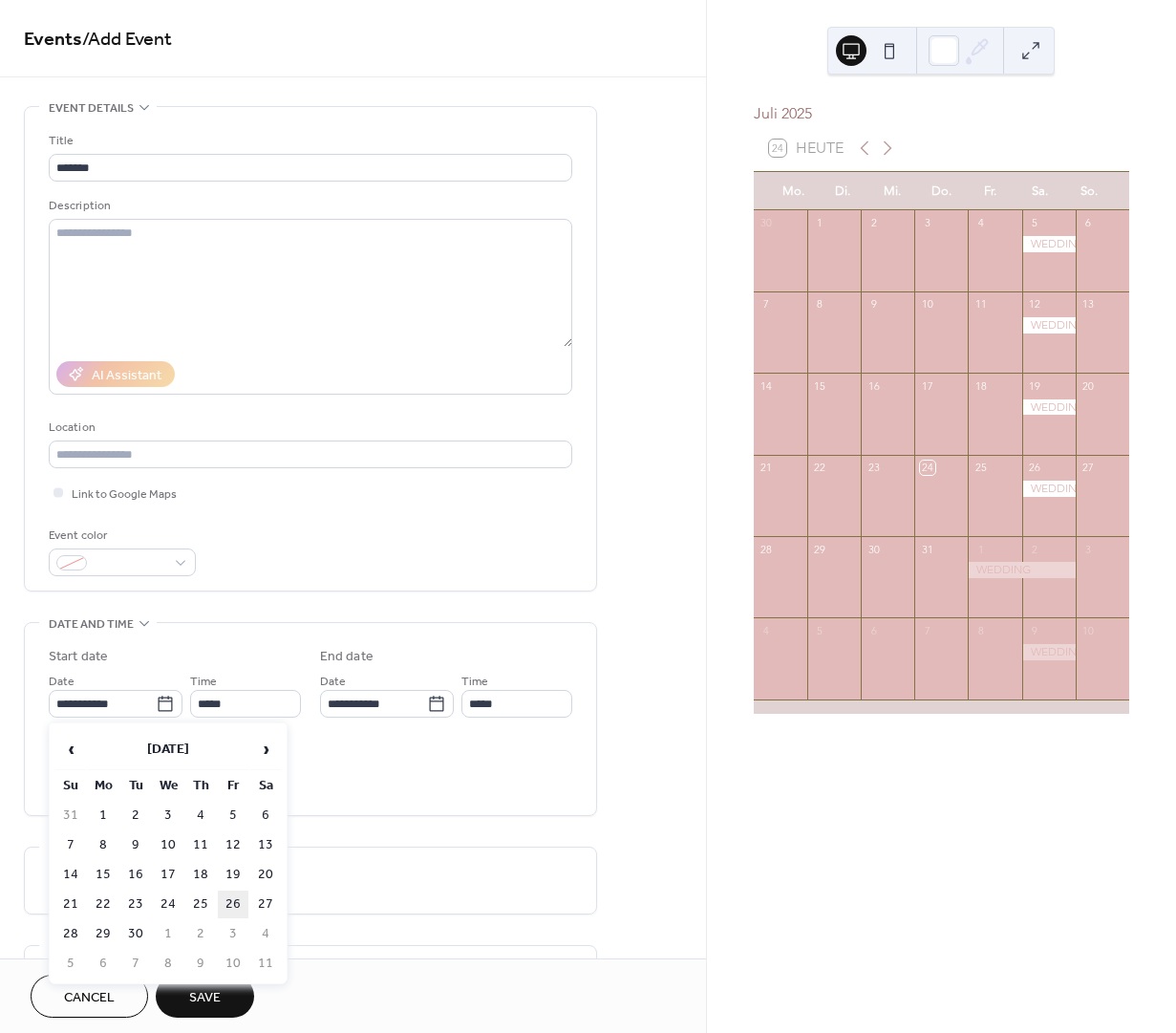 type on "**********" 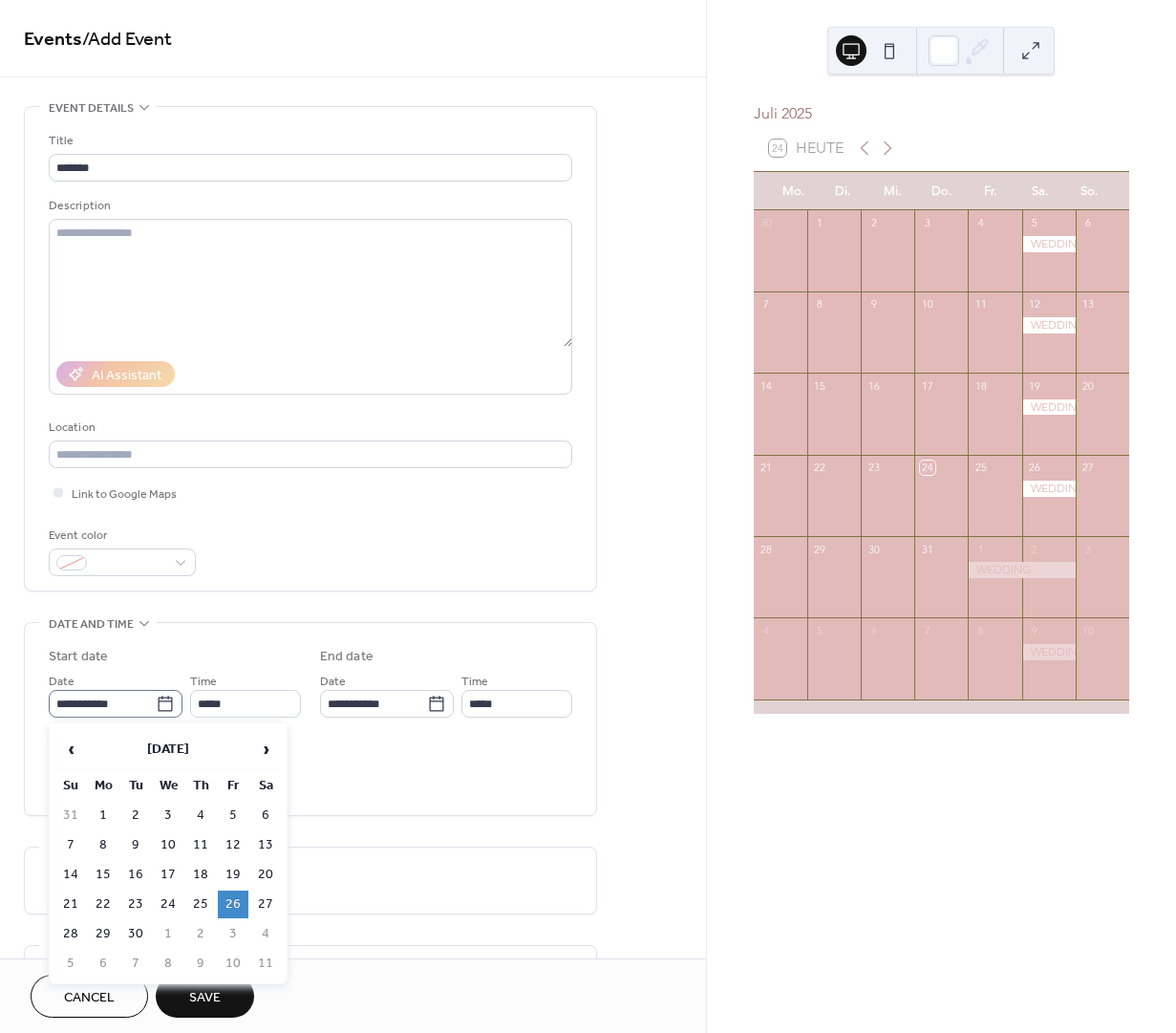 click 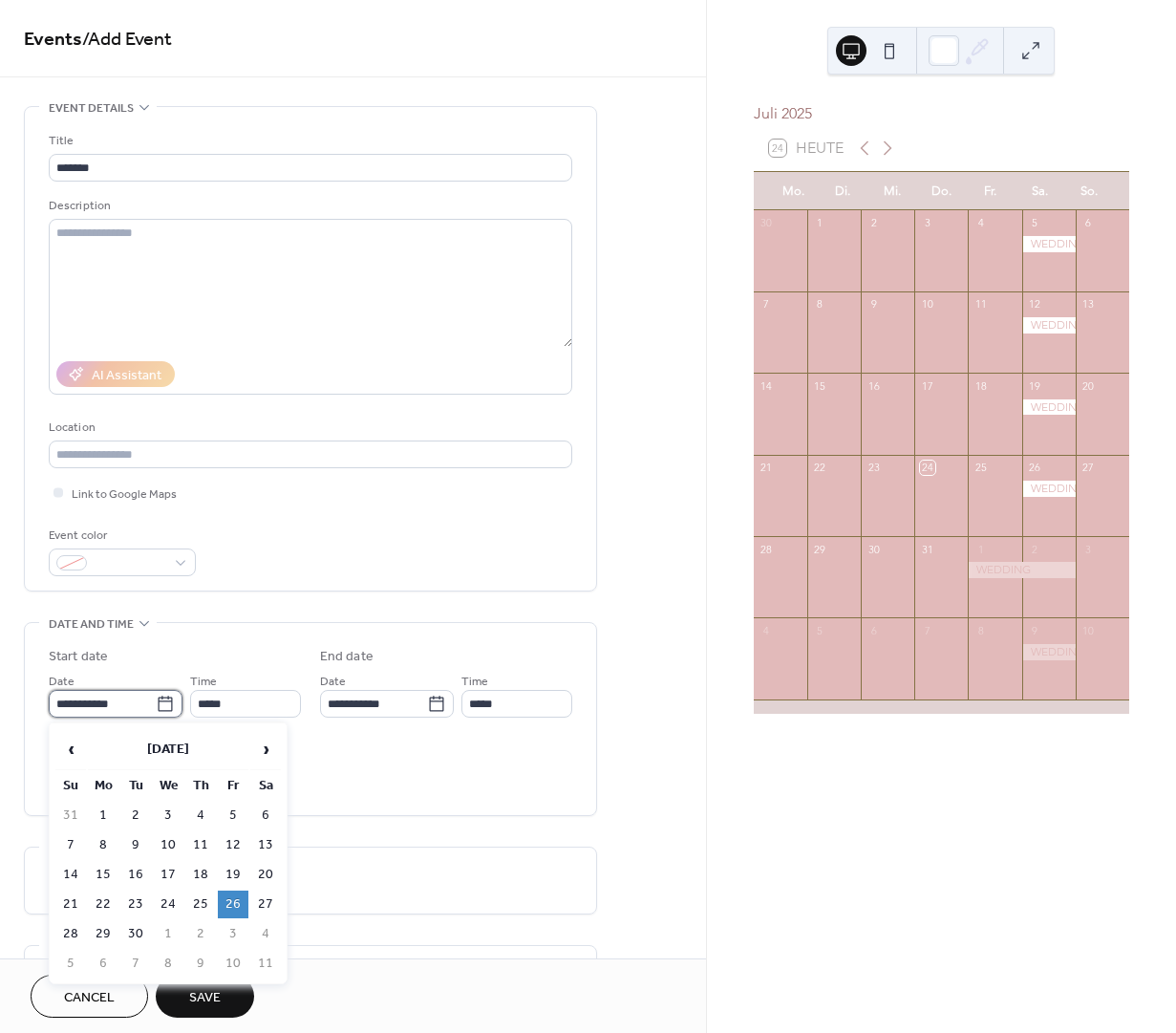 click on "**********" at bounding box center [102, 703] 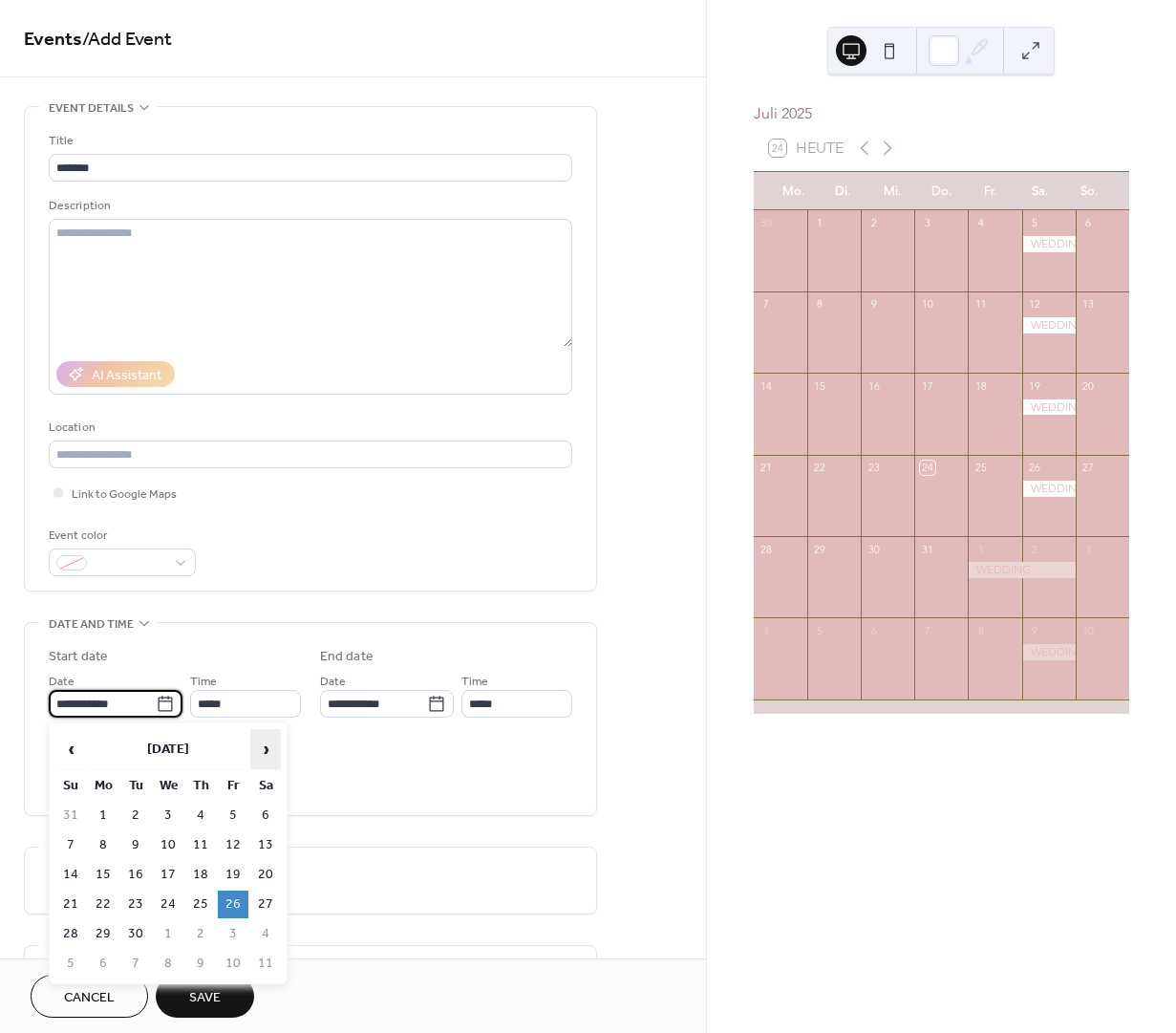 click on "›" at bounding box center (266, 749) 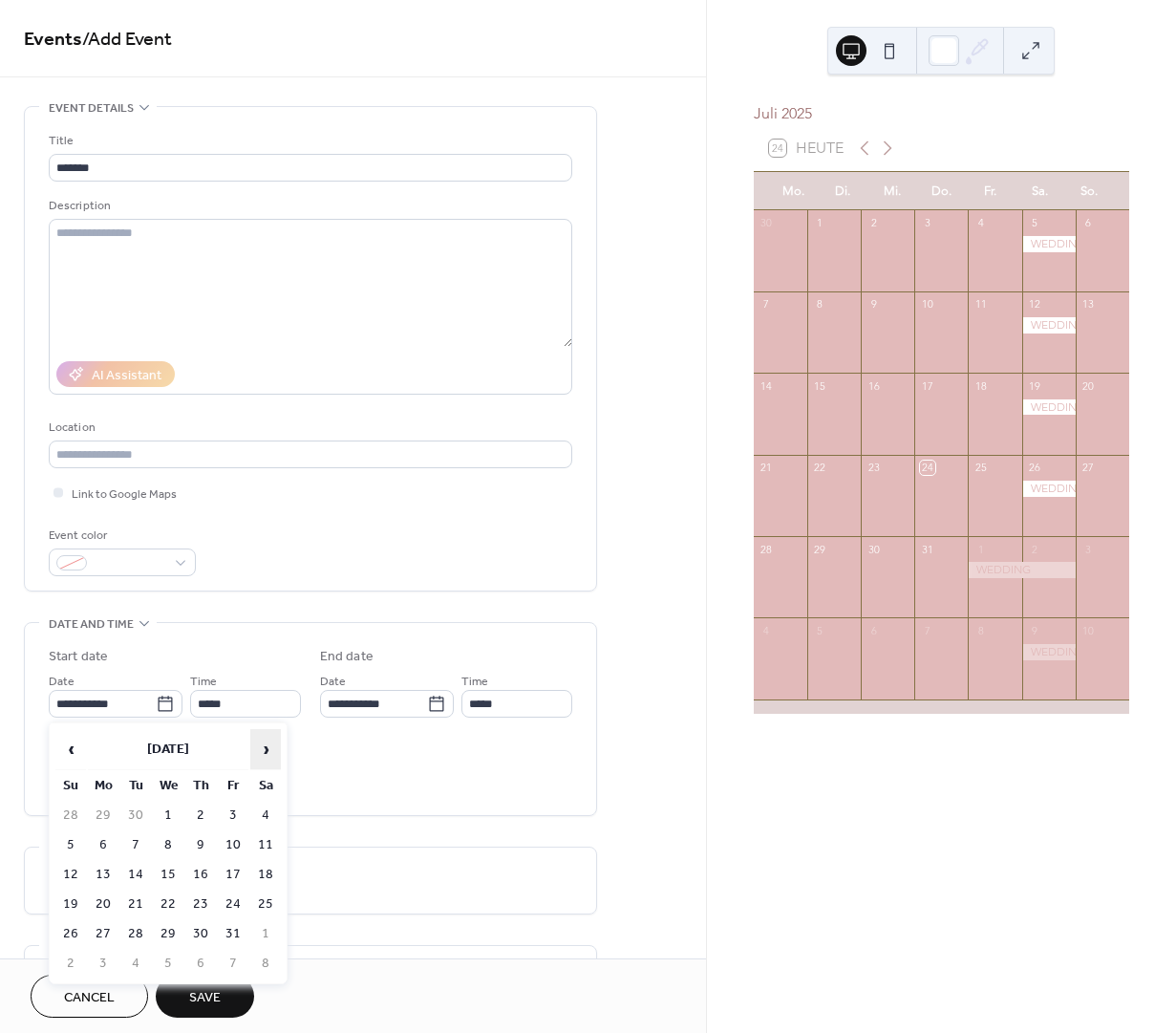 click on "›" at bounding box center [266, 749] 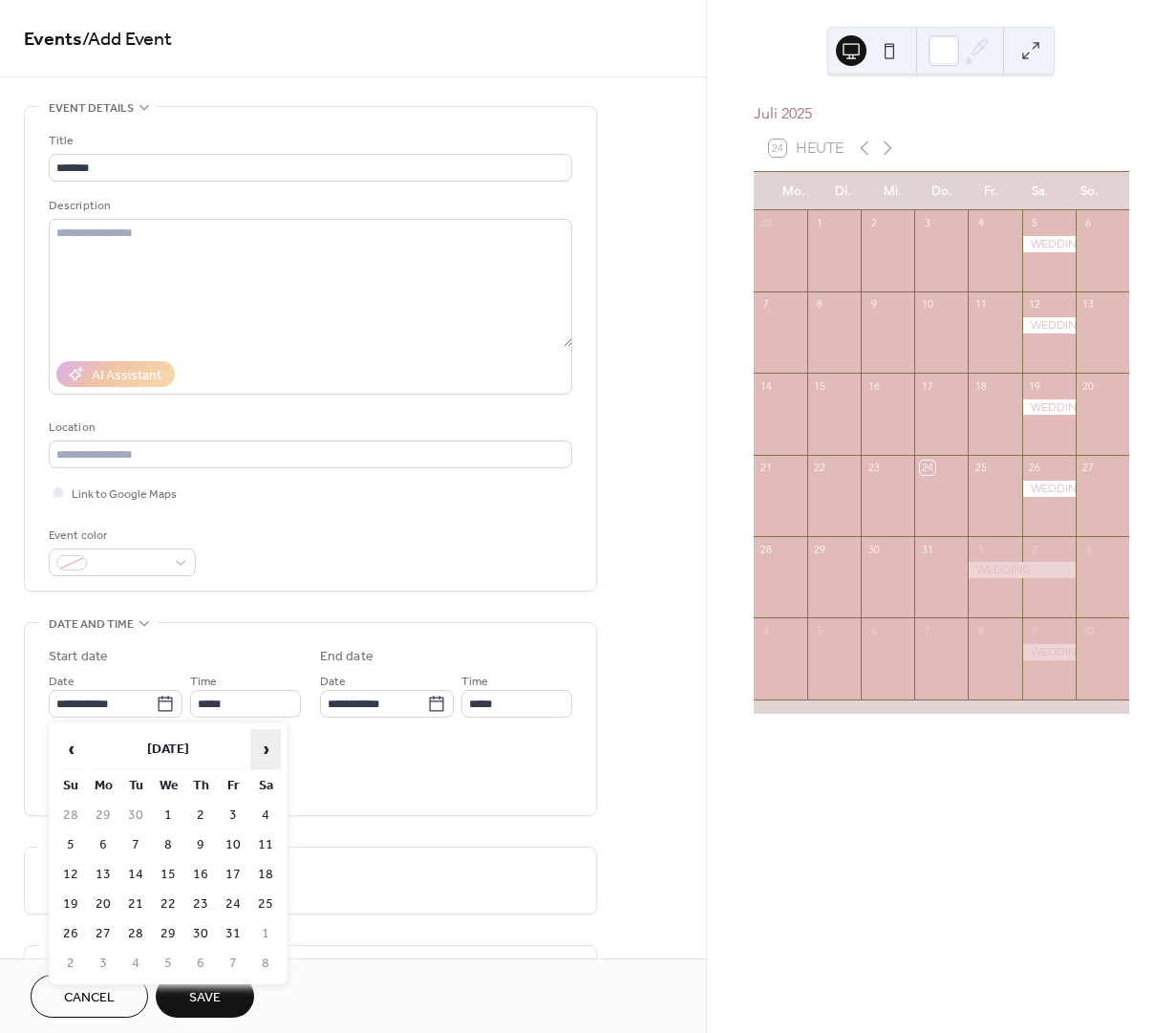 click on "›" at bounding box center (266, 749) 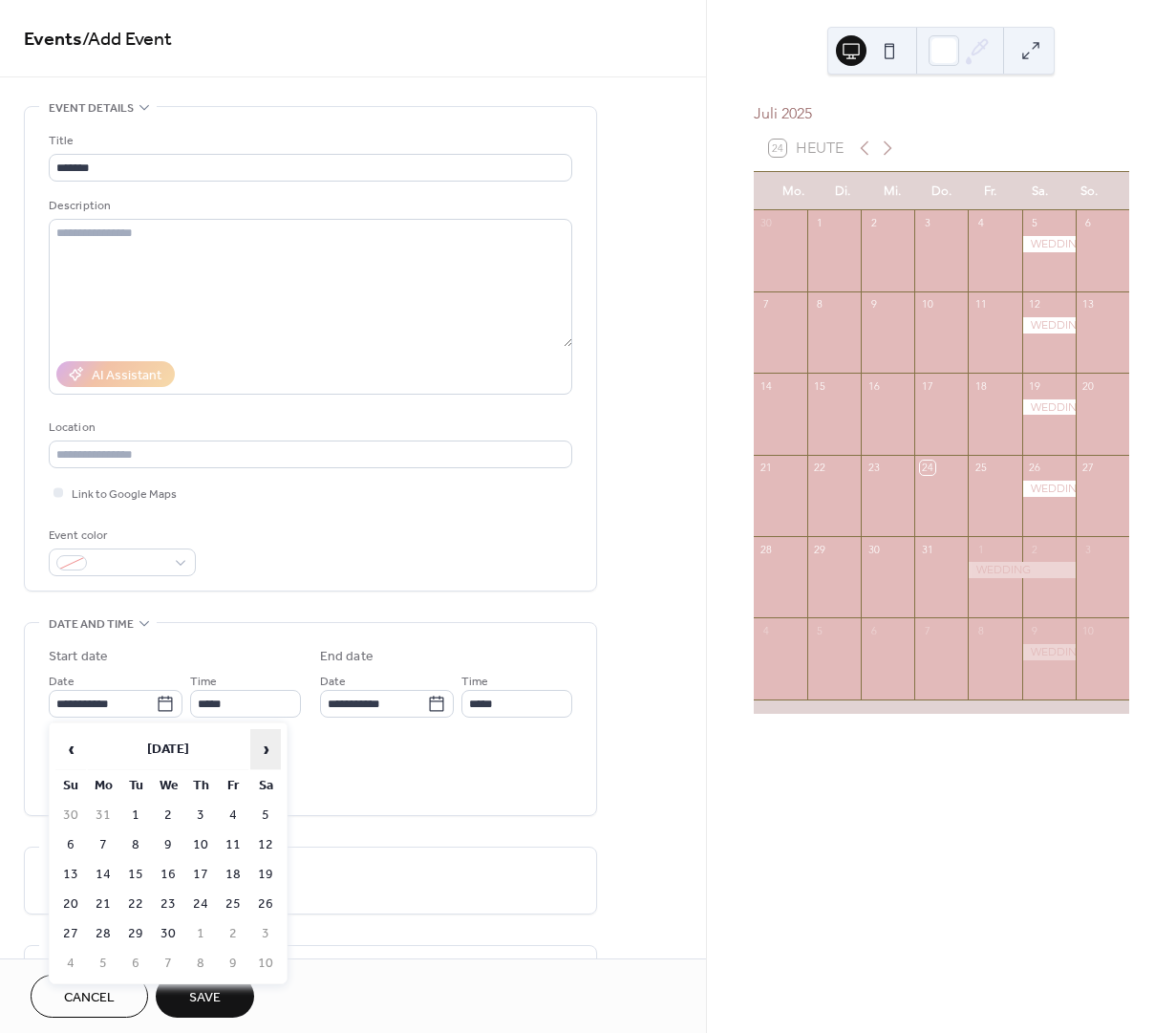 click on "›" at bounding box center (266, 749) 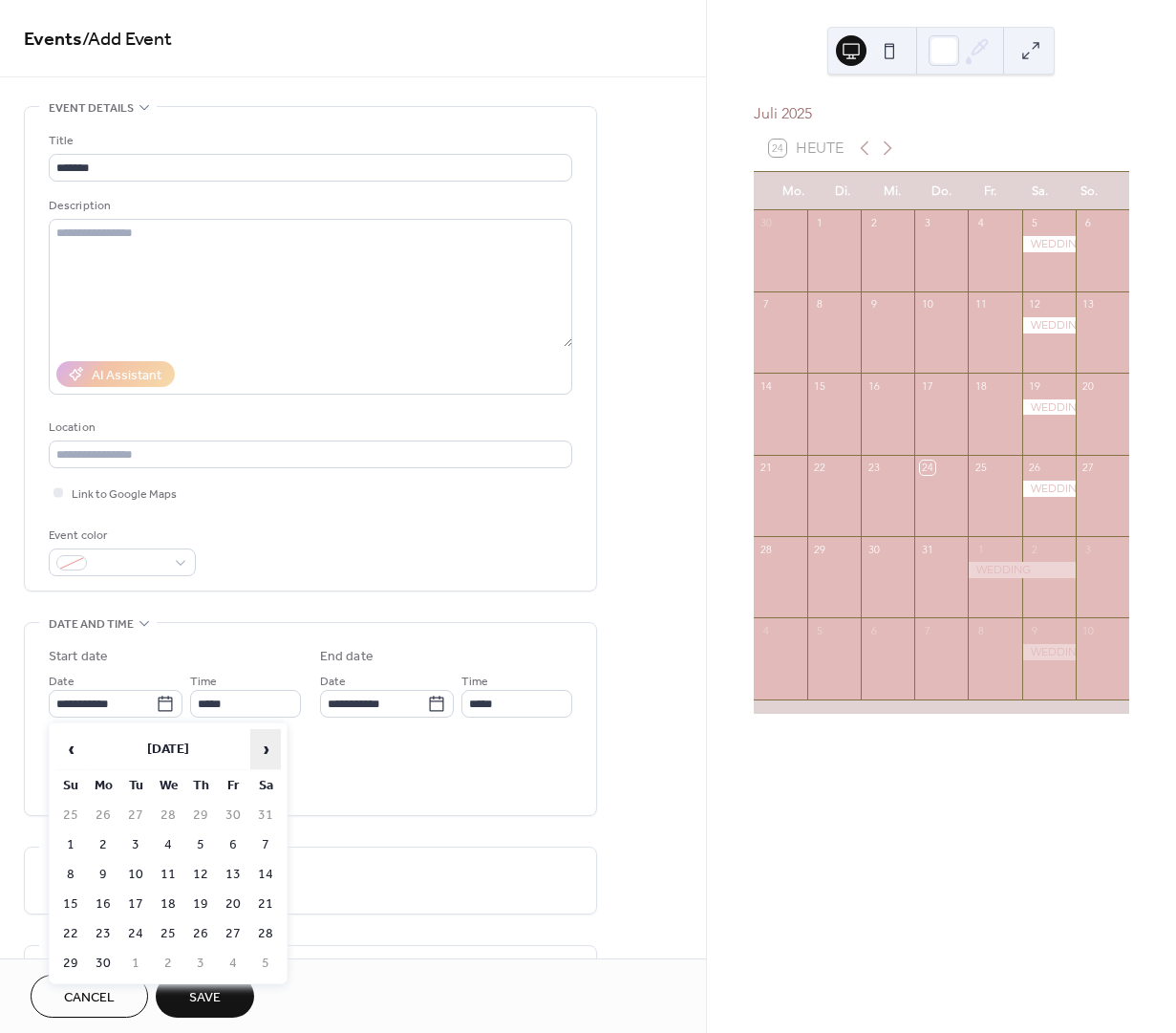 click on "›" at bounding box center (266, 749) 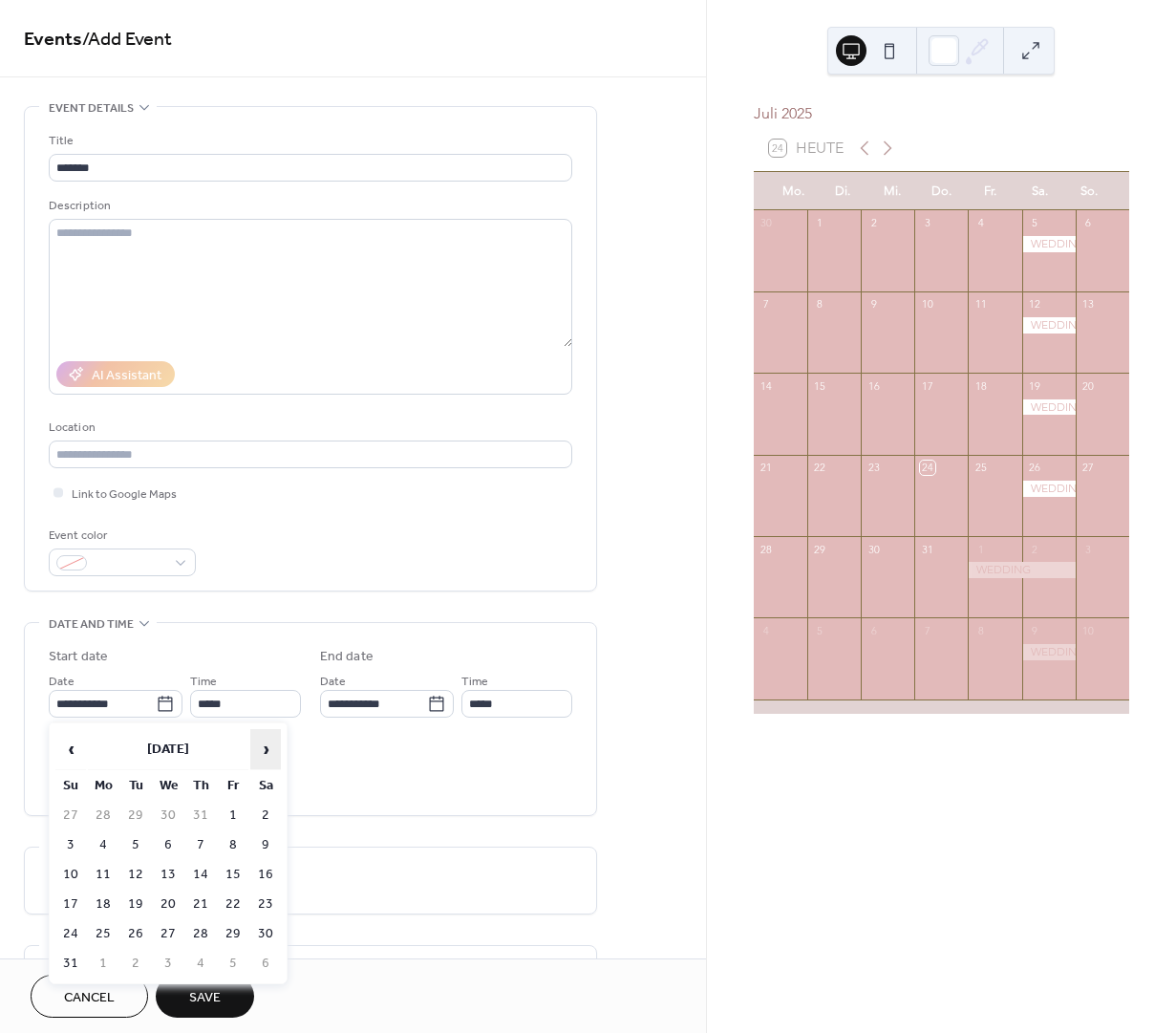 click on "›" at bounding box center [266, 749] 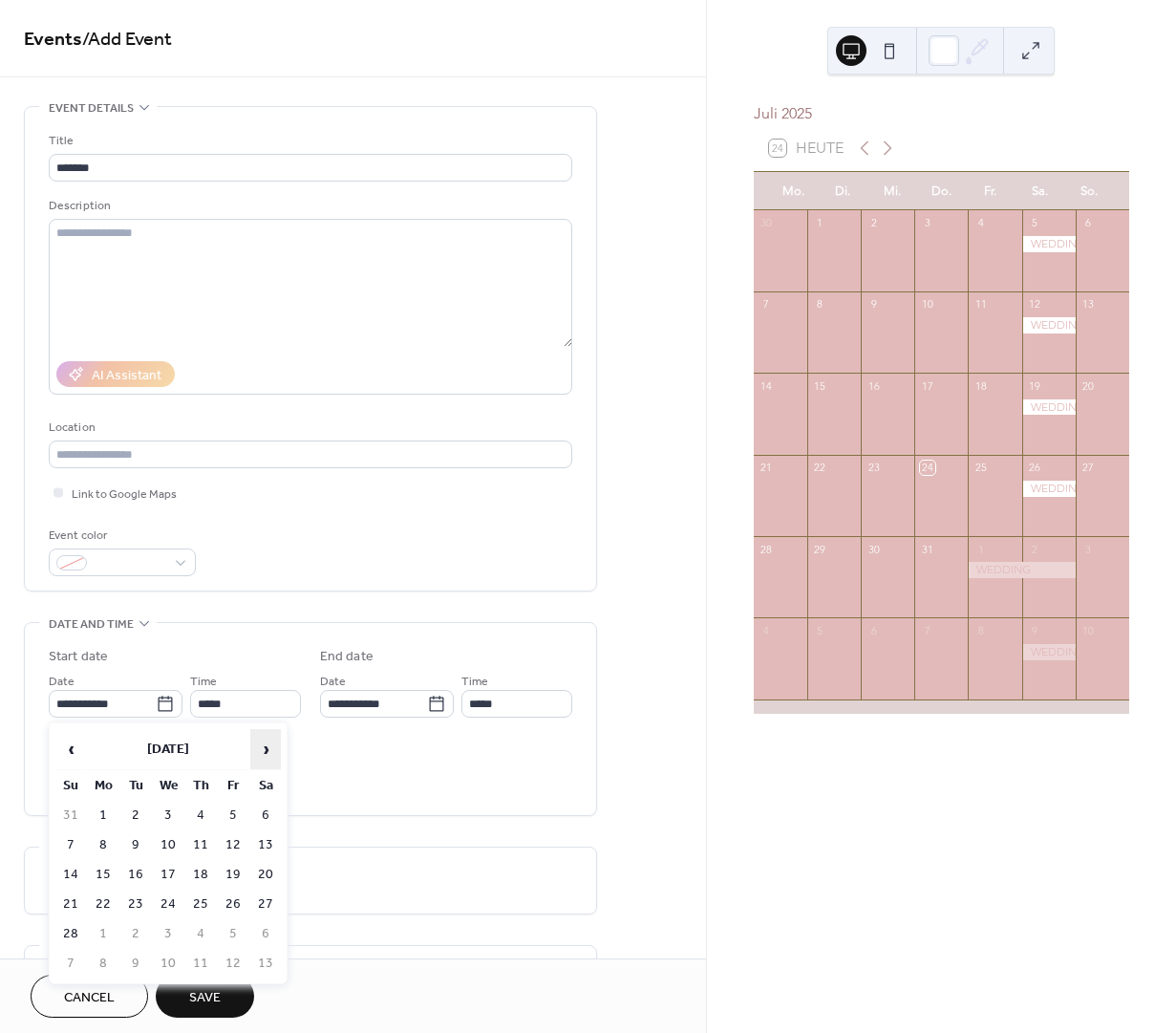 click on "›" at bounding box center [266, 749] 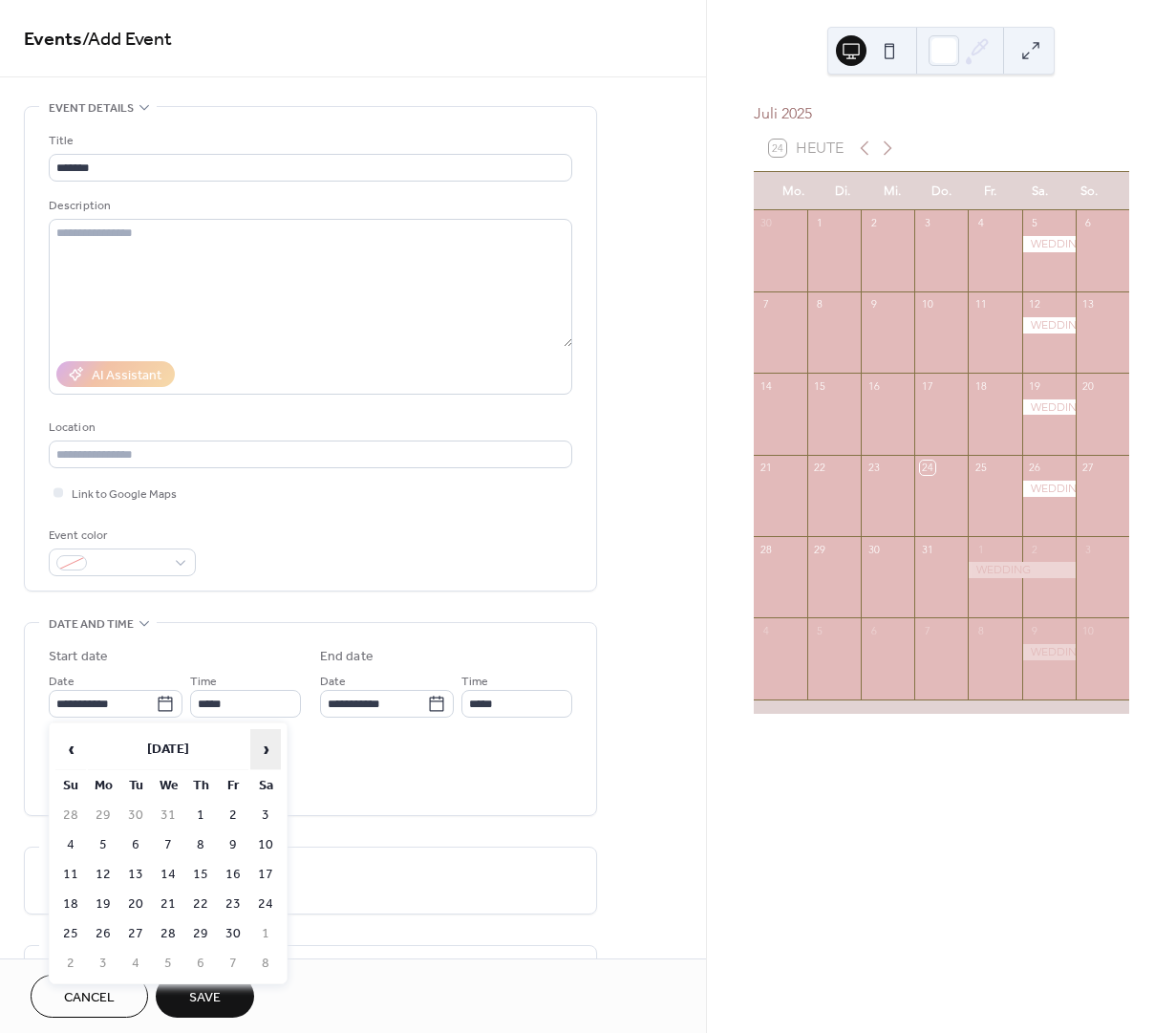 click on "›" at bounding box center (266, 749) 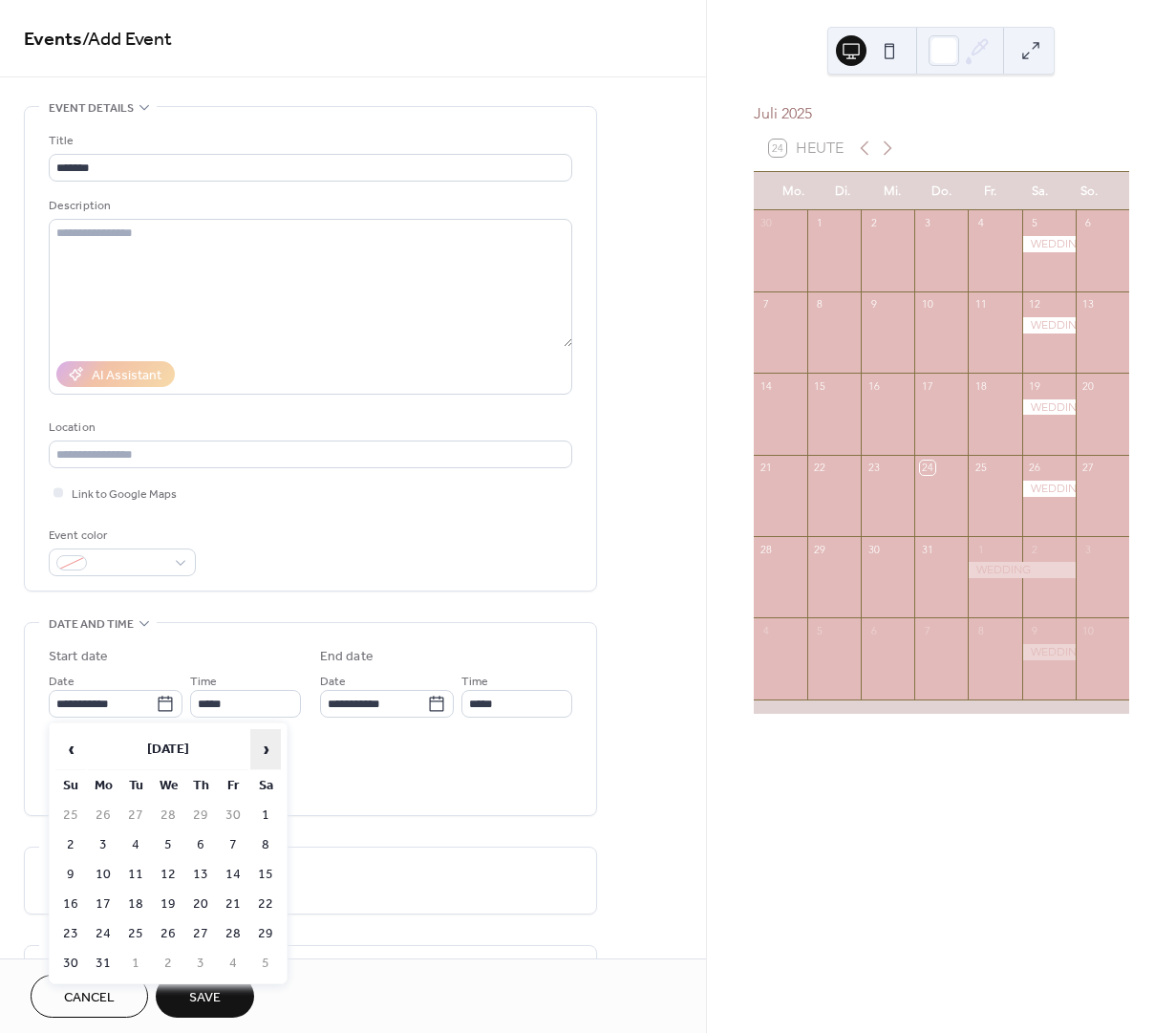click on "›" at bounding box center [266, 749] 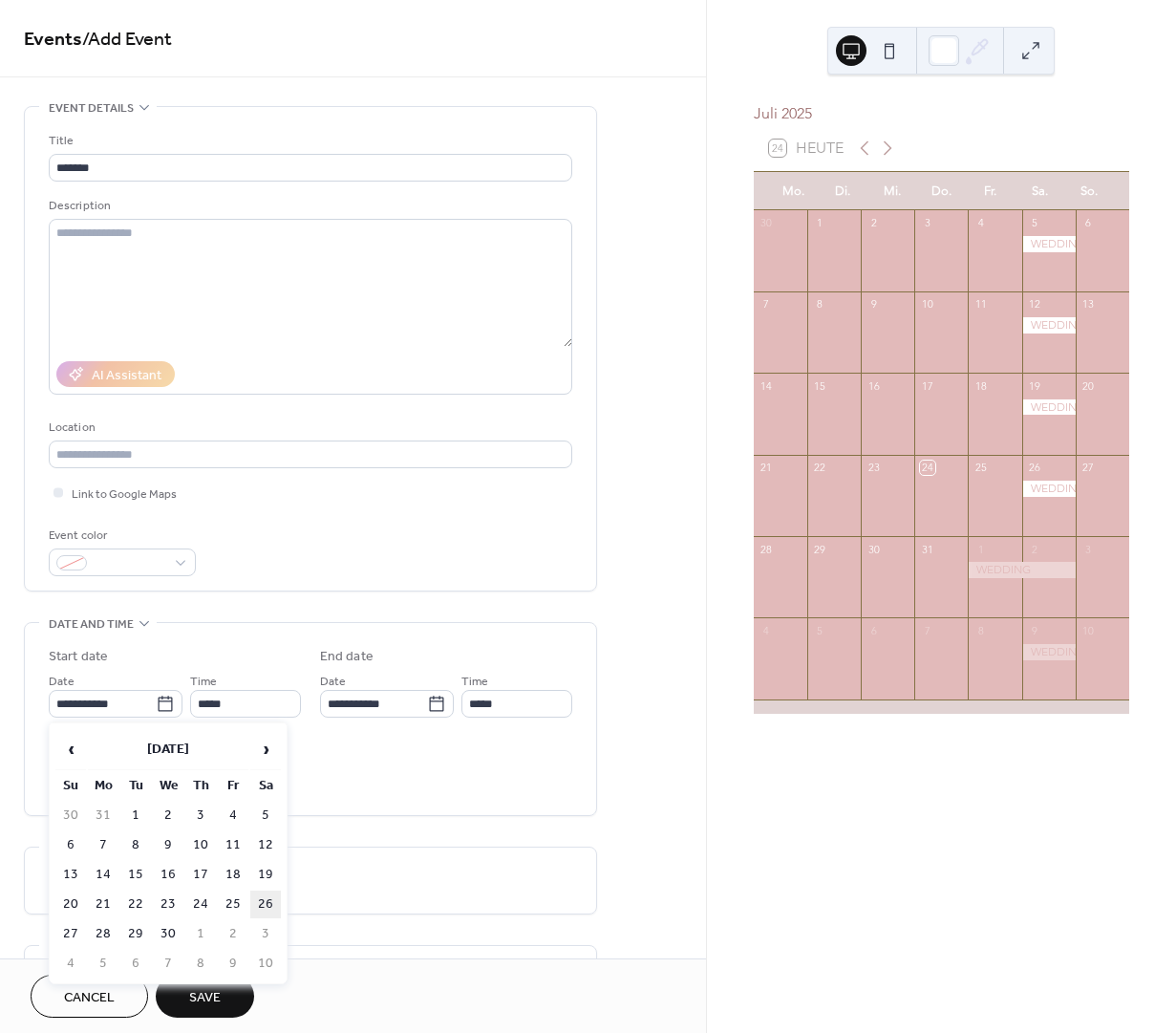click on "26" at bounding box center [266, 904] 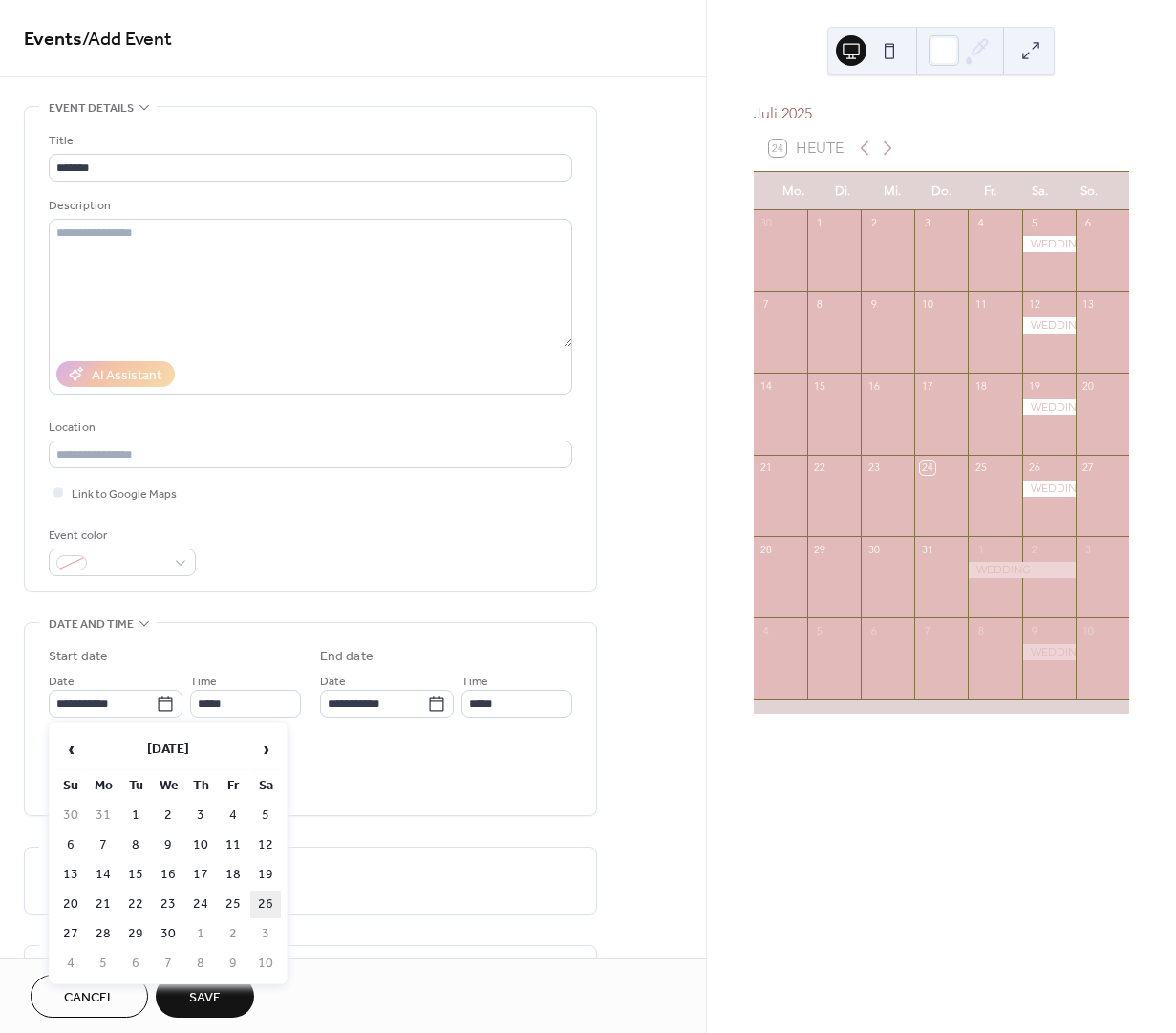 type on "**********" 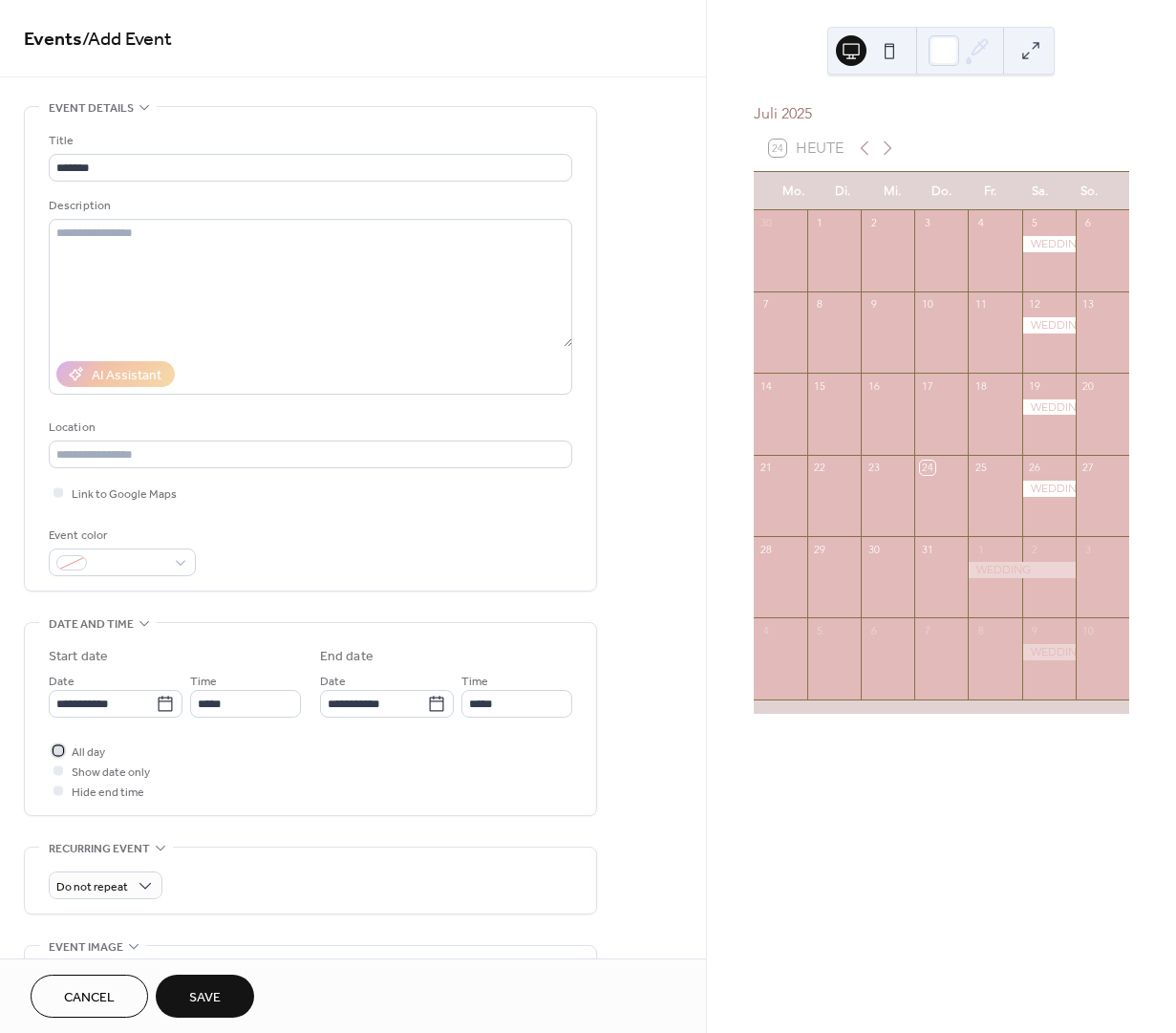 click on "All day" at bounding box center [88, 752] 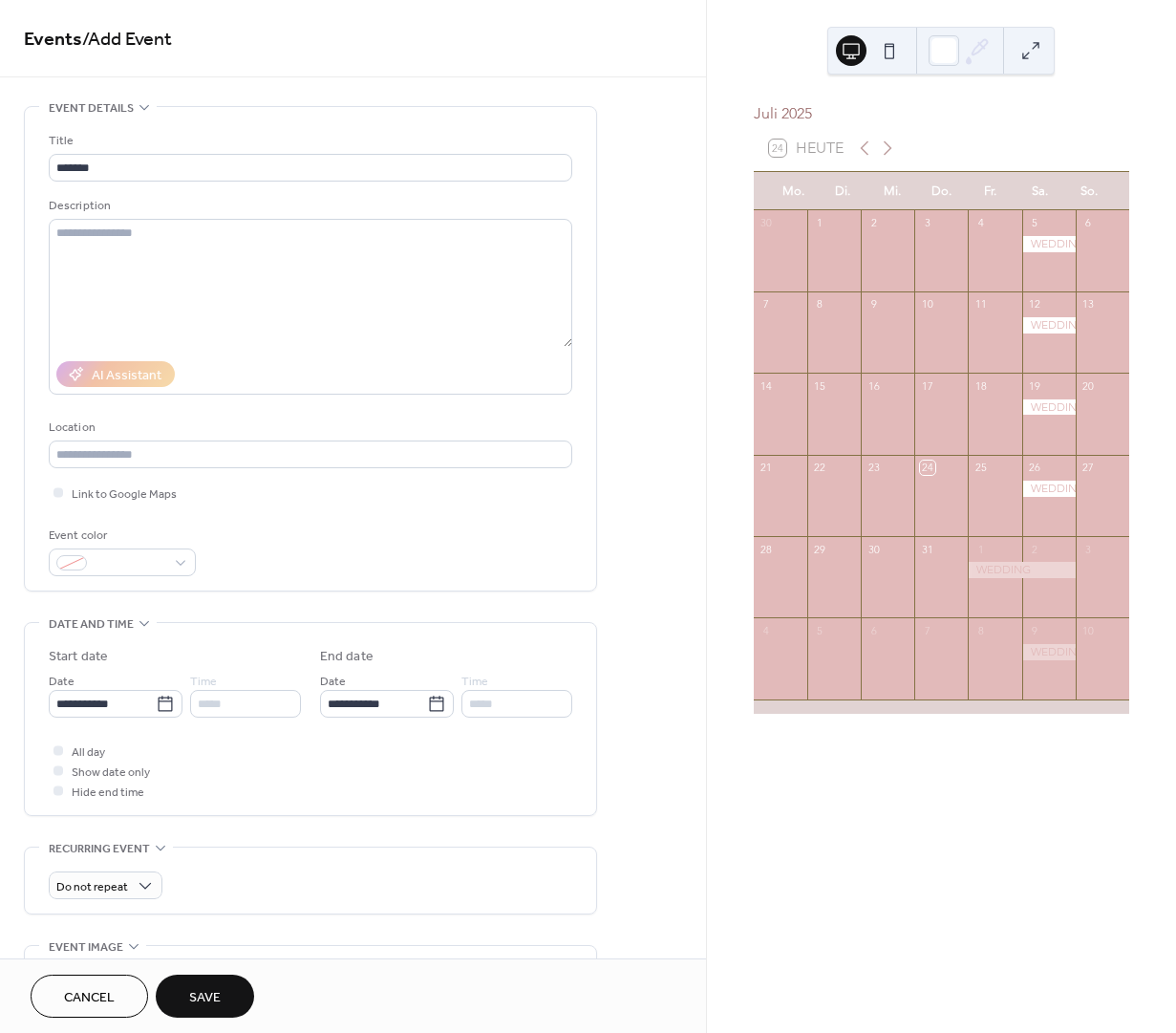 click on "Save" at bounding box center (204, 998) 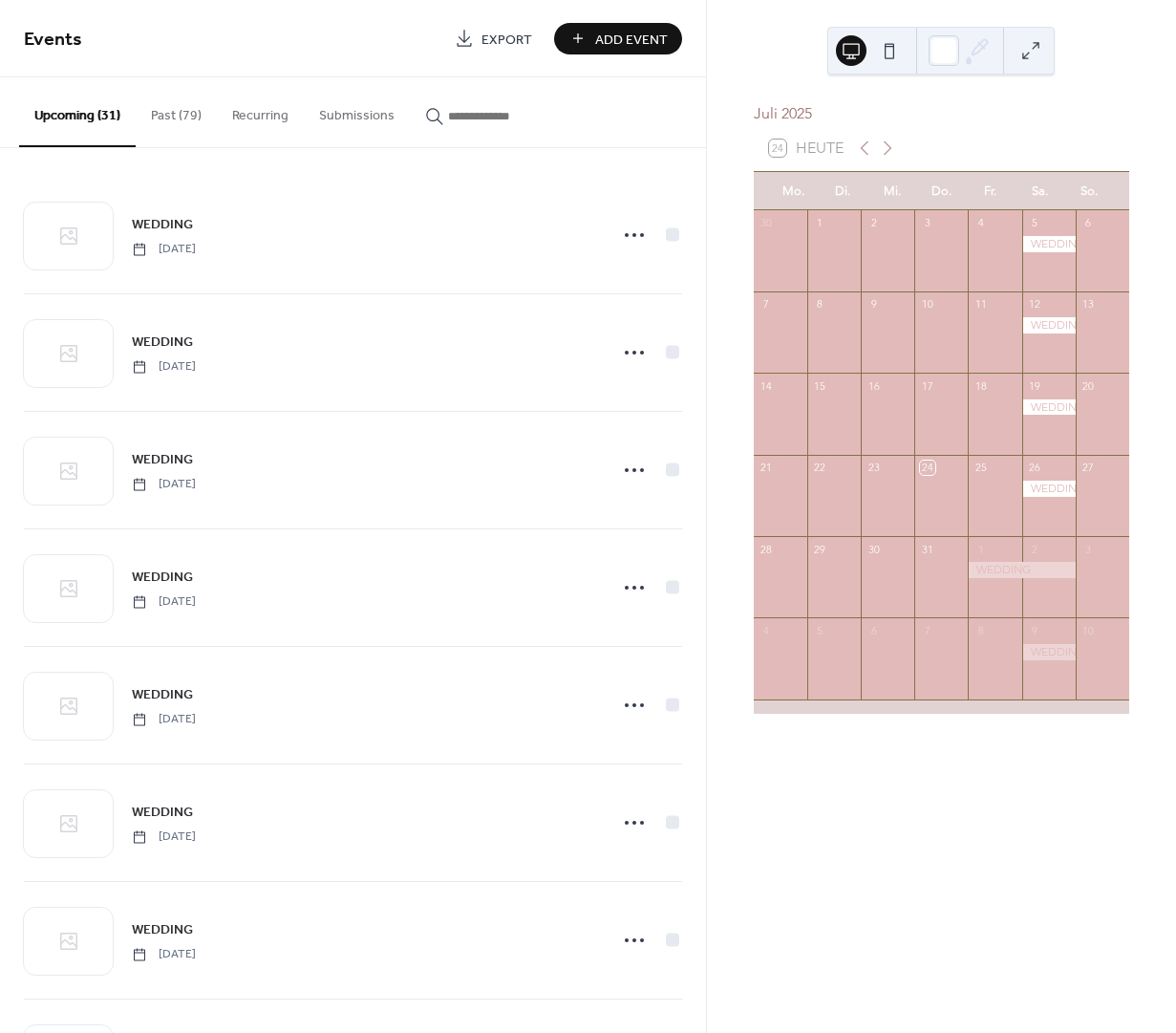 click at bounding box center (1049, 488) 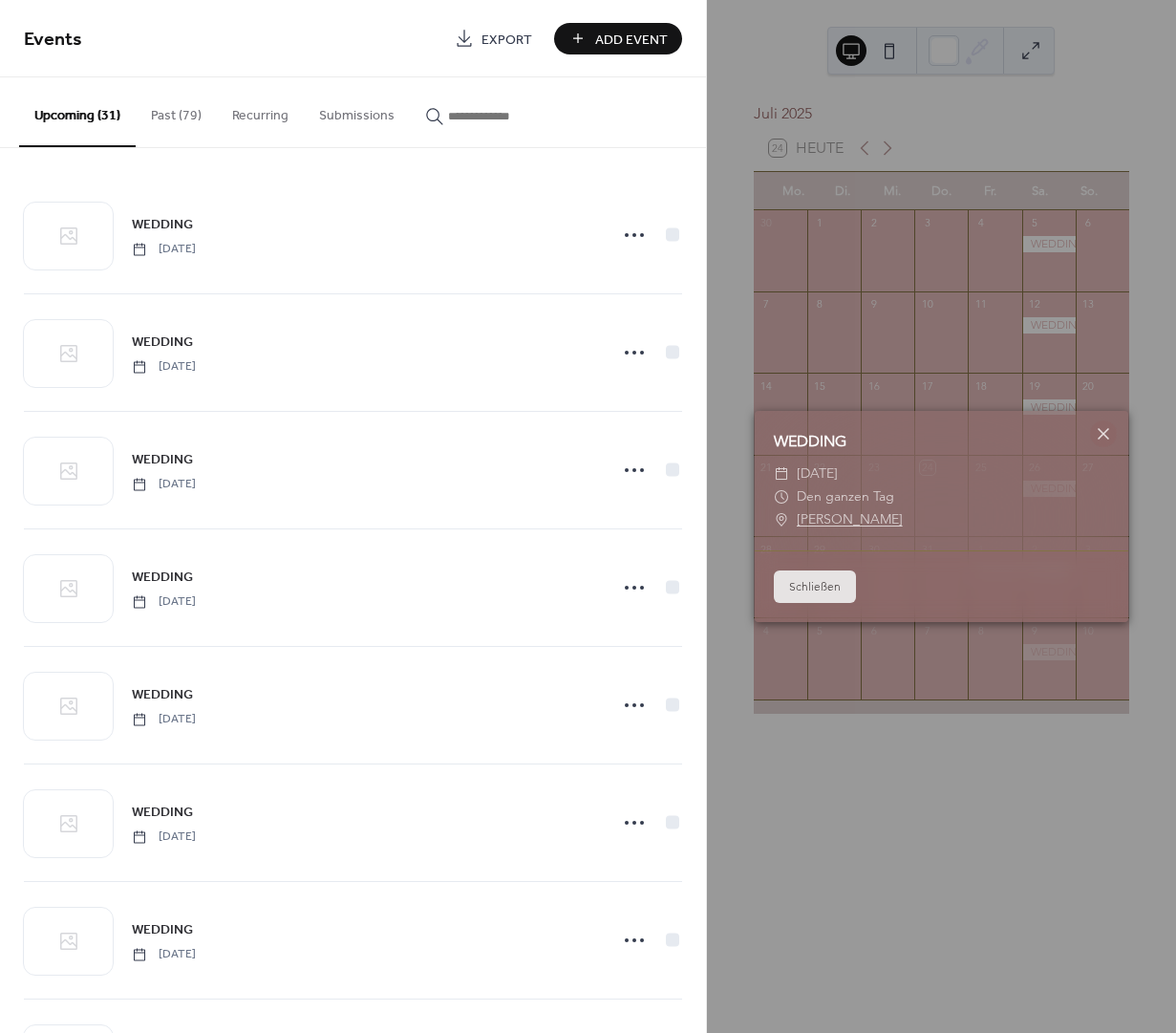 drag, startPoint x: 973, startPoint y: 697, endPoint x: 980, endPoint y: 660, distance: 37.656341 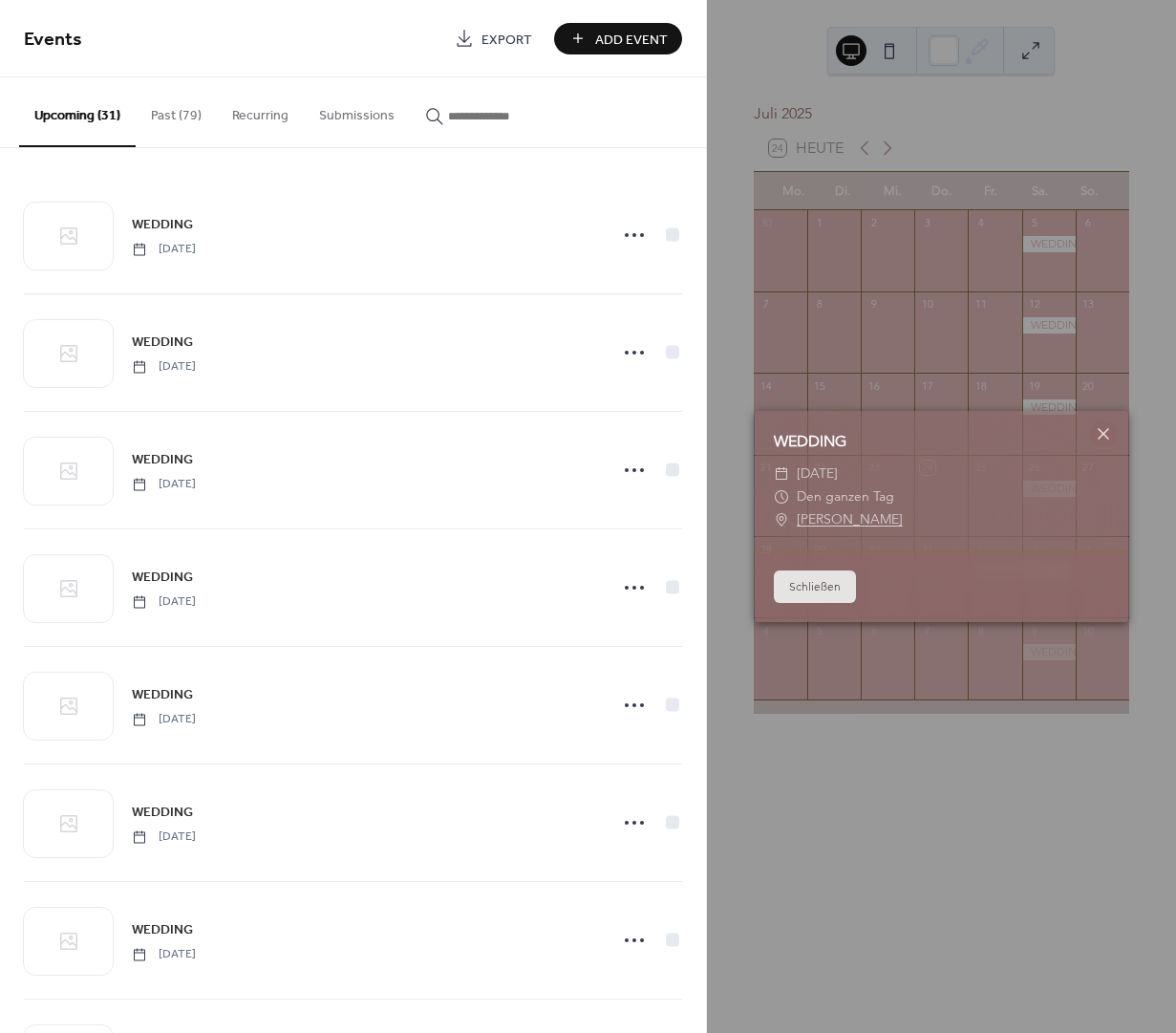 click on "Schließen" at bounding box center (815, 587) 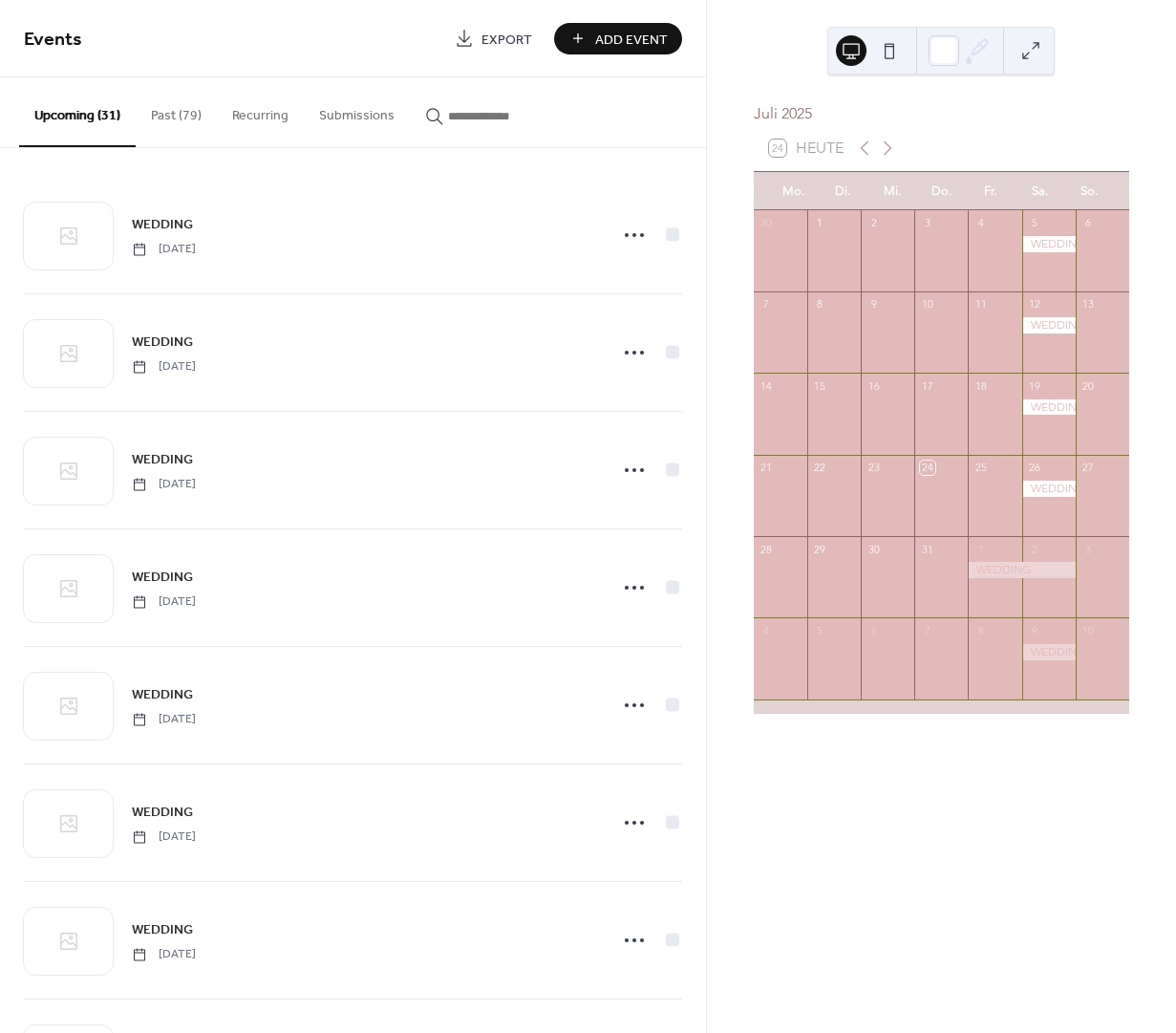 click at bounding box center [1021, 570] 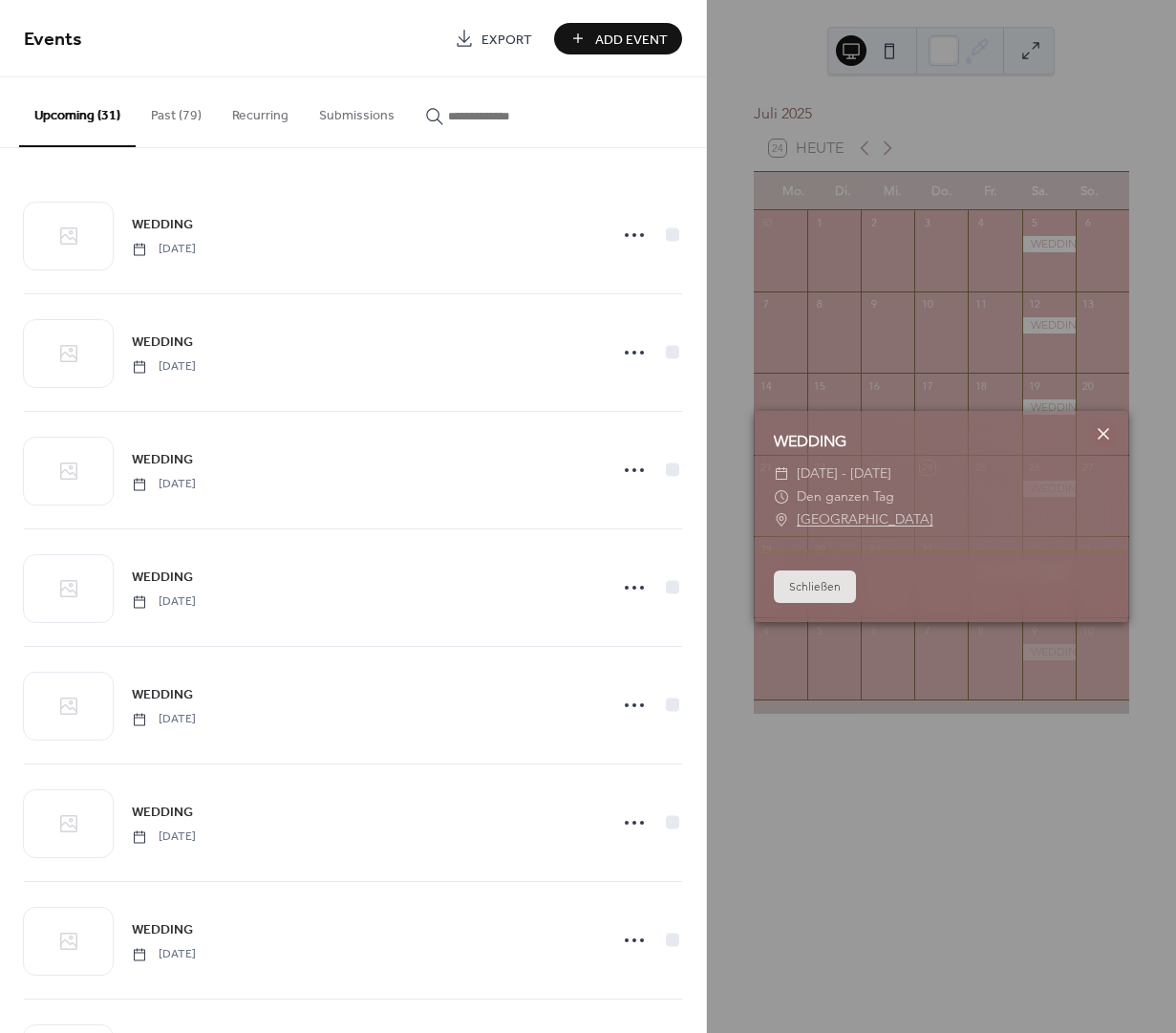 click 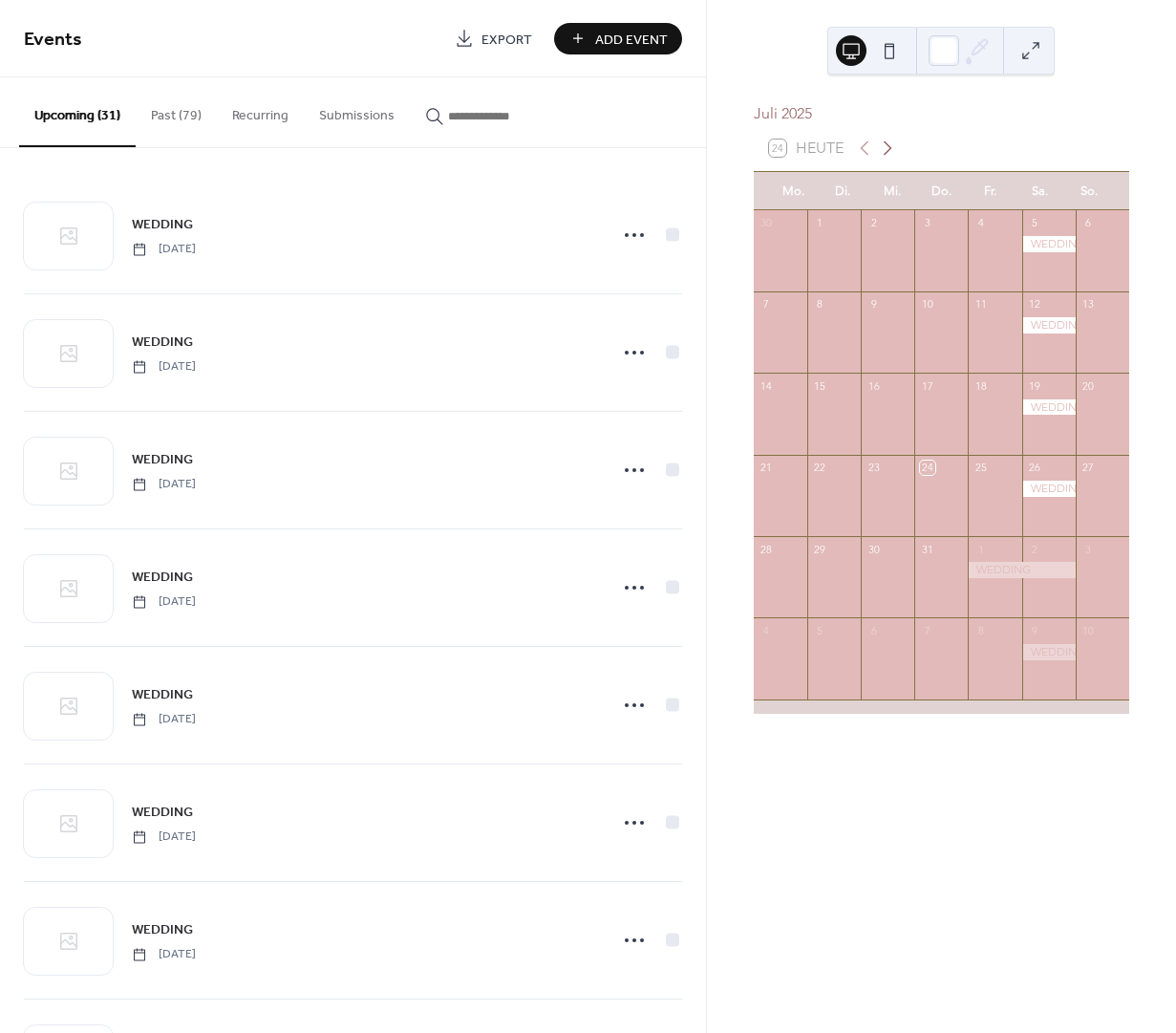 click 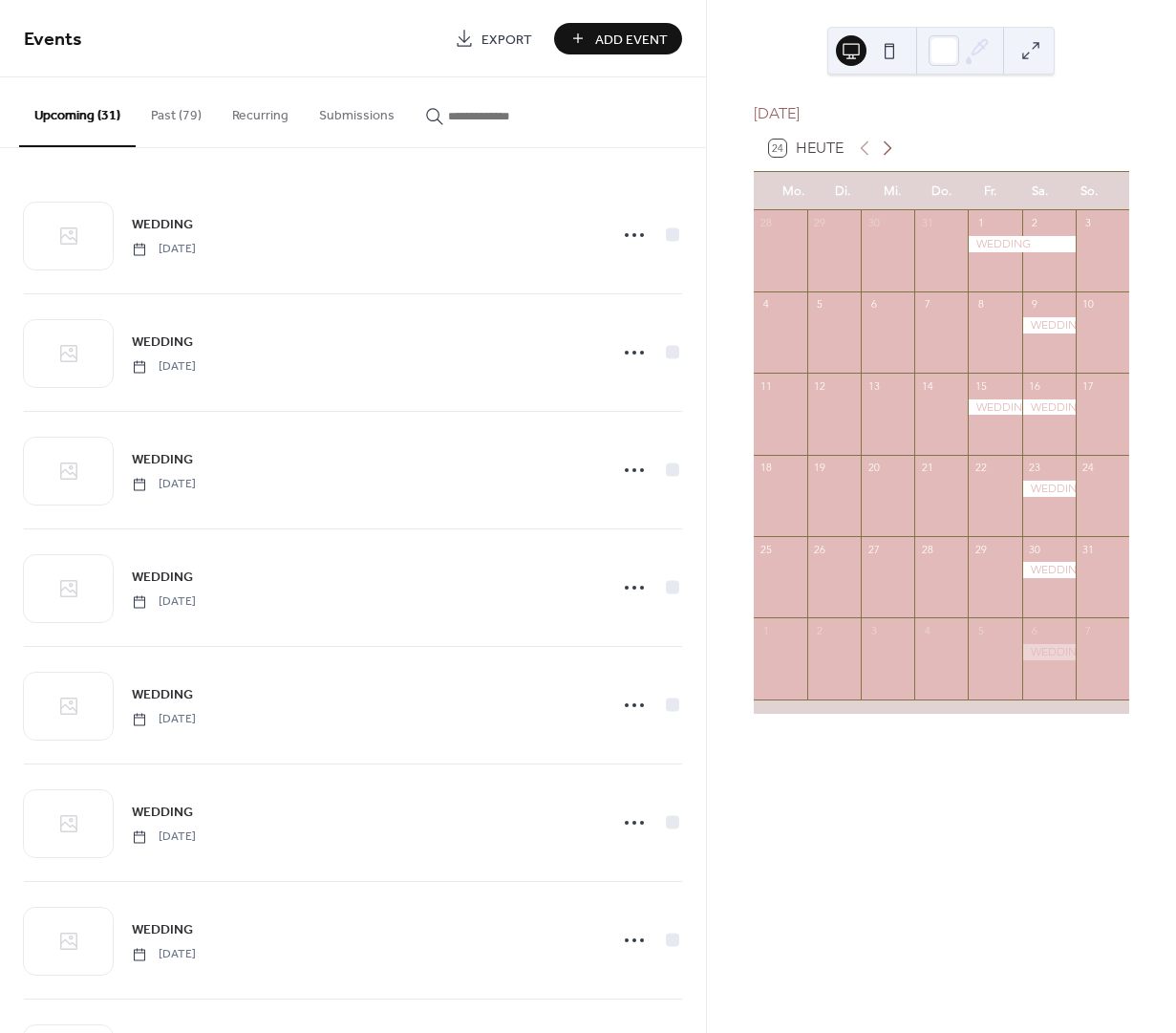 click 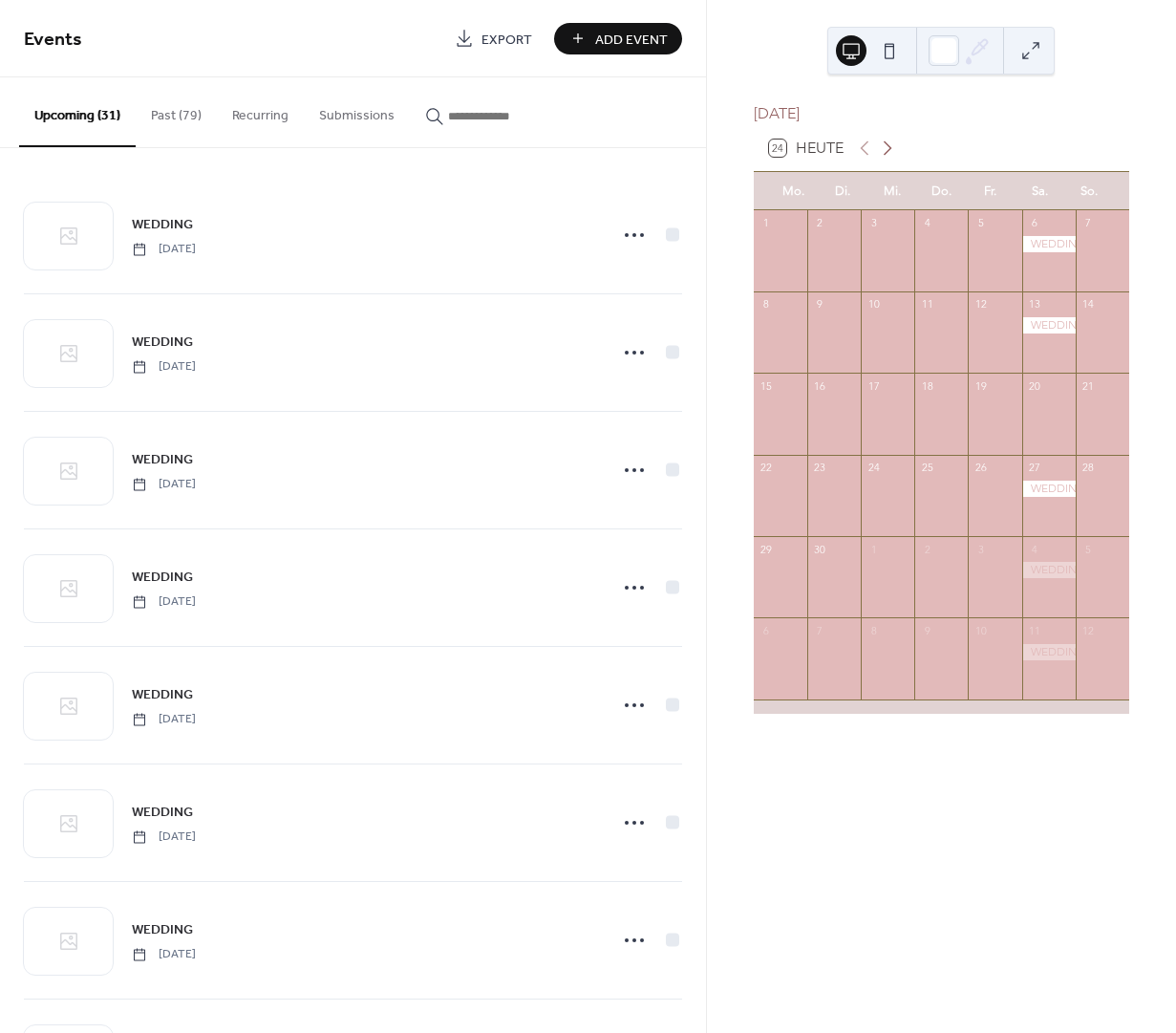 click 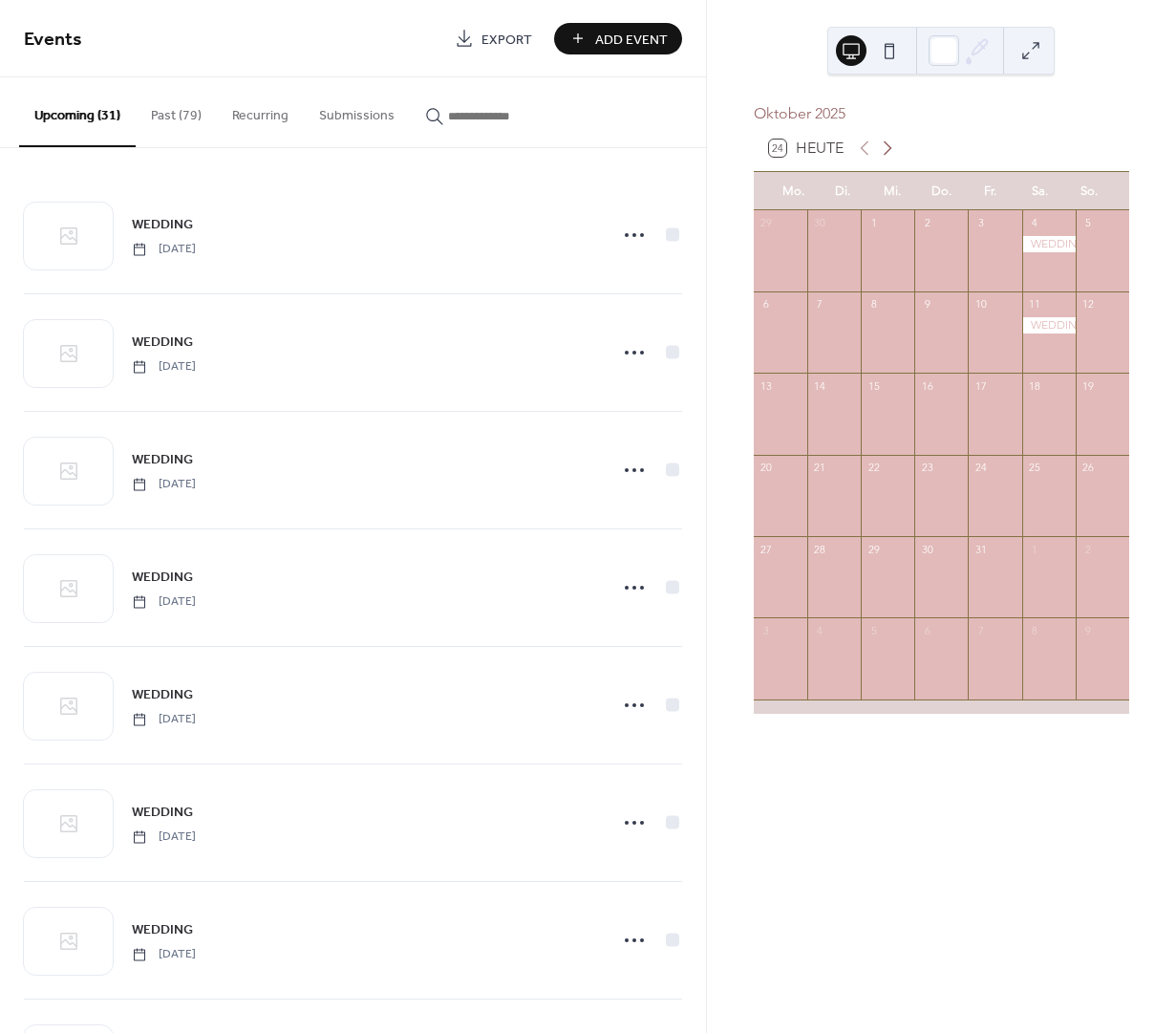click 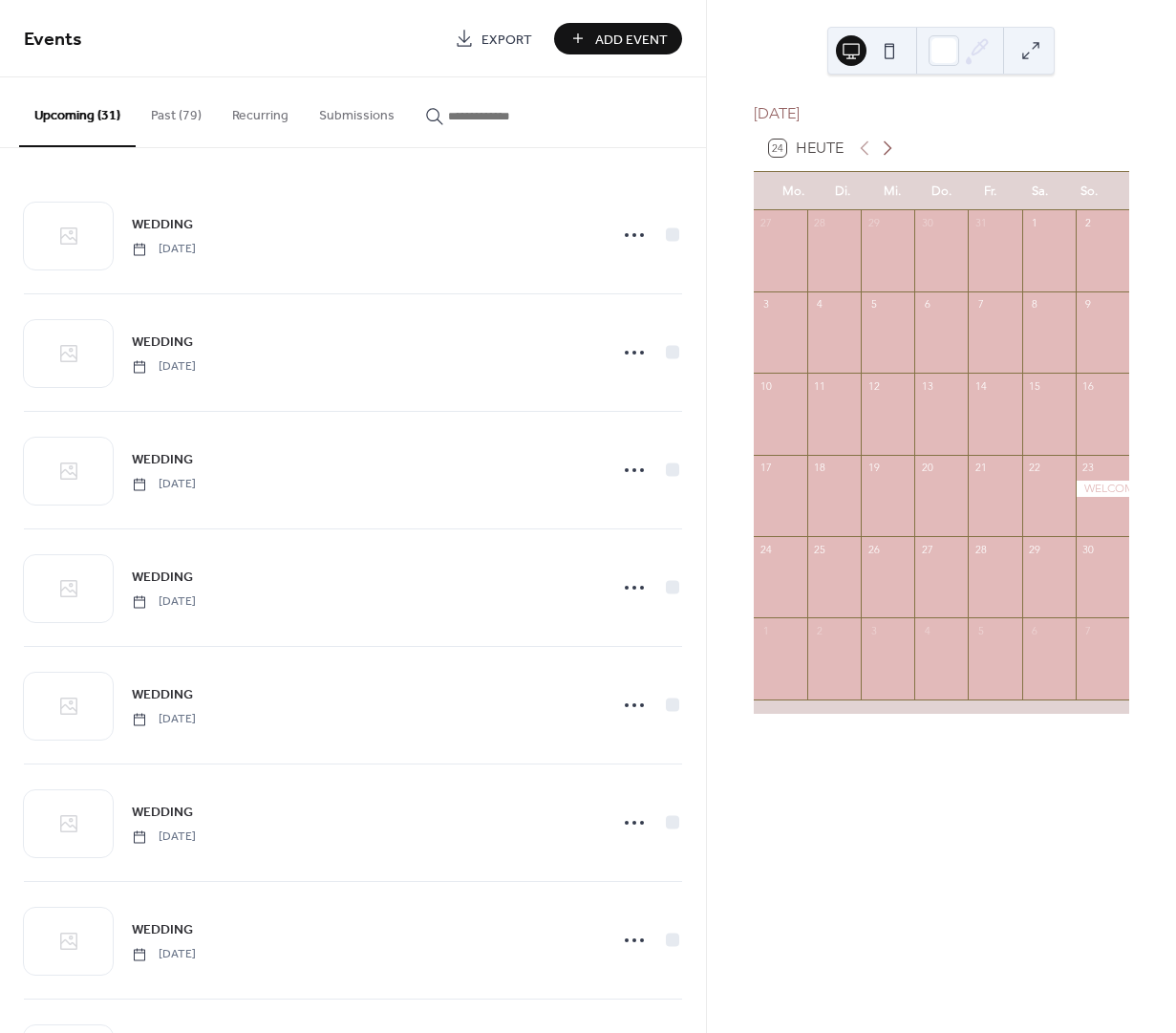 click 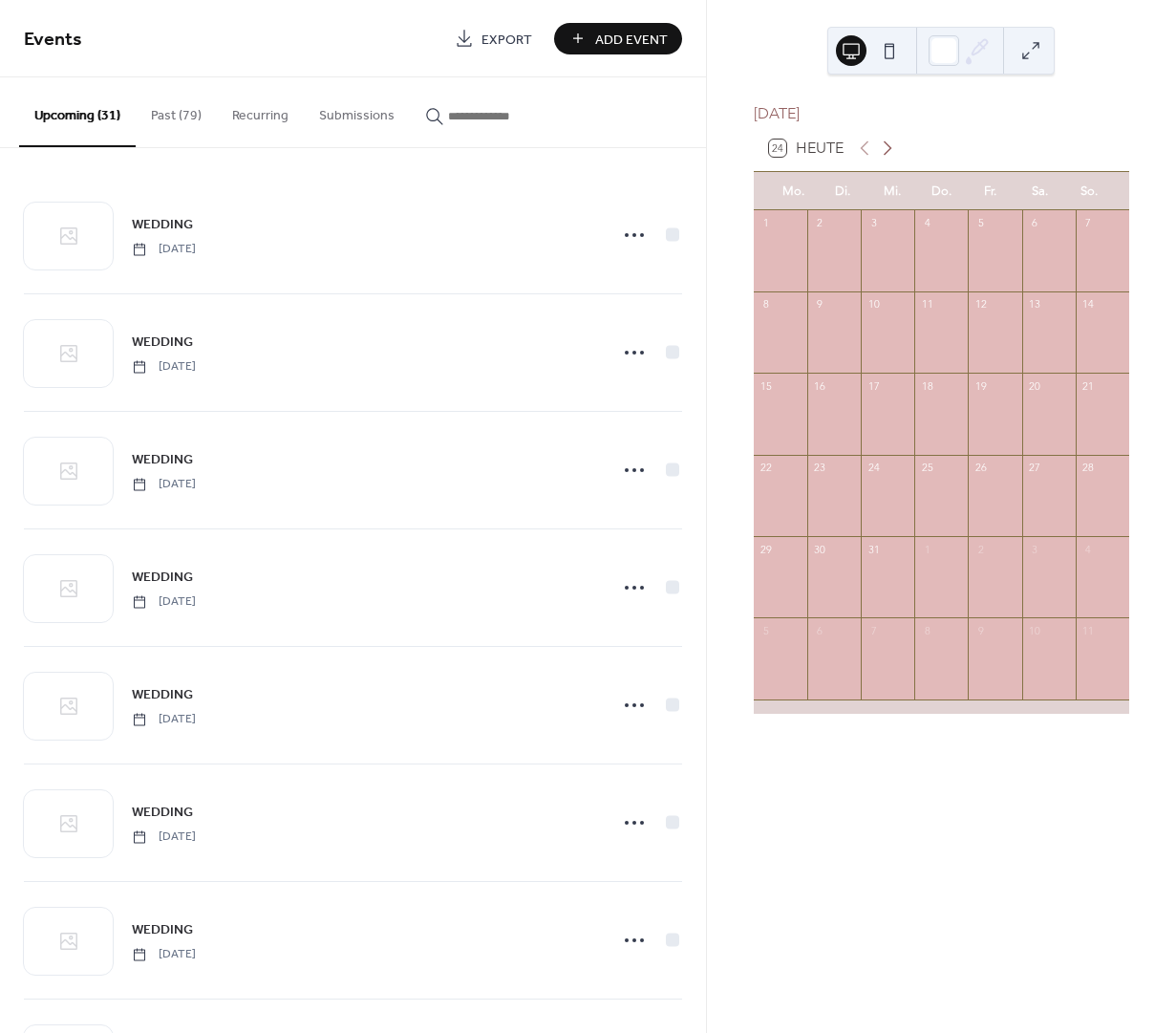 click 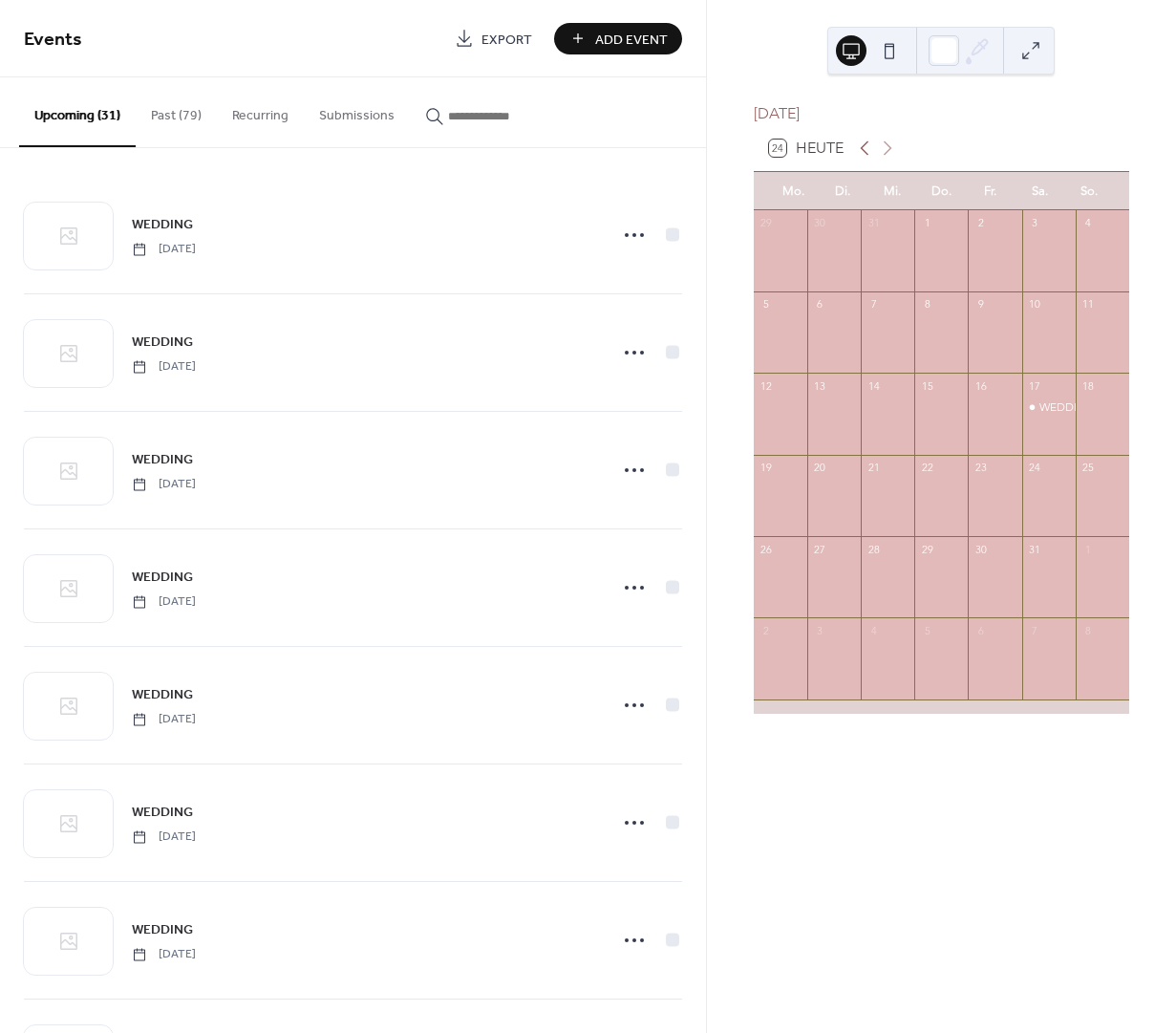 click 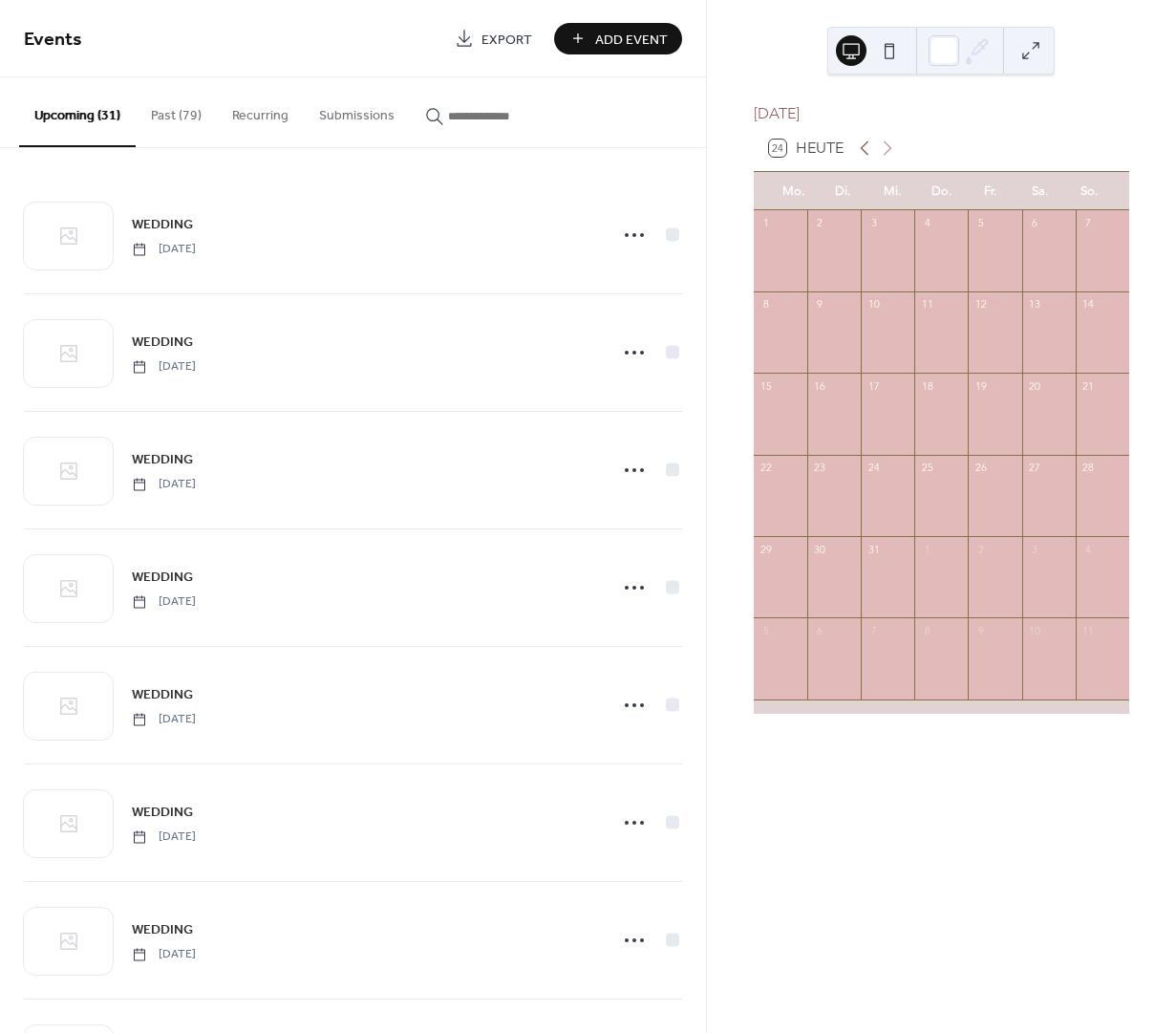 click 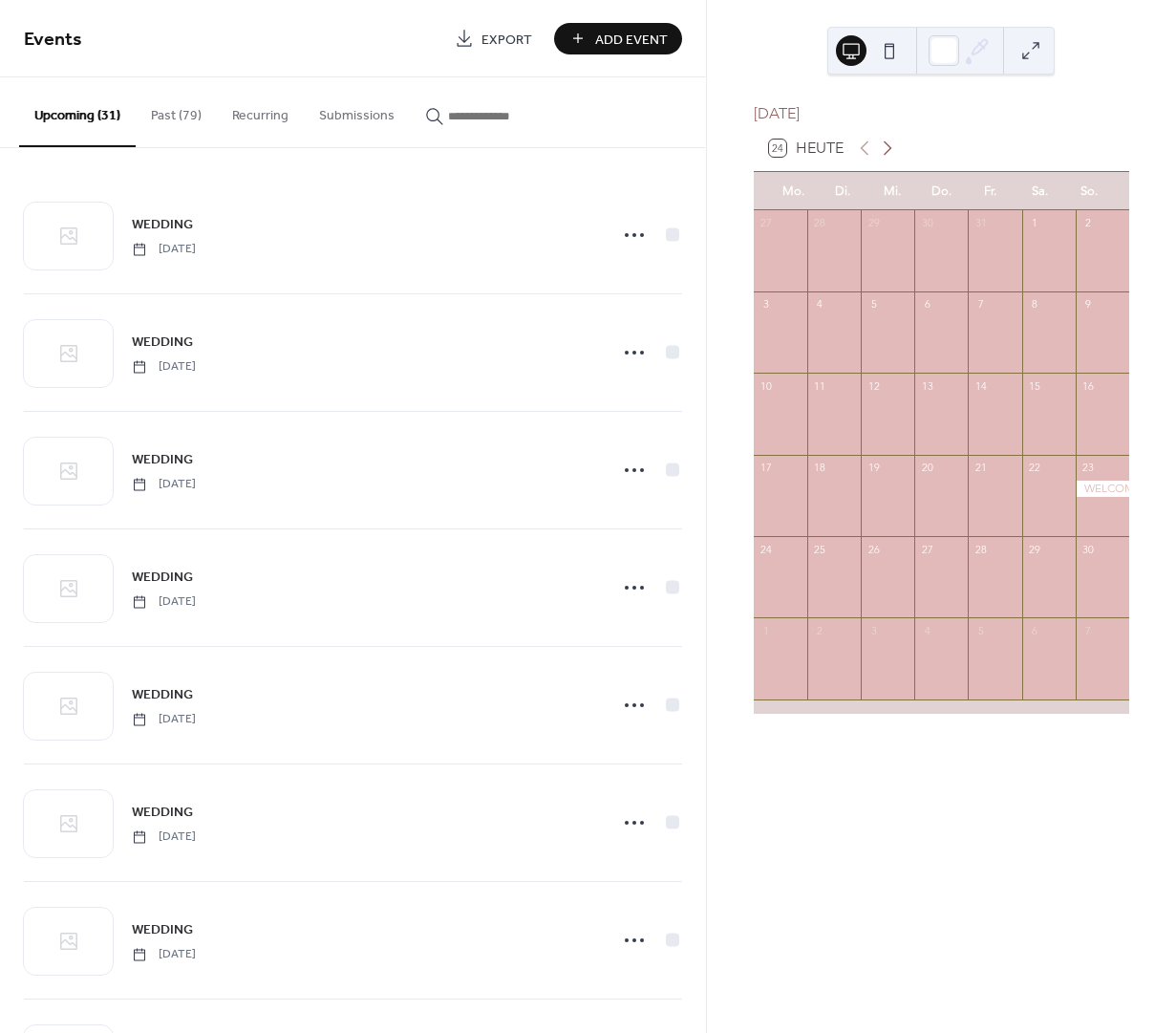 click 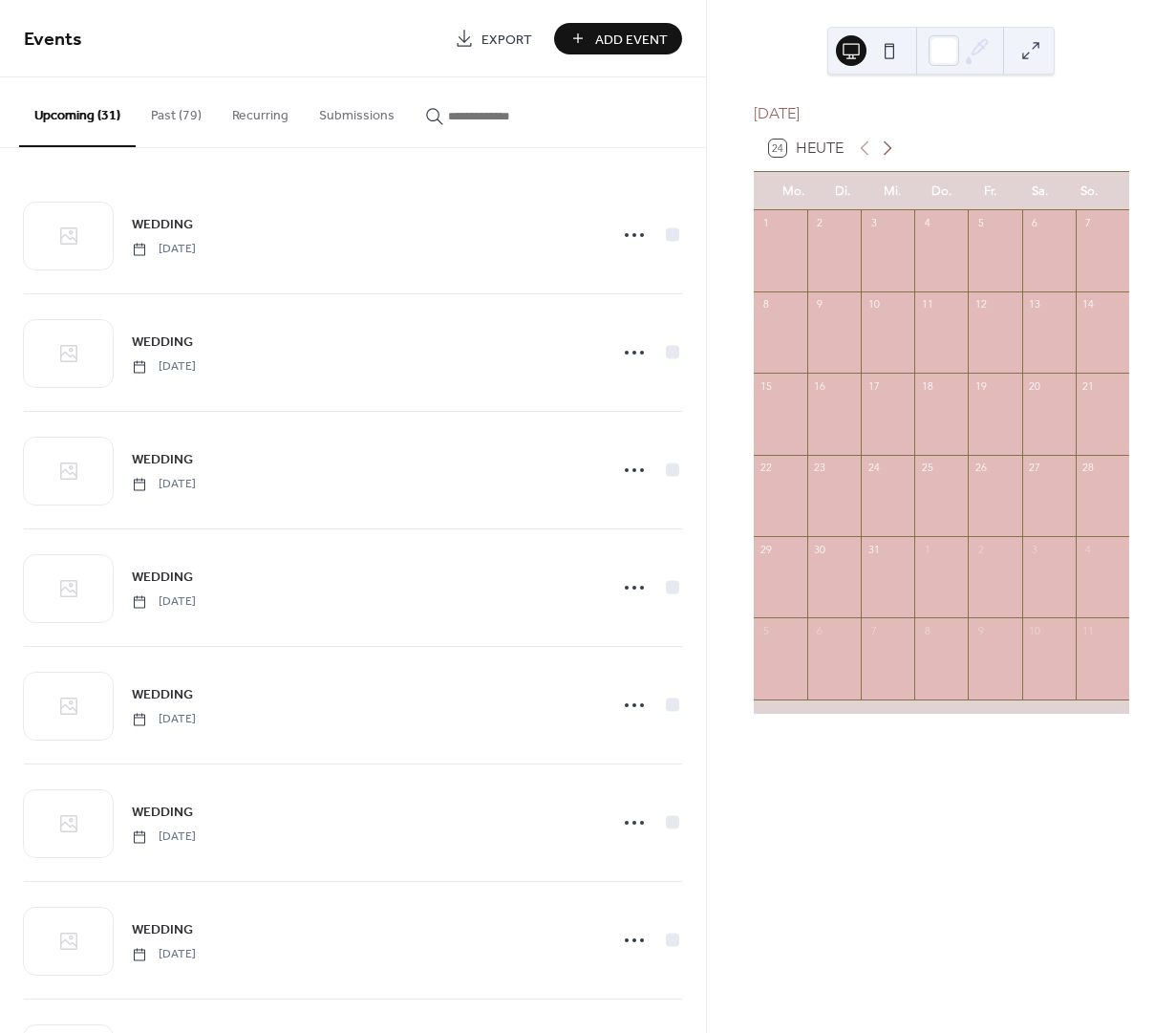 click 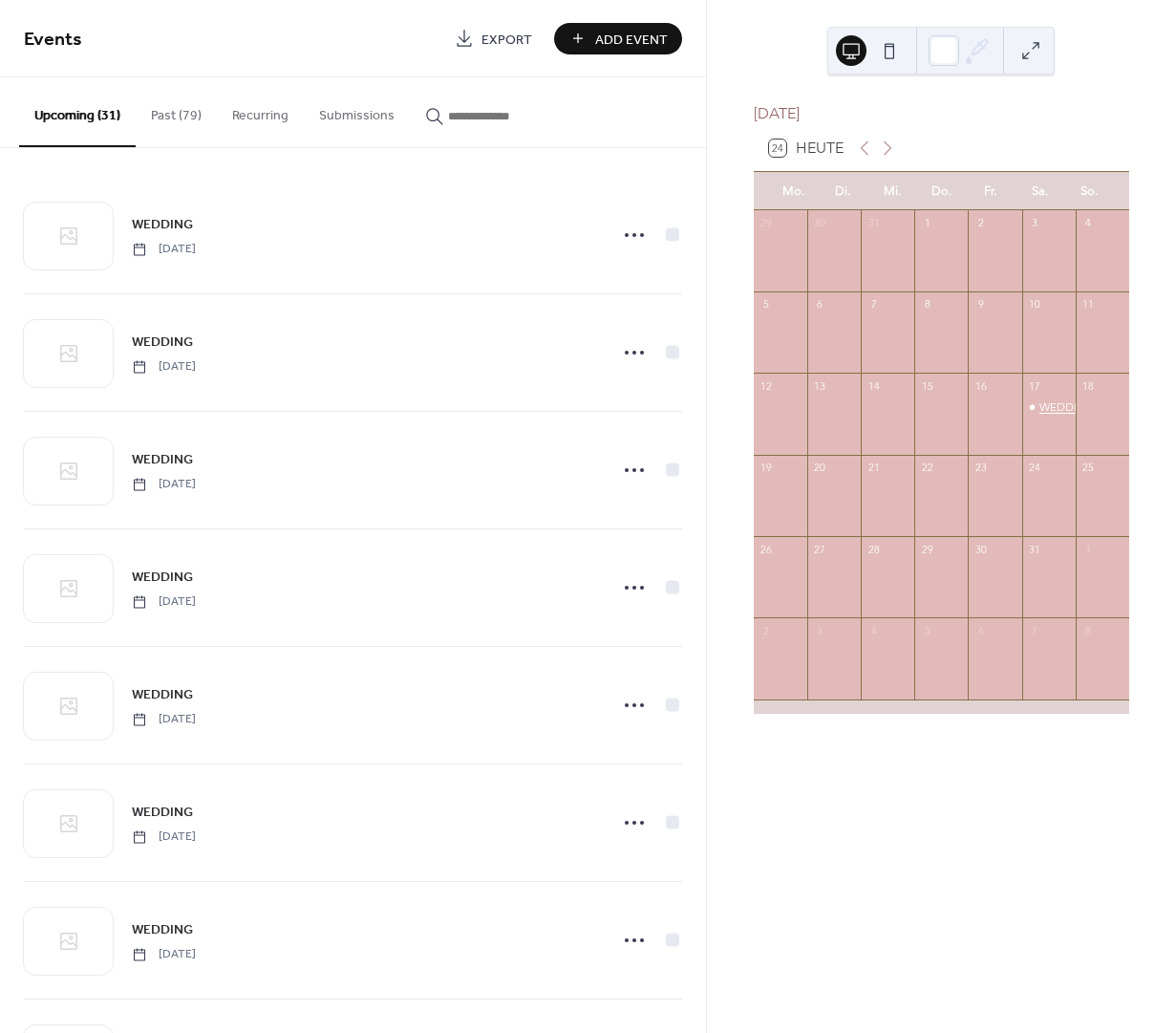 click on "WEDDING DRESS PARTY Vol. 3" at bounding box center [1119, 407] 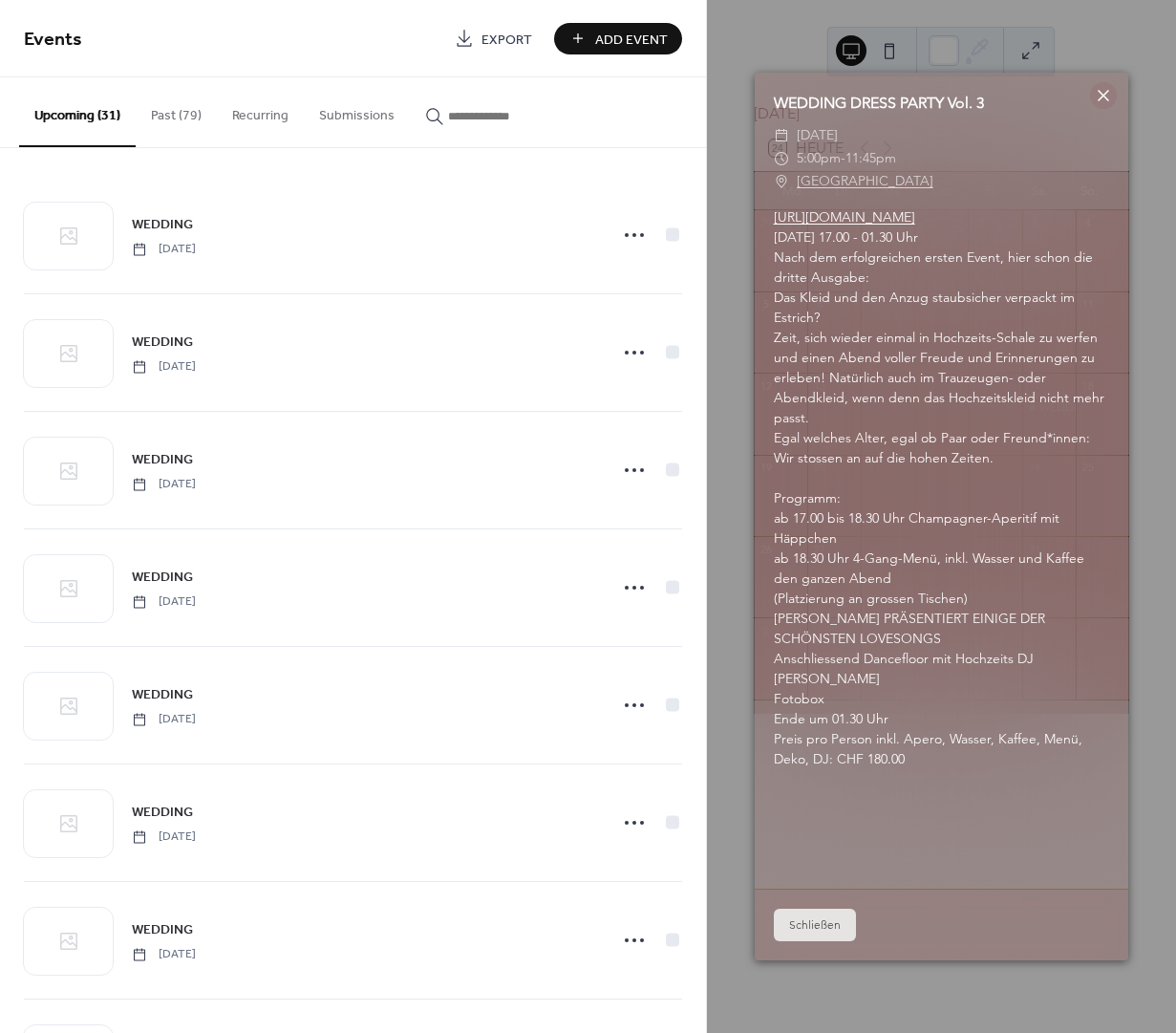 click 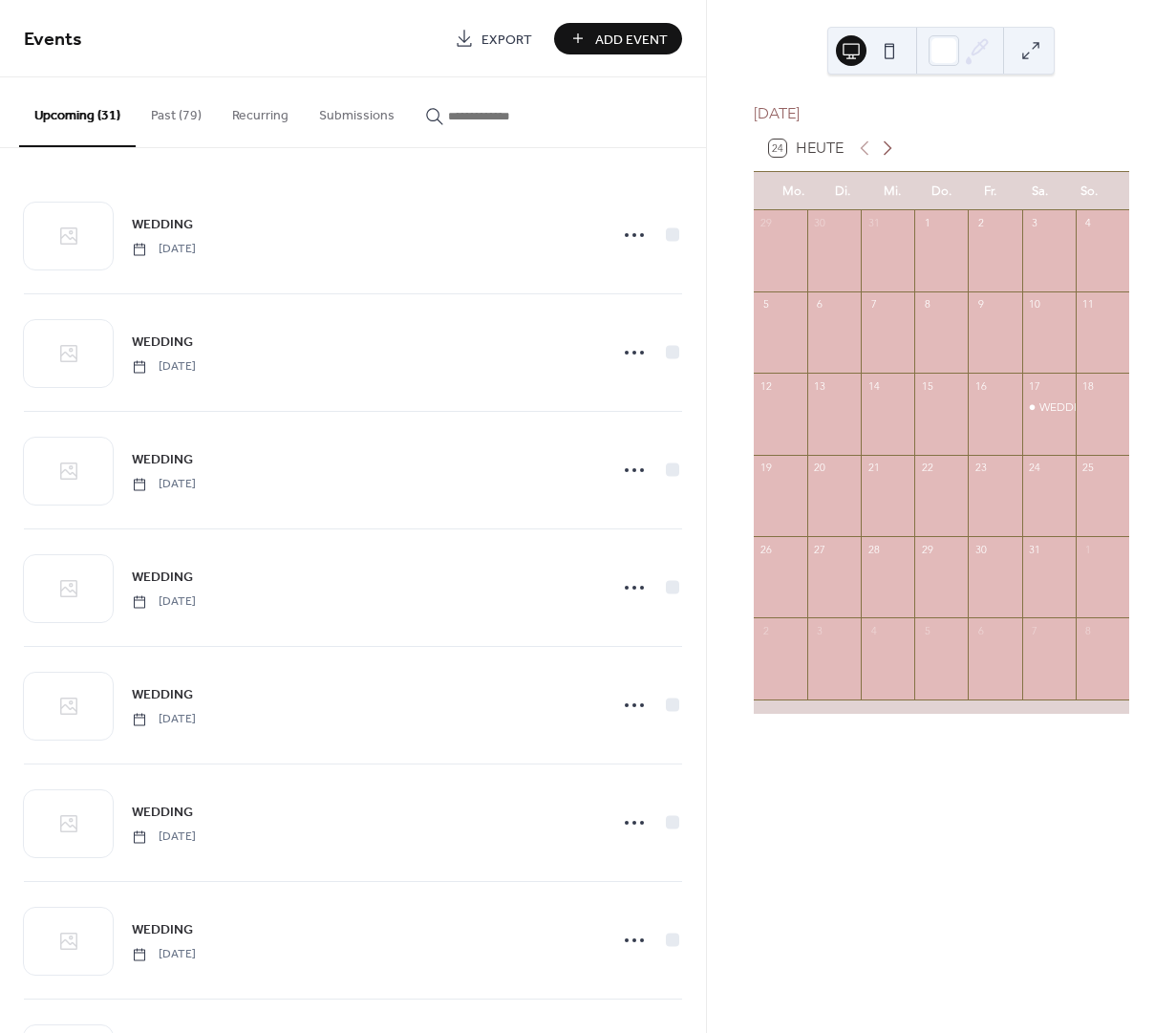 click 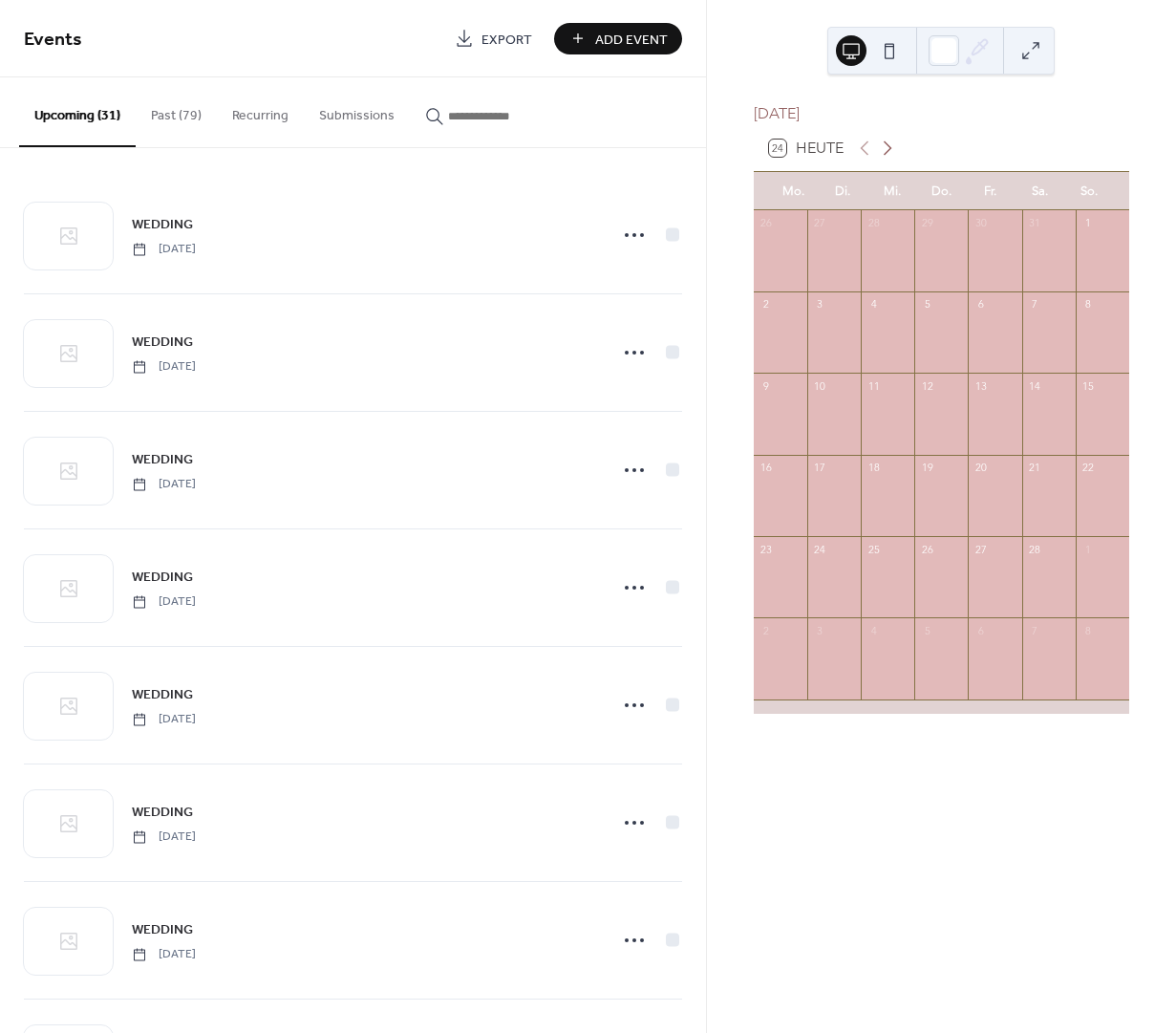 click 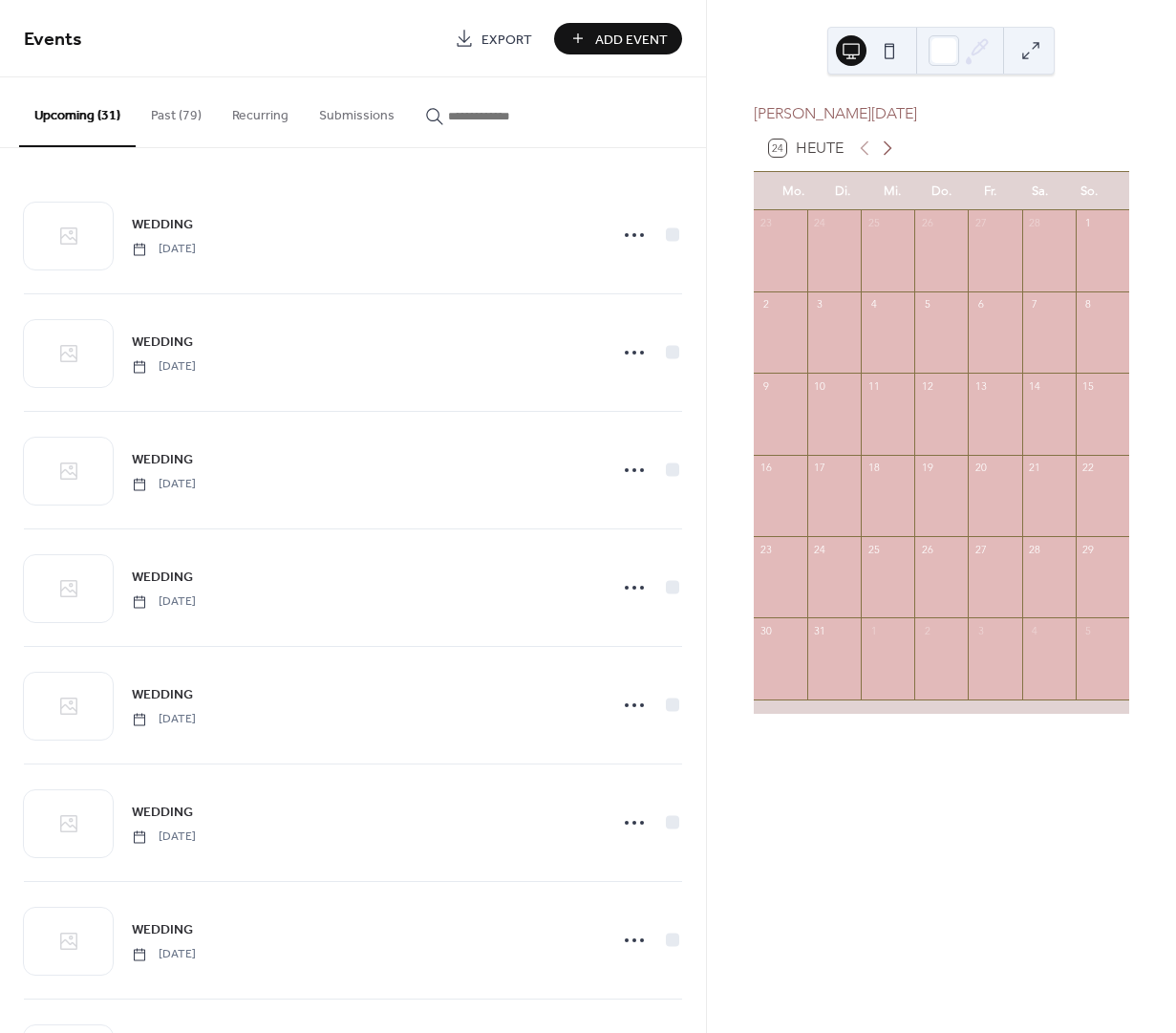 click 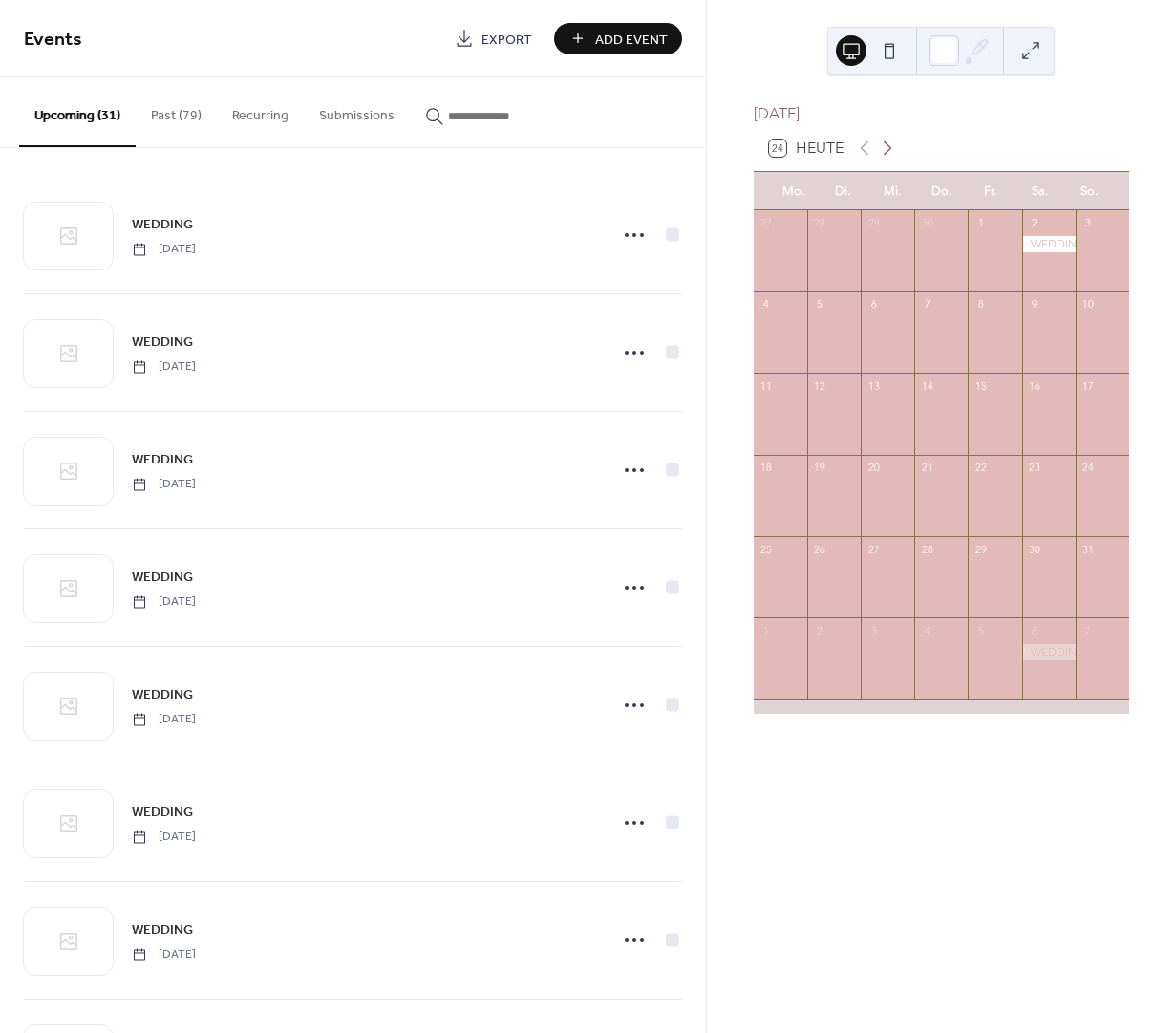 click 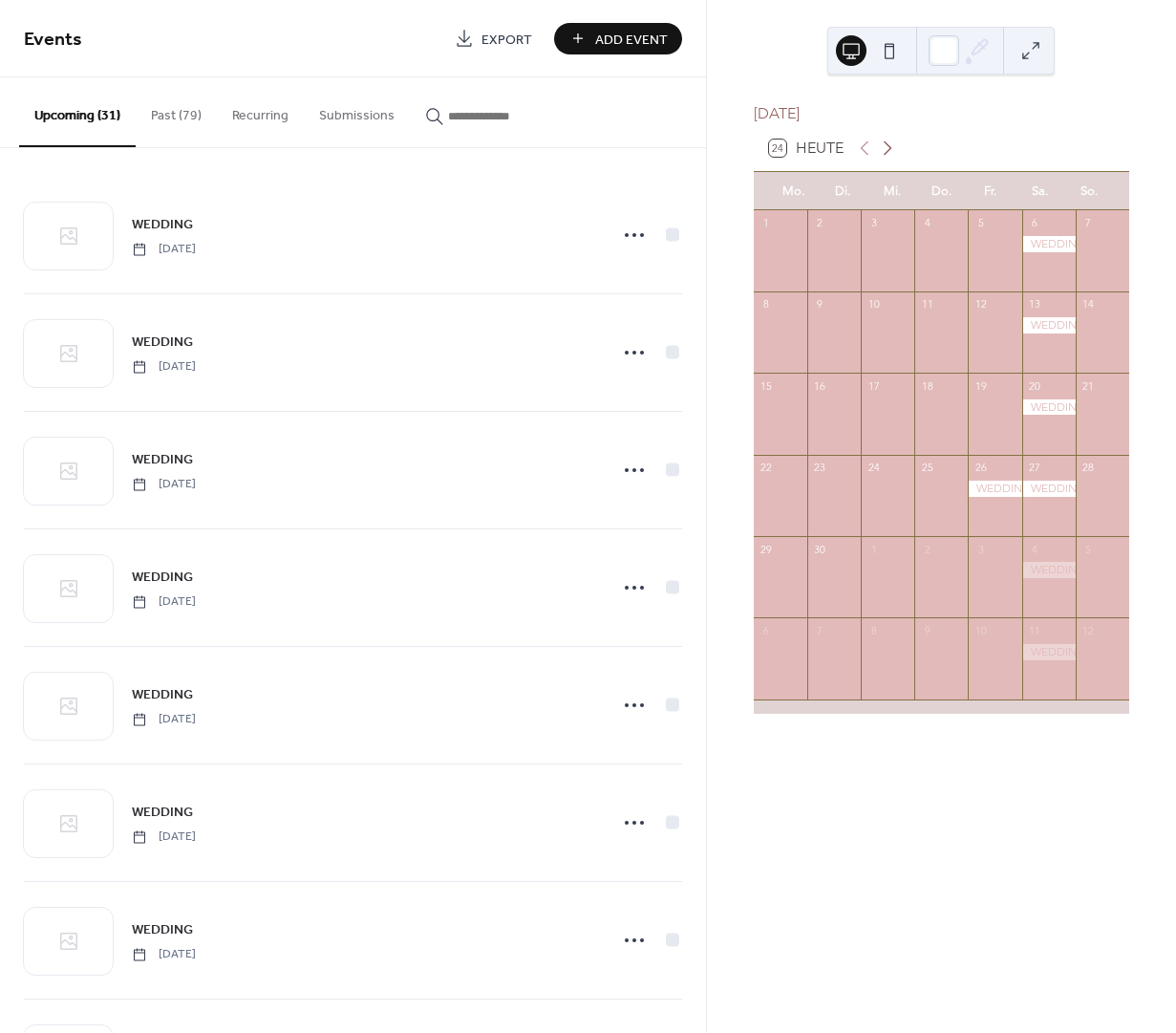 click 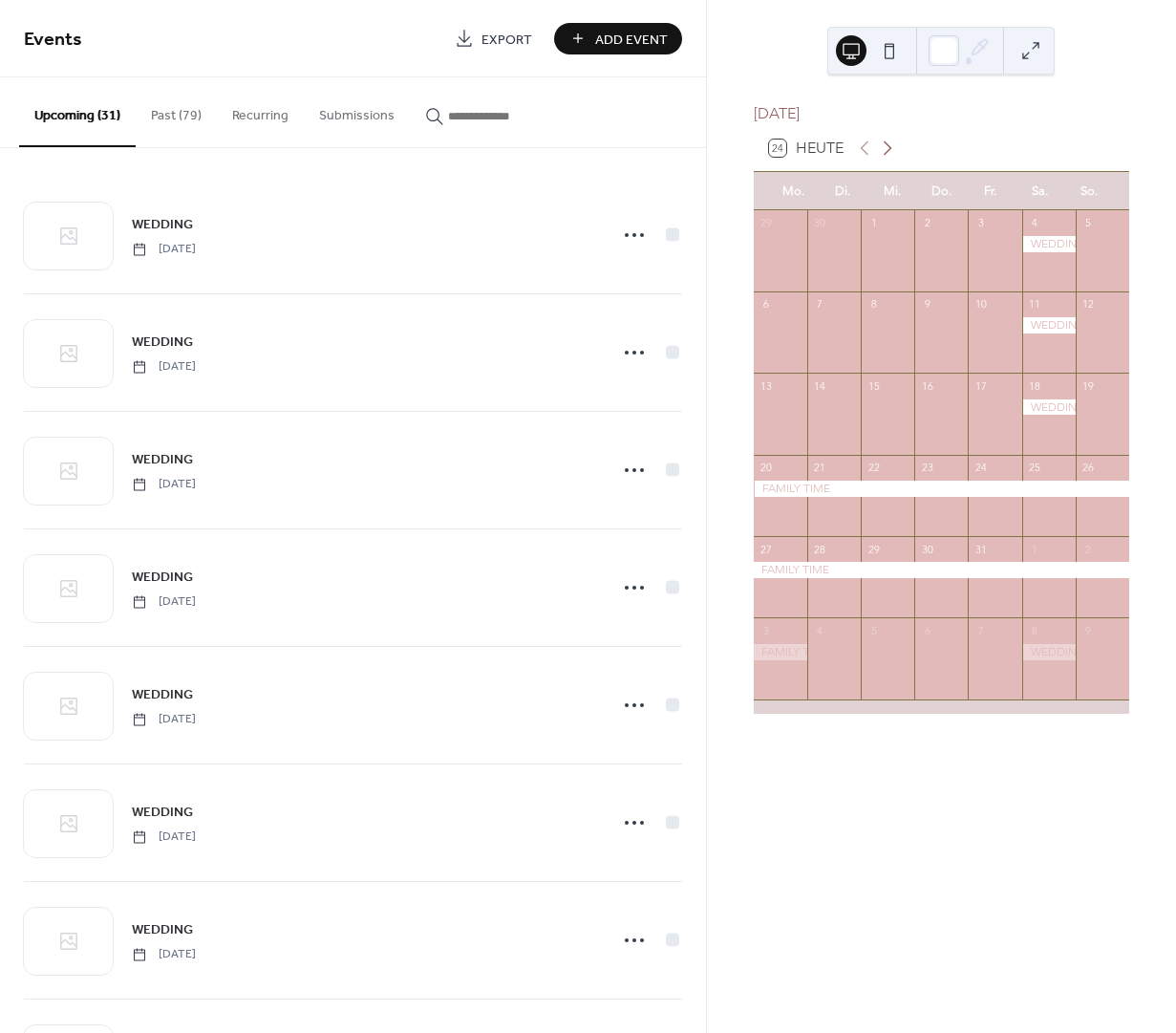 click 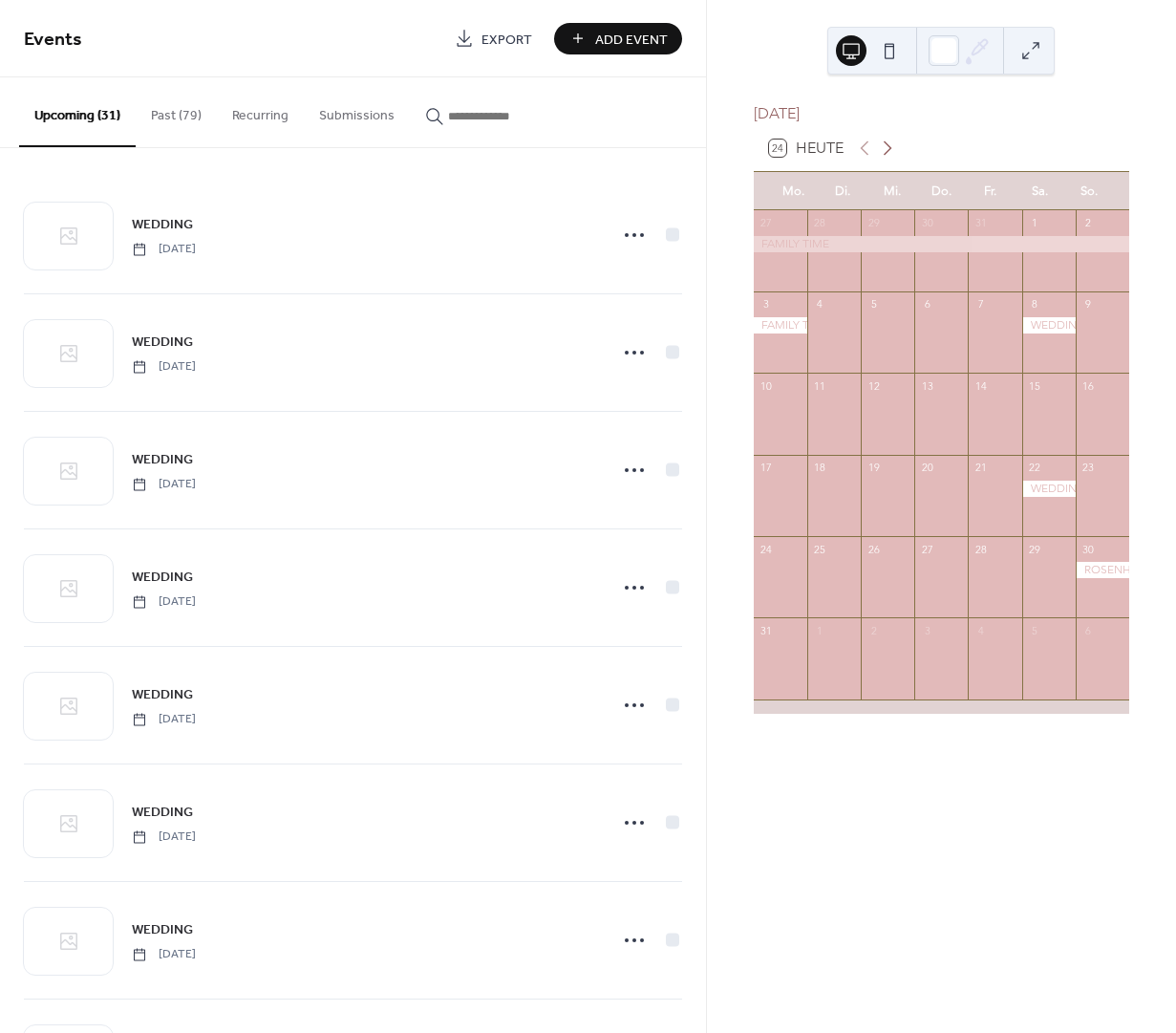 click 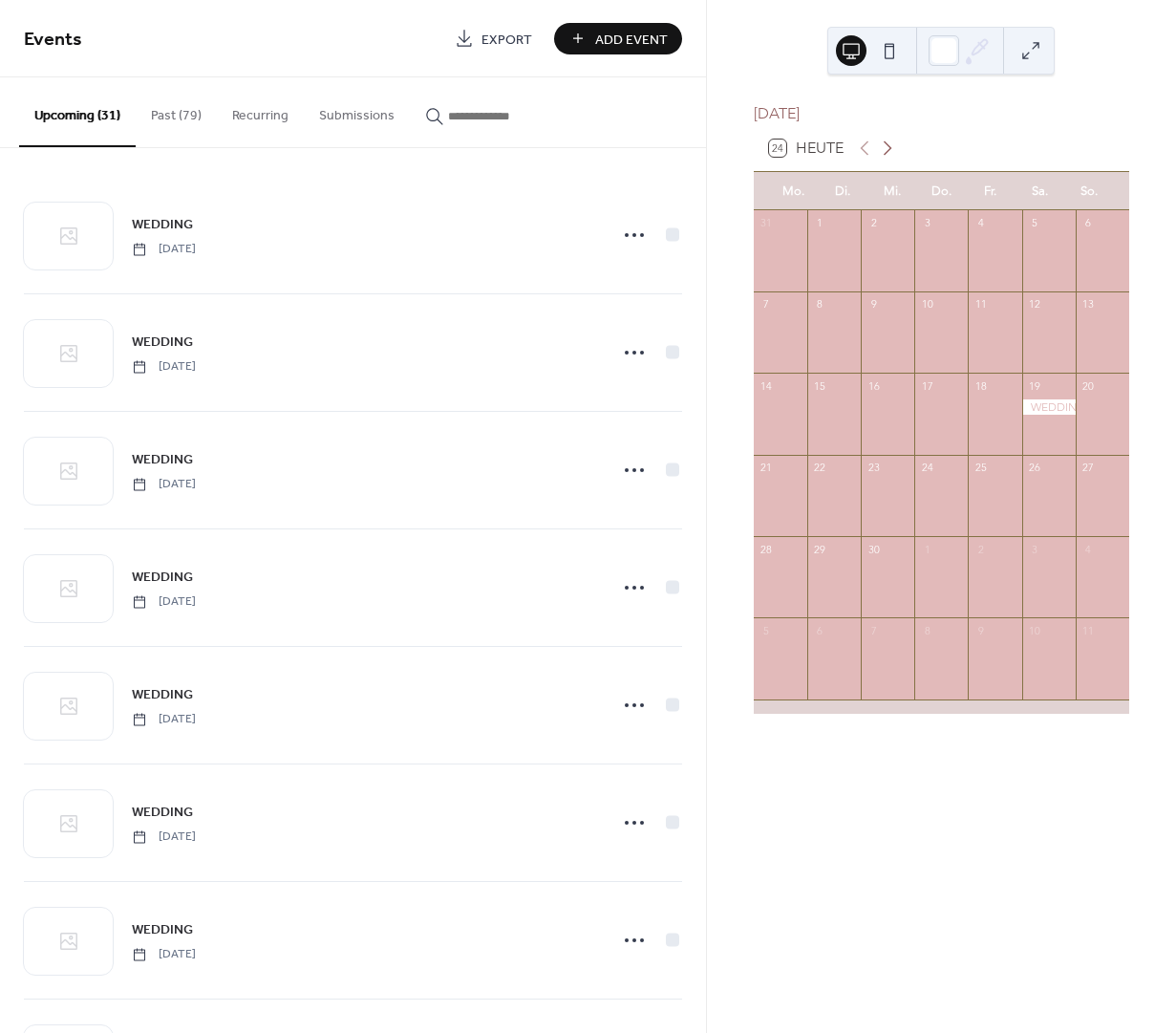 click 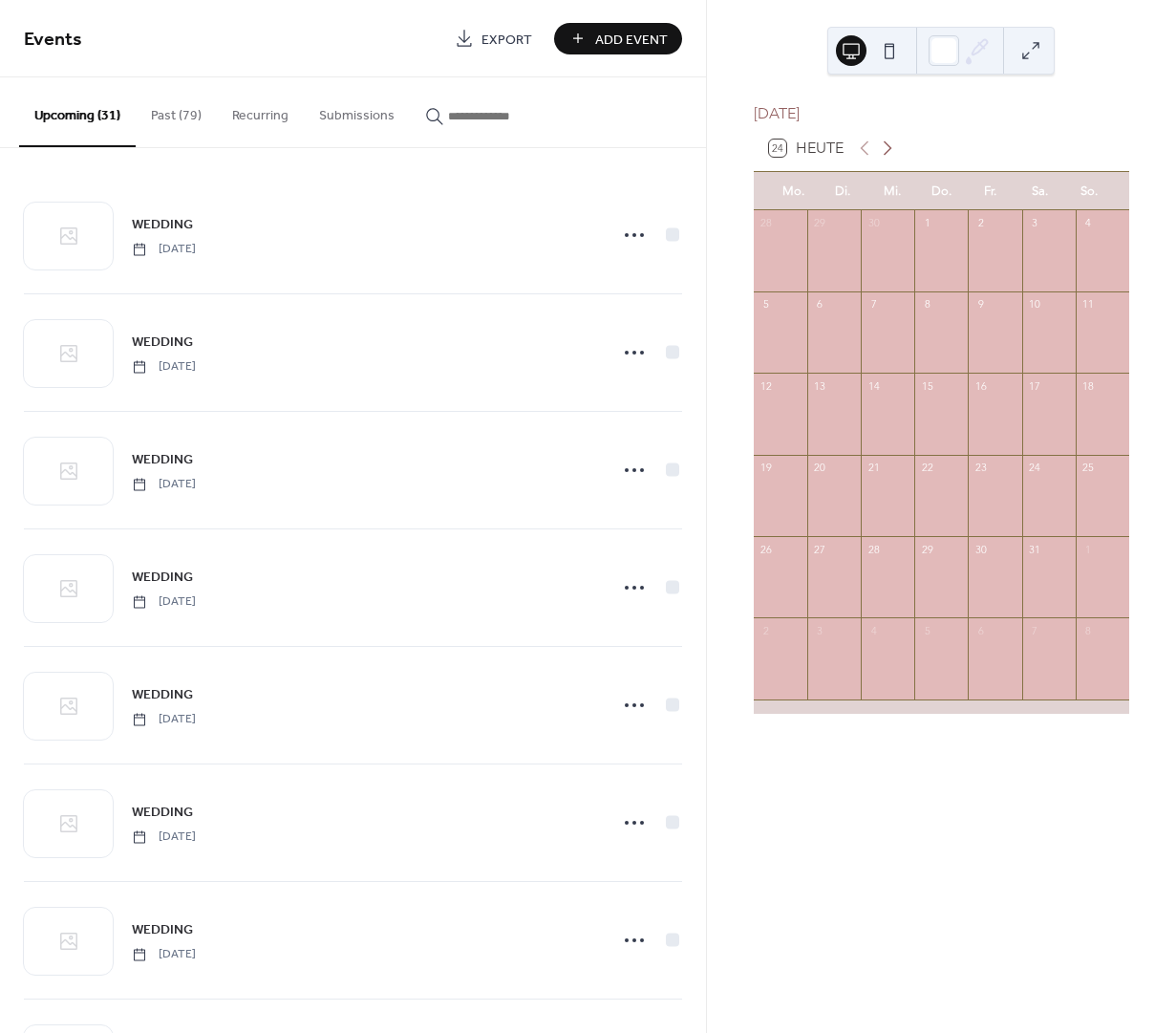 click 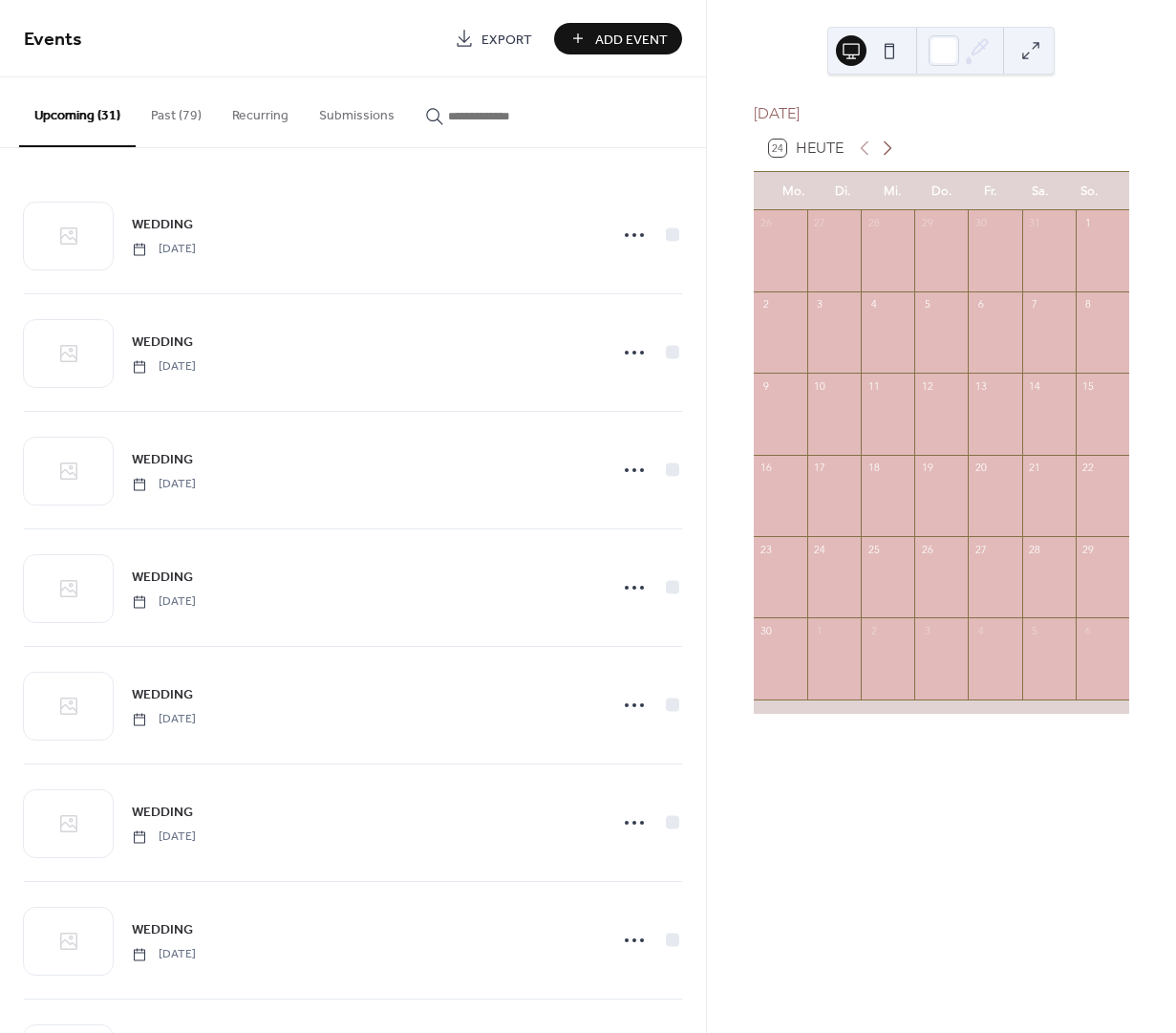 click 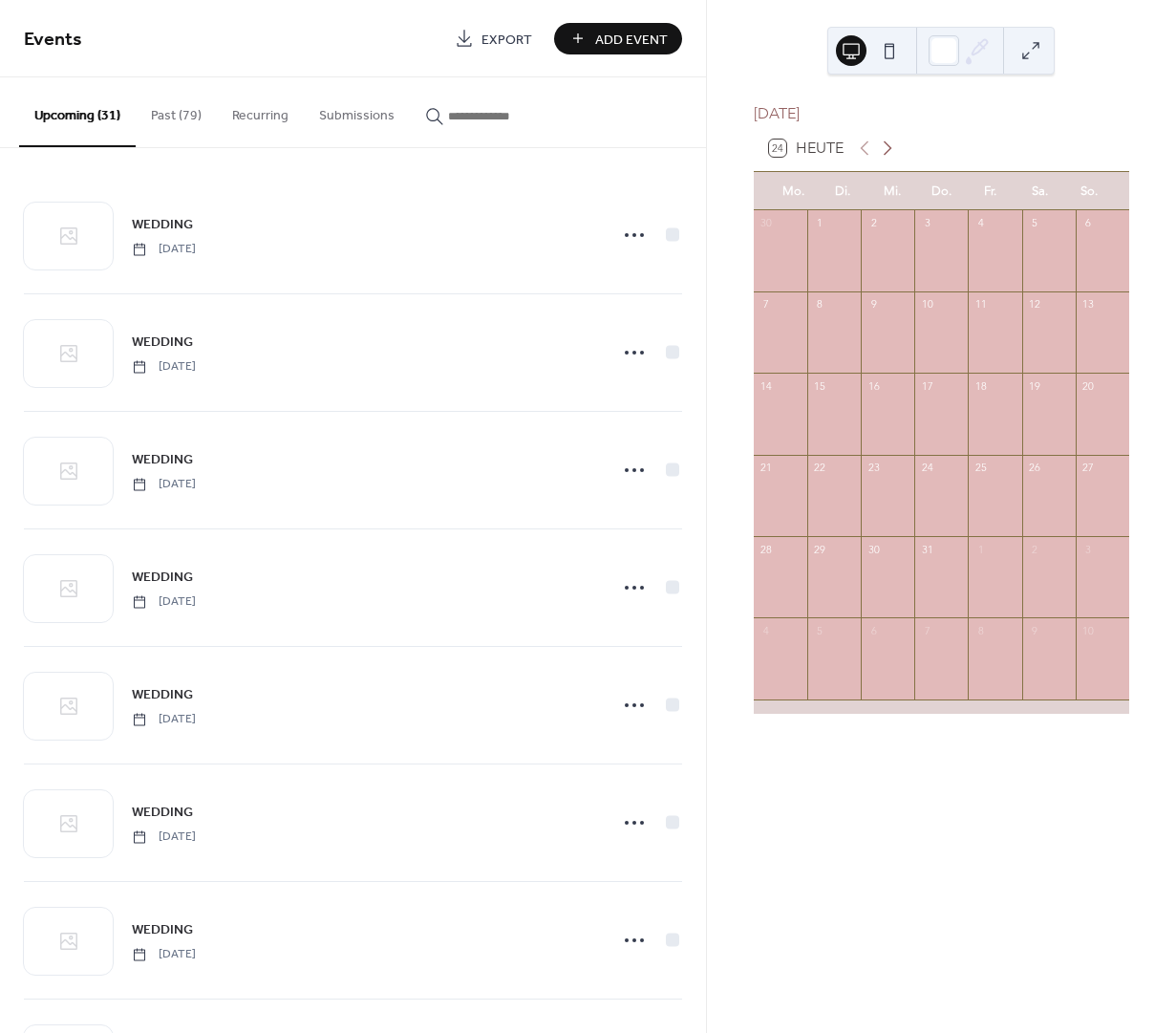 click 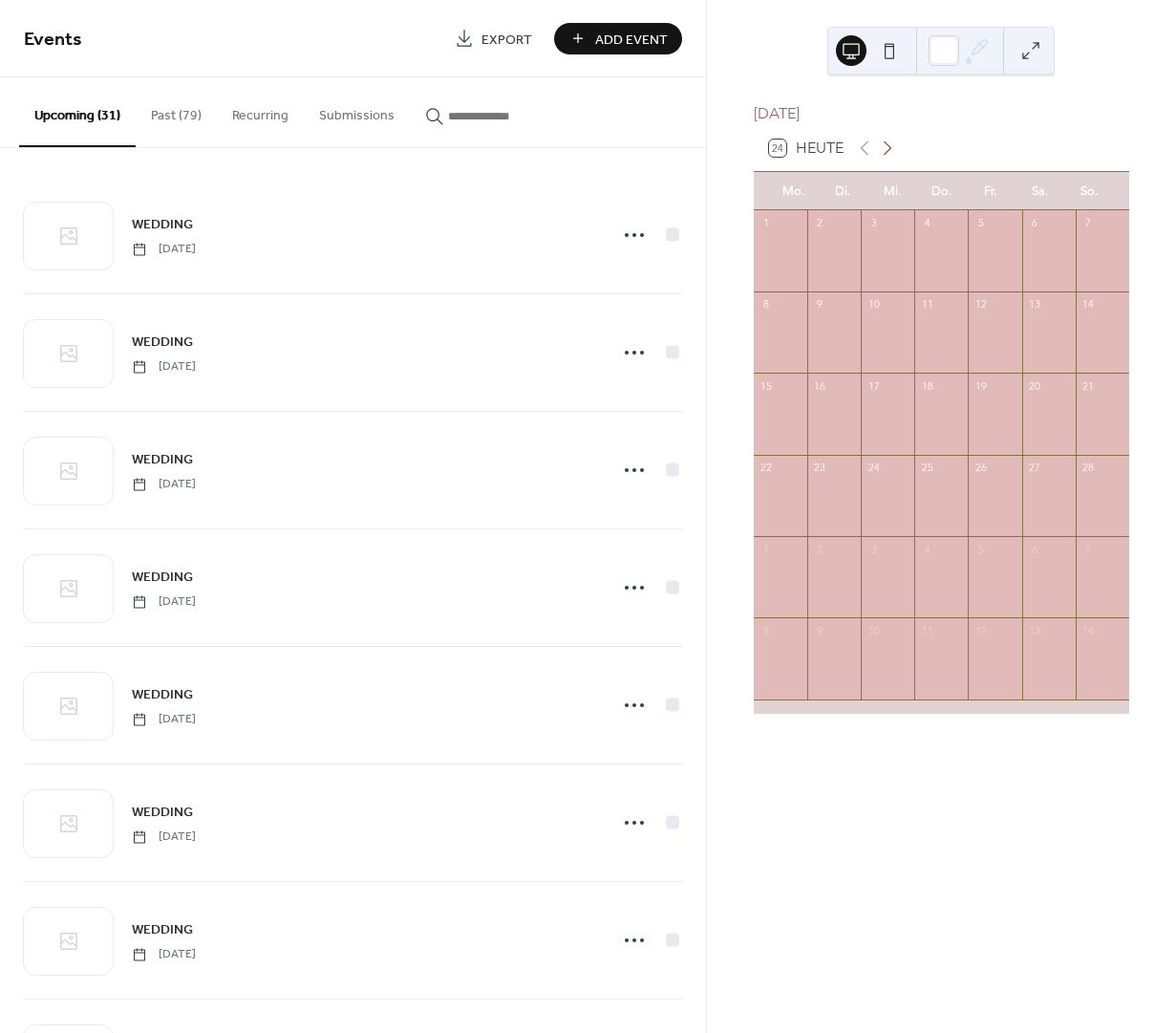 click 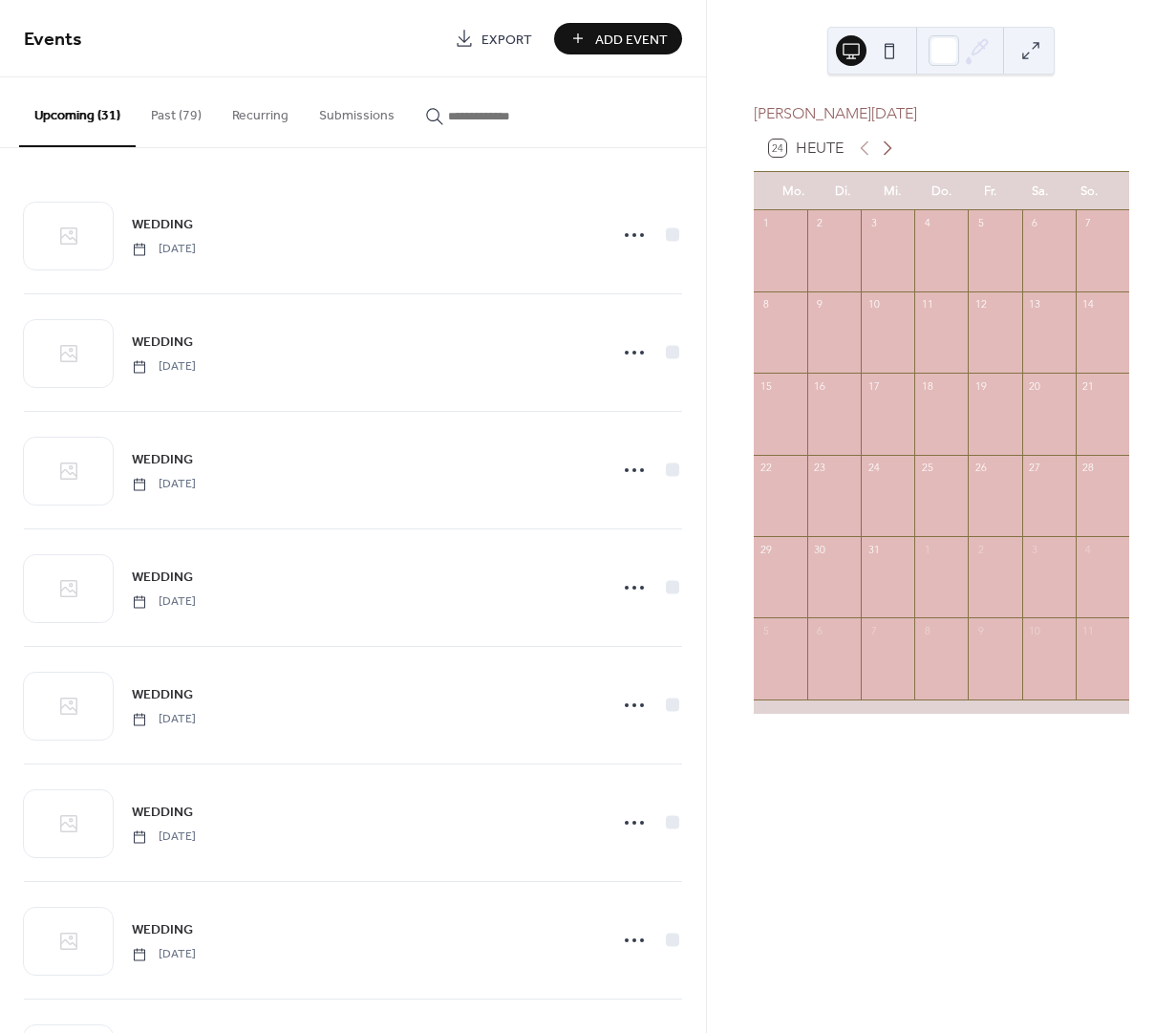 click 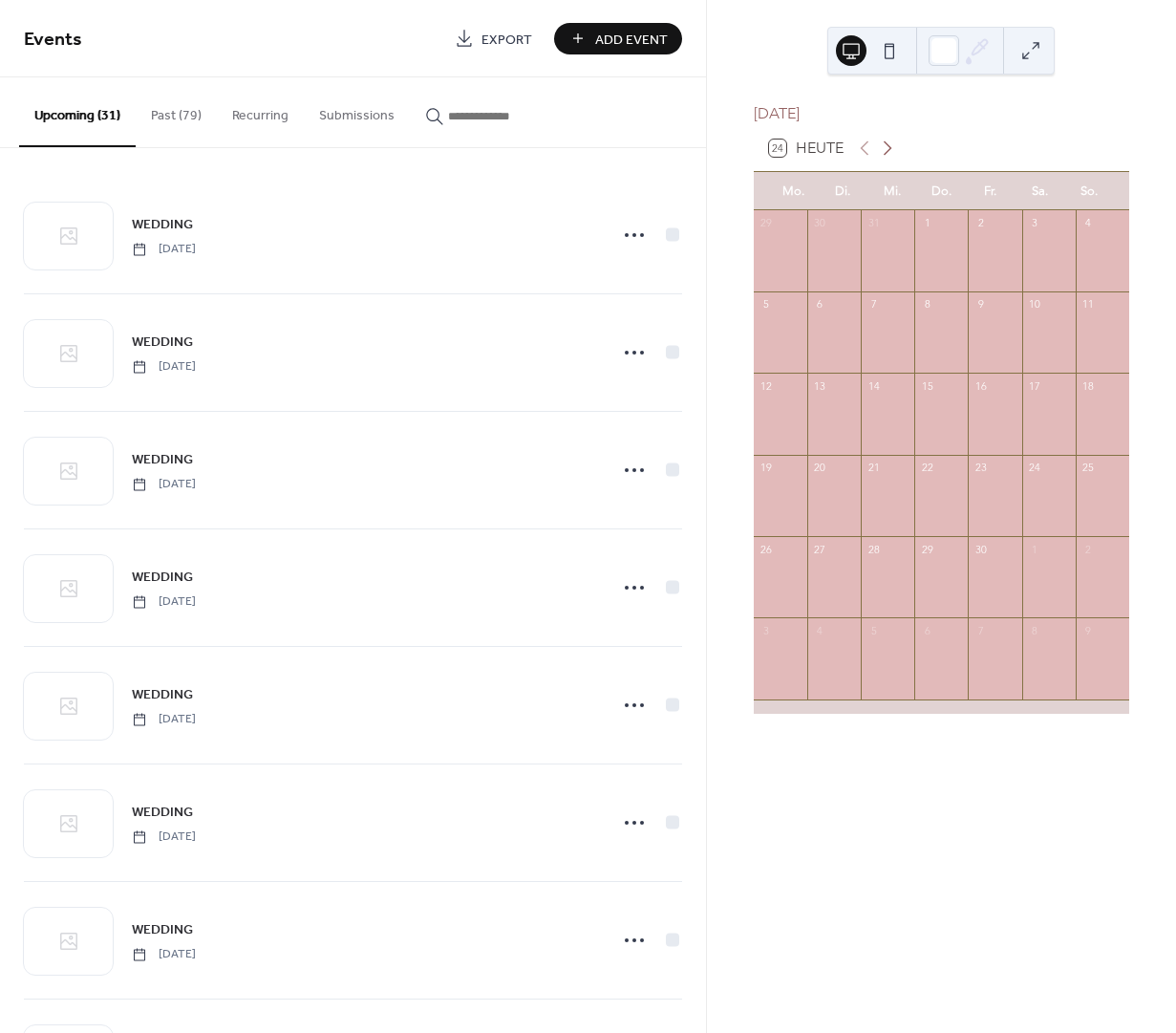 click 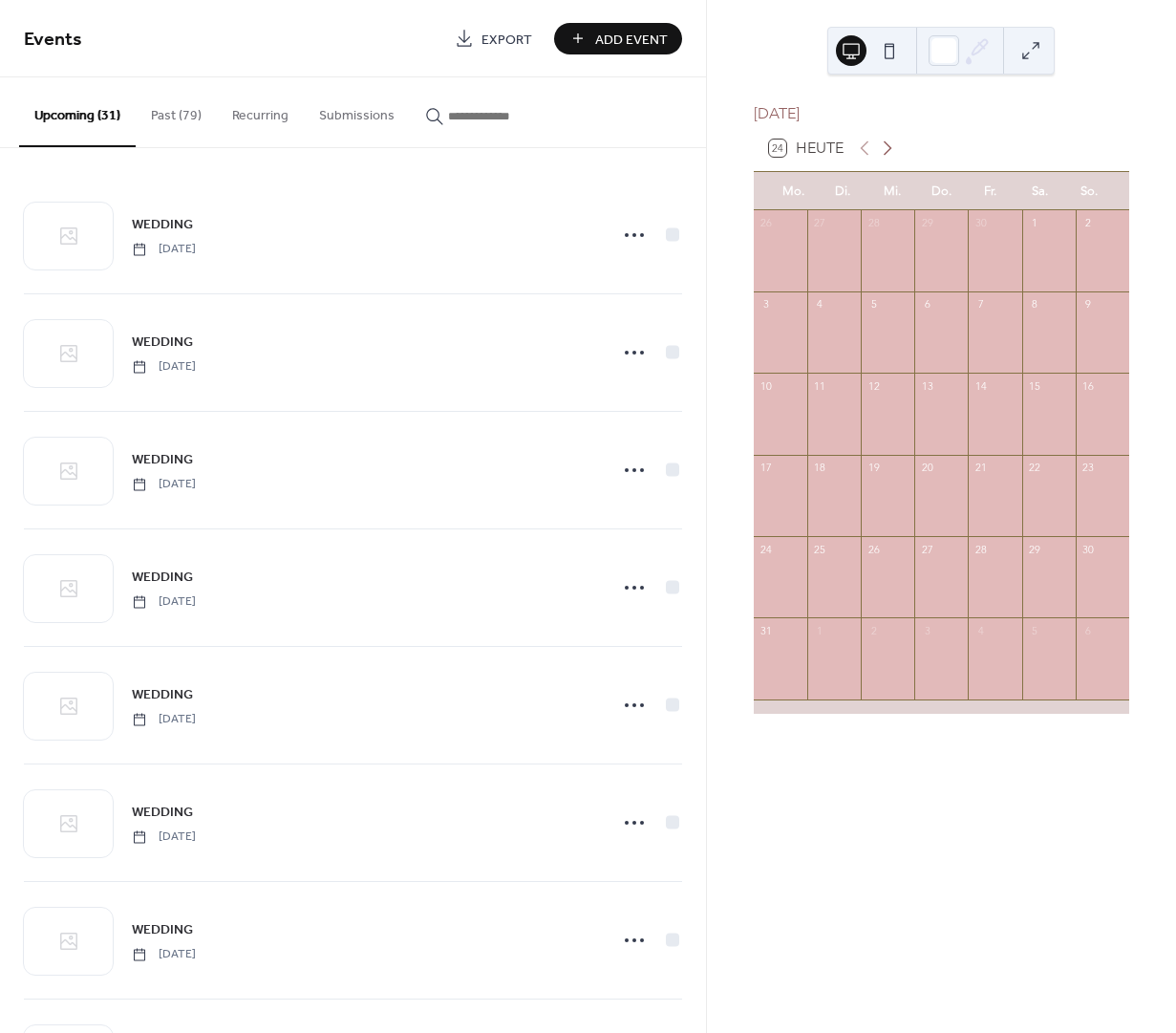 click 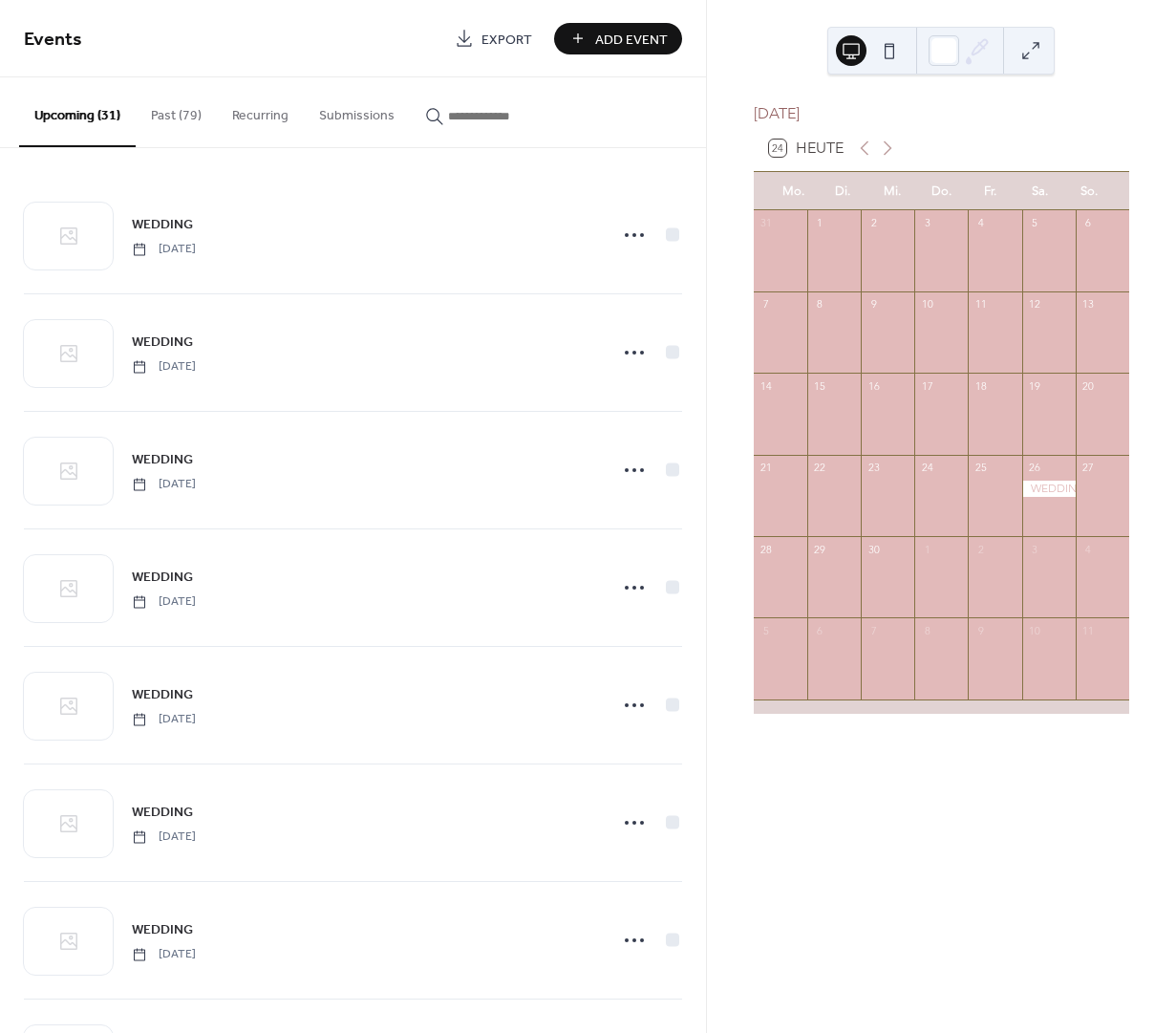 click at bounding box center (1049, 488) 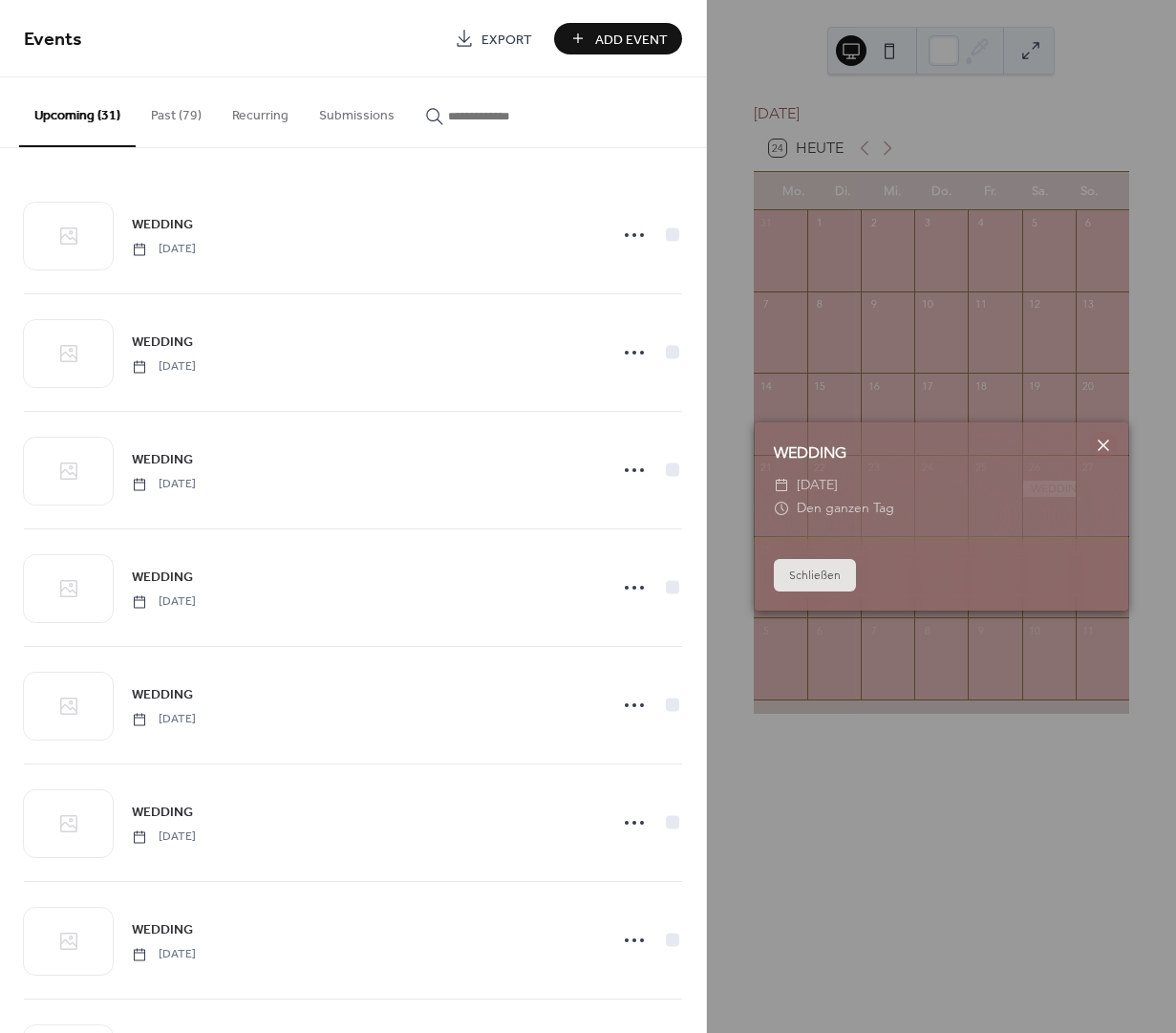 click 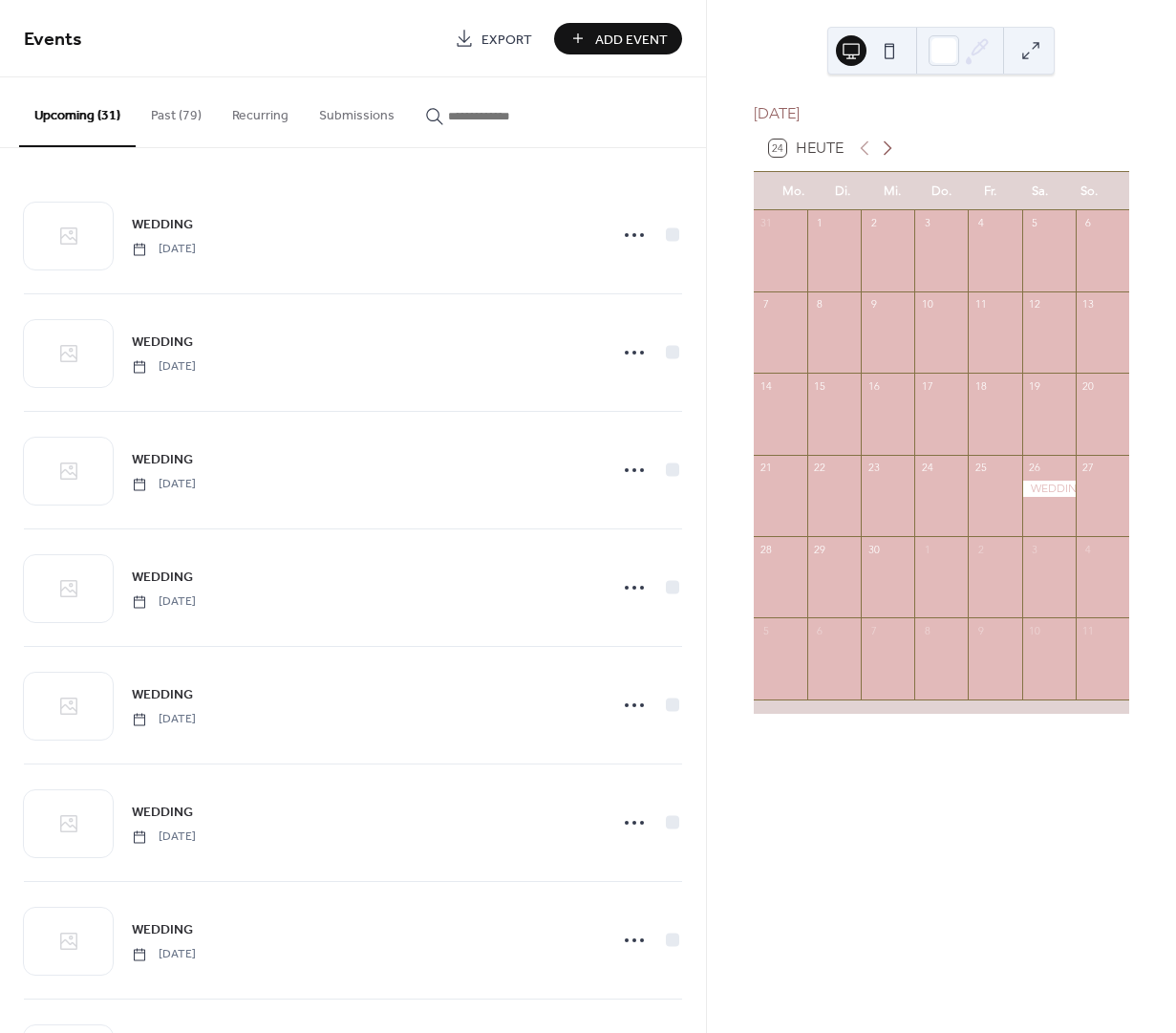 click 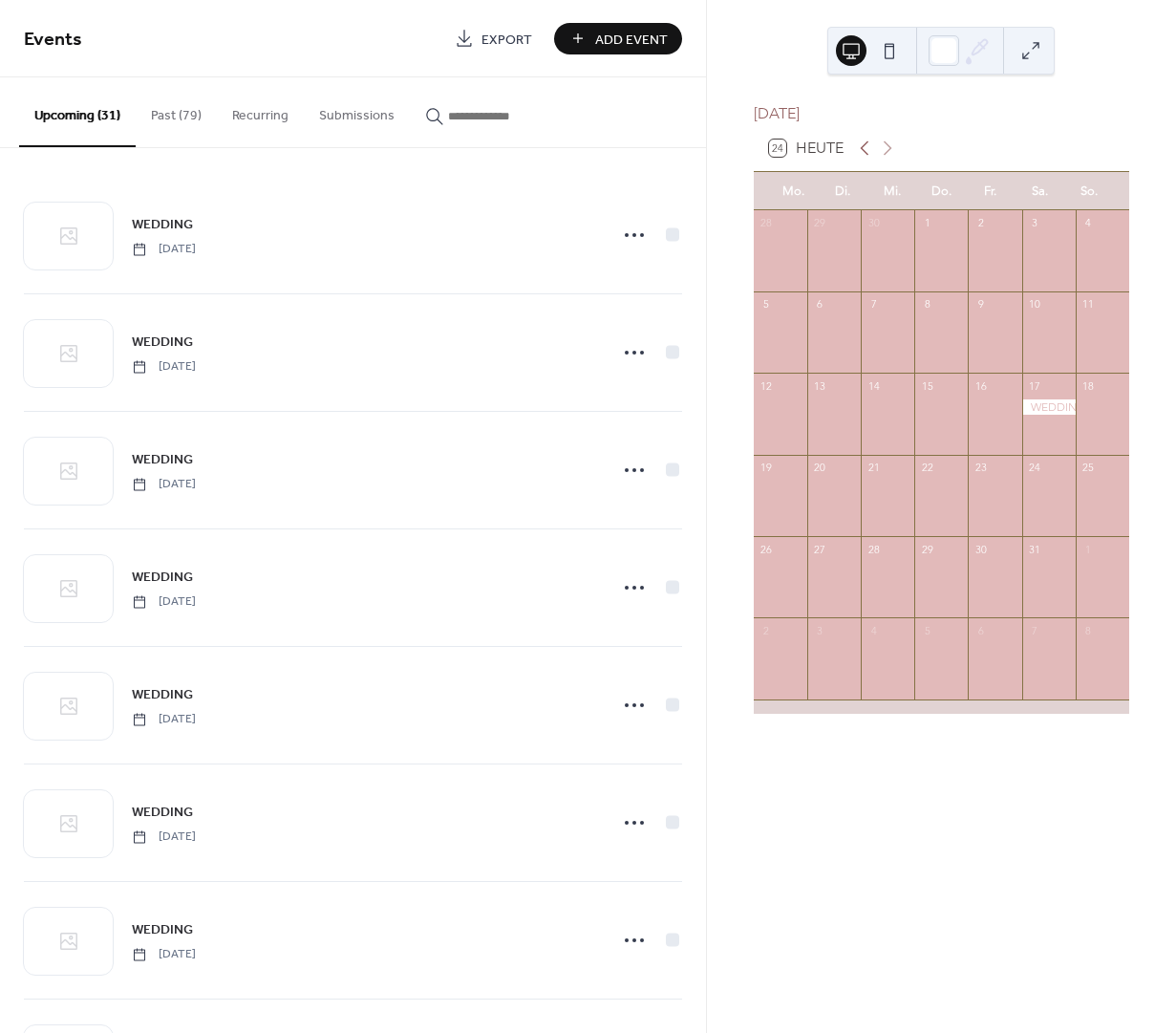 click 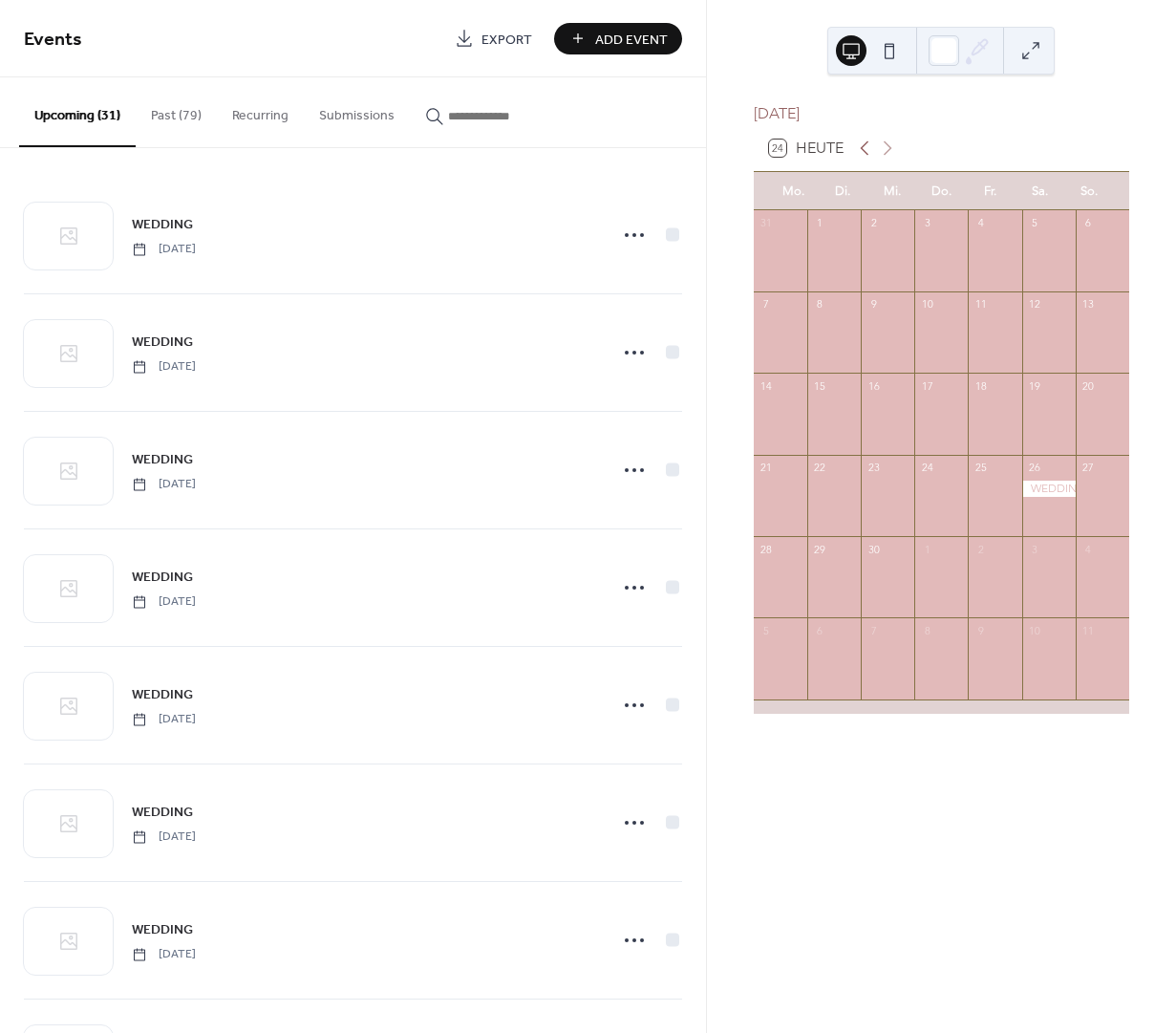 click 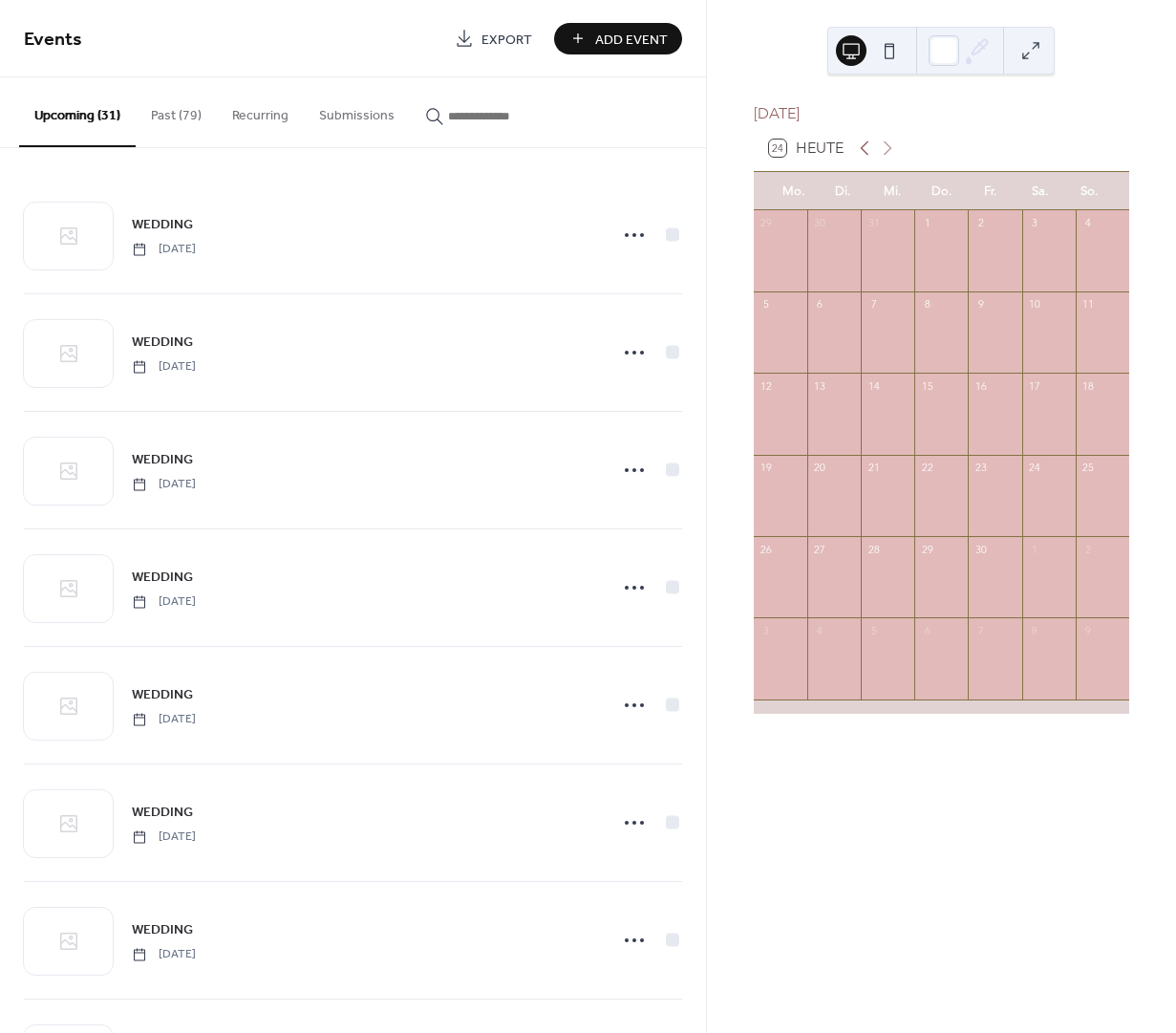 click 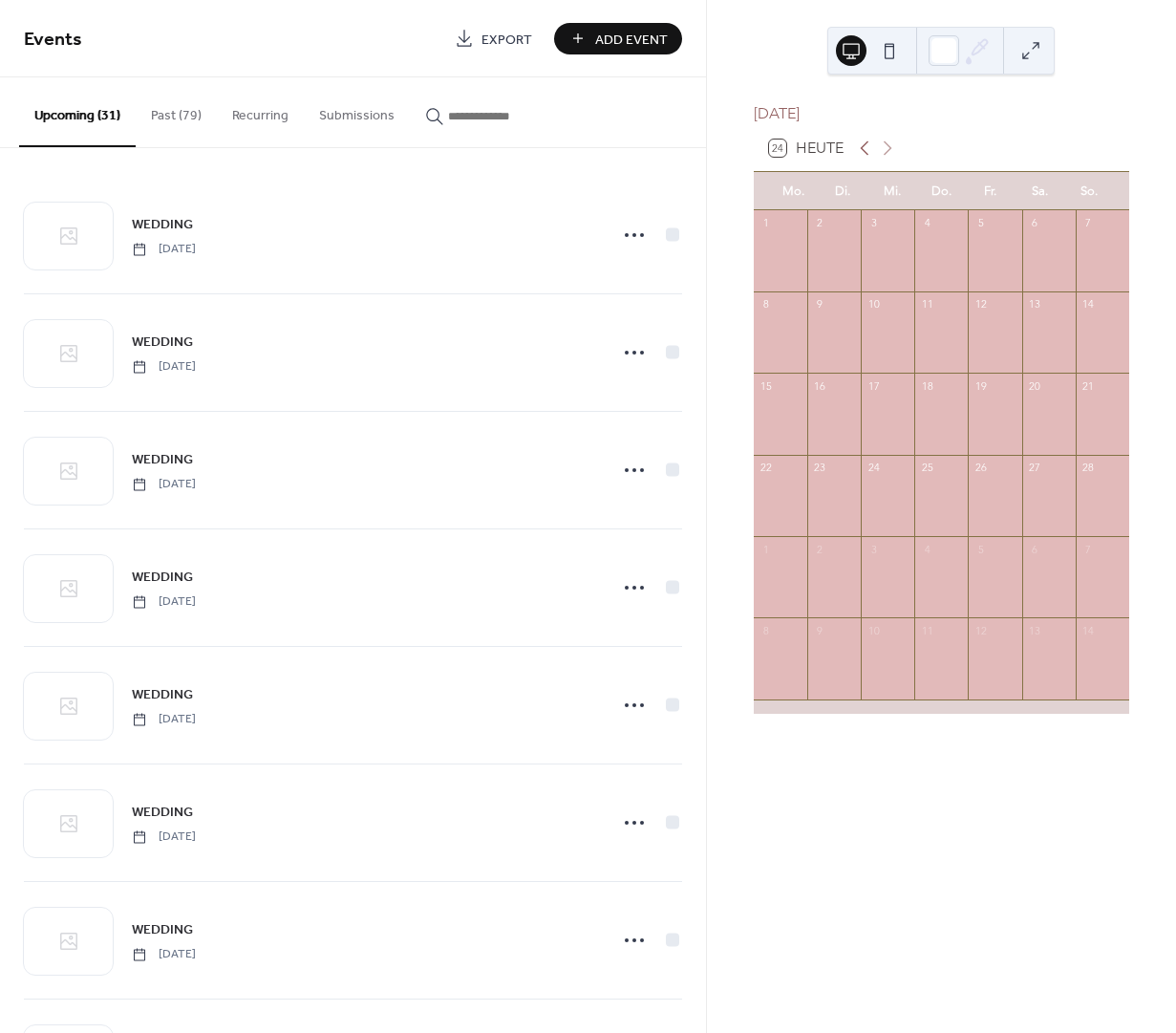 click 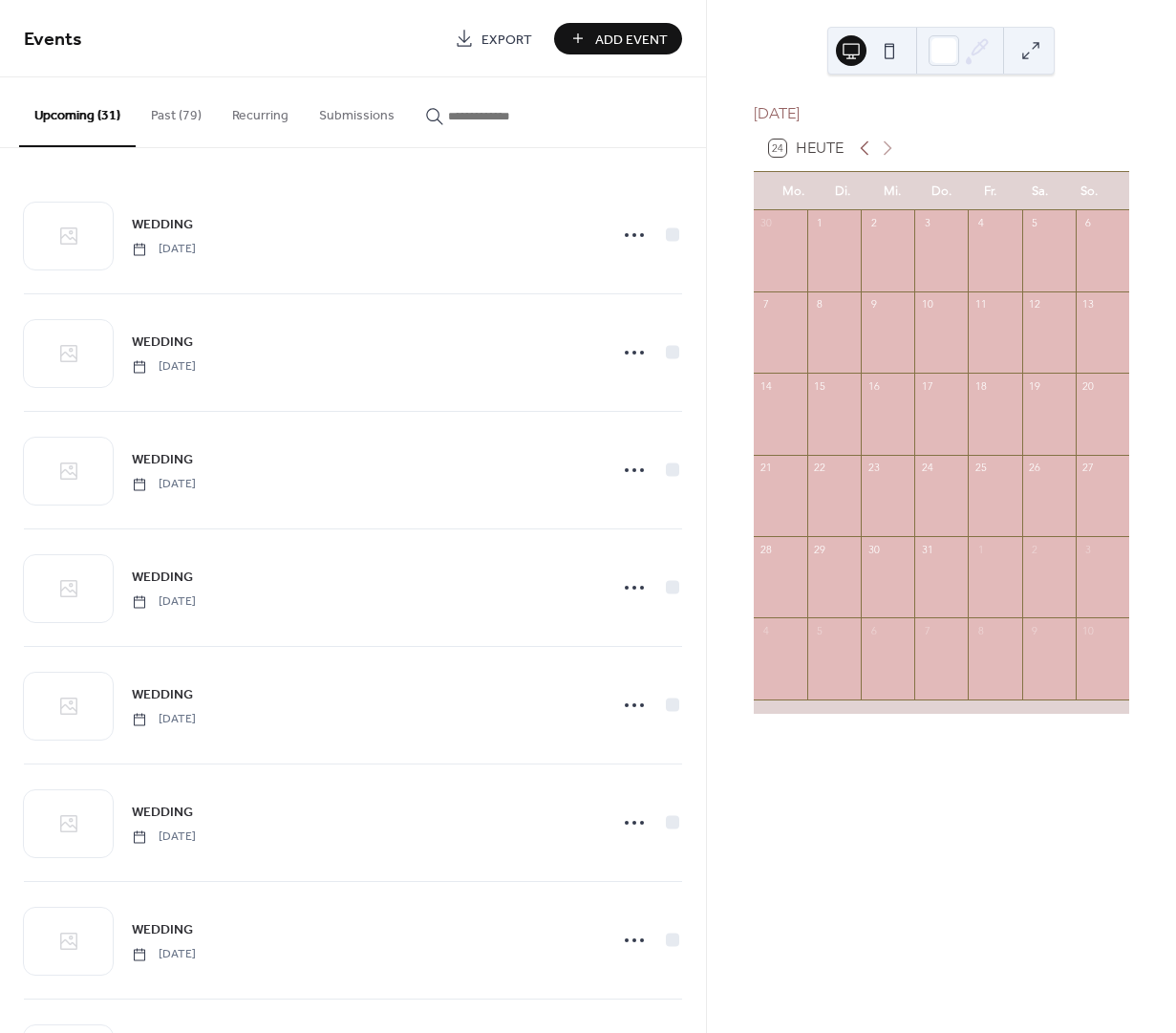 click 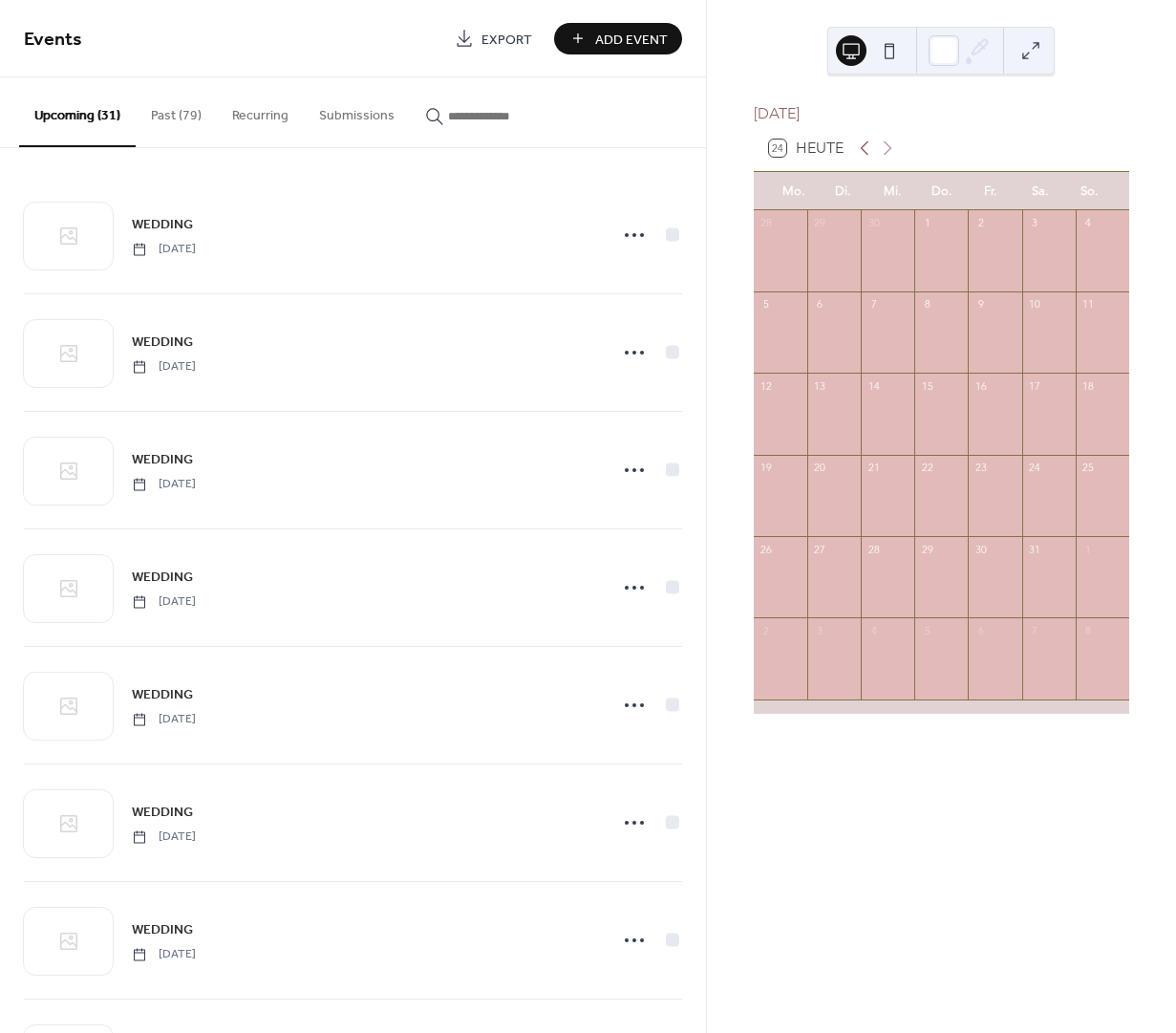 click 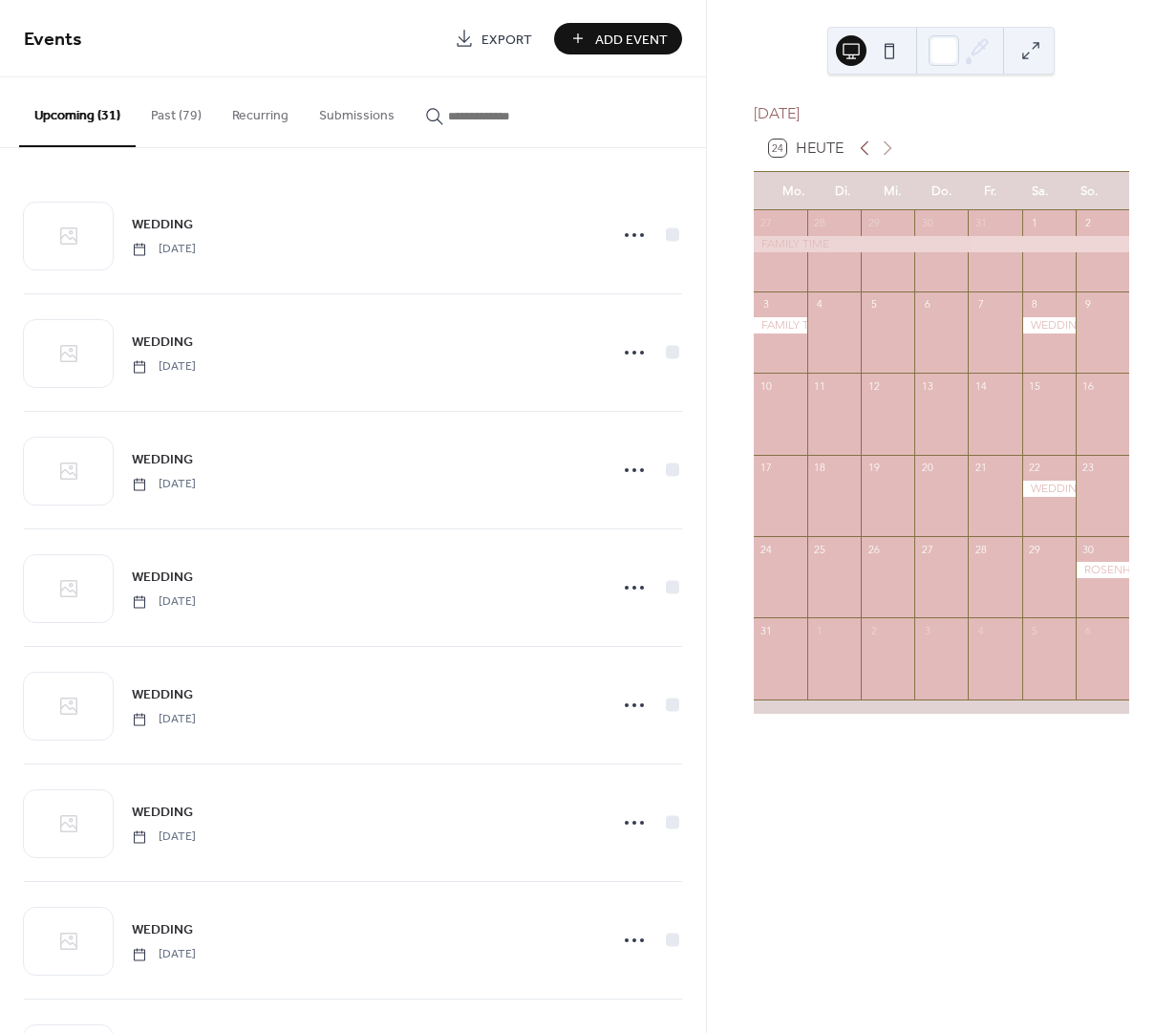 click 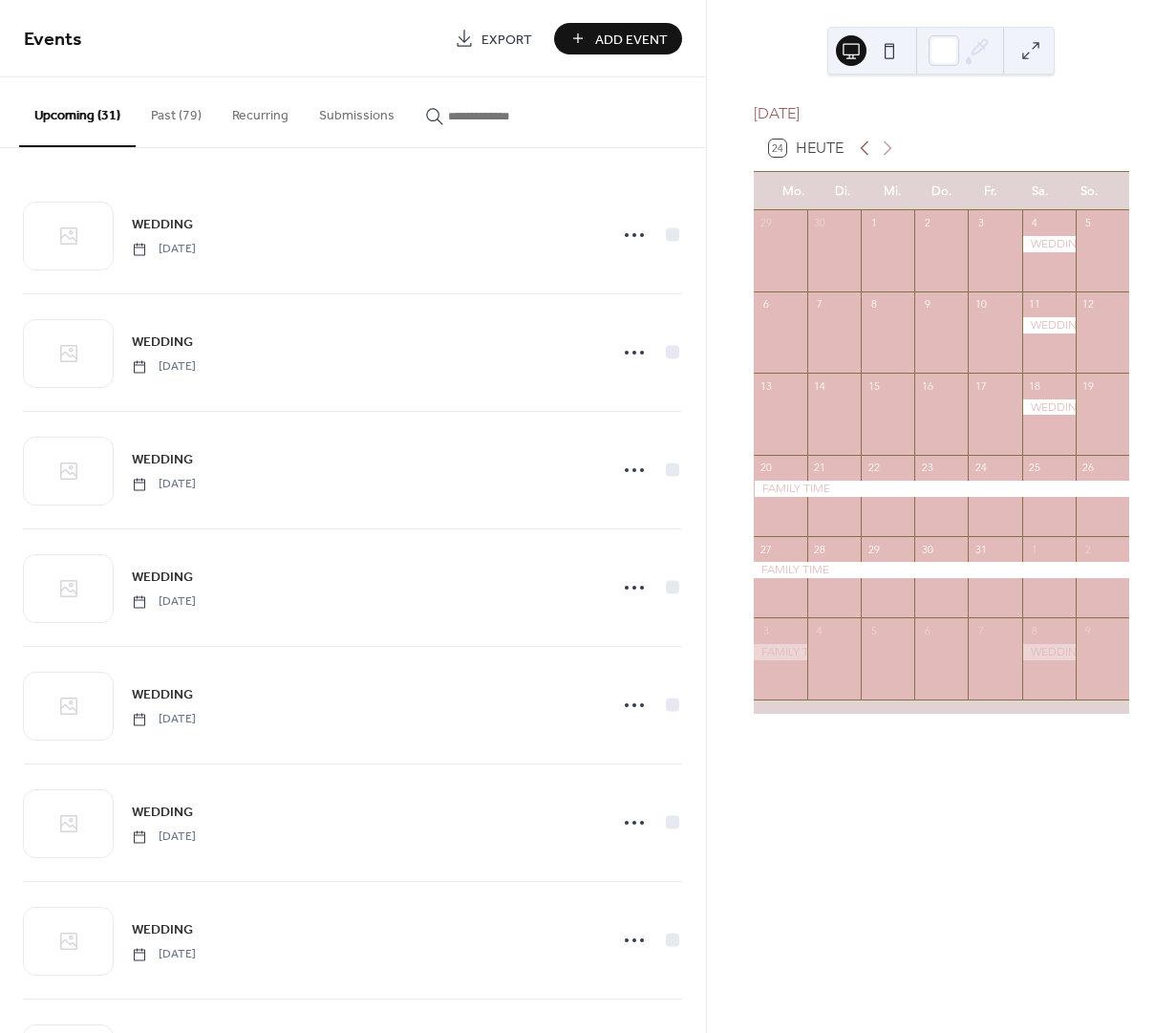 click 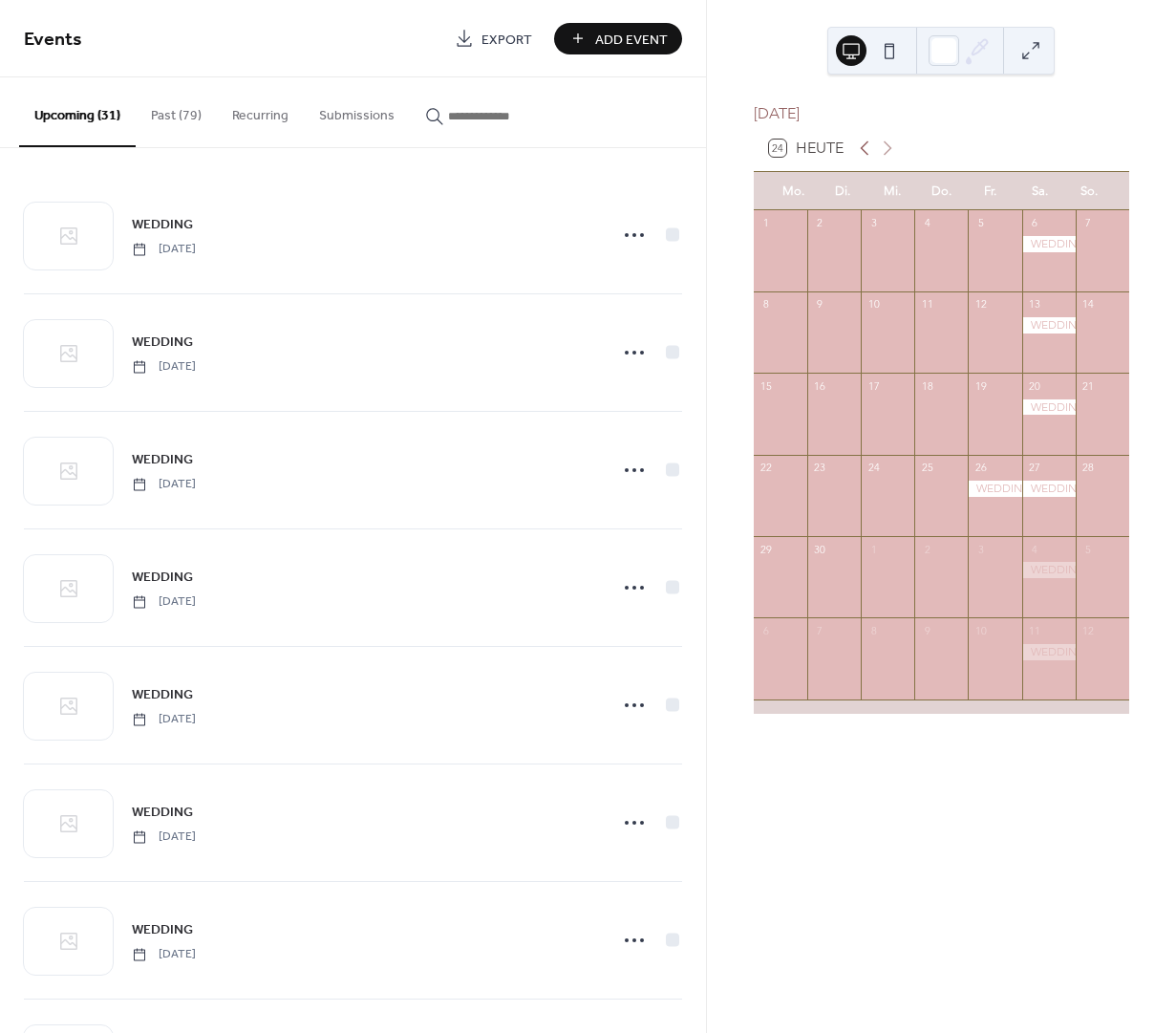 click 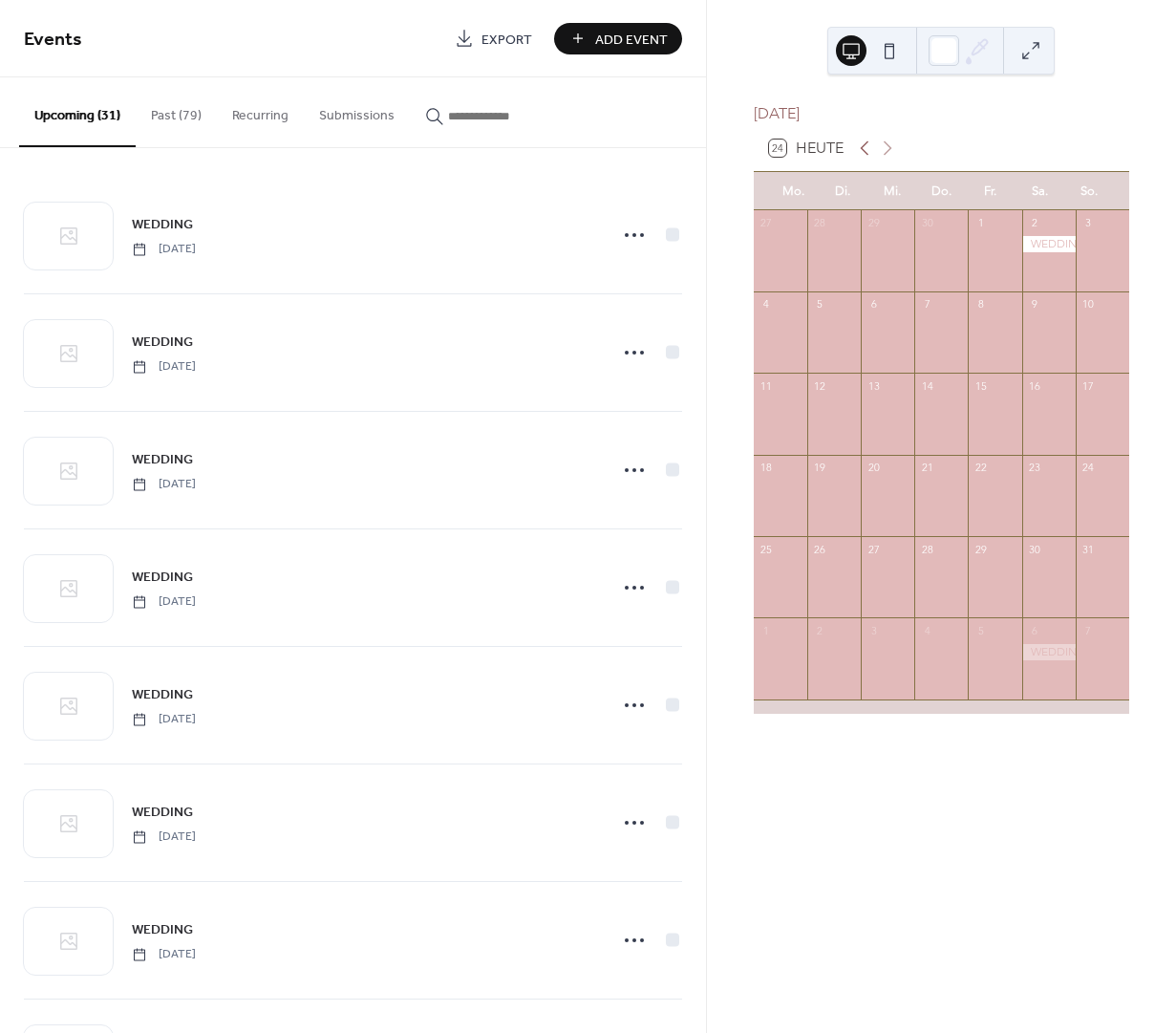 click 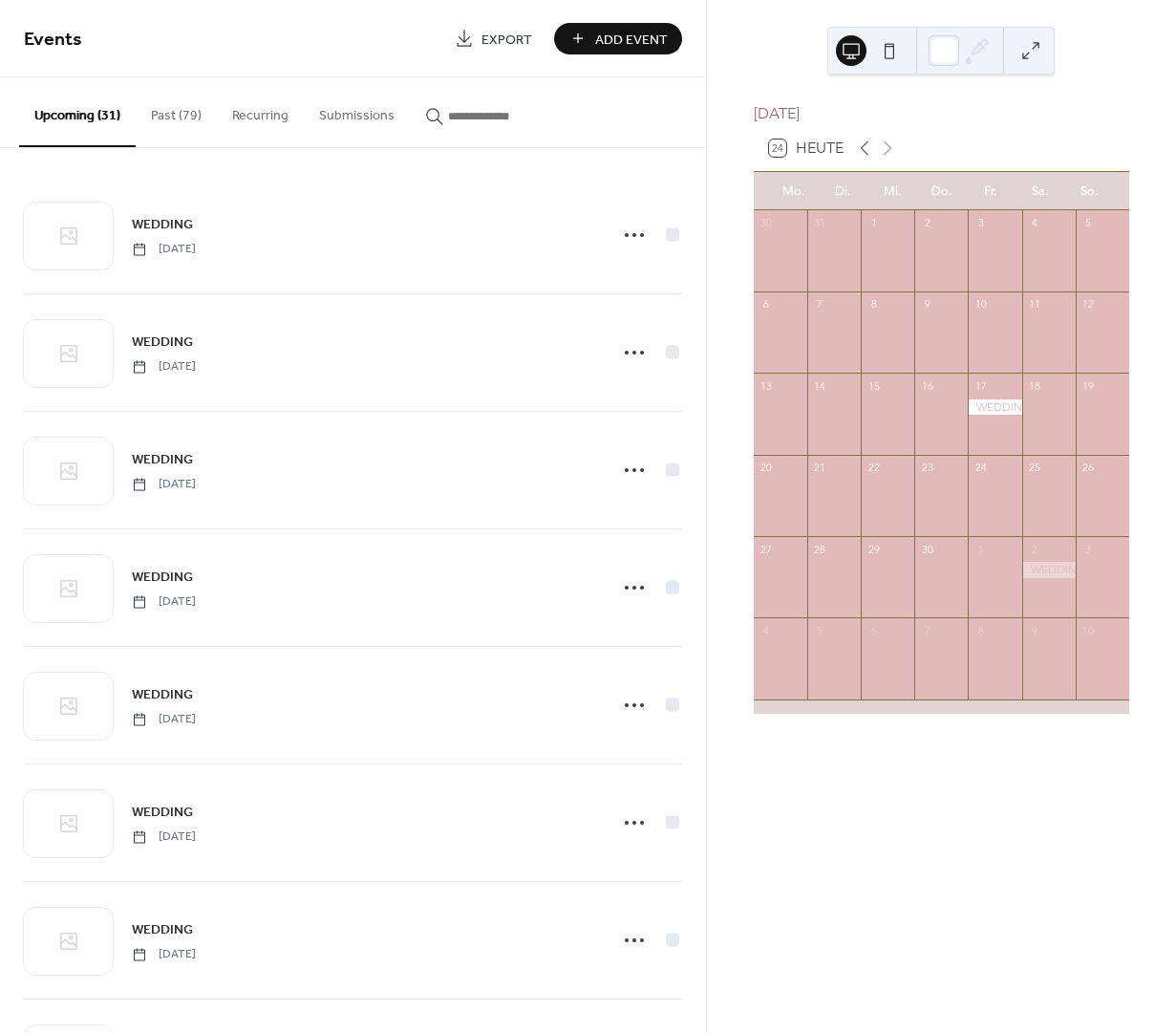 click 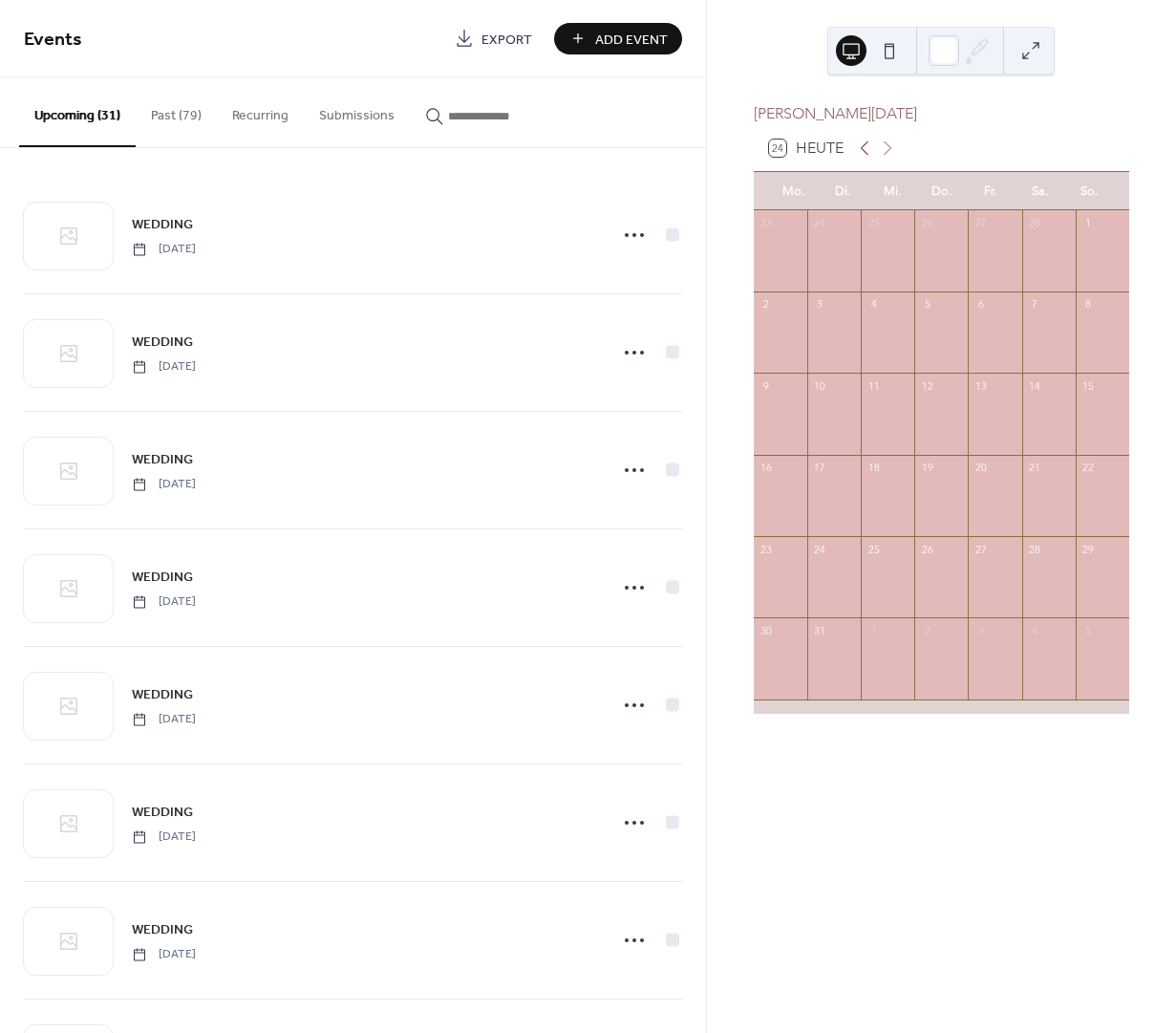 click 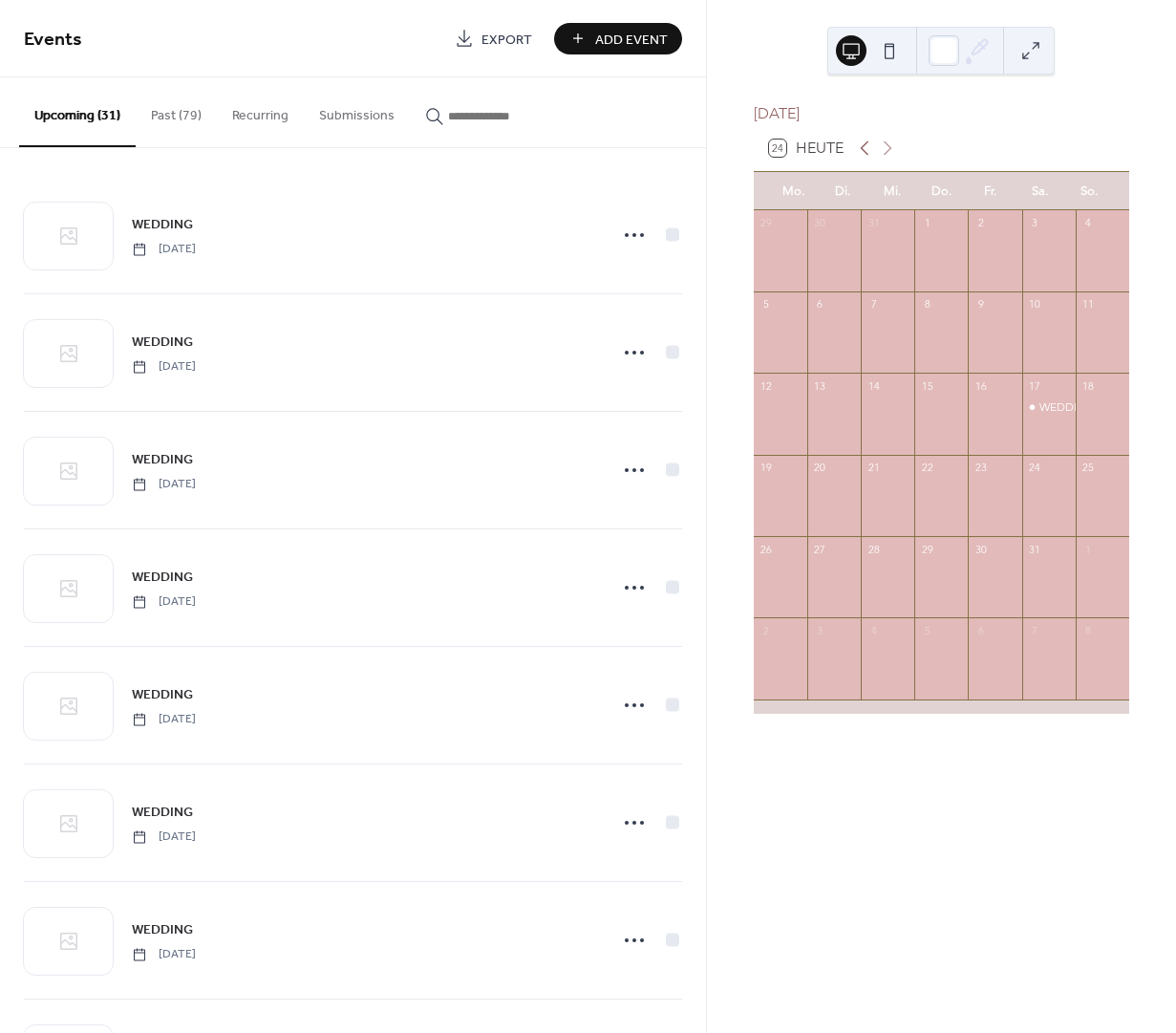 click 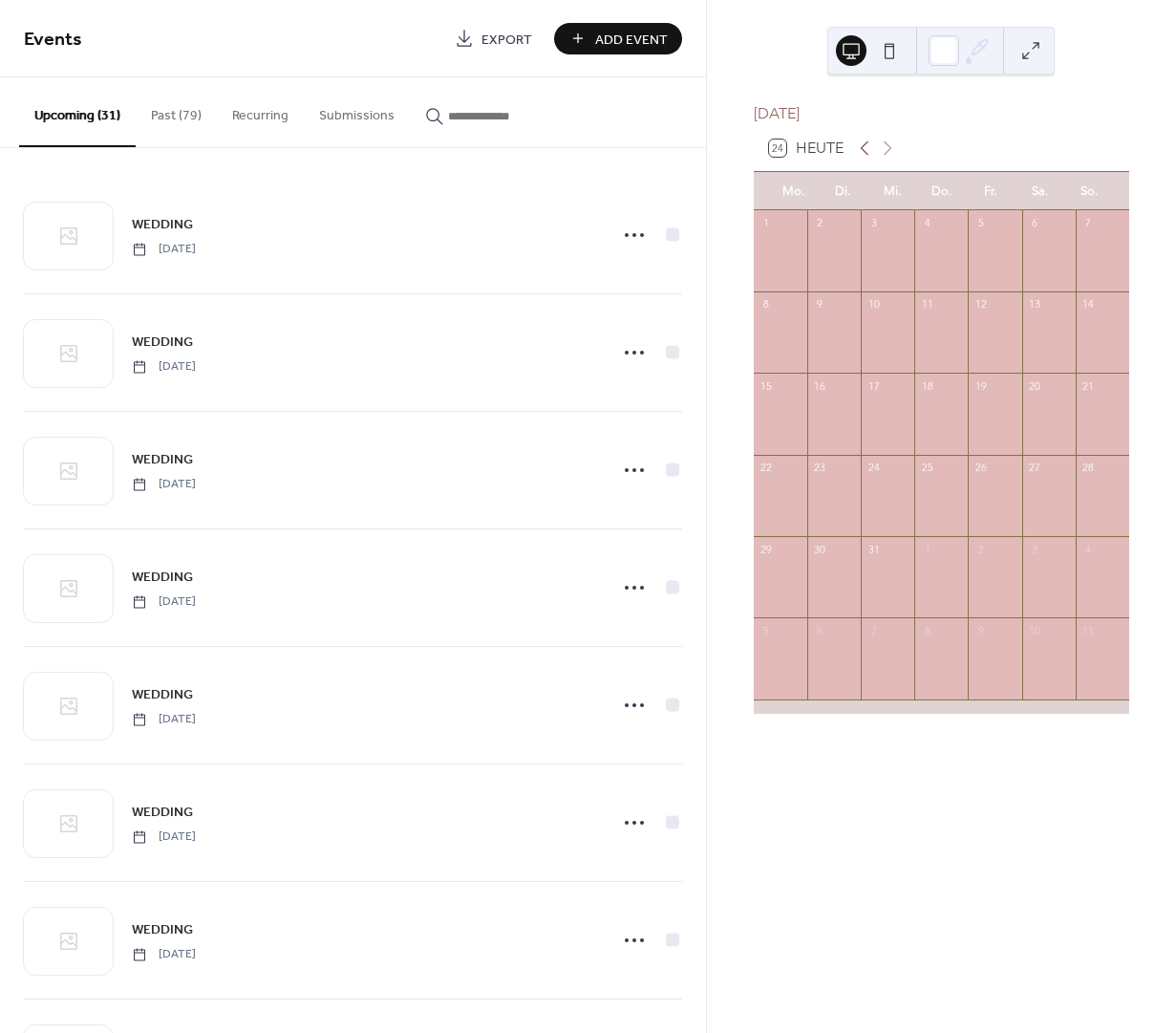 click 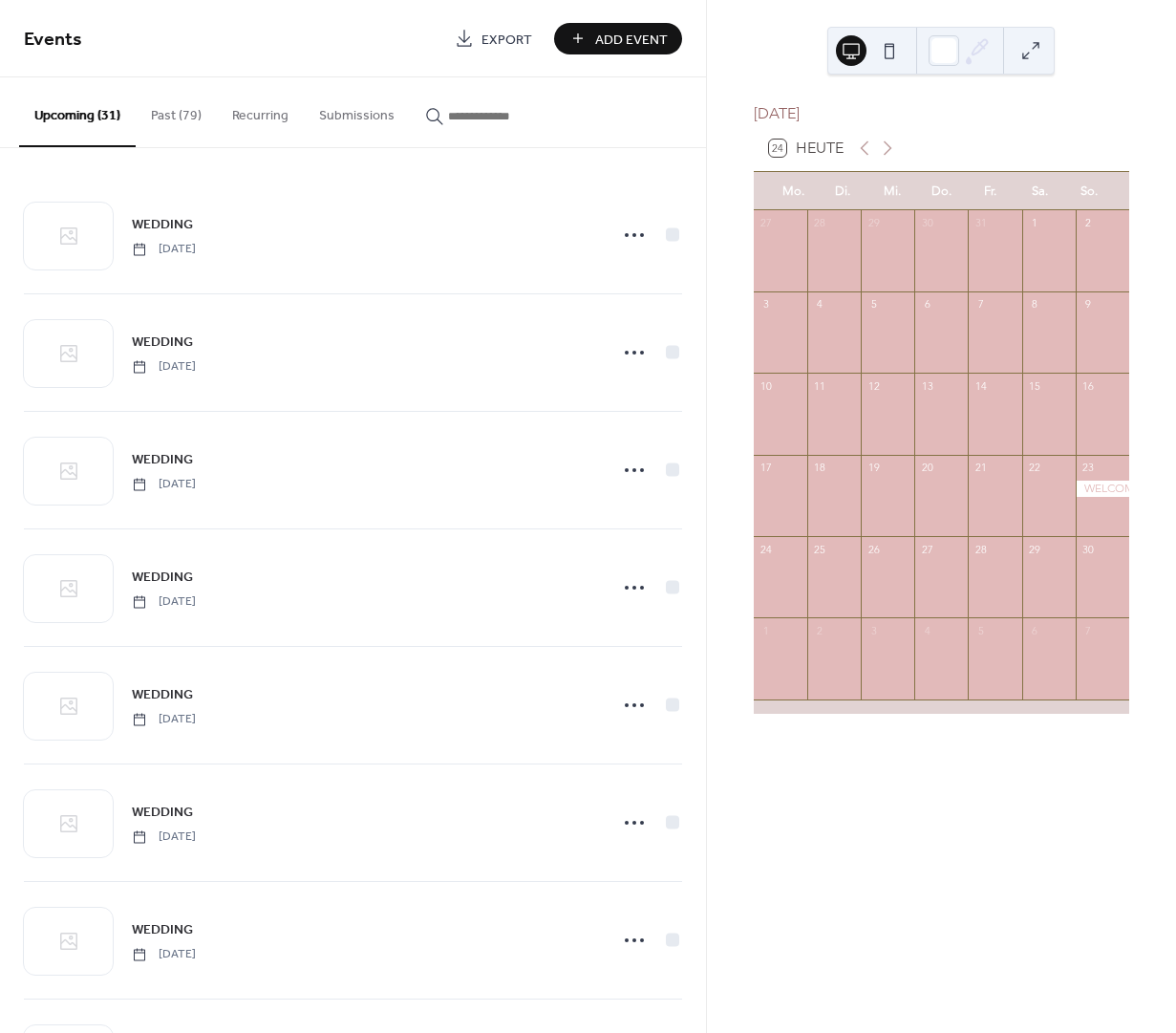 click on "Add Event" at bounding box center [631, 39] 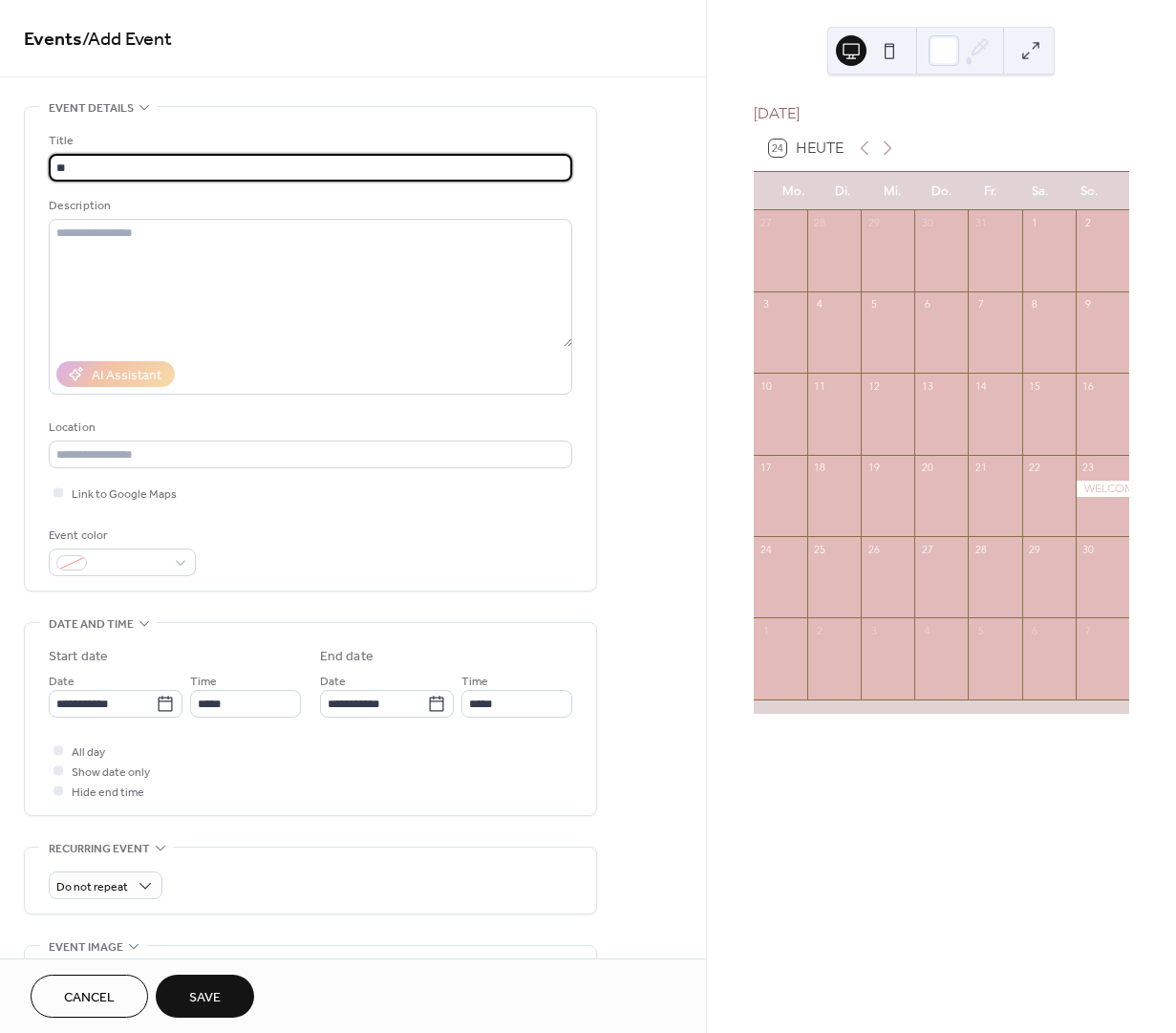 type on "*" 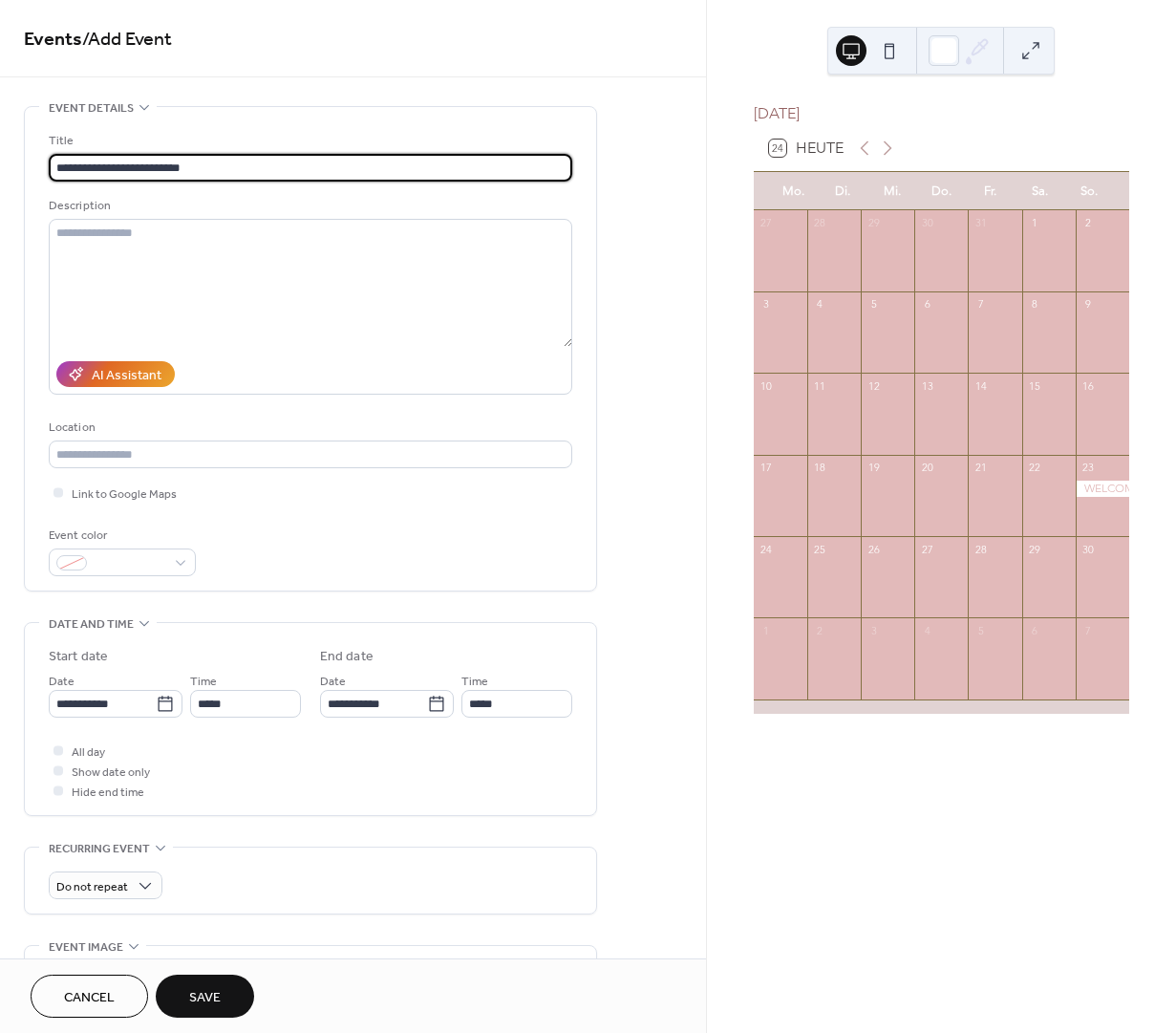type on "**********" 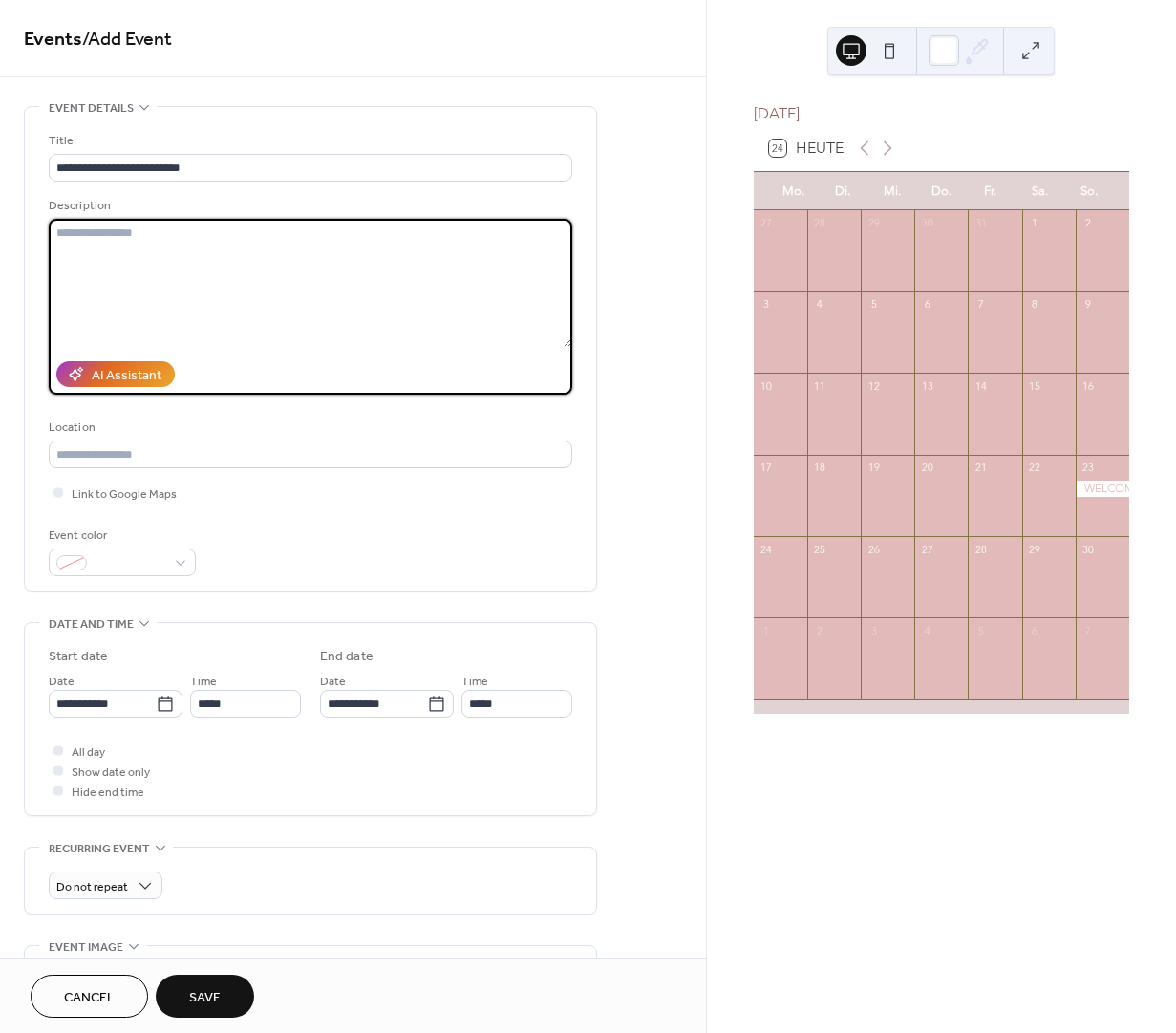 paste on "**********" 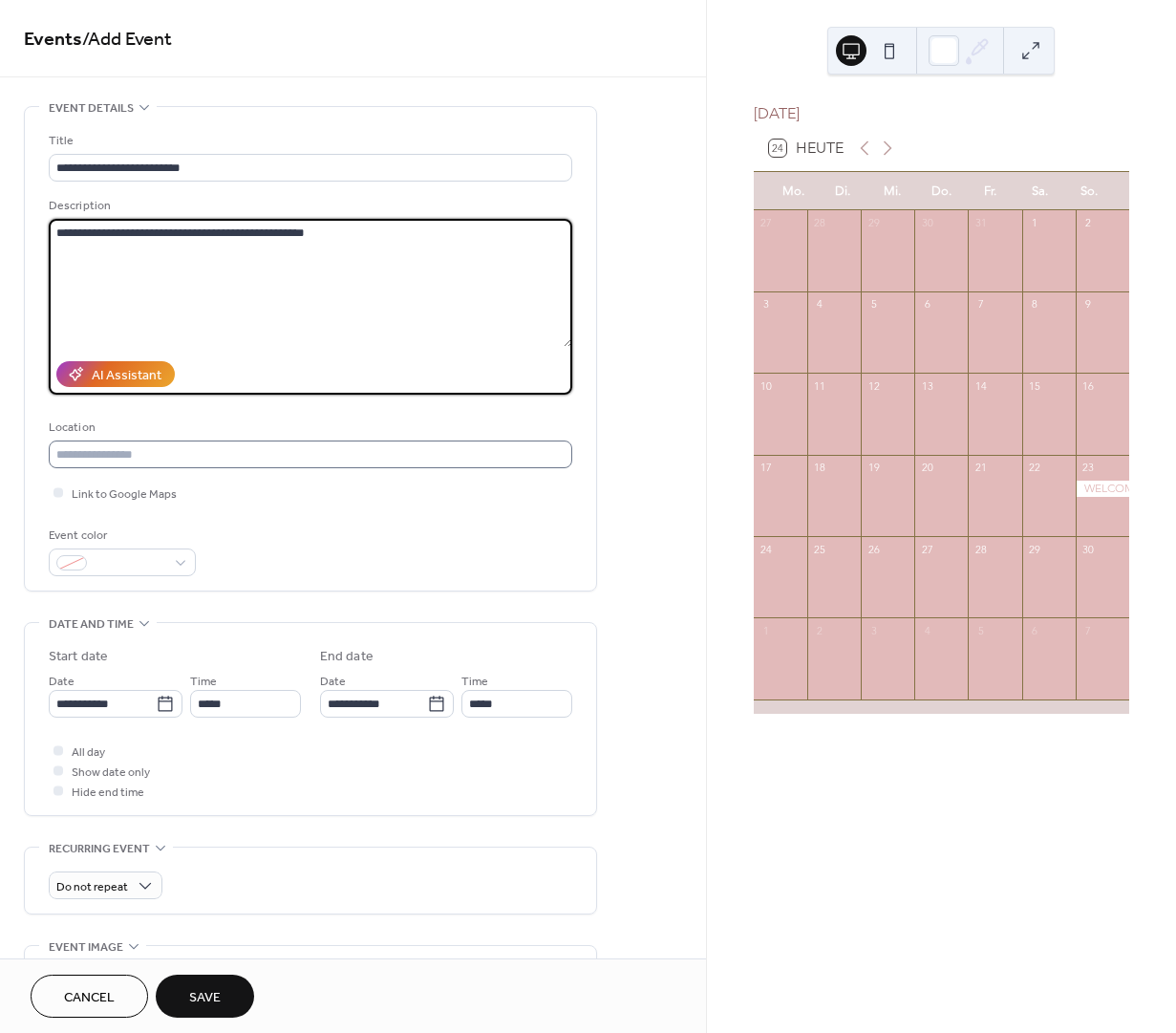 type on "**********" 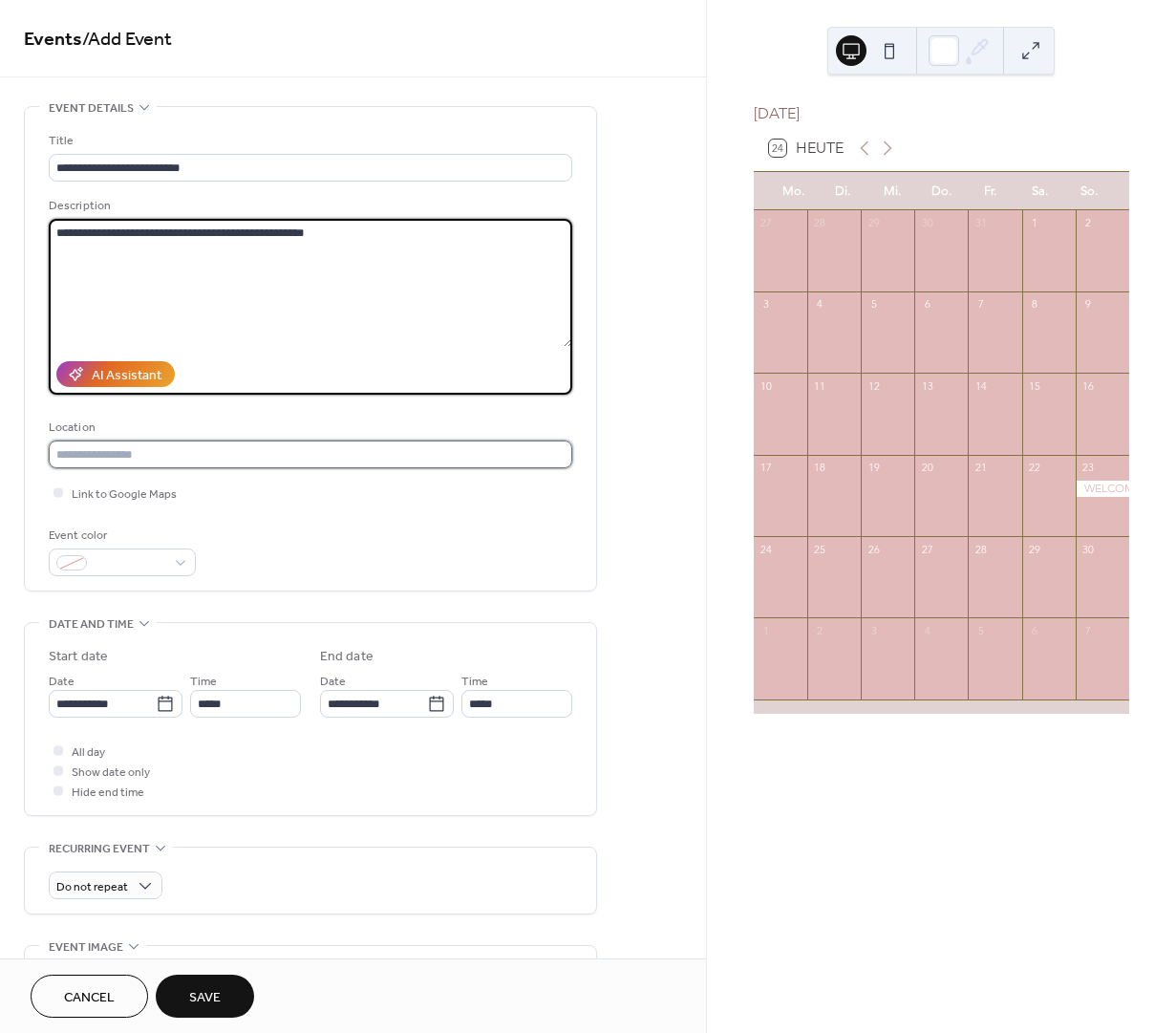 click at bounding box center (310, 454) 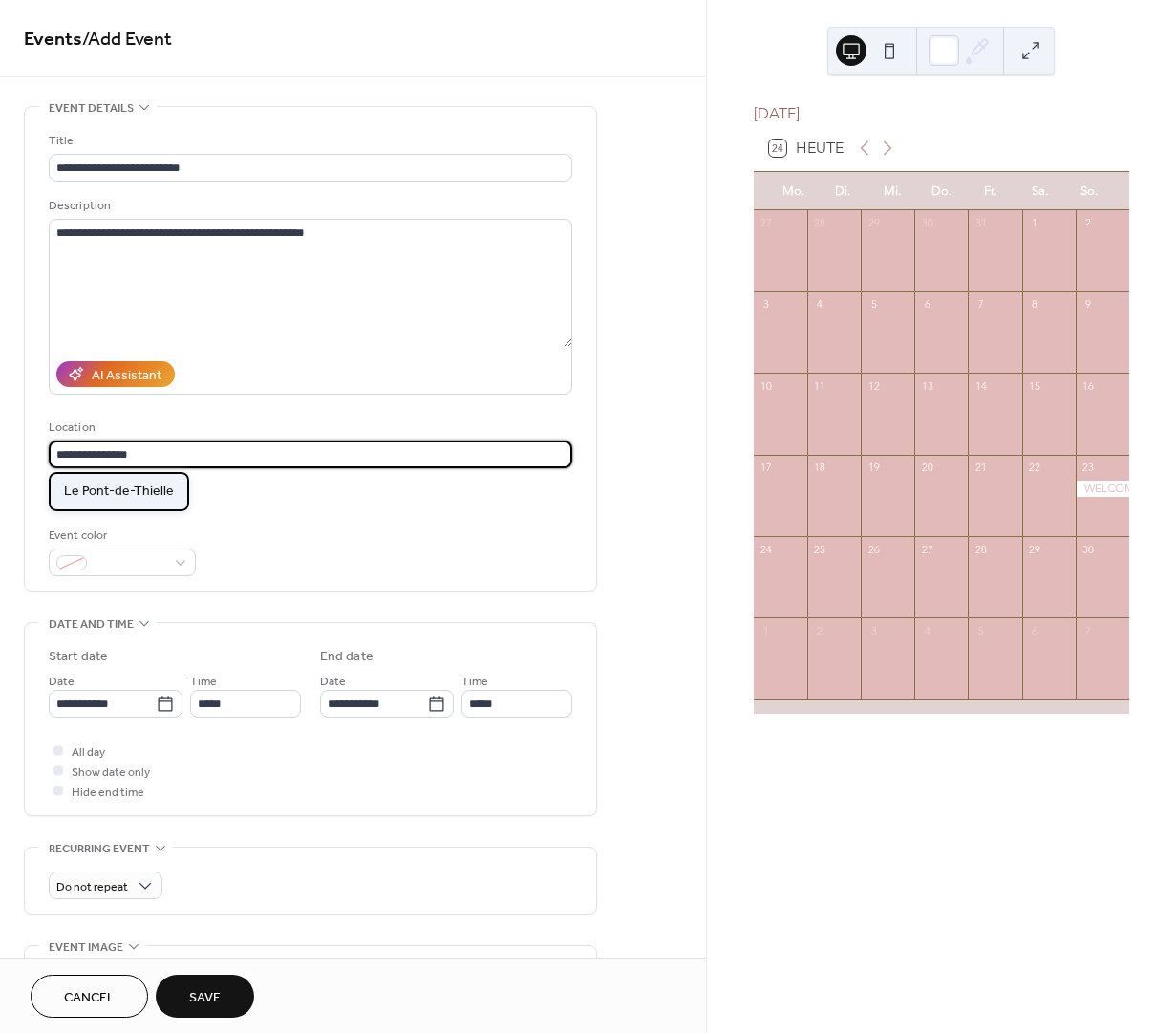 click on "Le Pont-de-Thielle" at bounding box center (118, 491) 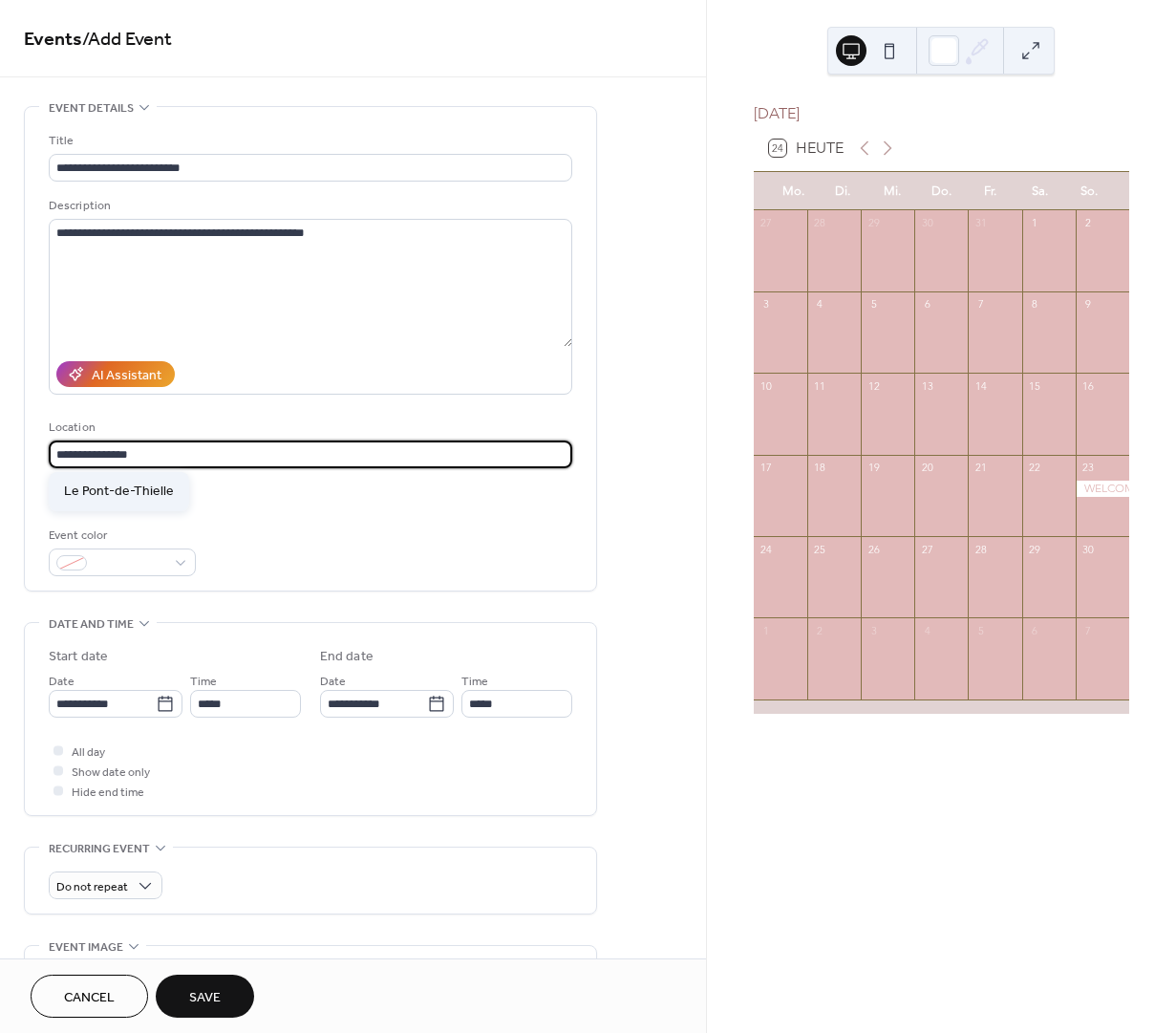 type on "**********" 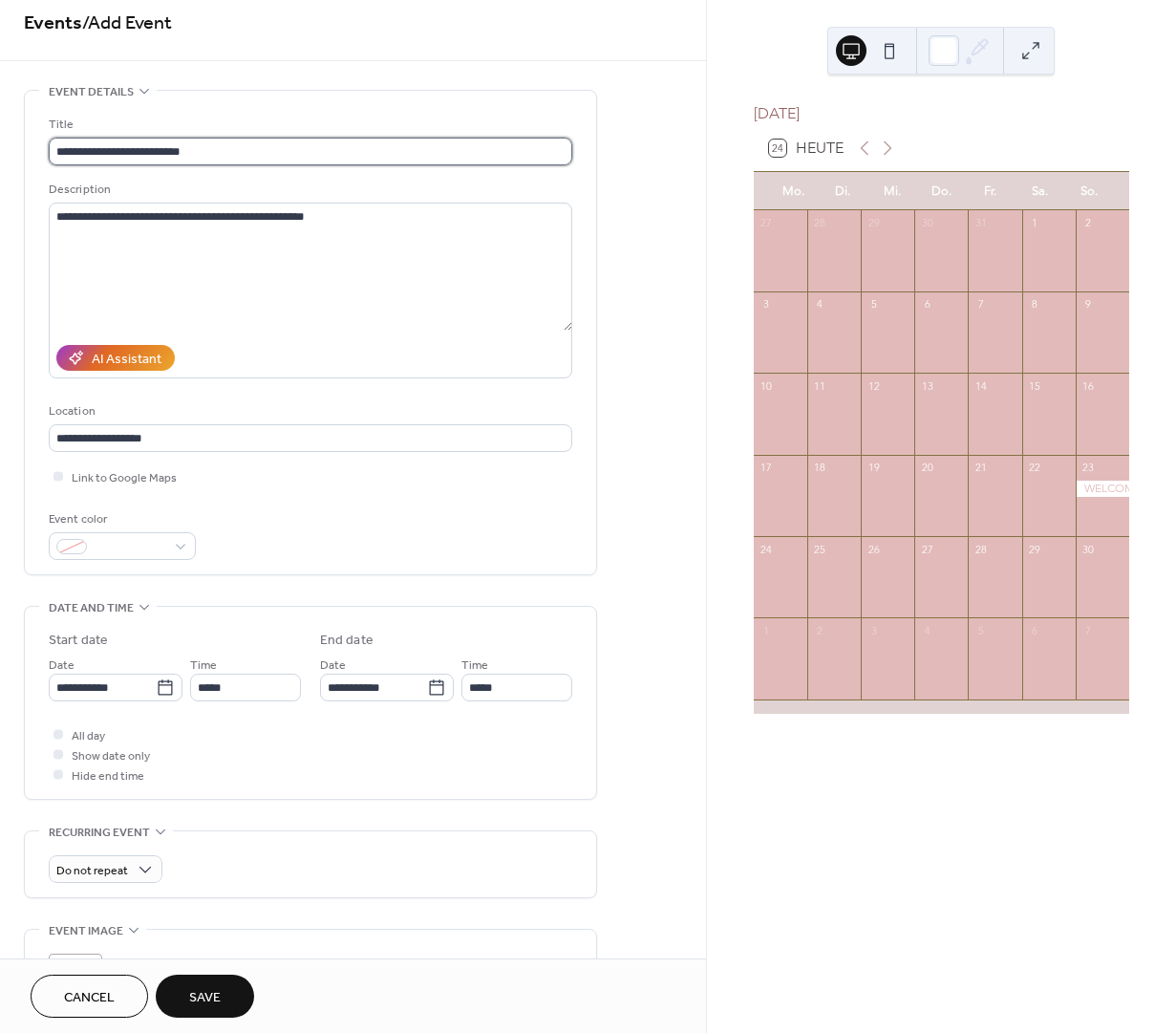 click on "**********" at bounding box center (310, 151) 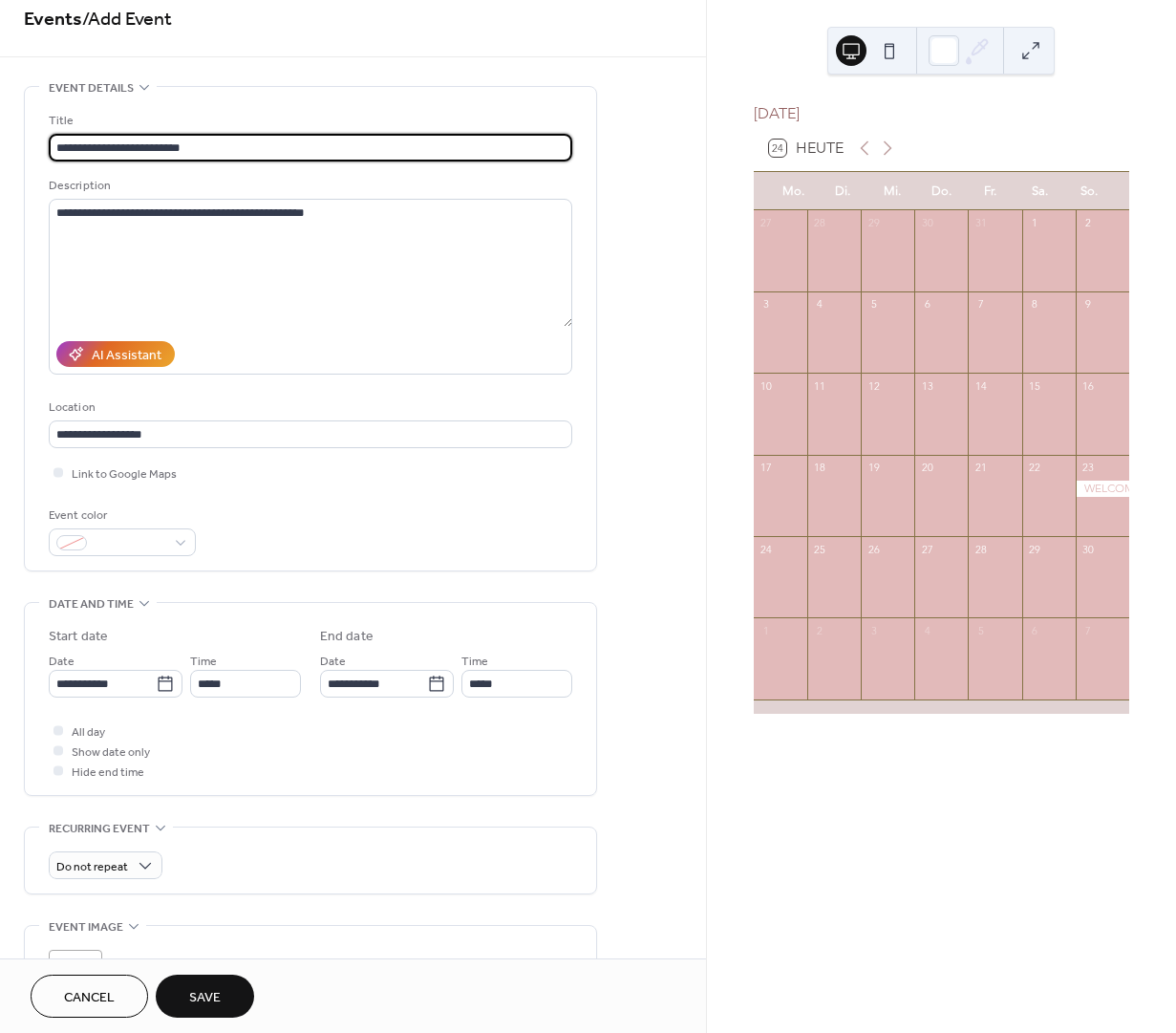 scroll, scrollTop: 18, scrollLeft: 0, axis: vertical 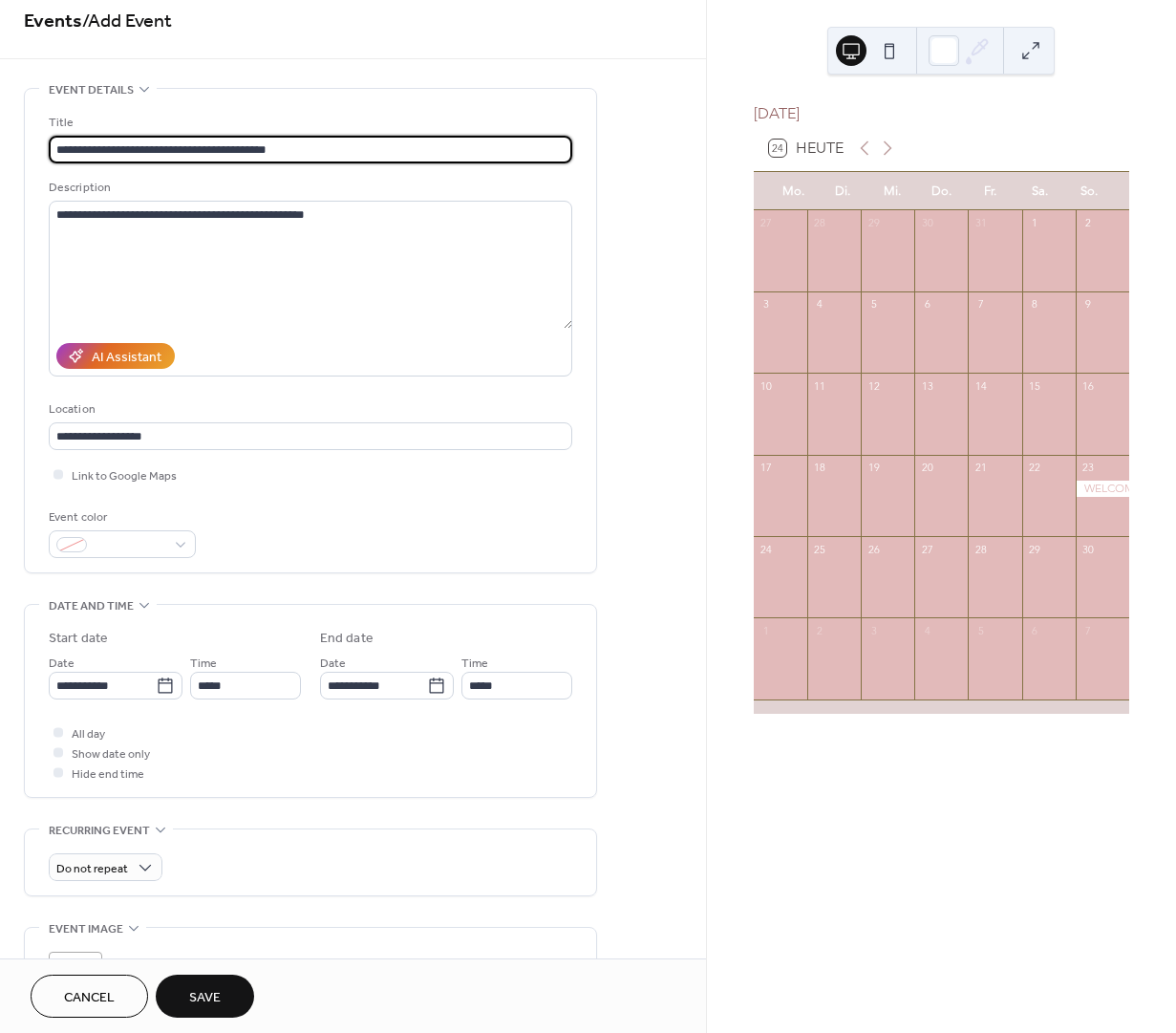 drag, startPoint x: 315, startPoint y: 151, endPoint x: 230, endPoint y: 156, distance: 85.146932 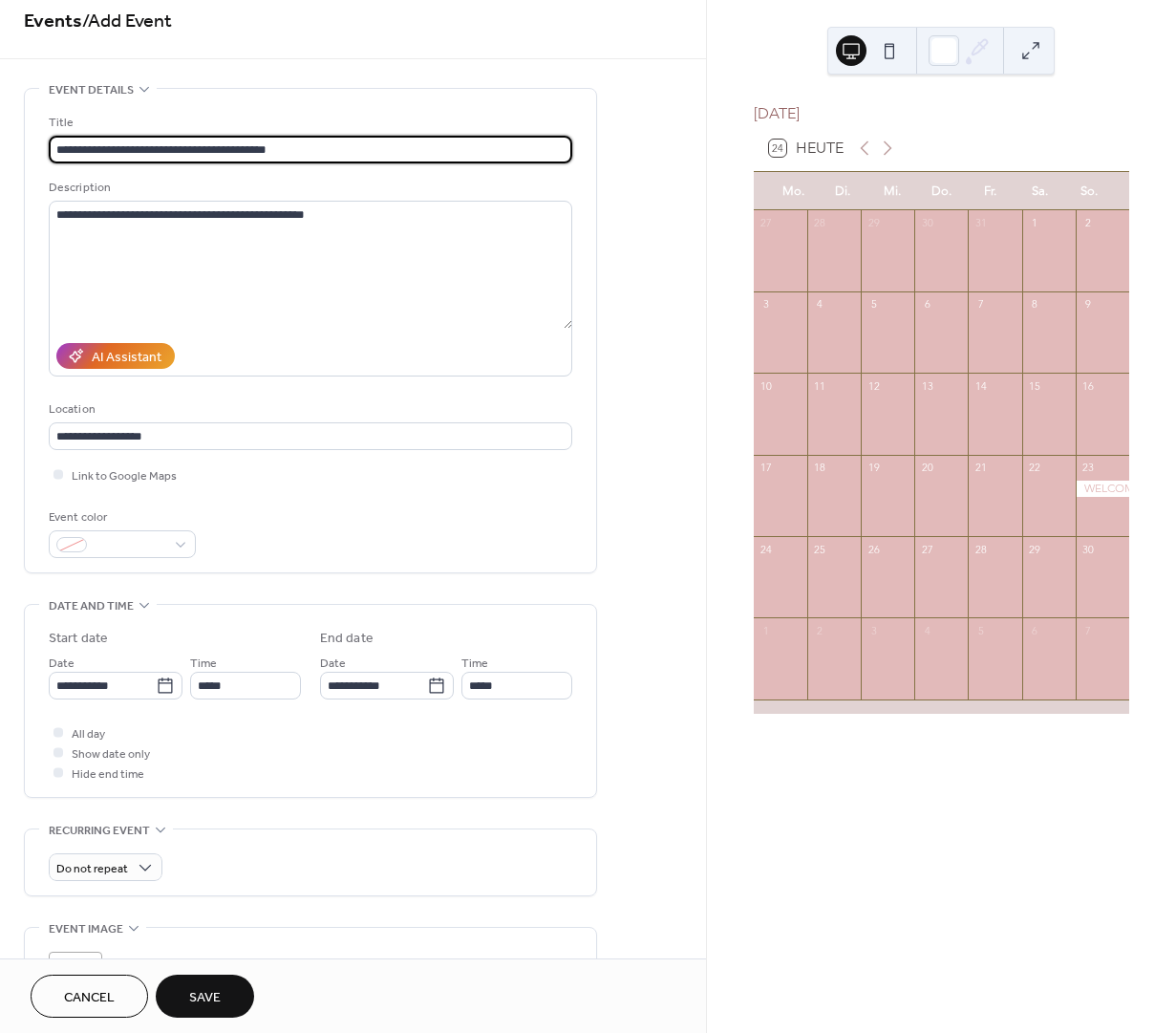 click on "**********" at bounding box center [310, 149] 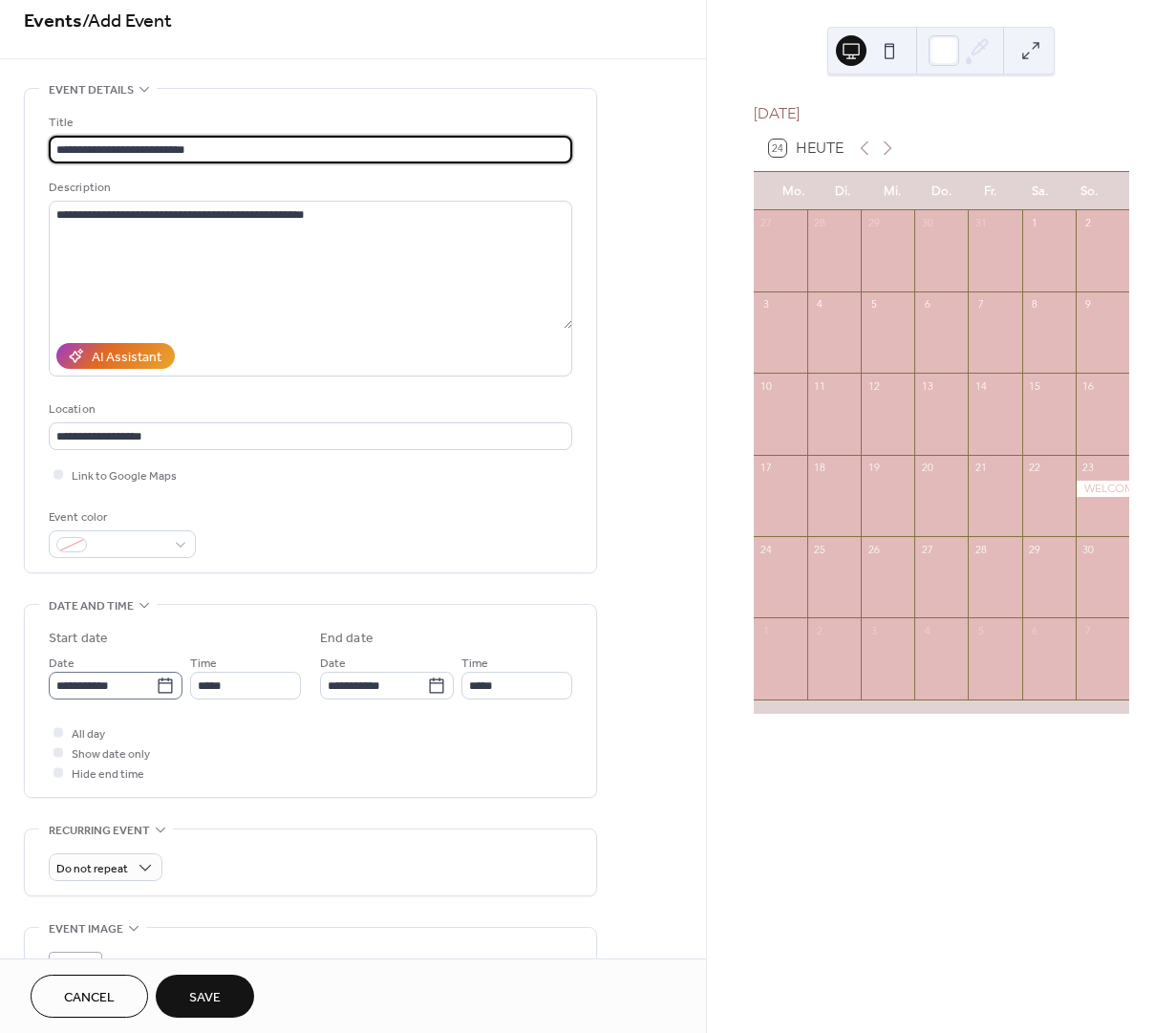 type on "**********" 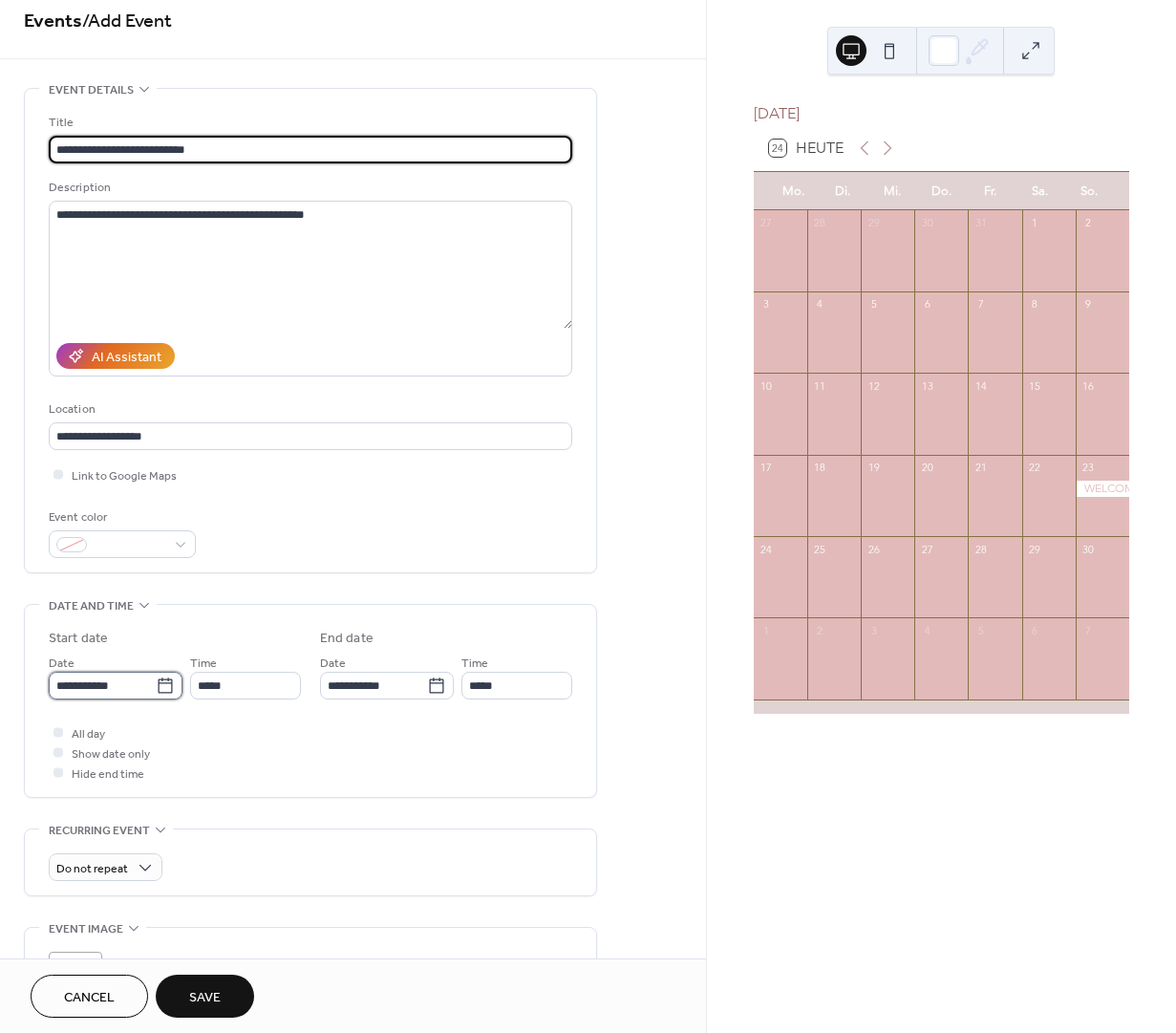 click on "**********" at bounding box center (102, 685) 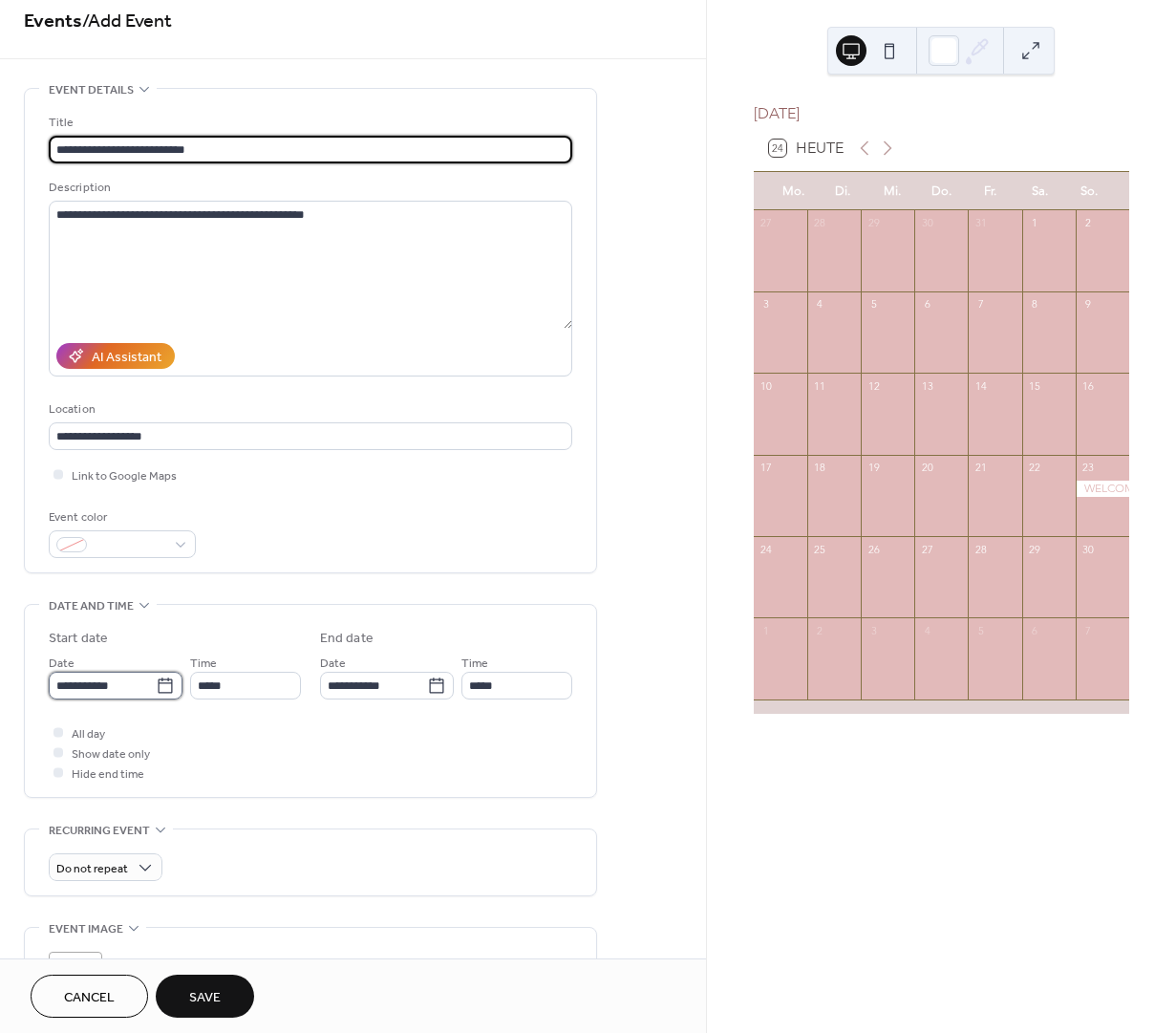 scroll, scrollTop: 0, scrollLeft: 0, axis: both 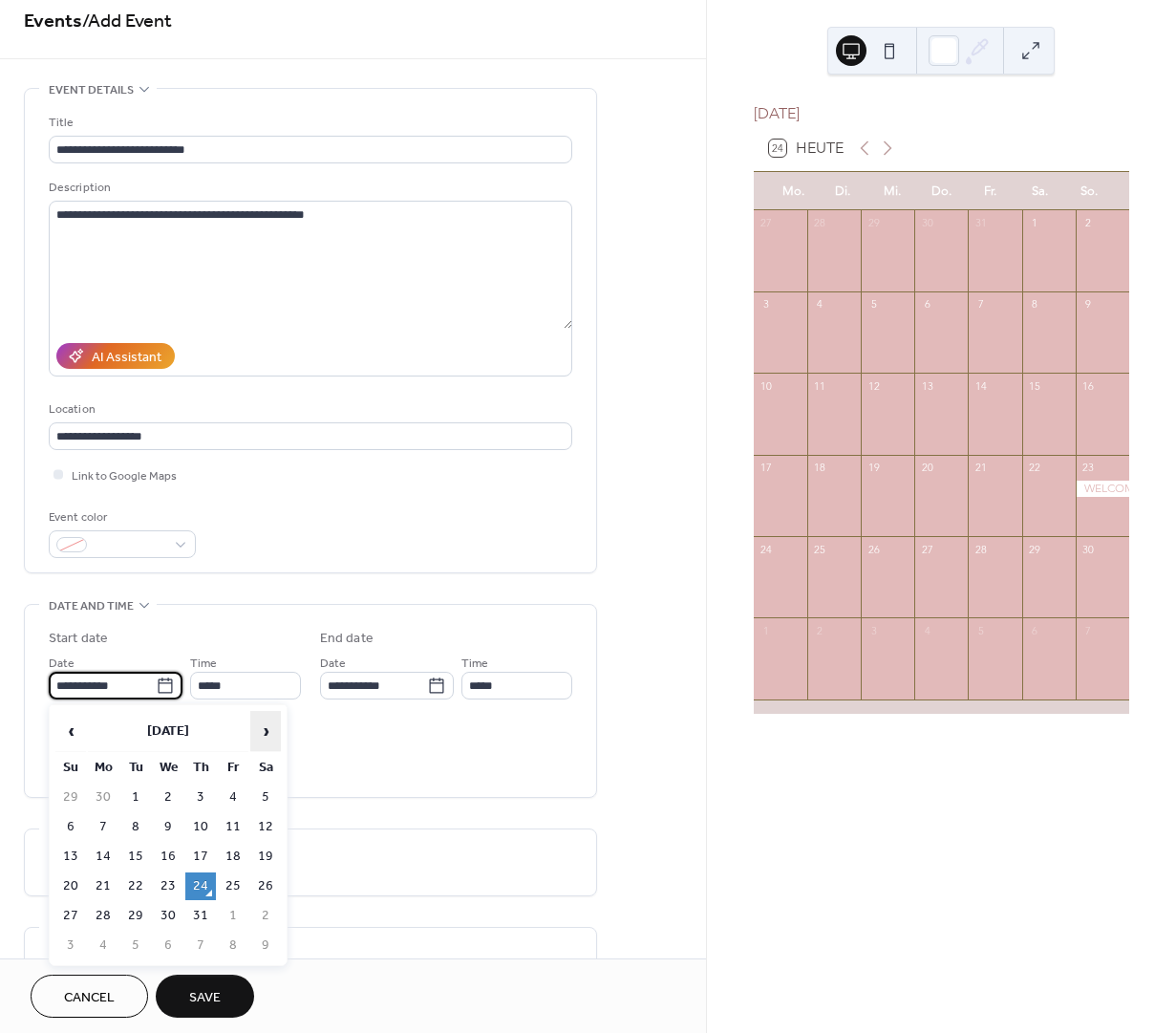 click on "›" at bounding box center [266, 731] 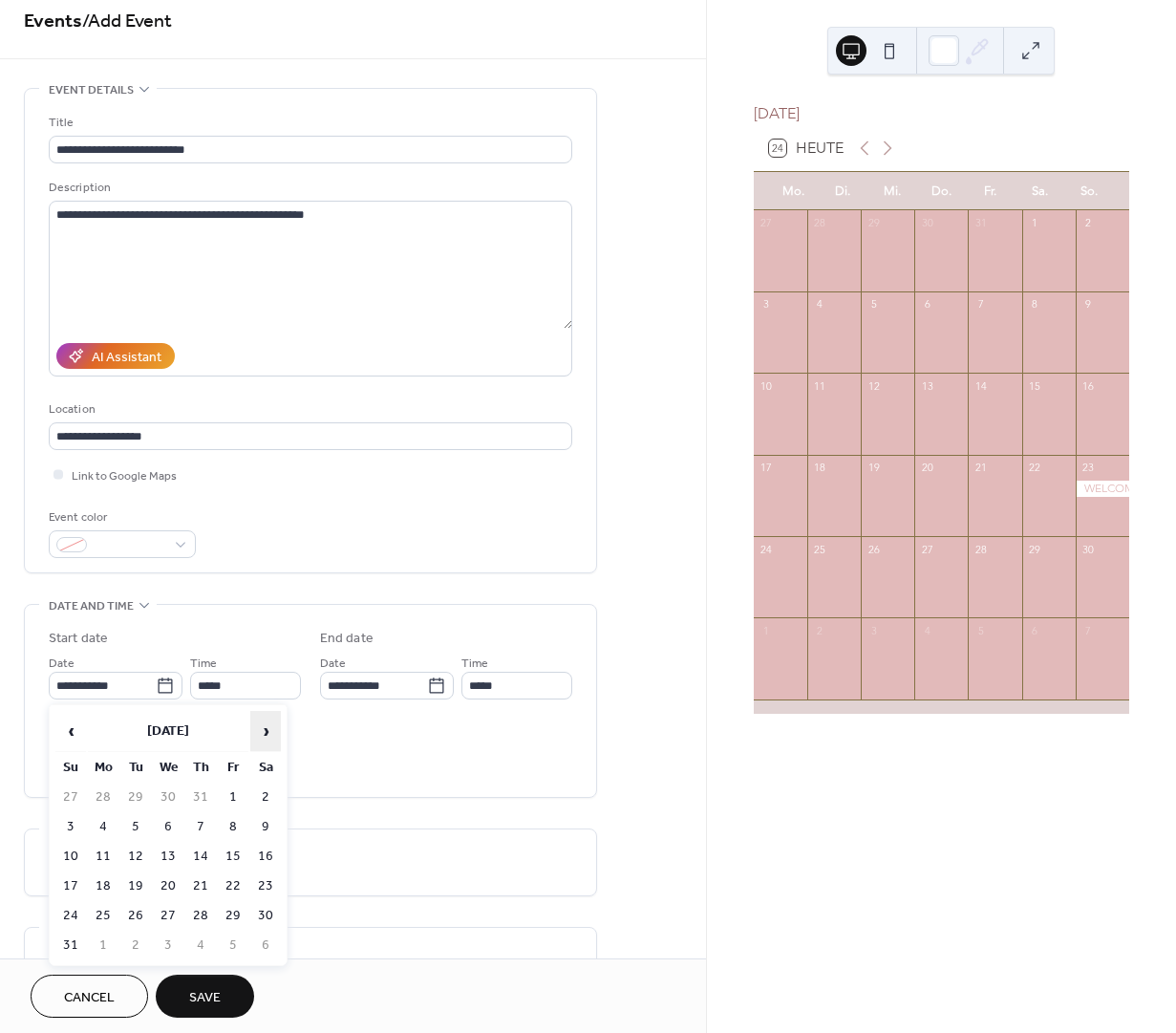 click on "›" at bounding box center [266, 731] 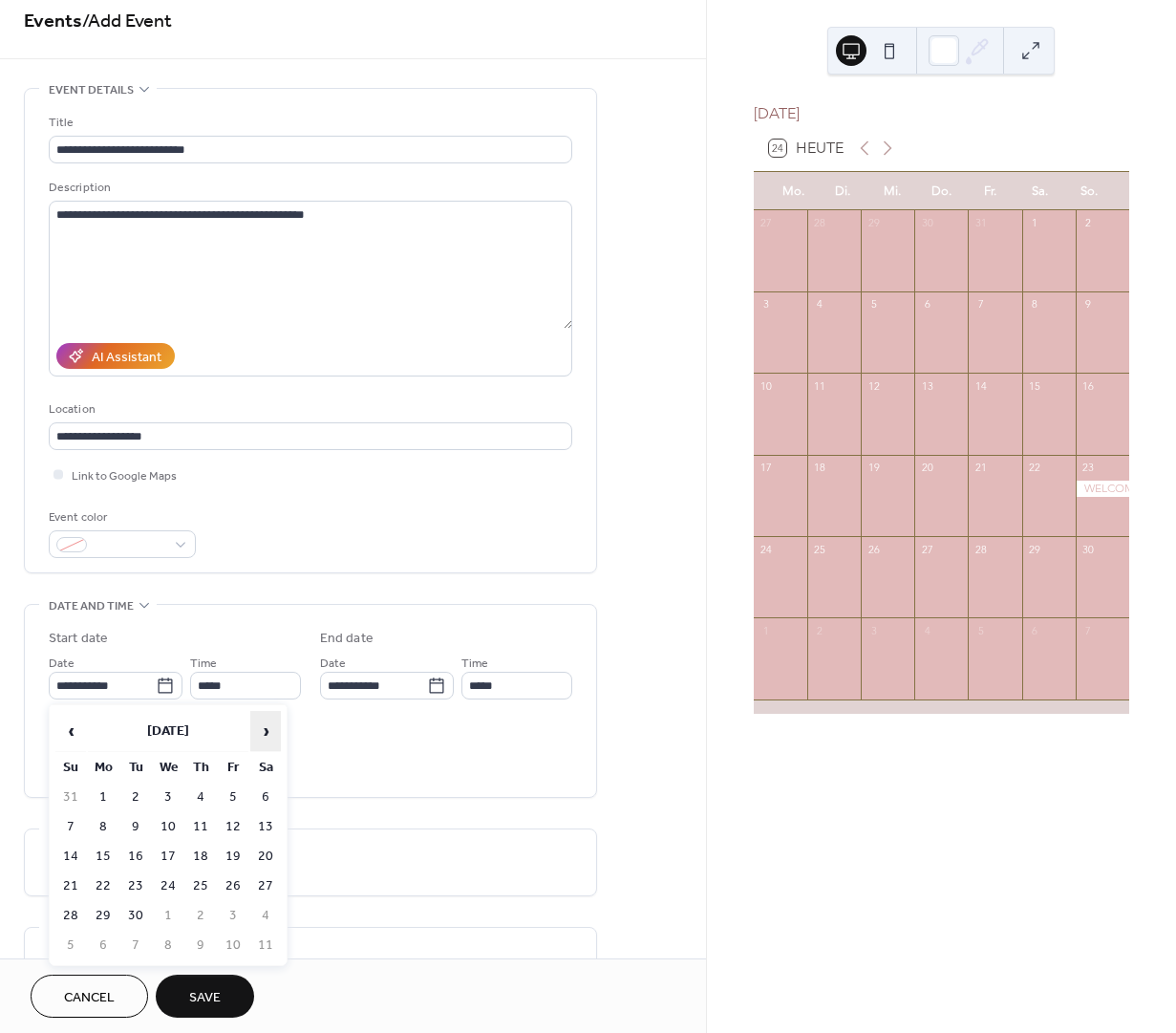 click on "›" at bounding box center [266, 731] 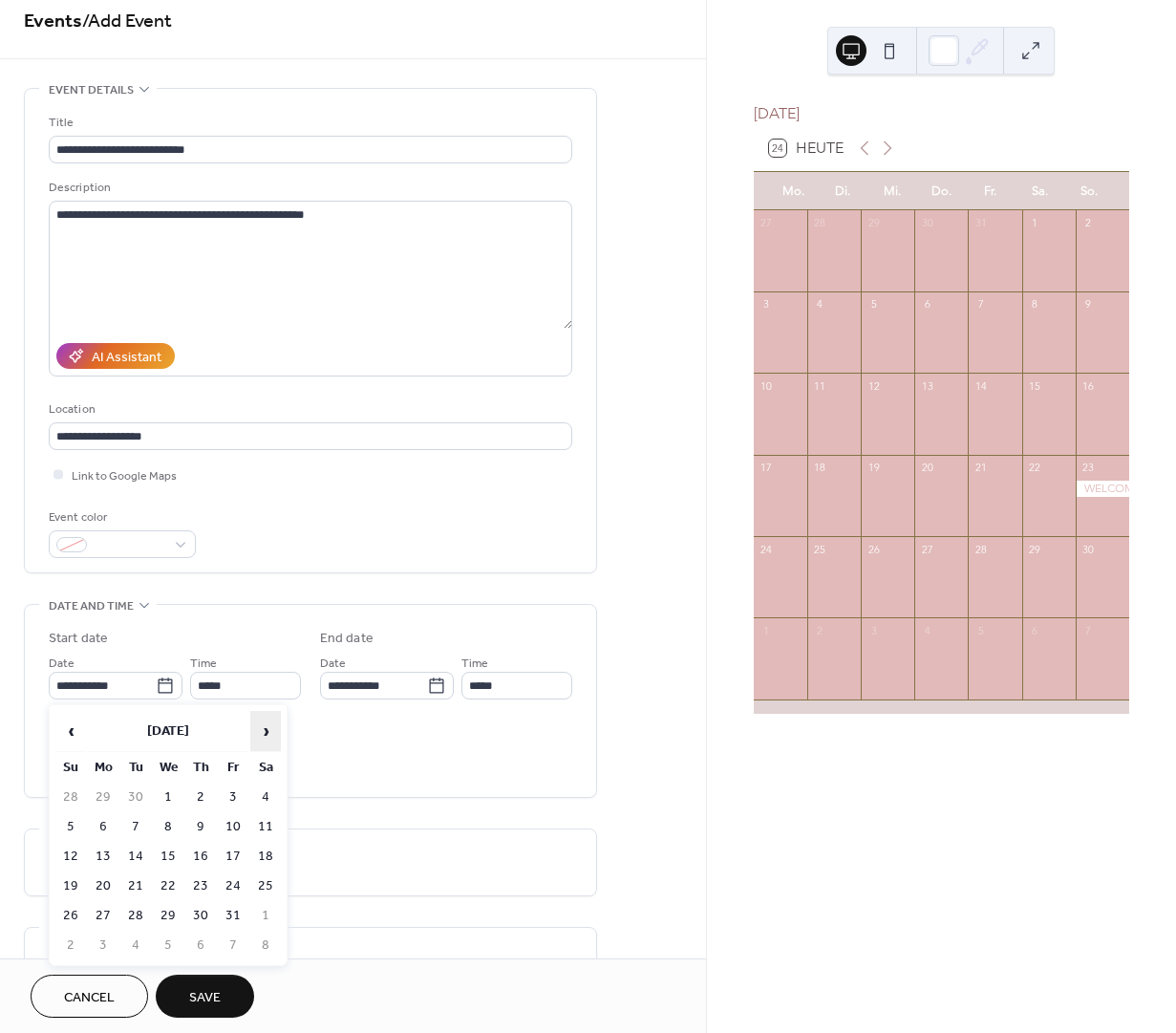 click on "›" at bounding box center [266, 731] 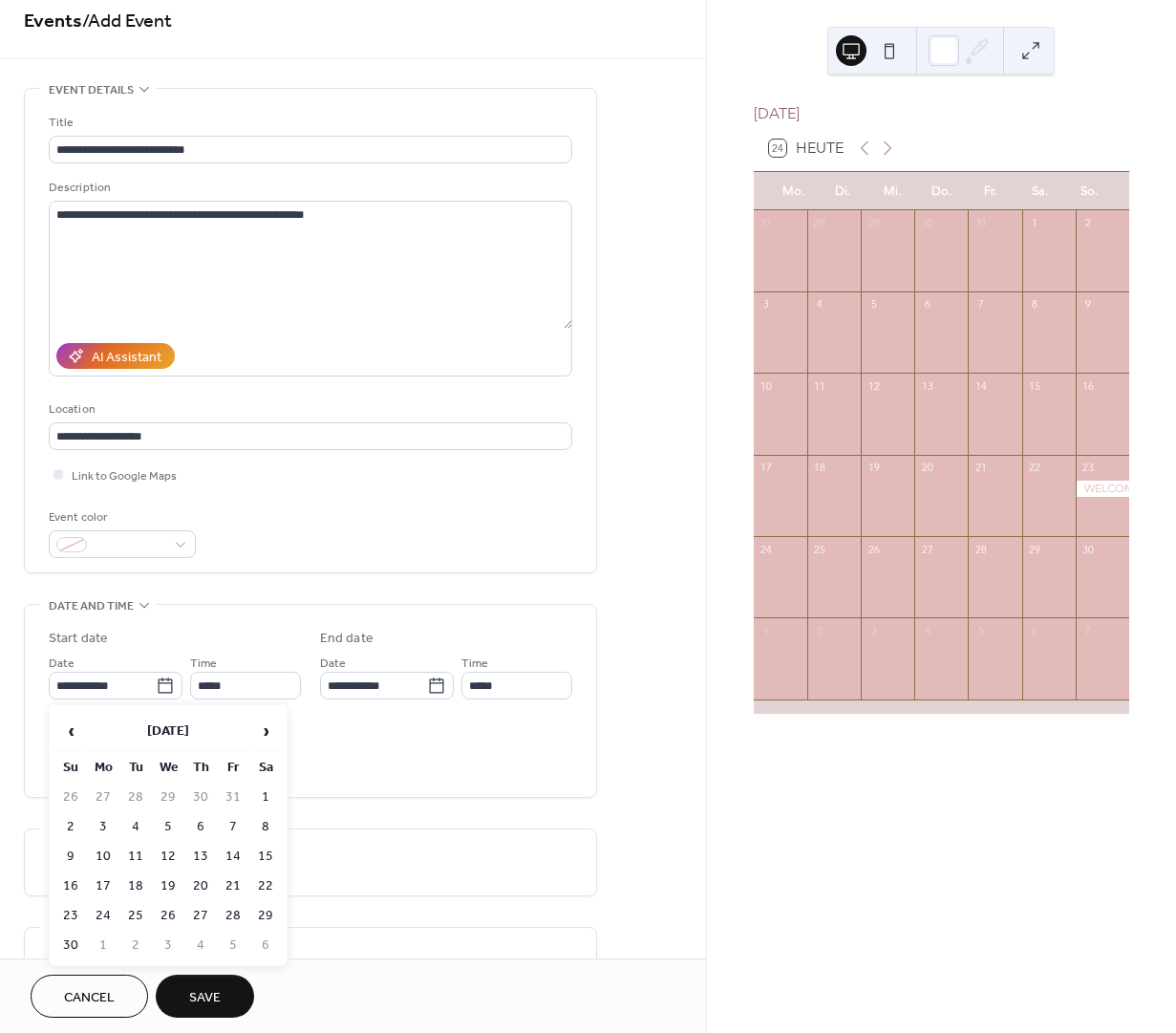 click on "2" at bounding box center [71, 827] 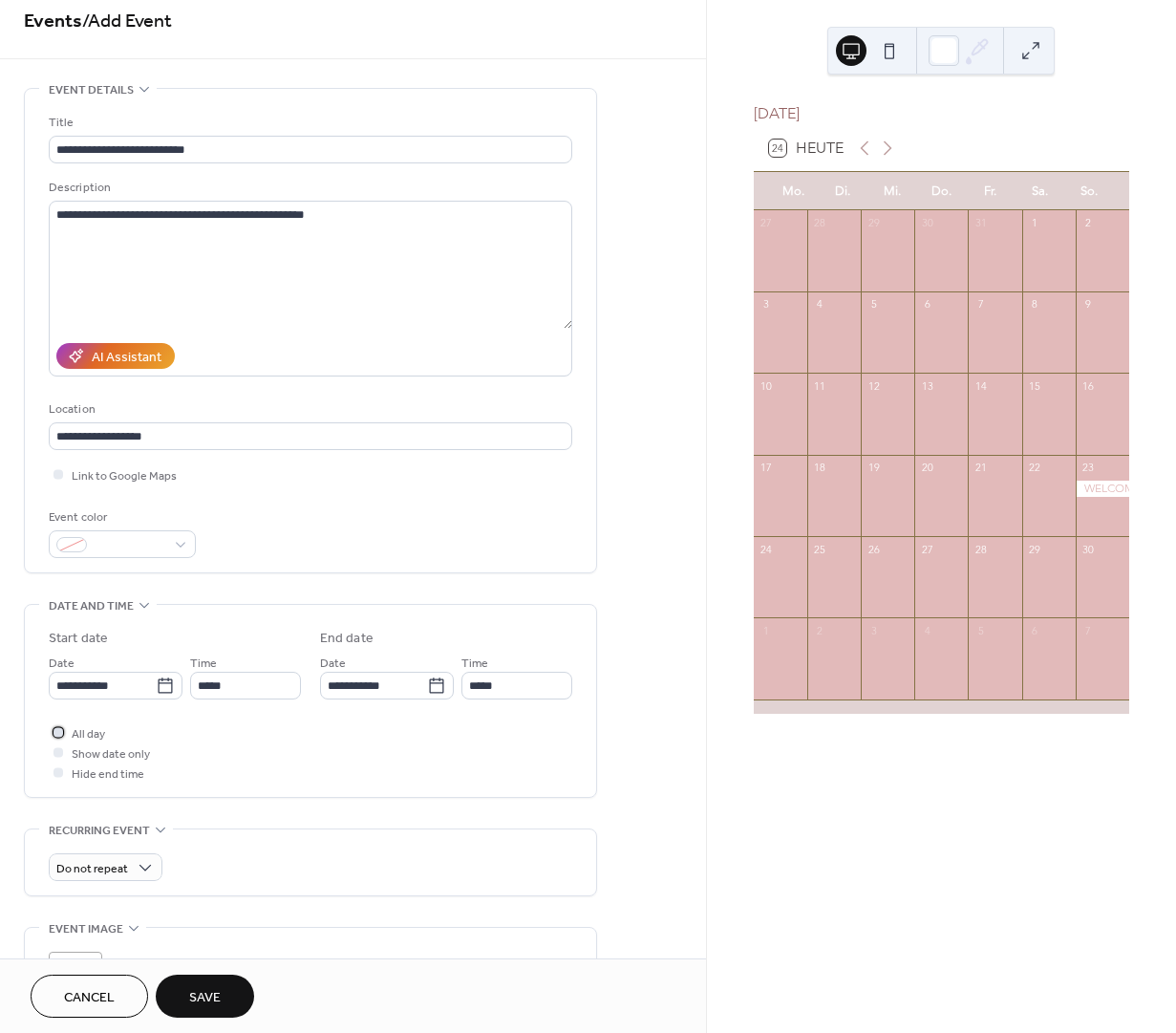 click on "All day" at bounding box center [88, 734] 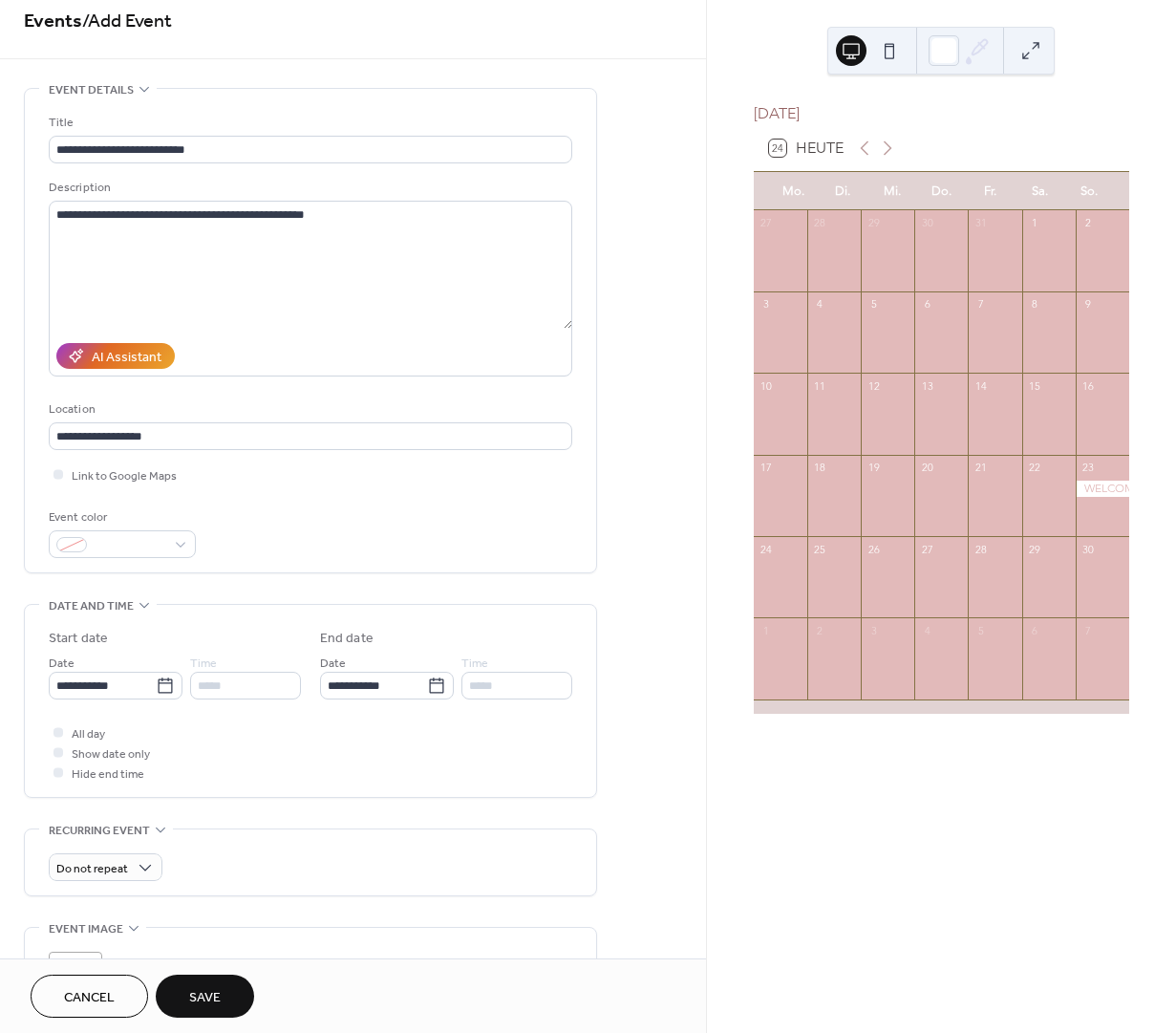 click on "Save" at bounding box center (204, 998) 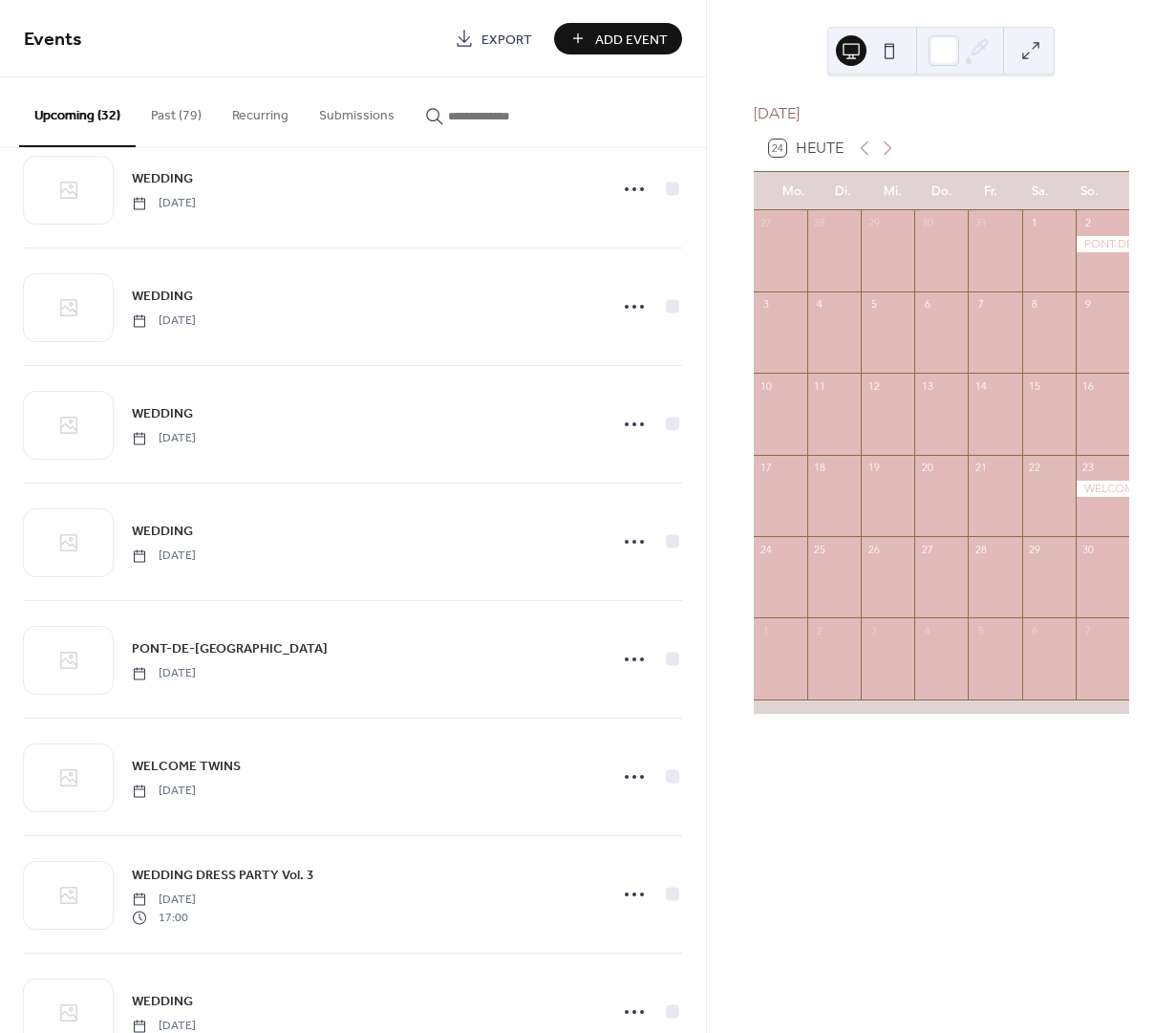 scroll, scrollTop: 1297, scrollLeft: 0, axis: vertical 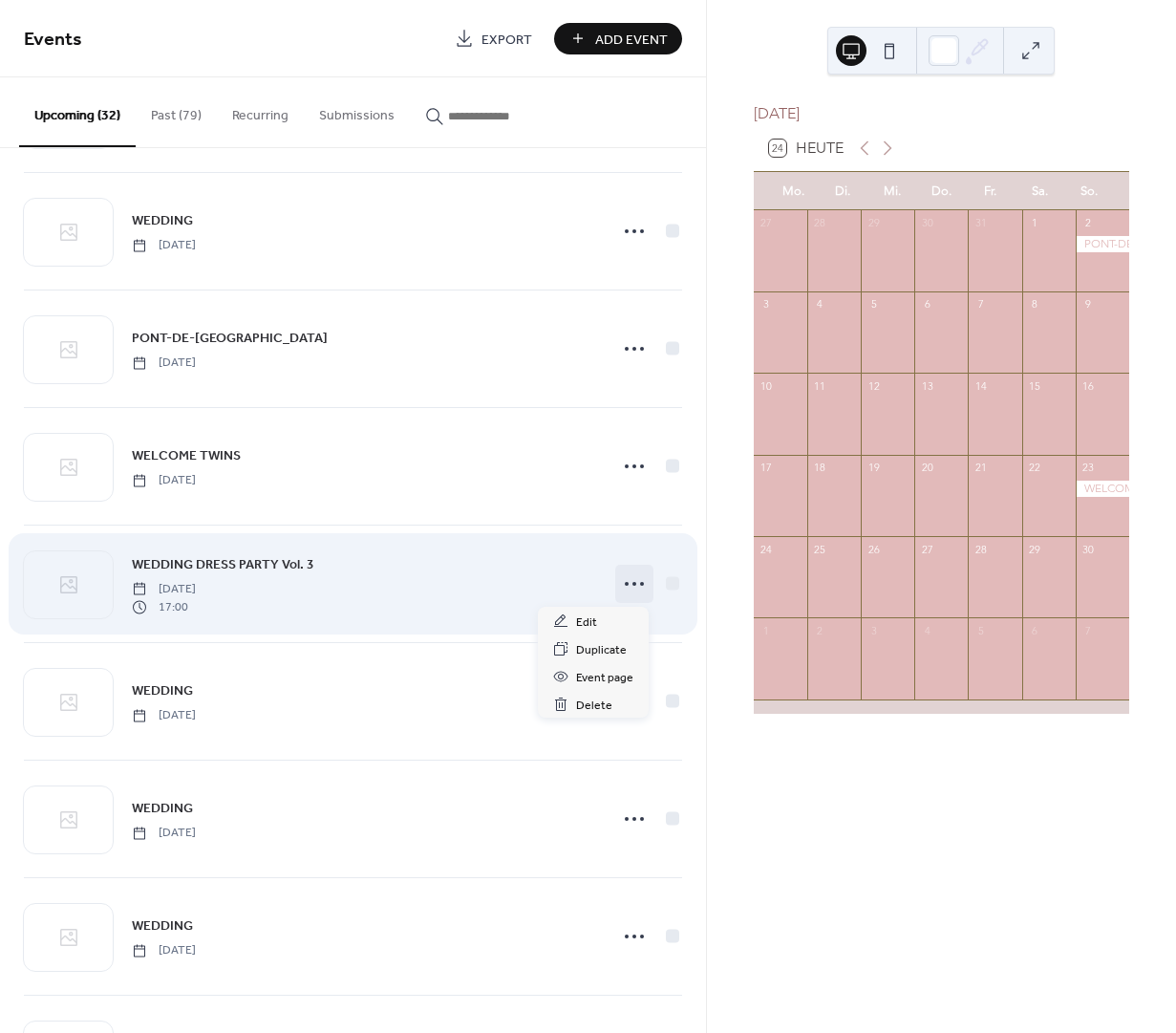 click 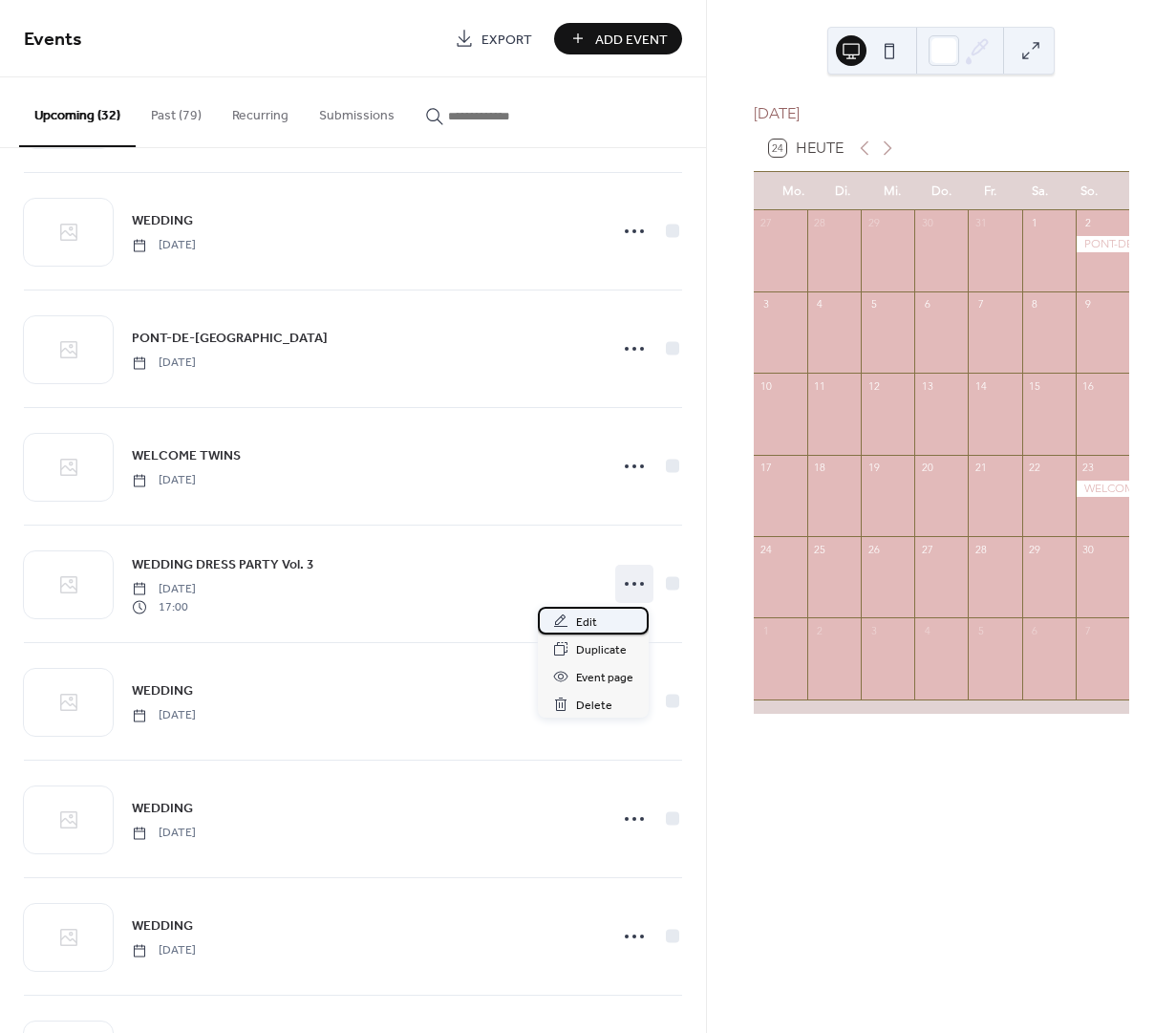 click on "Edit" at bounding box center (587, 622) 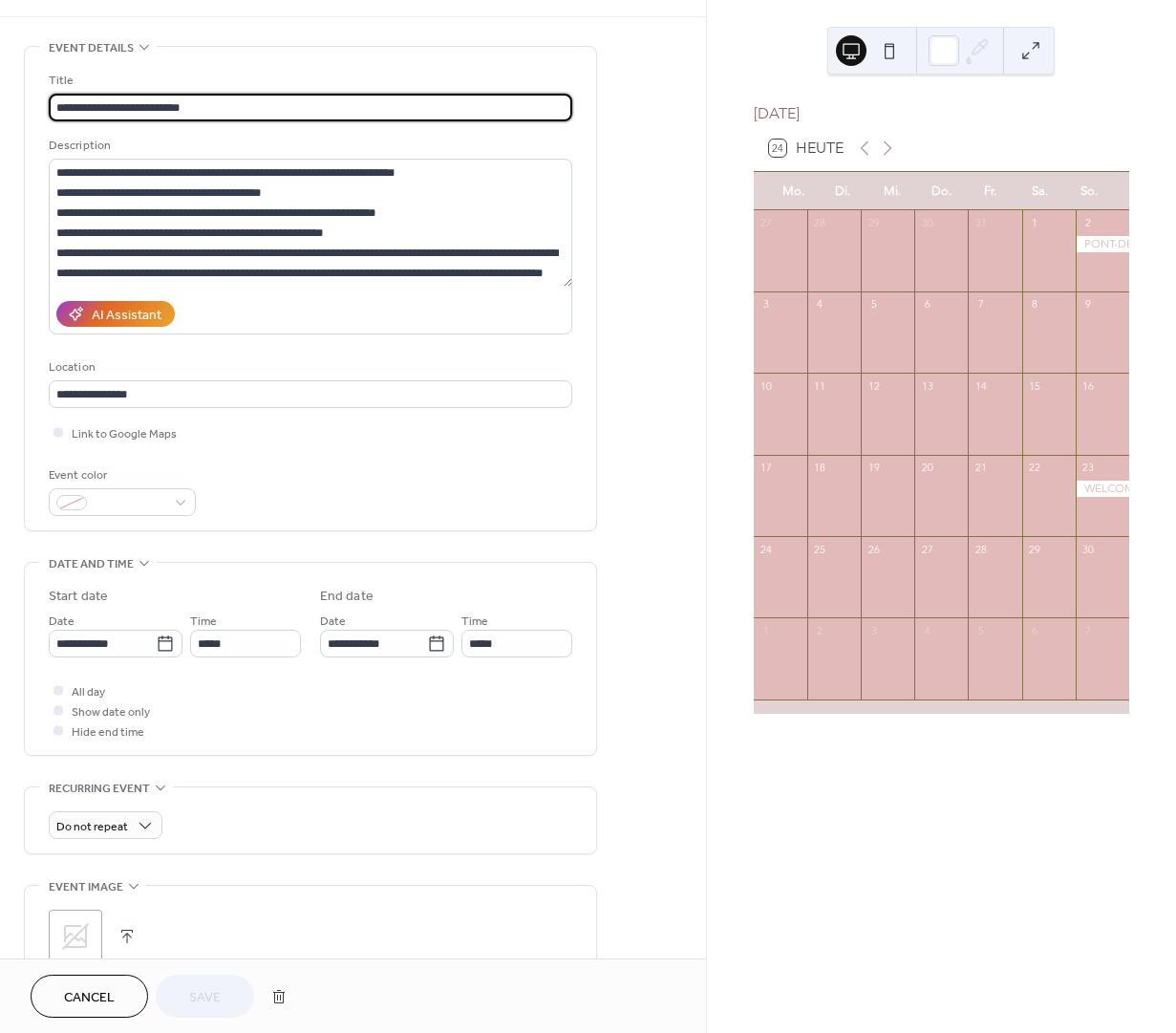 scroll, scrollTop: 48, scrollLeft: 0, axis: vertical 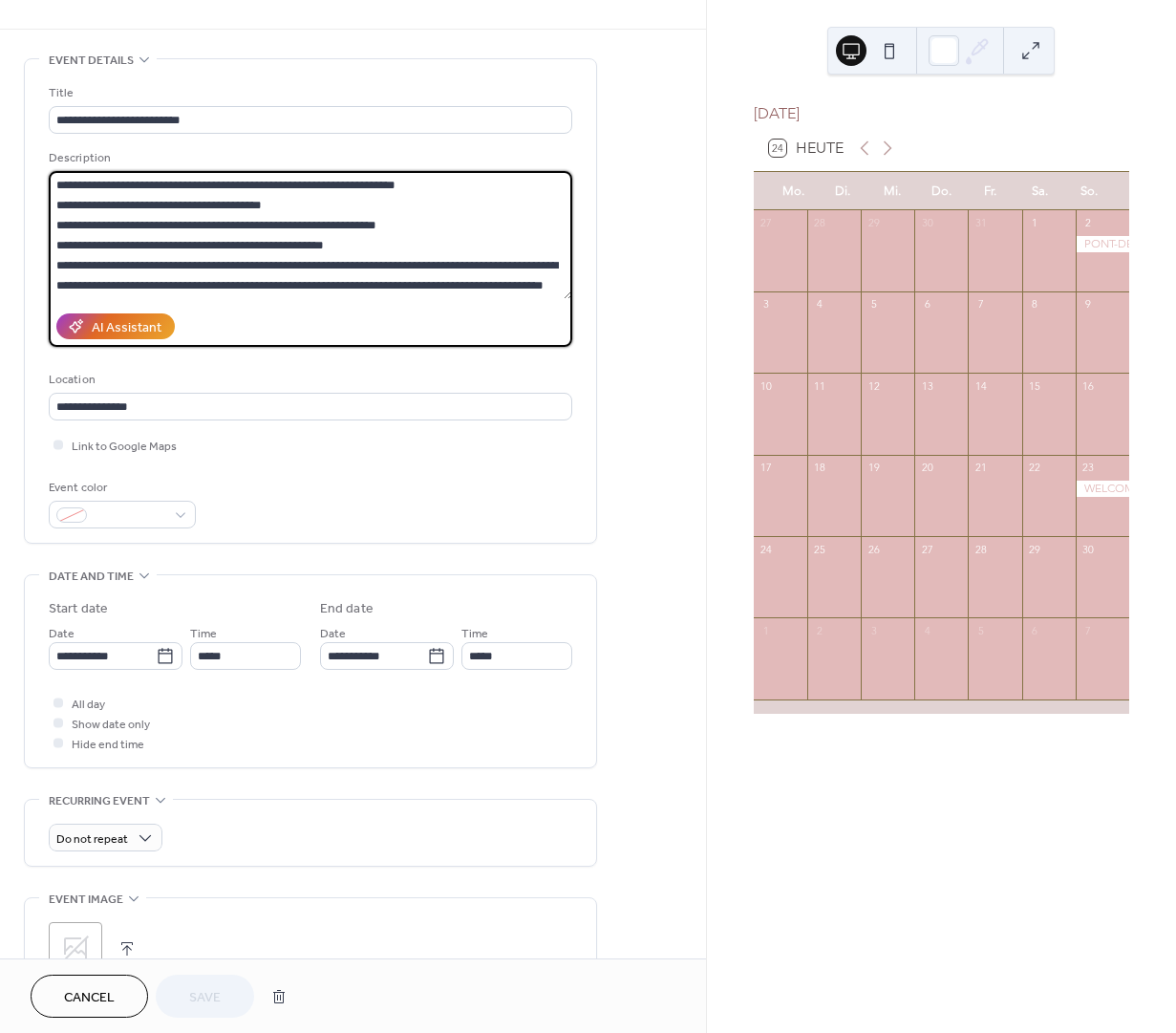 drag, startPoint x: 455, startPoint y: 186, endPoint x: 54, endPoint y: 185, distance: 401.0012 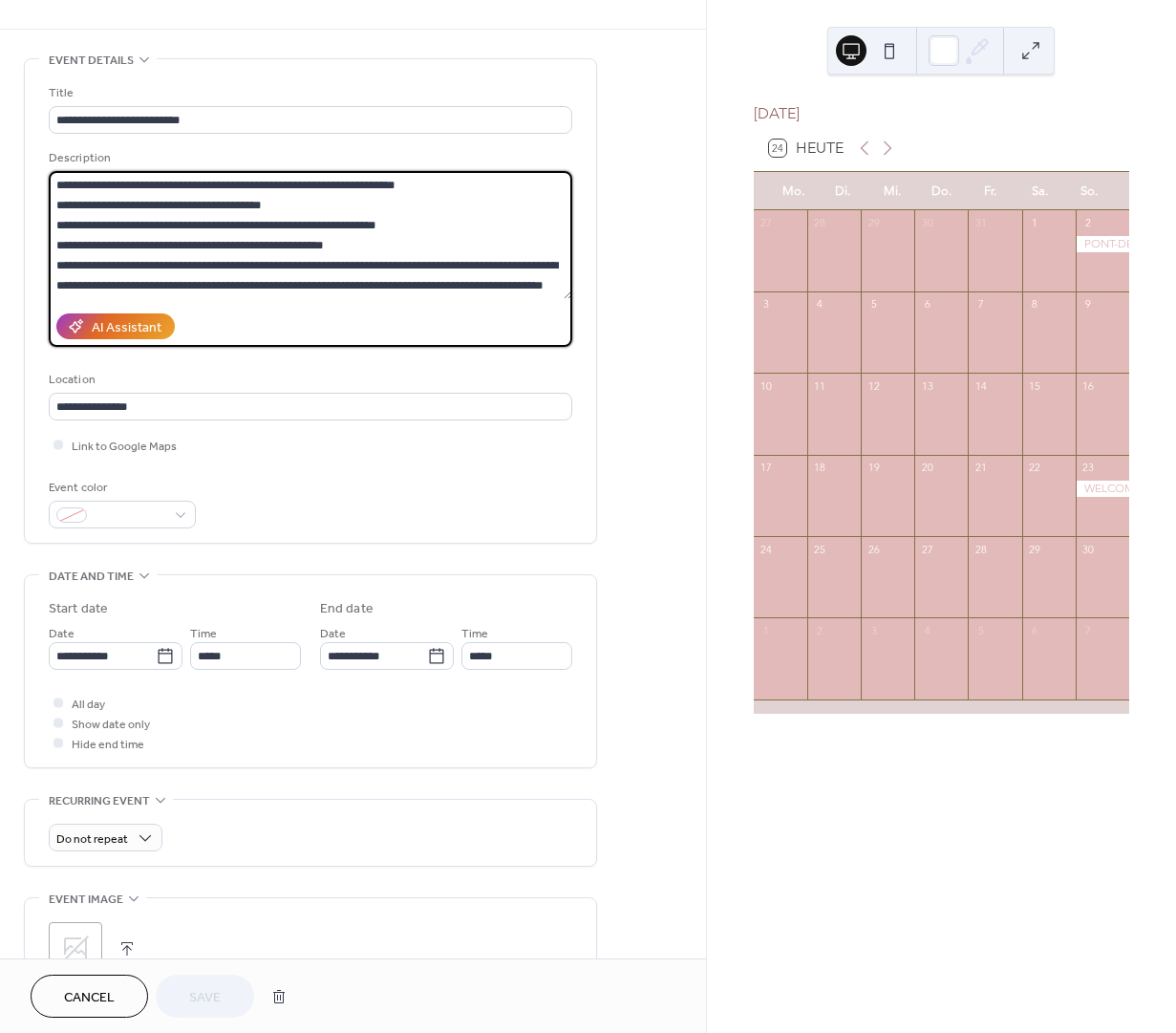 click on "**********" at bounding box center [310, 235] 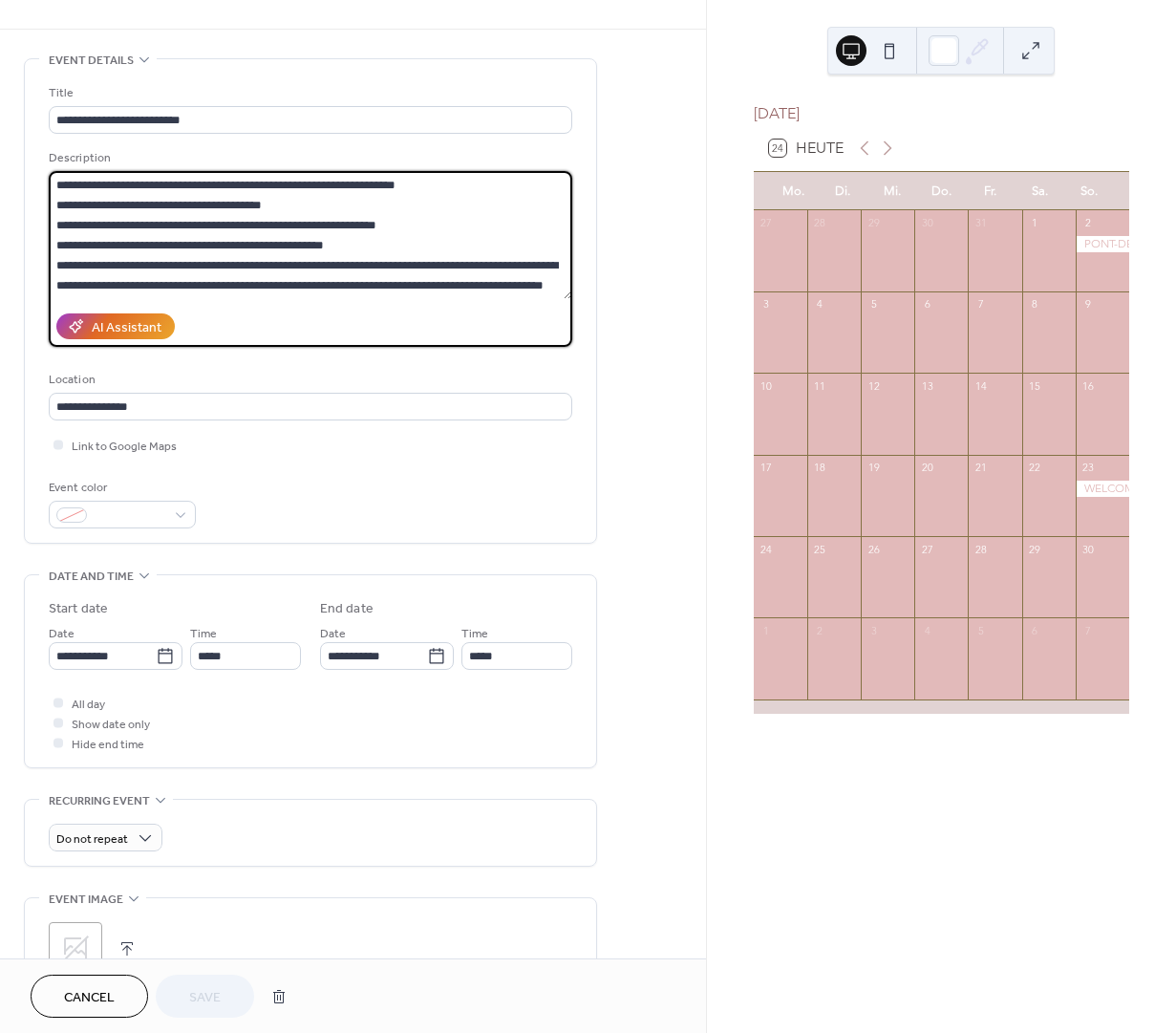drag, startPoint x: 481, startPoint y: 182, endPoint x: 52, endPoint y: 179, distance: 429.01 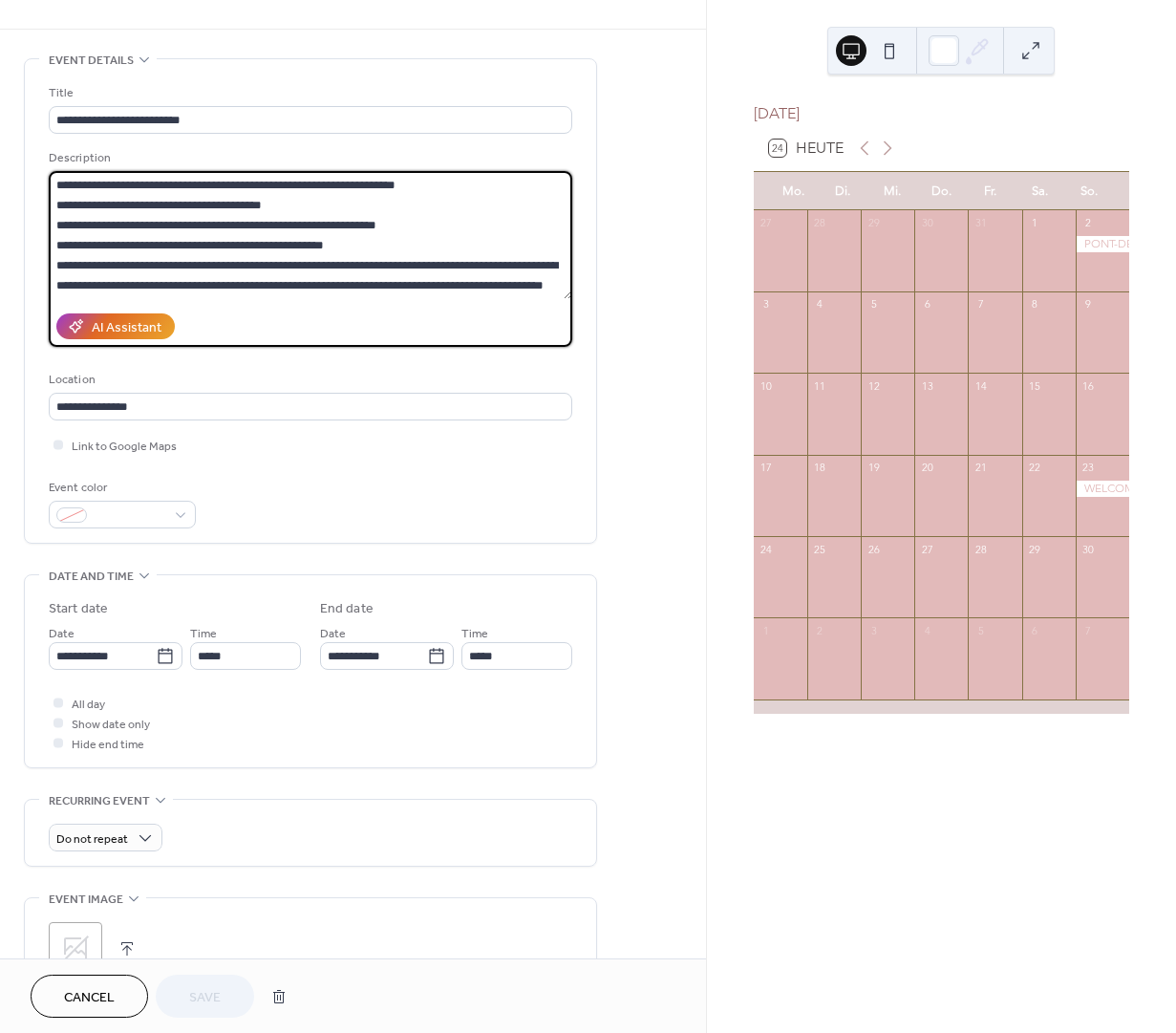 click on "**********" at bounding box center [310, 235] 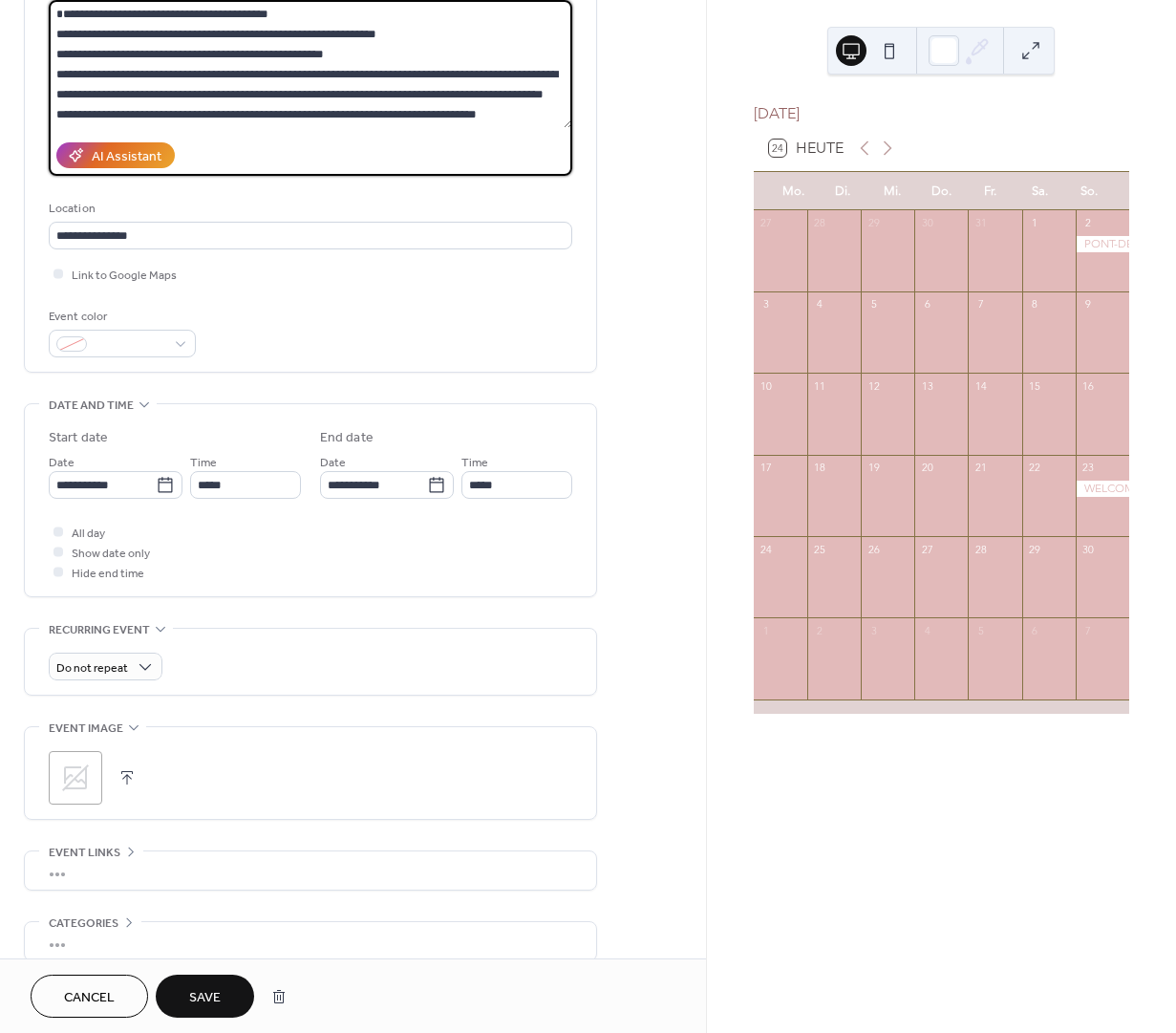 scroll, scrollTop: 312, scrollLeft: 0, axis: vertical 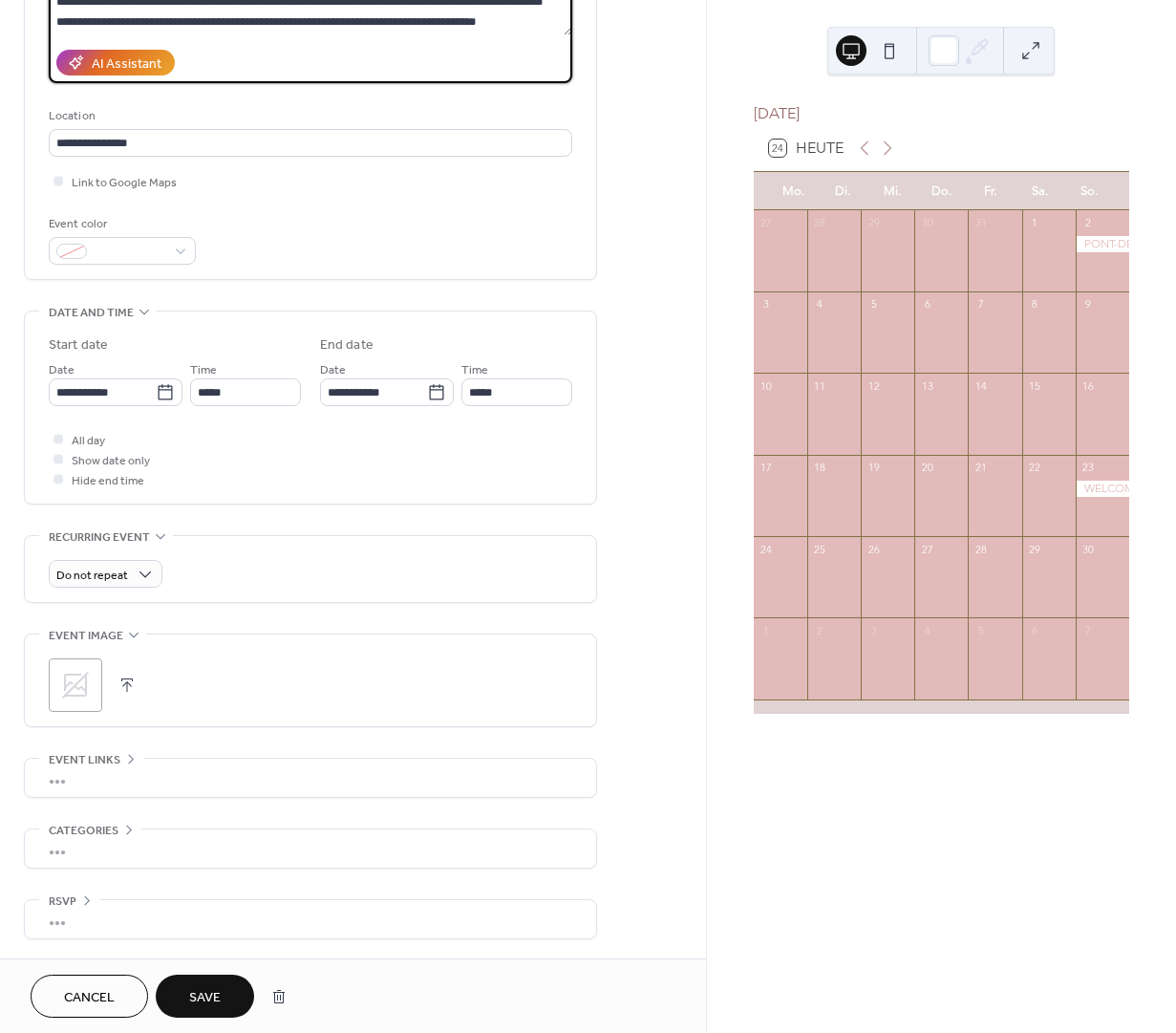 type on "**********" 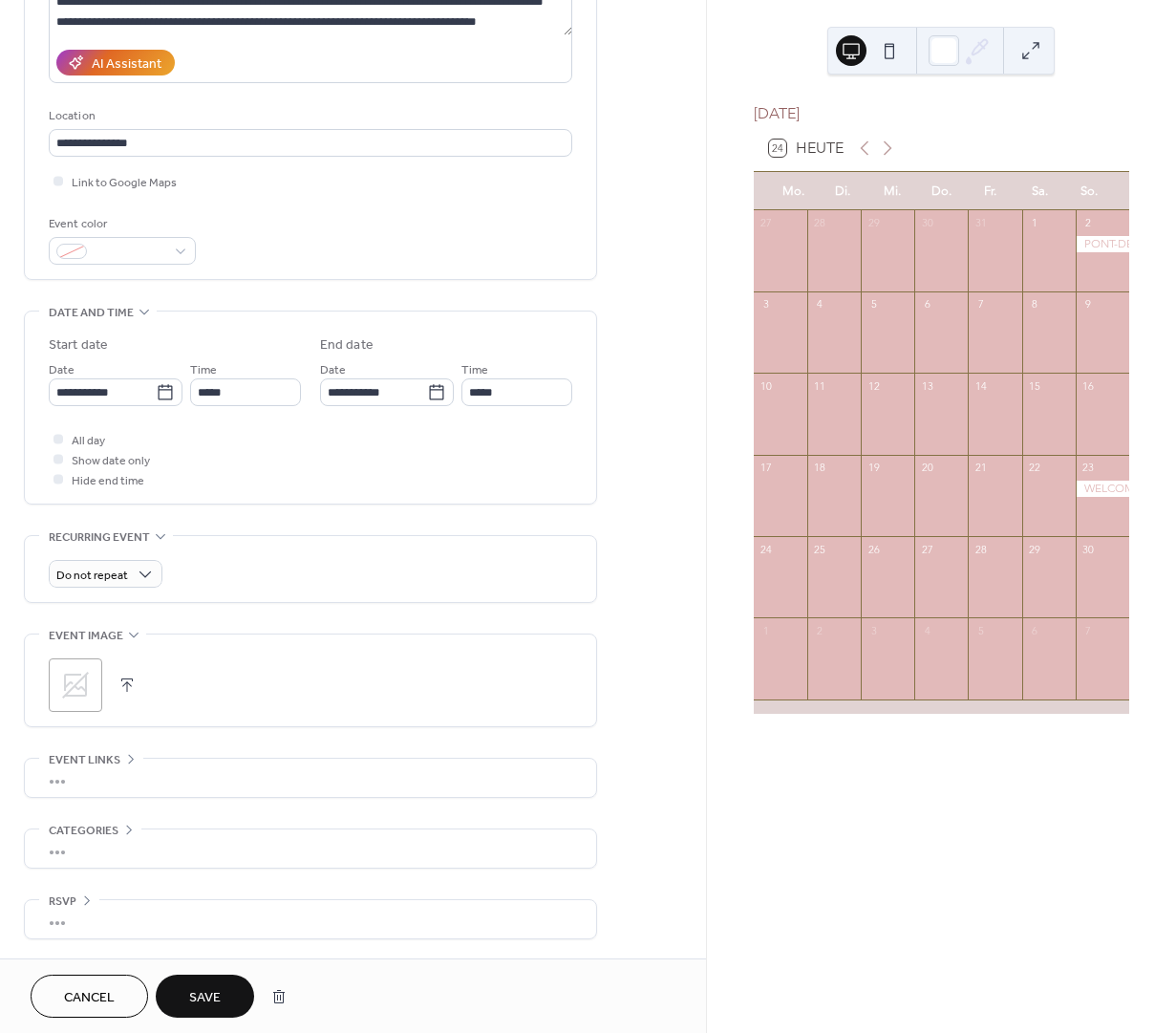 click on "•••" at bounding box center (310, 778) 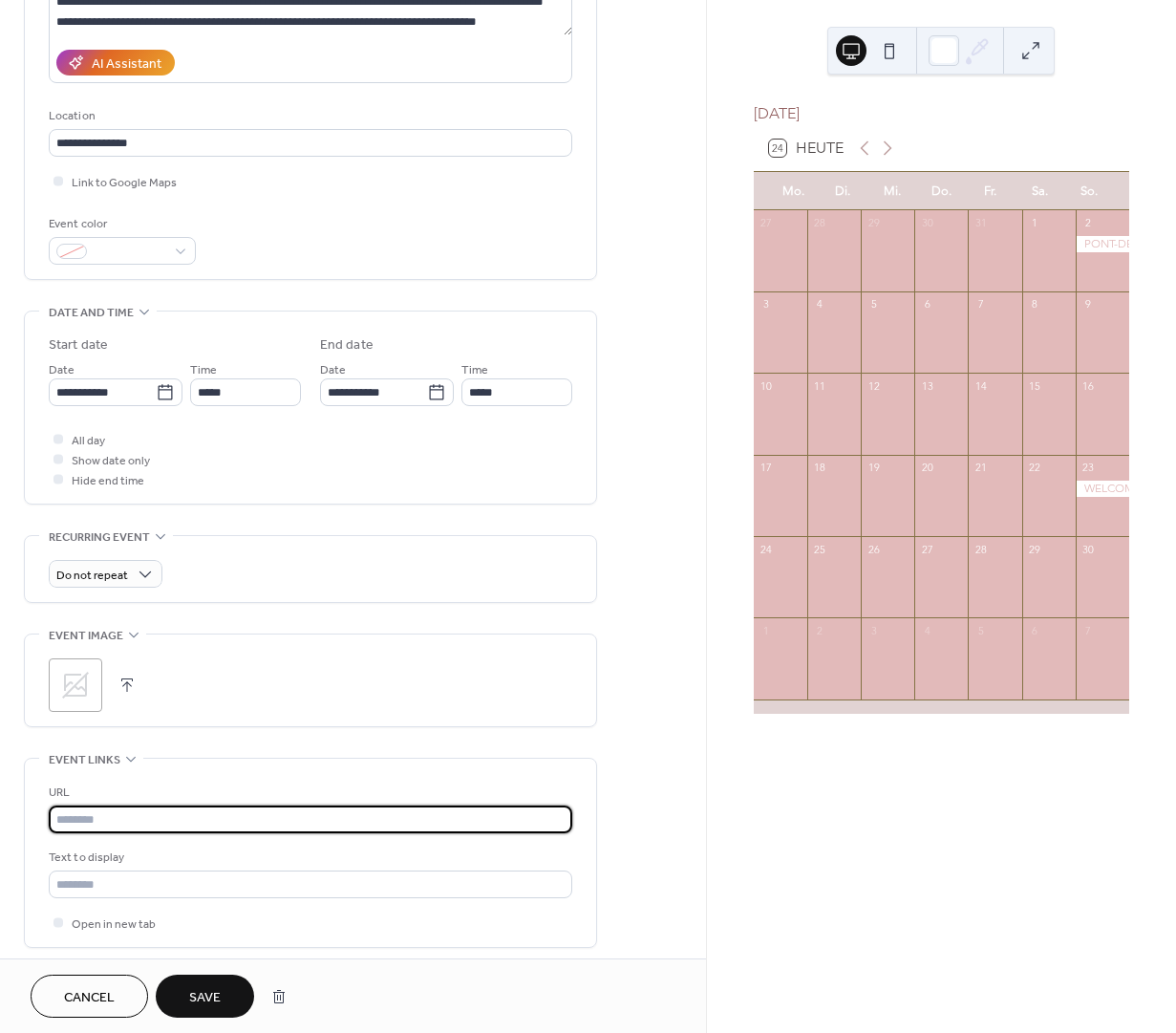 paste on "**********" 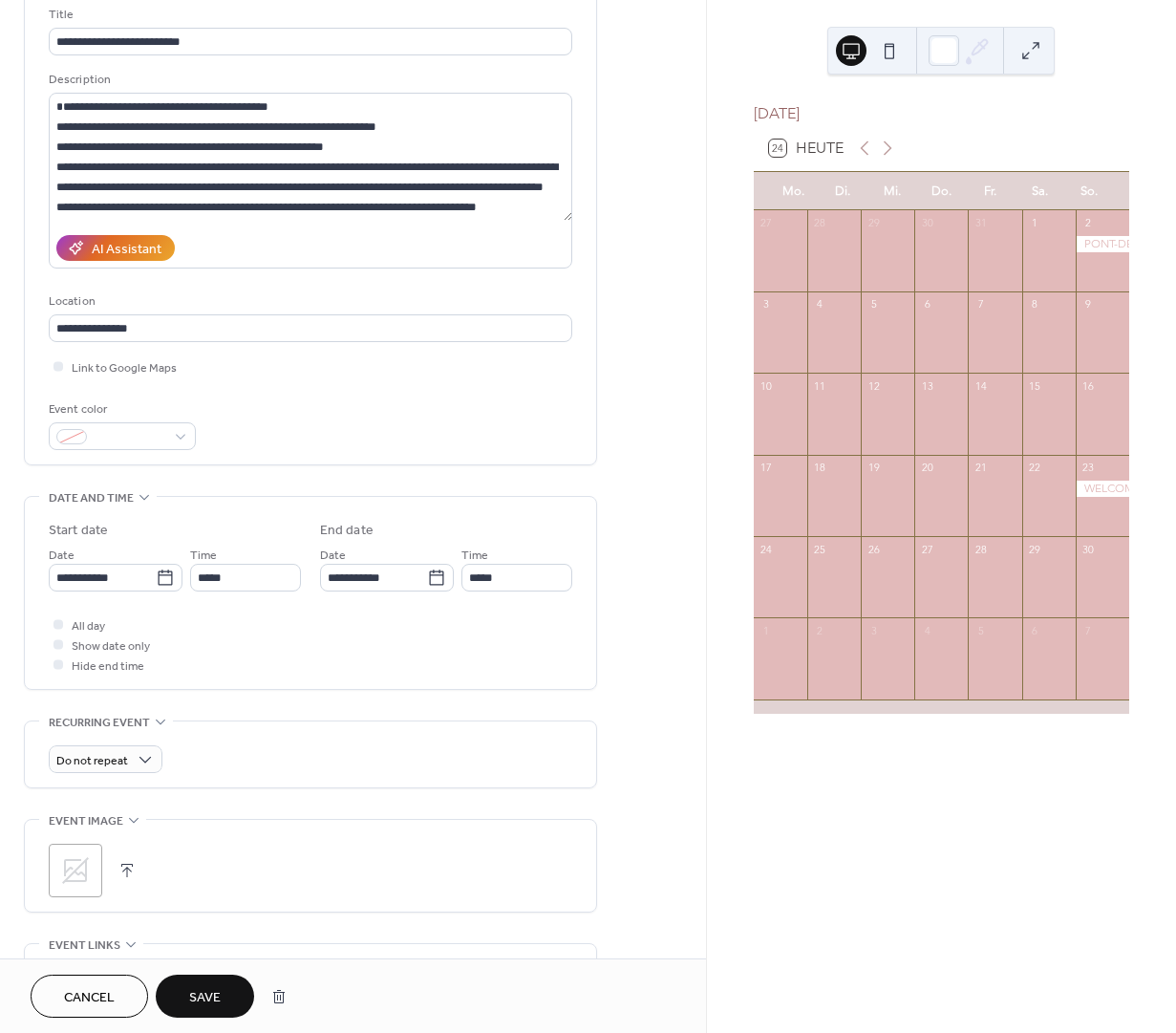 scroll, scrollTop: 118, scrollLeft: 0, axis: vertical 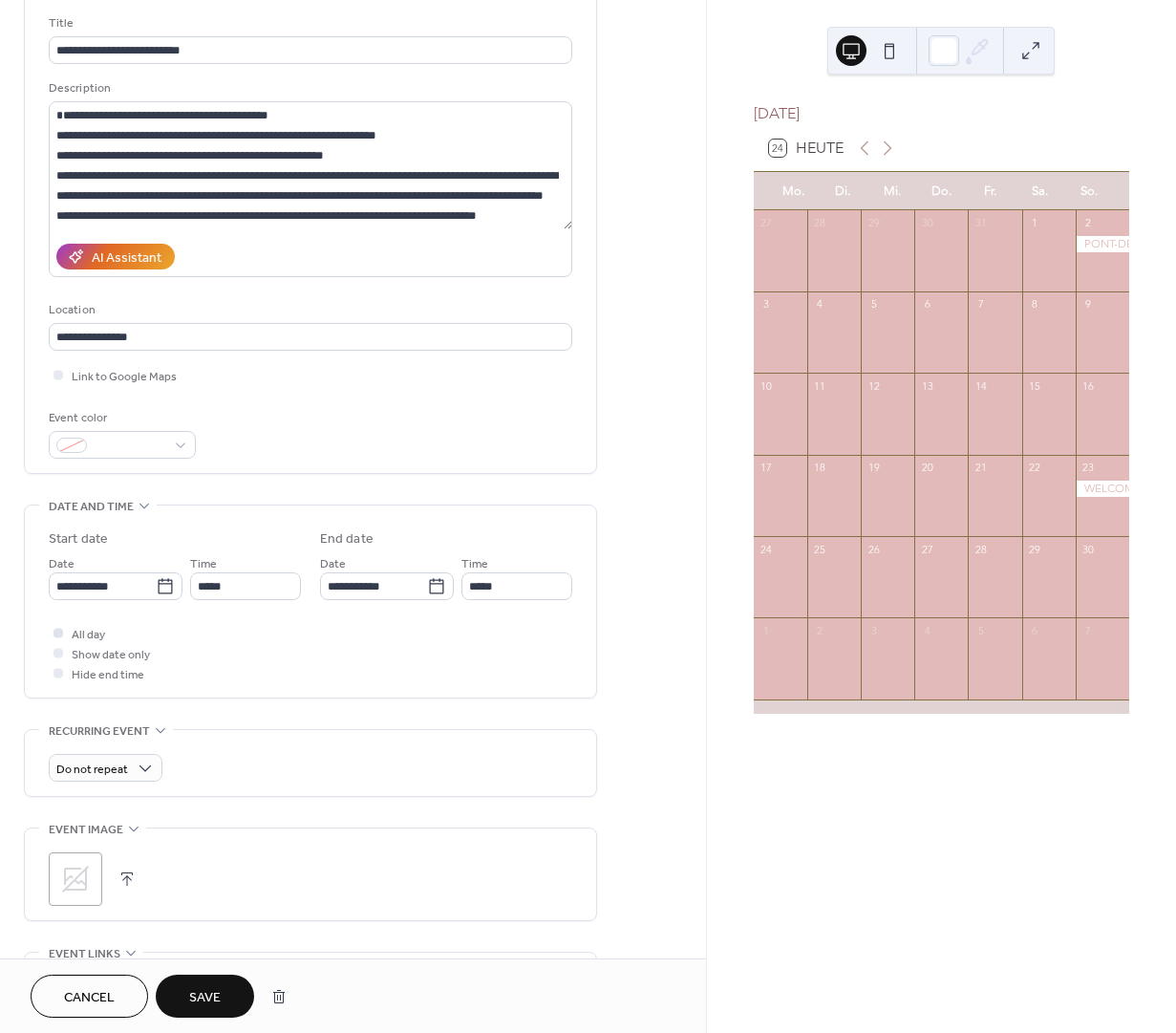 type on "**********" 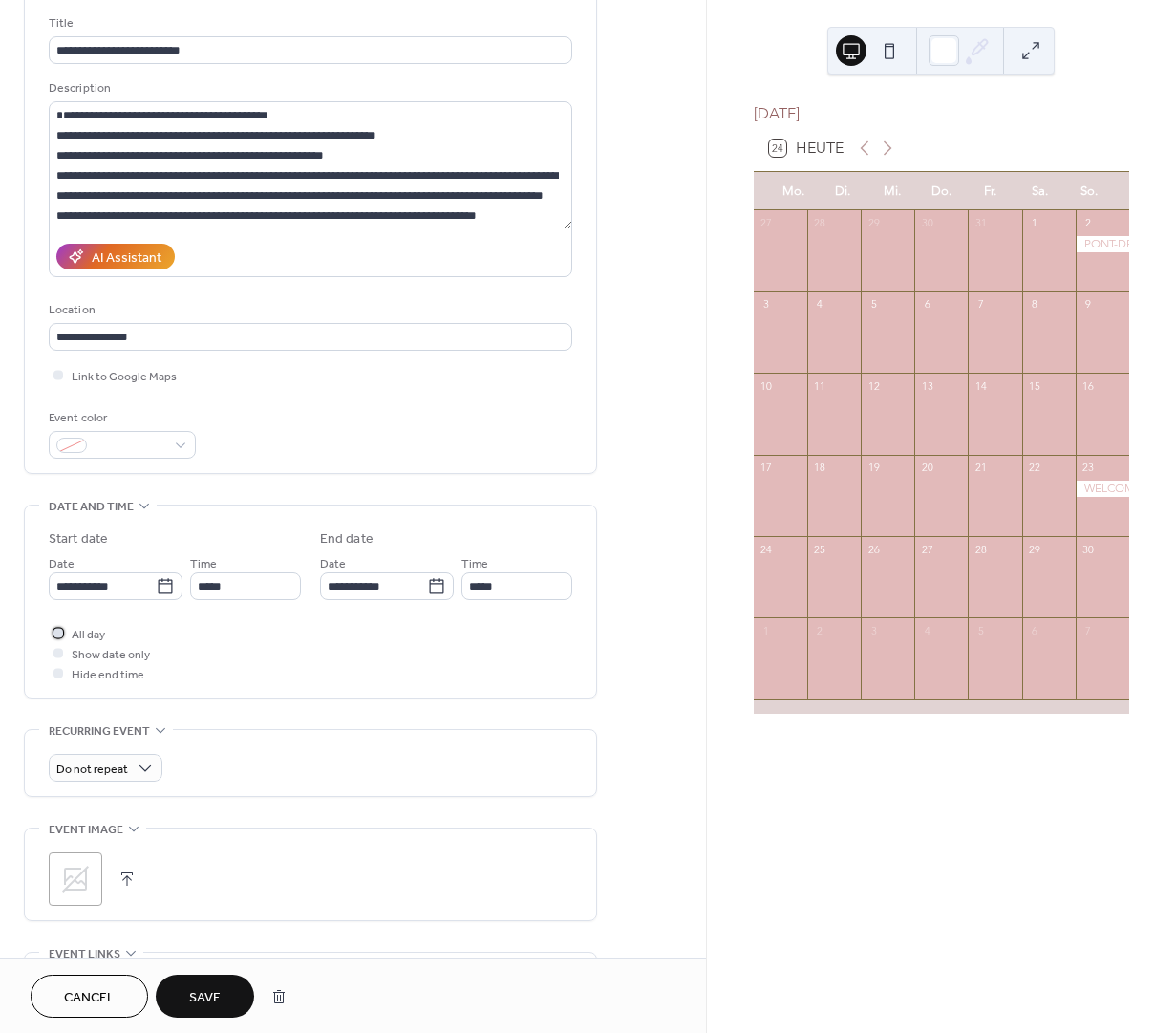 click on "All day" at bounding box center [88, 635] 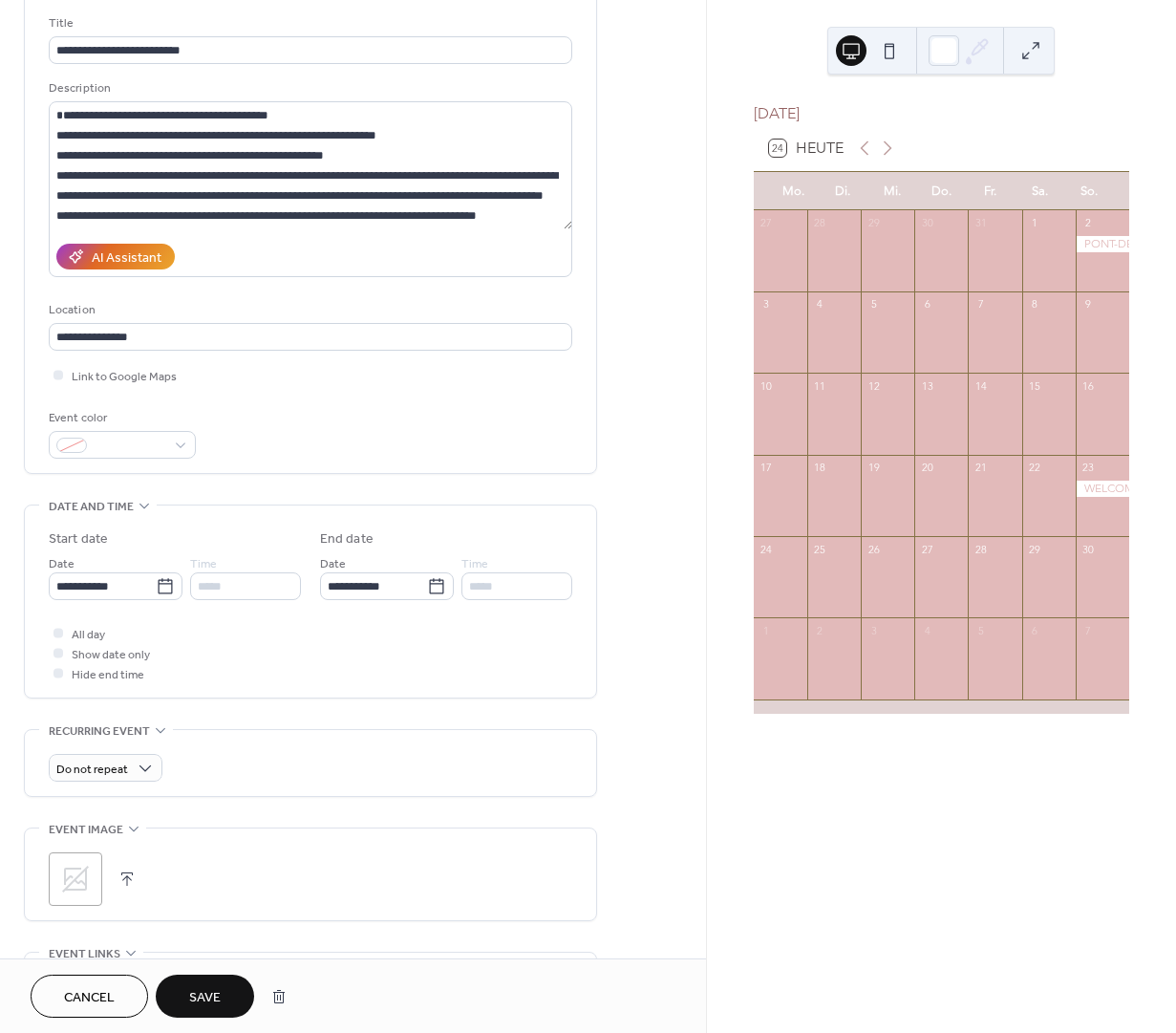 click on "Hide end time" at bounding box center [108, 675] 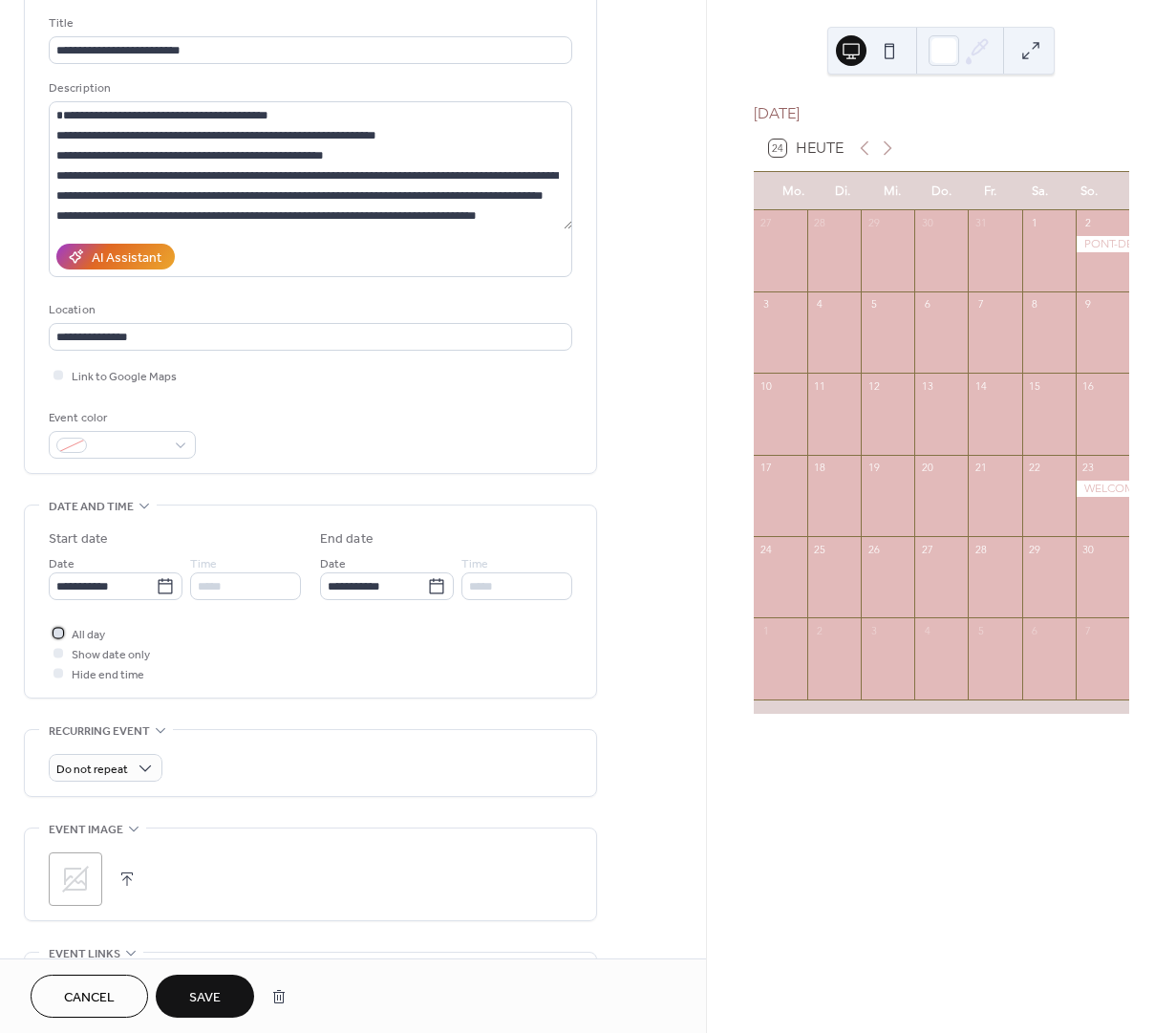 click 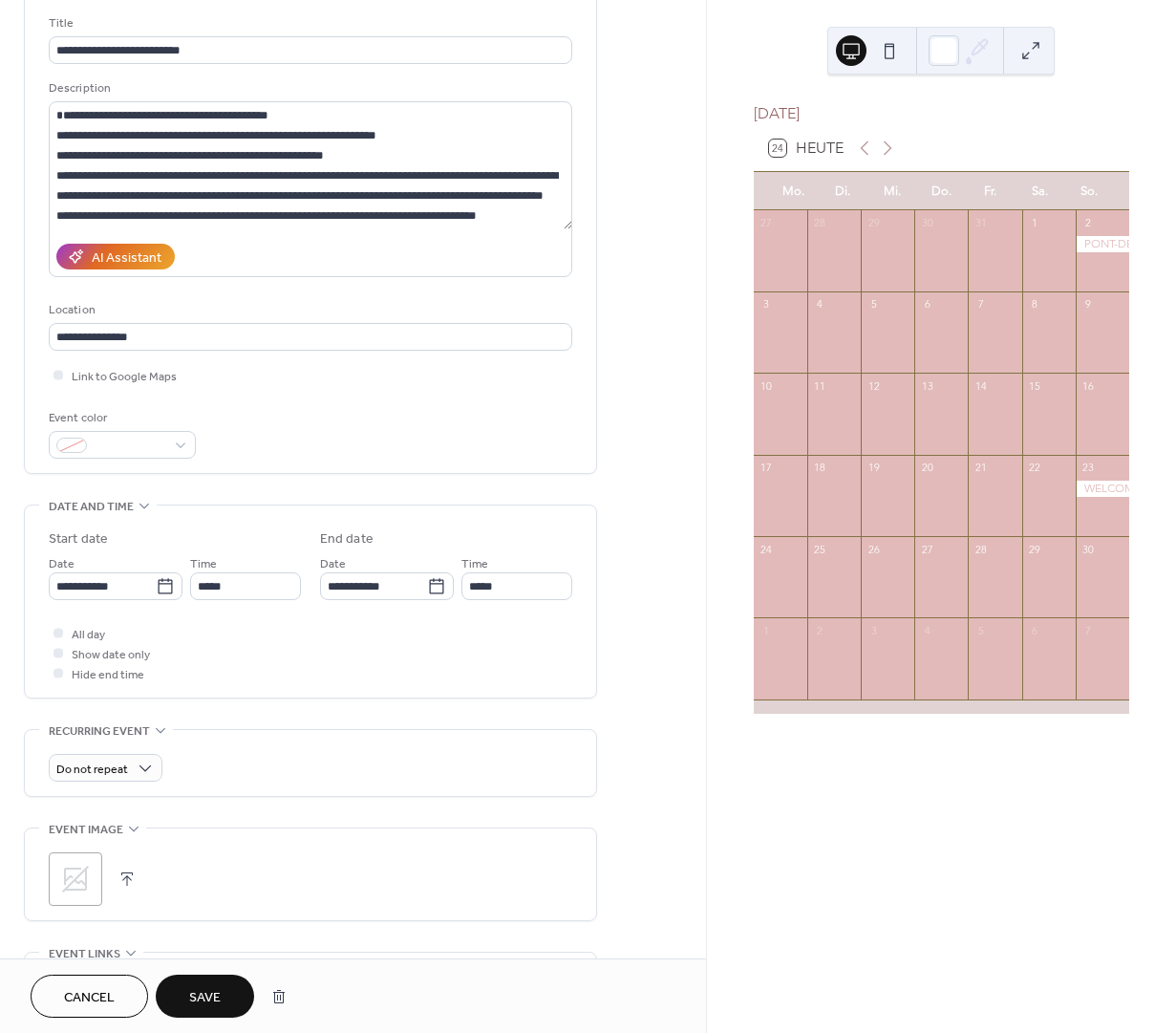 click on "Save" at bounding box center [204, 998] 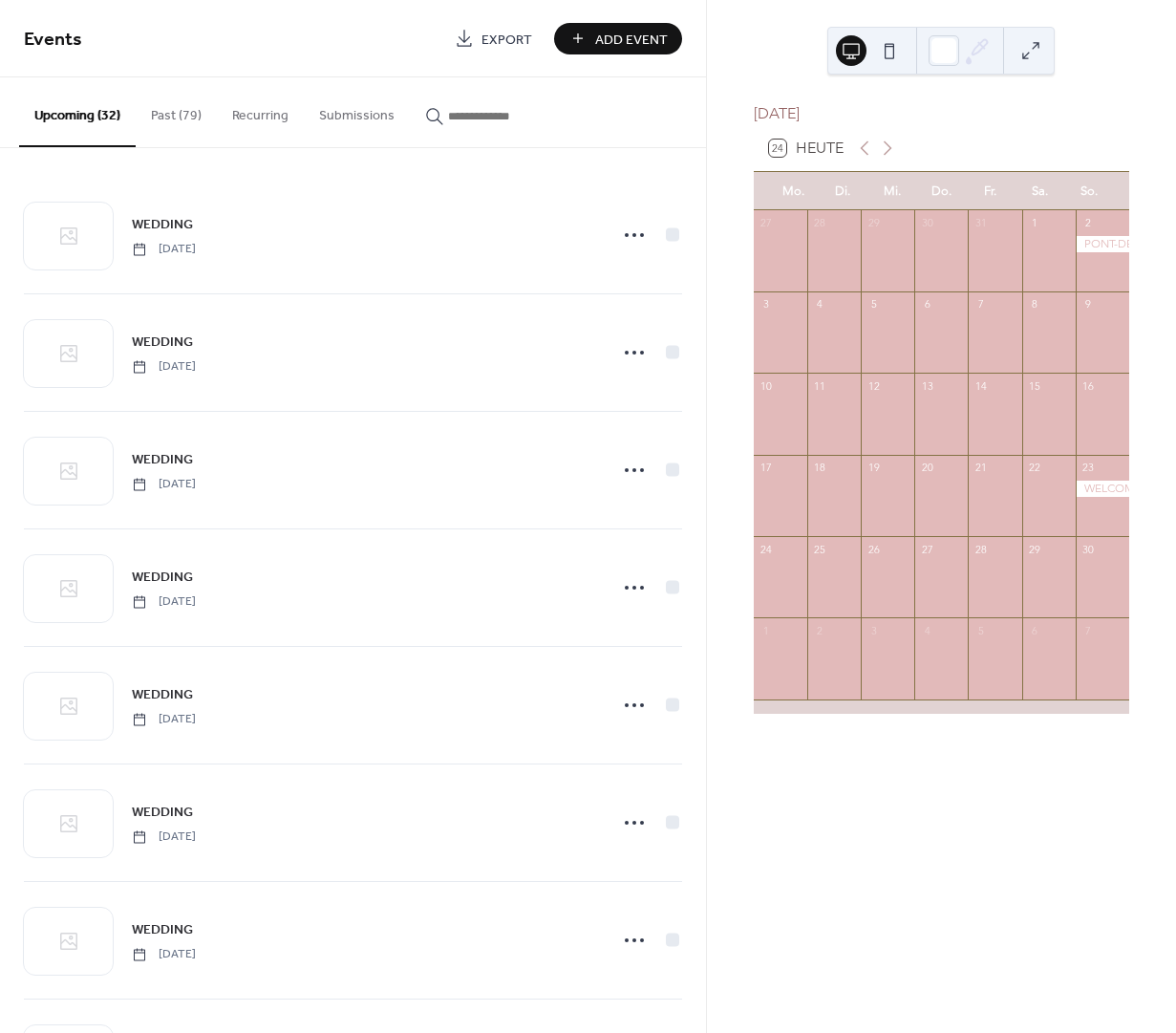 click at bounding box center [1102, 244] 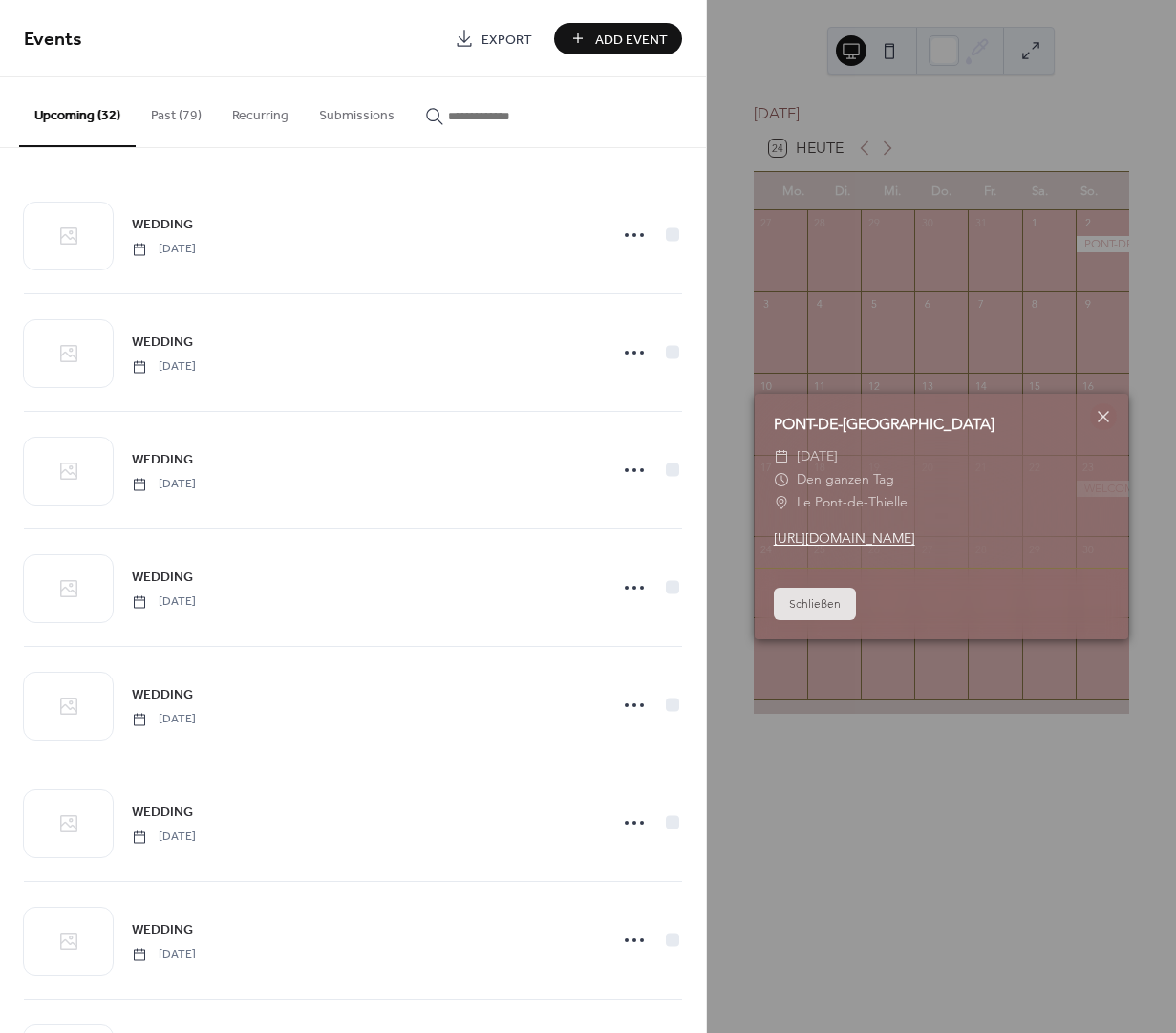 drag, startPoint x: 1114, startPoint y: 417, endPoint x: 1033, endPoint y: 449, distance: 87.0919 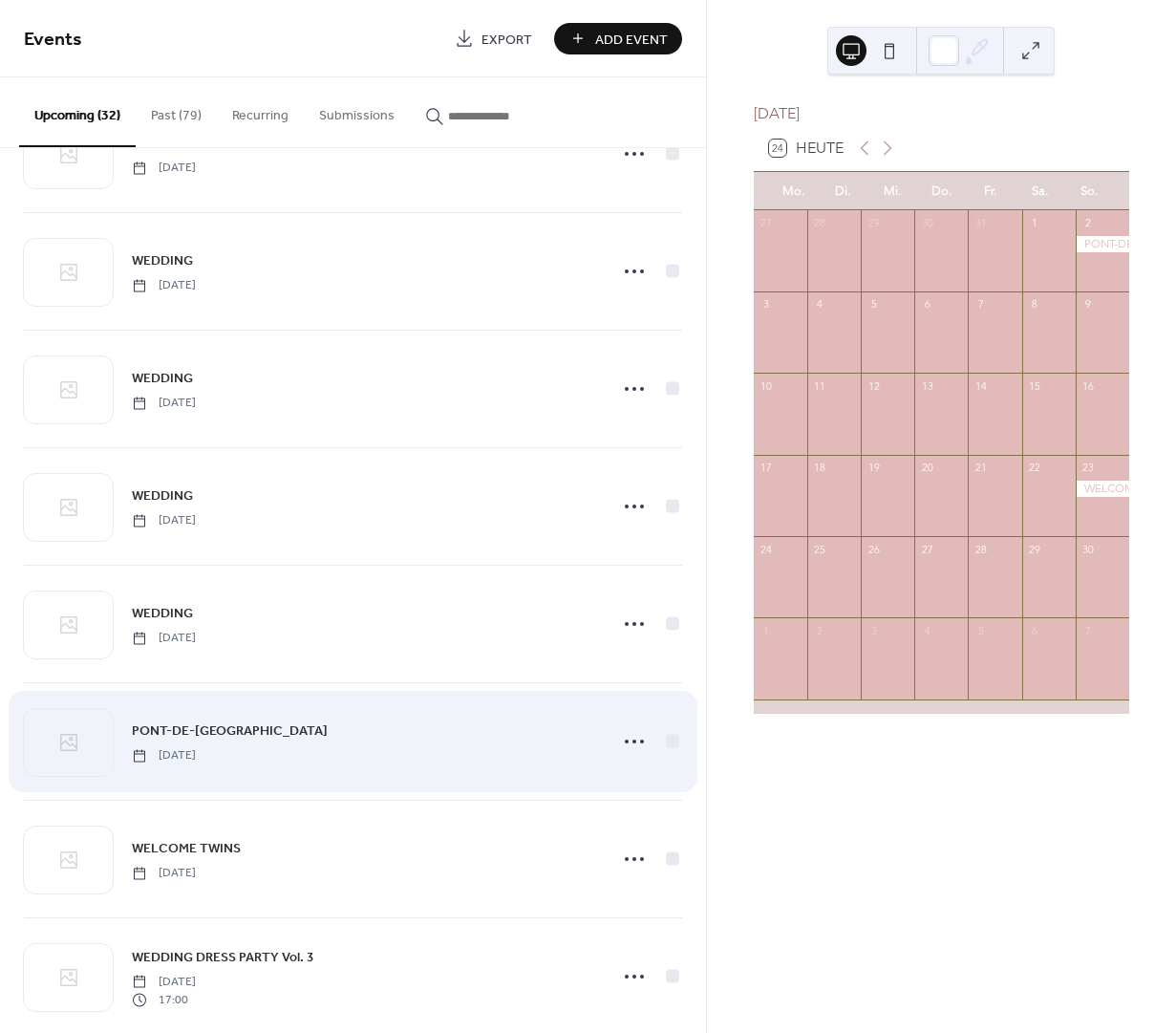 scroll, scrollTop: 916, scrollLeft: 0, axis: vertical 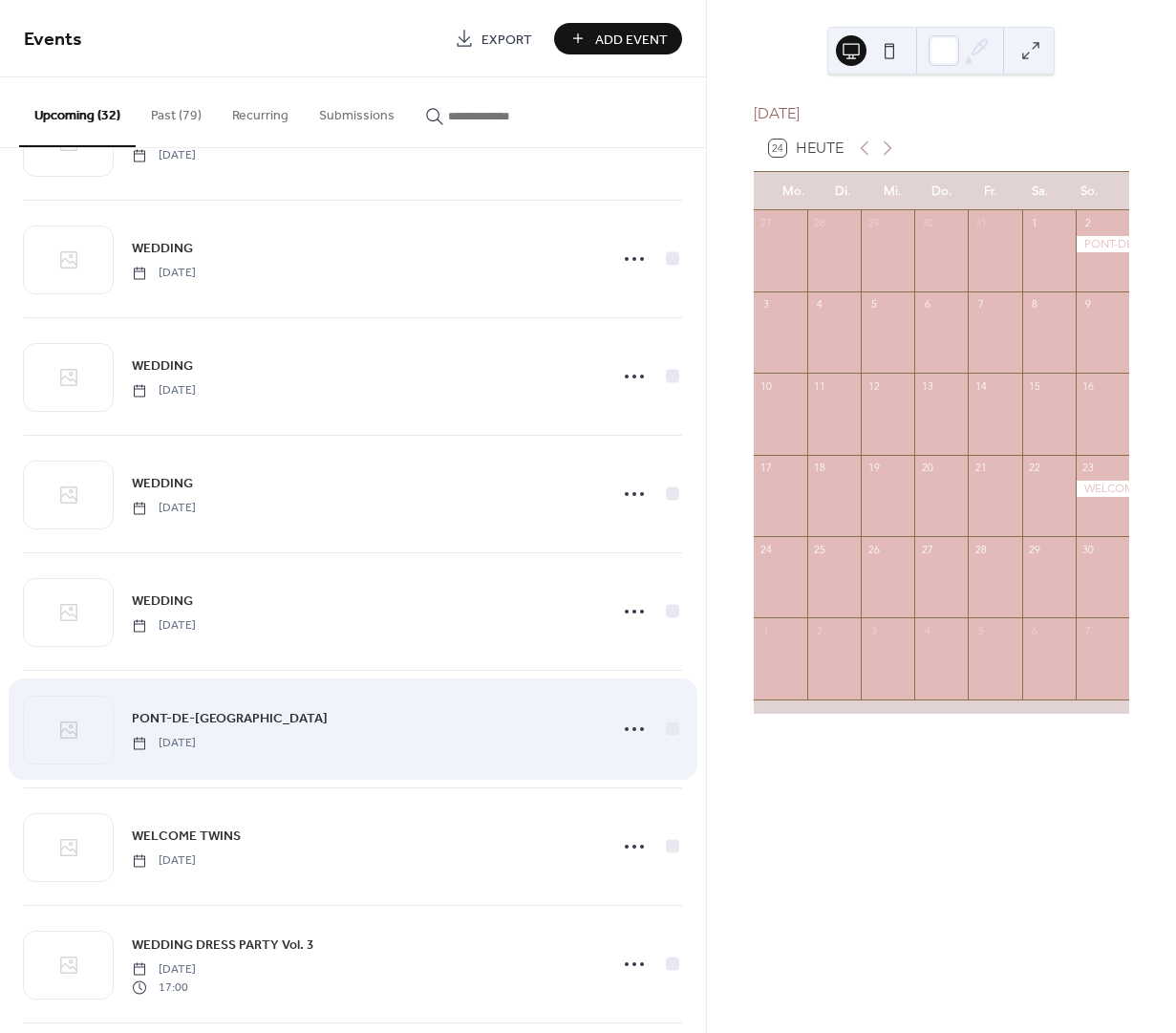 click on "PONT-DE-THIELLE OPEN HOUSE  Sunday, November 2, 2025" at bounding box center [353, 729] 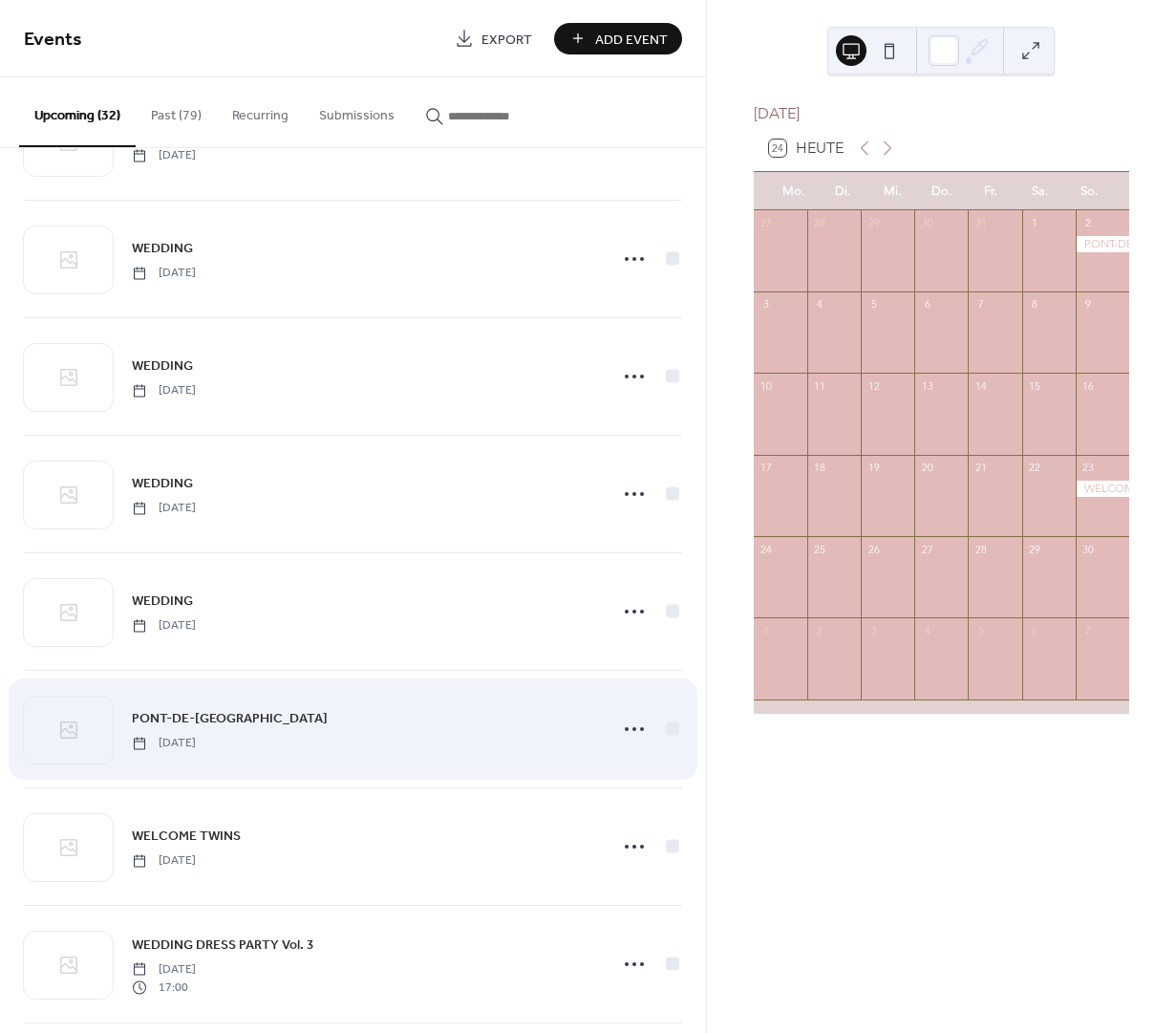 click on "[DATE]" at bounding box center [163, 743] 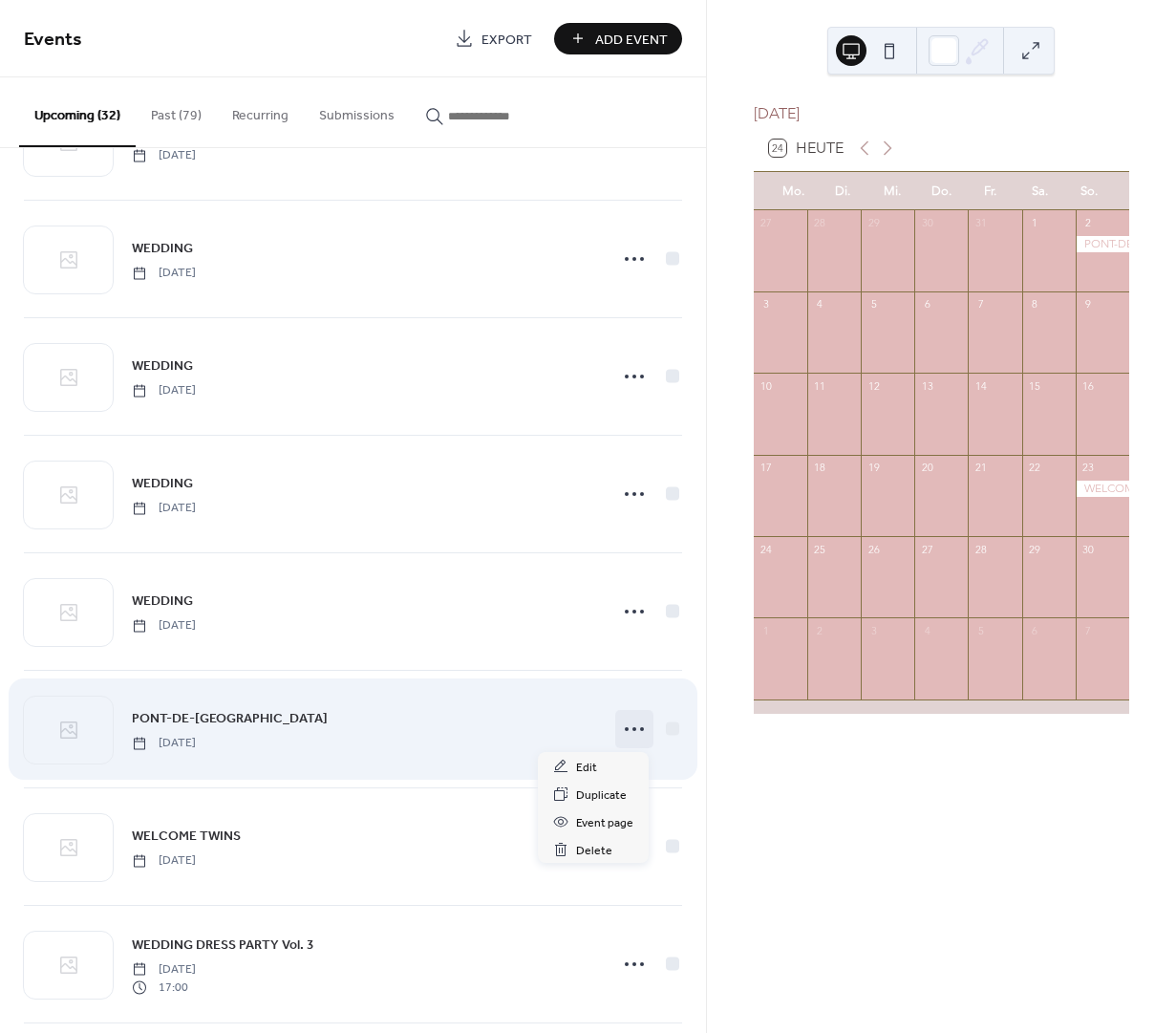 click 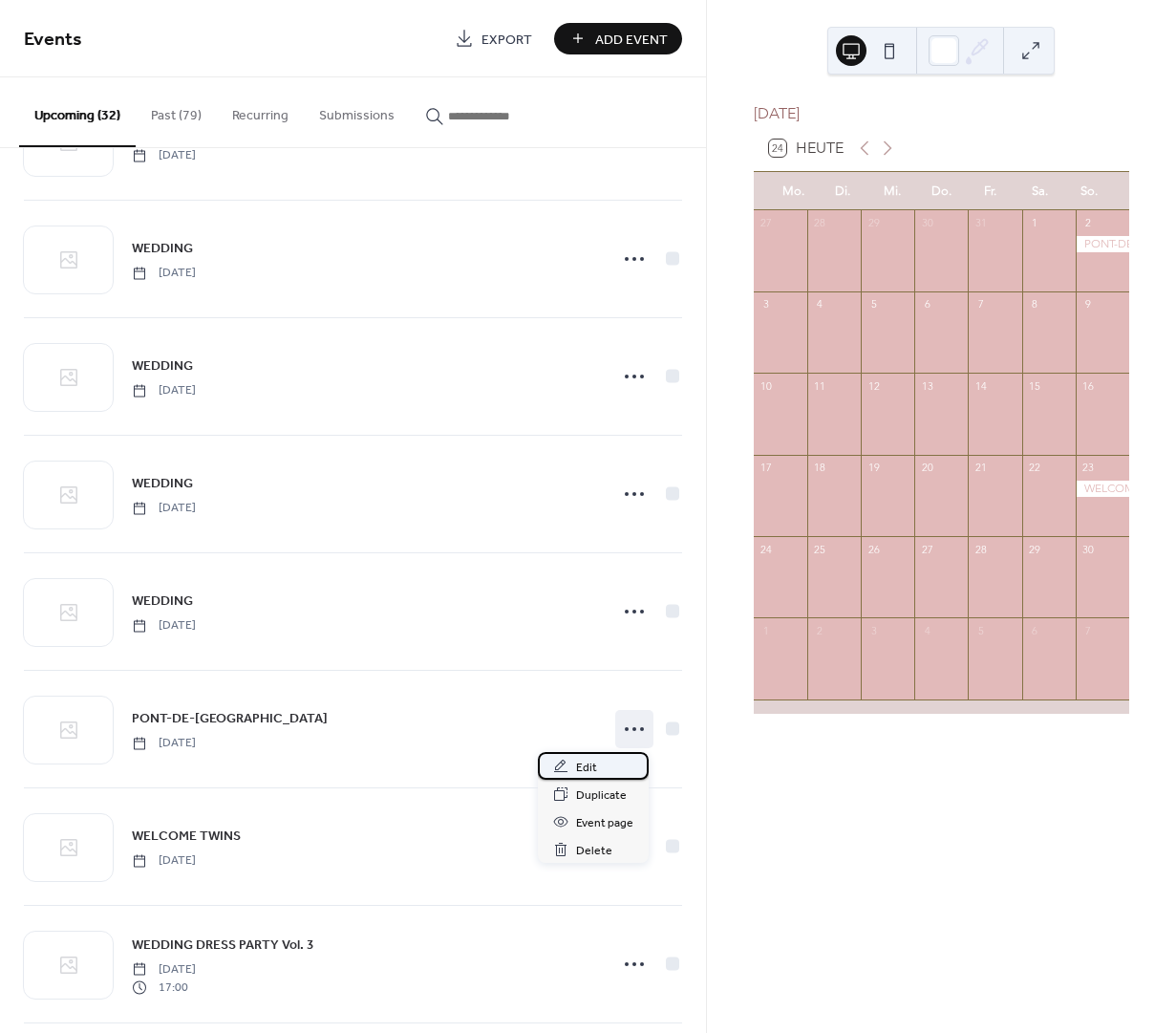 click on "Edit" at bounding box center [587, 767] 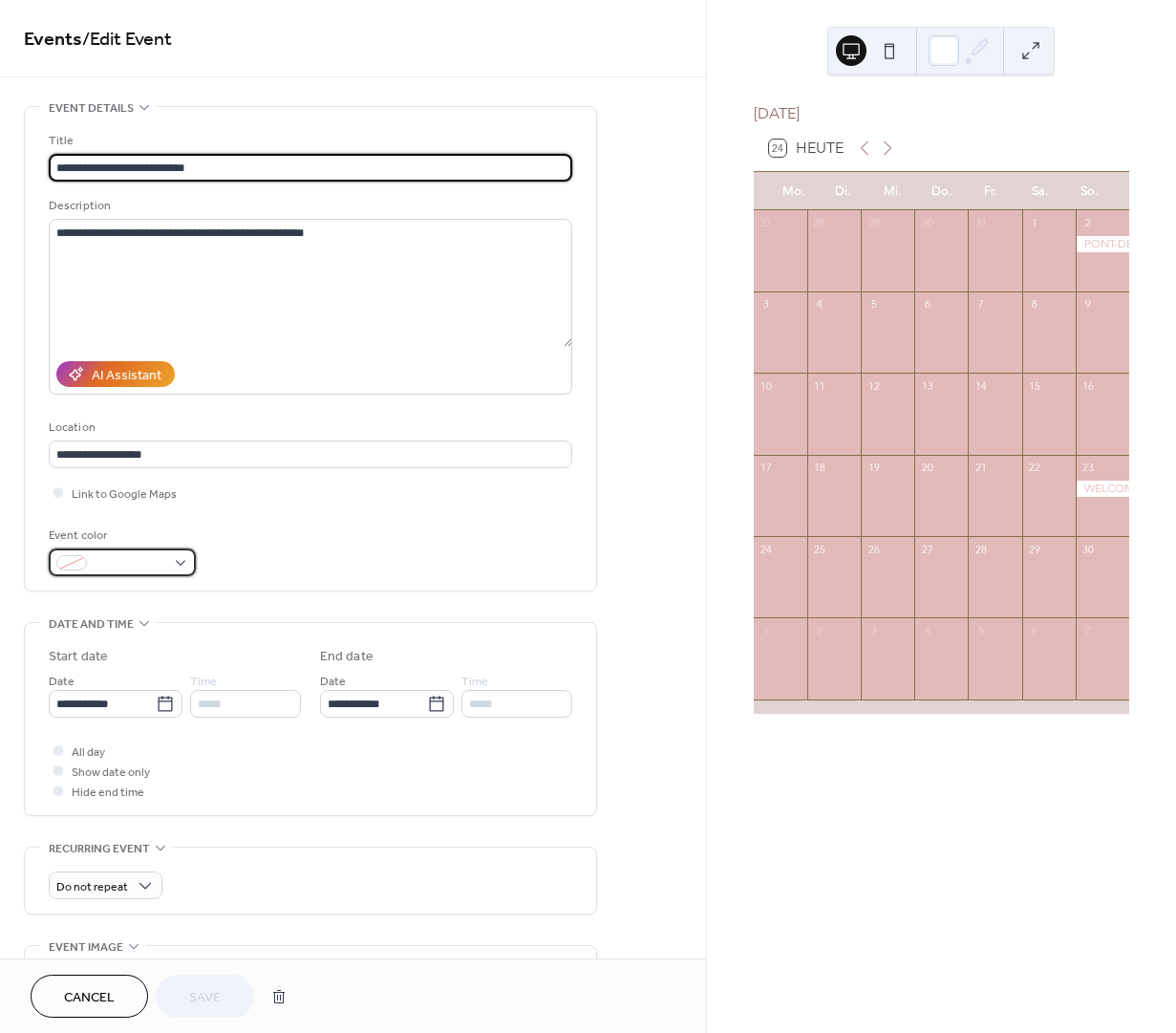 click at bounding box center [122, 562] 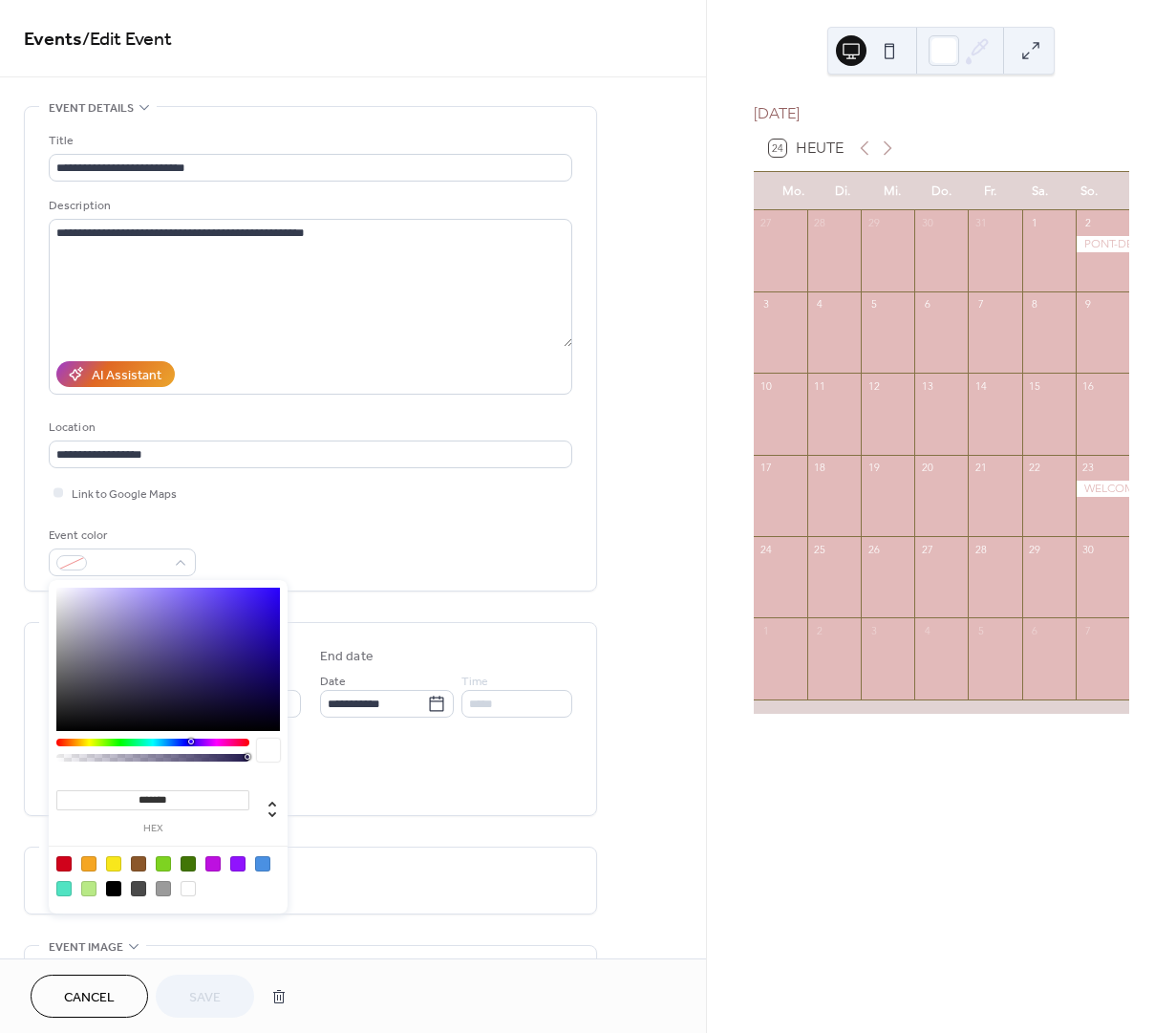 click at bounding box center [163, 889] 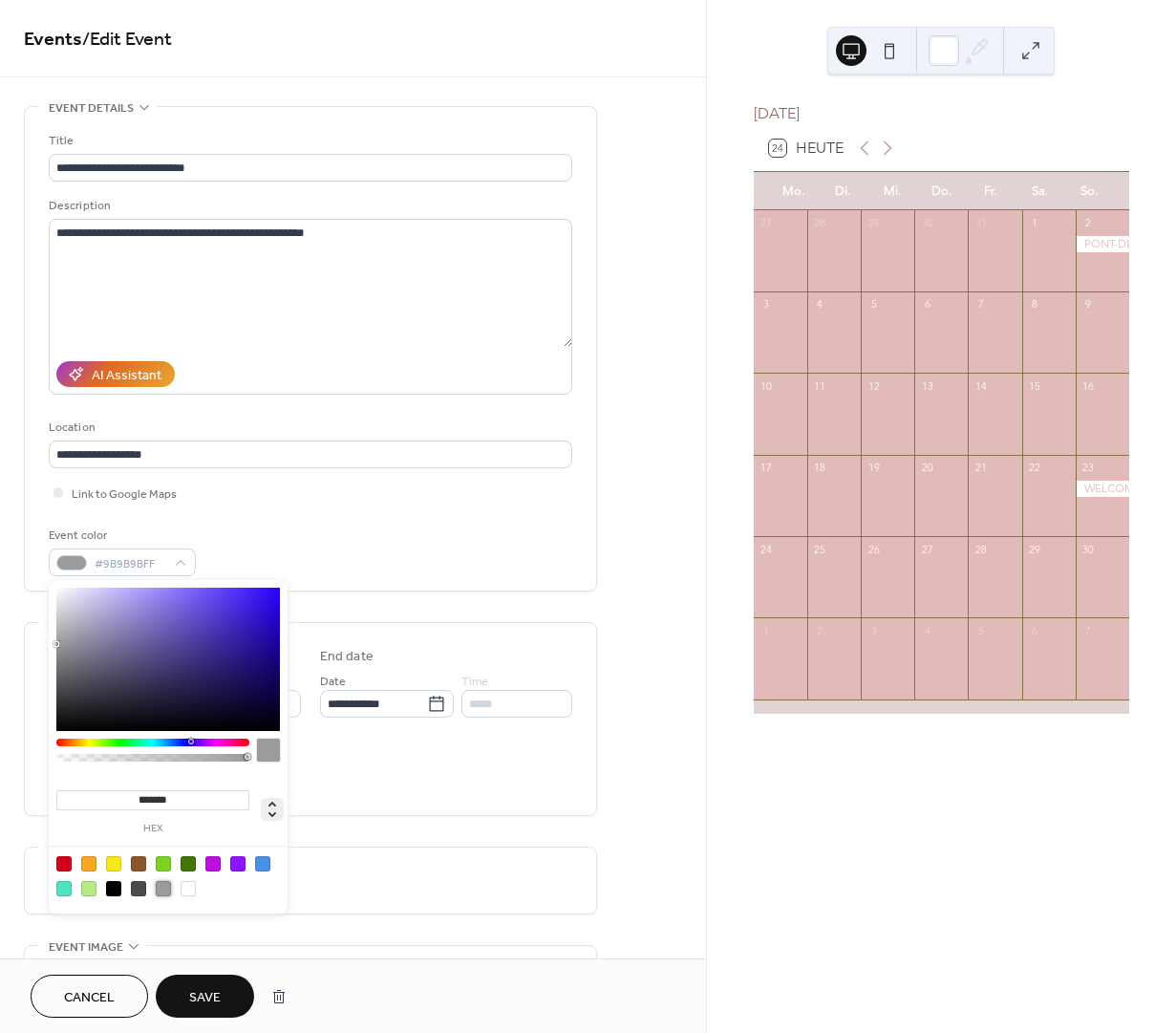 click 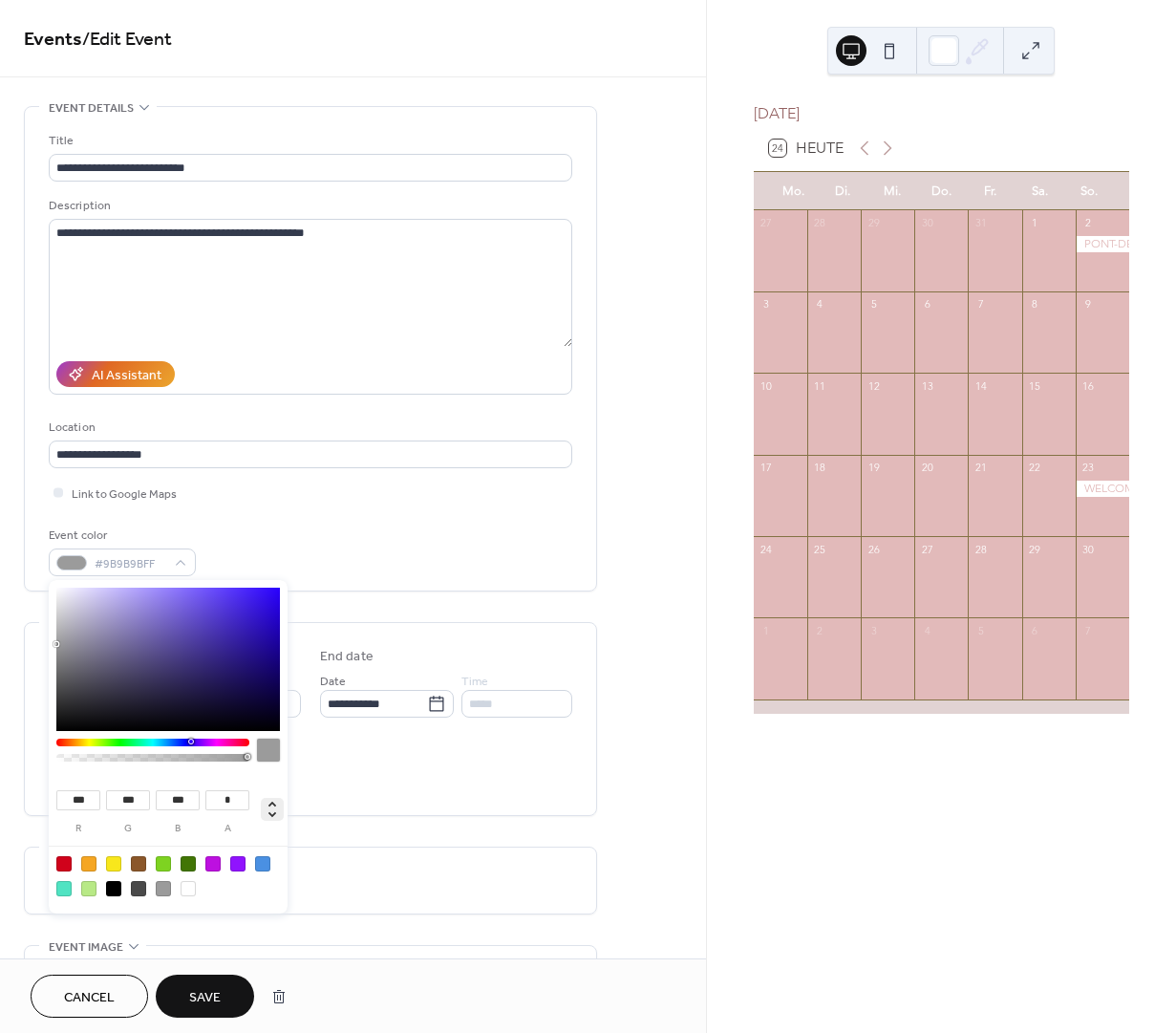 click 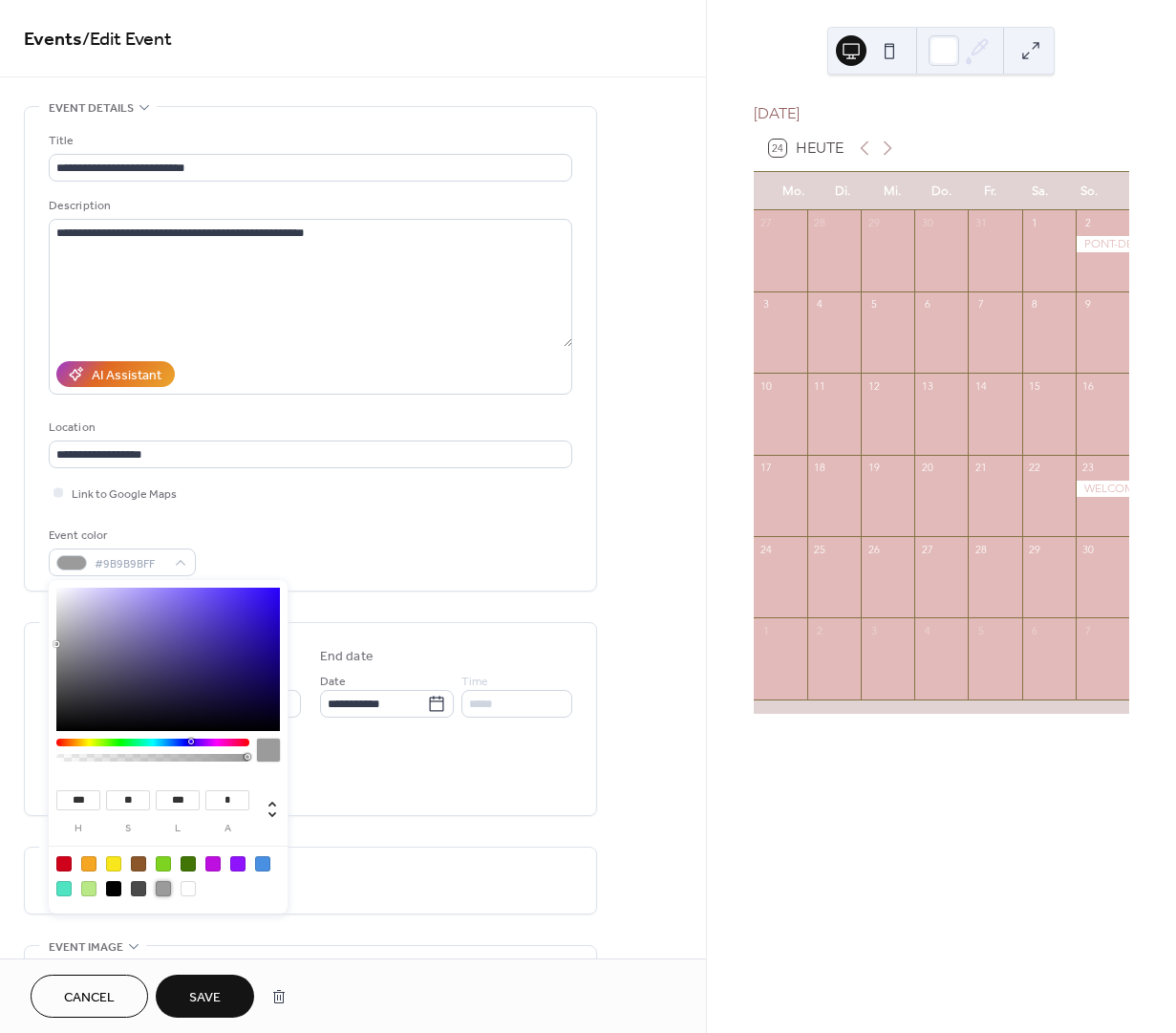 click at bounding box center (163, 889) 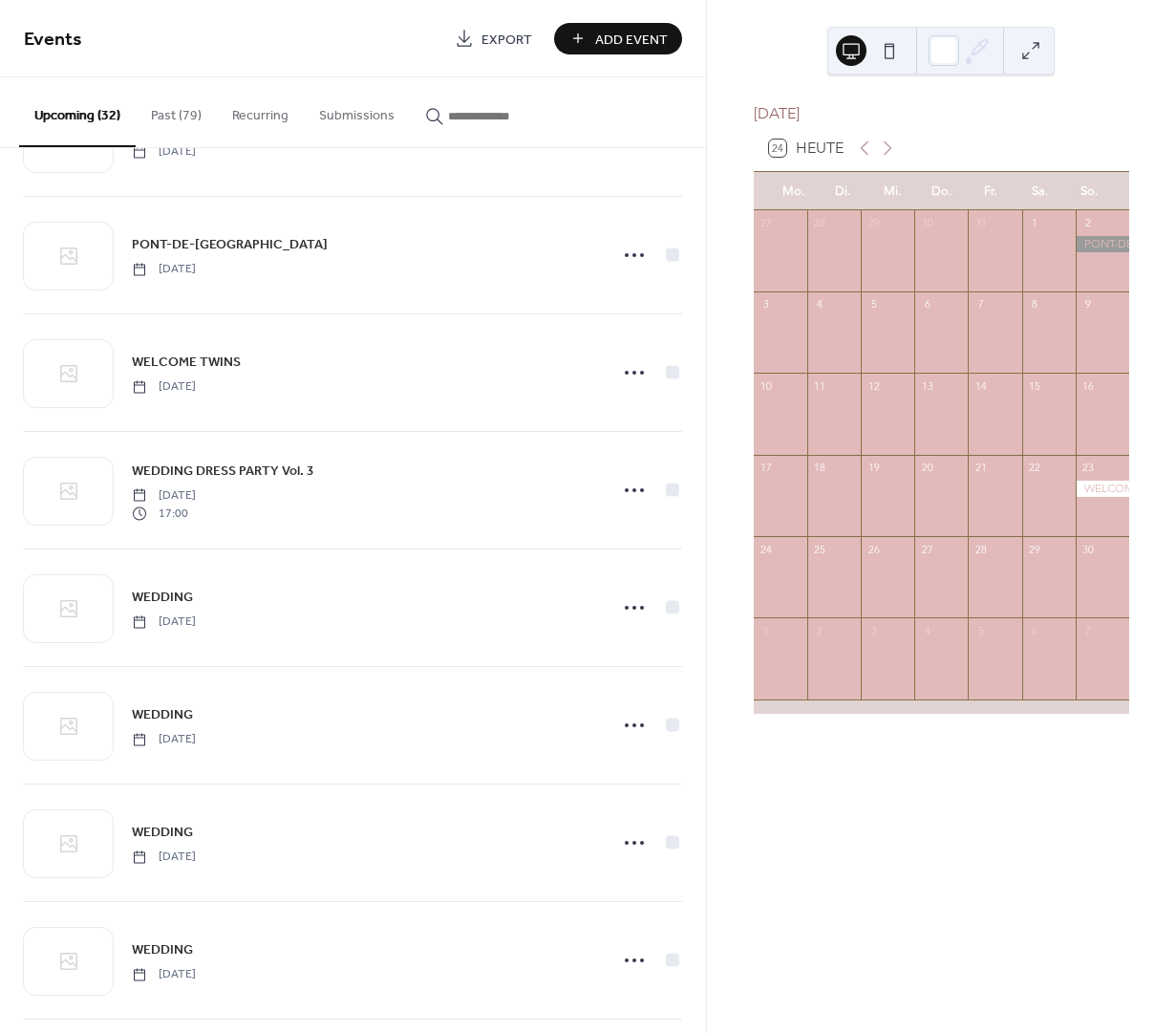 scroll, scrollTop: 1436, scrollLeft: 0, axis: vertical 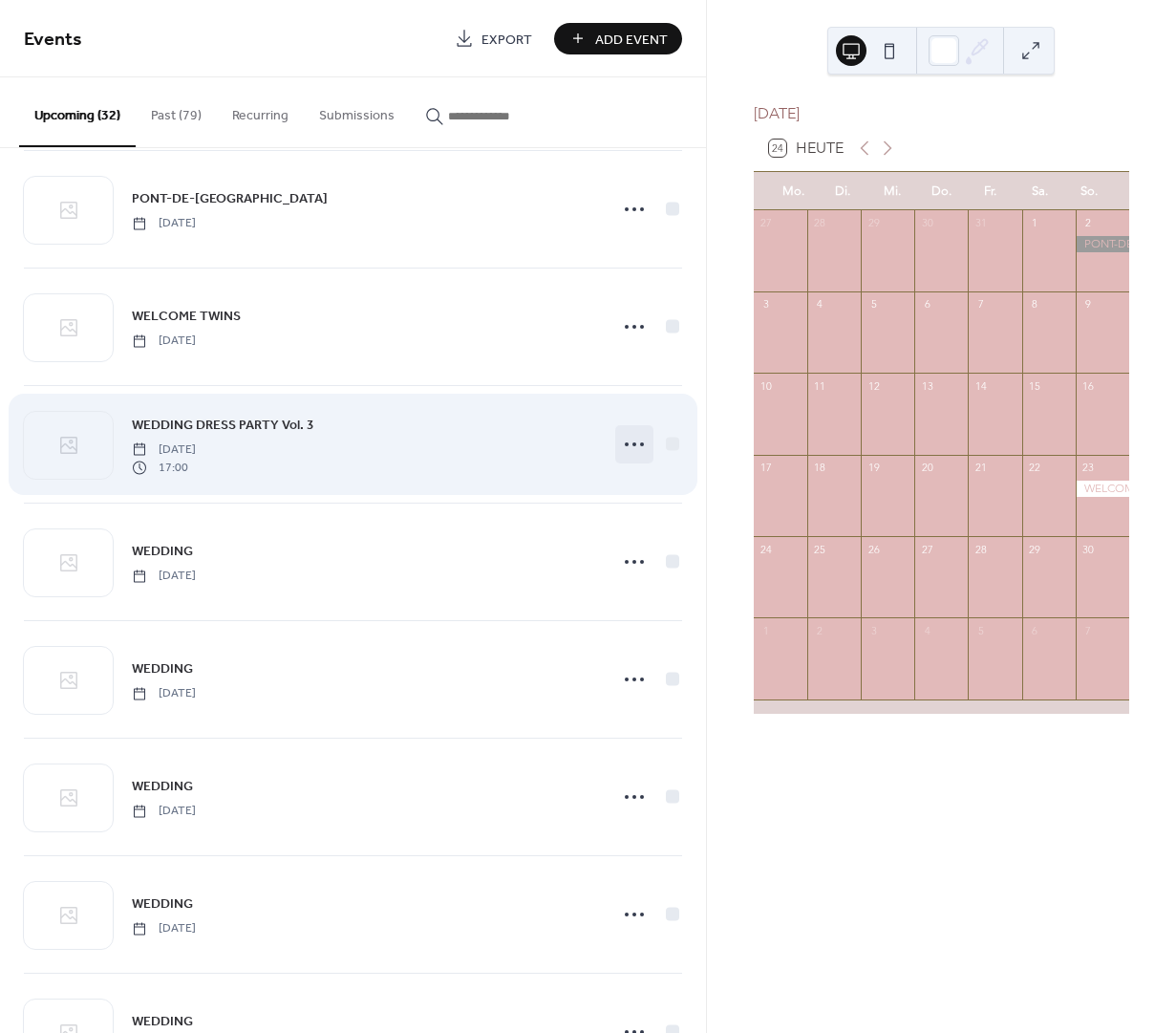 click 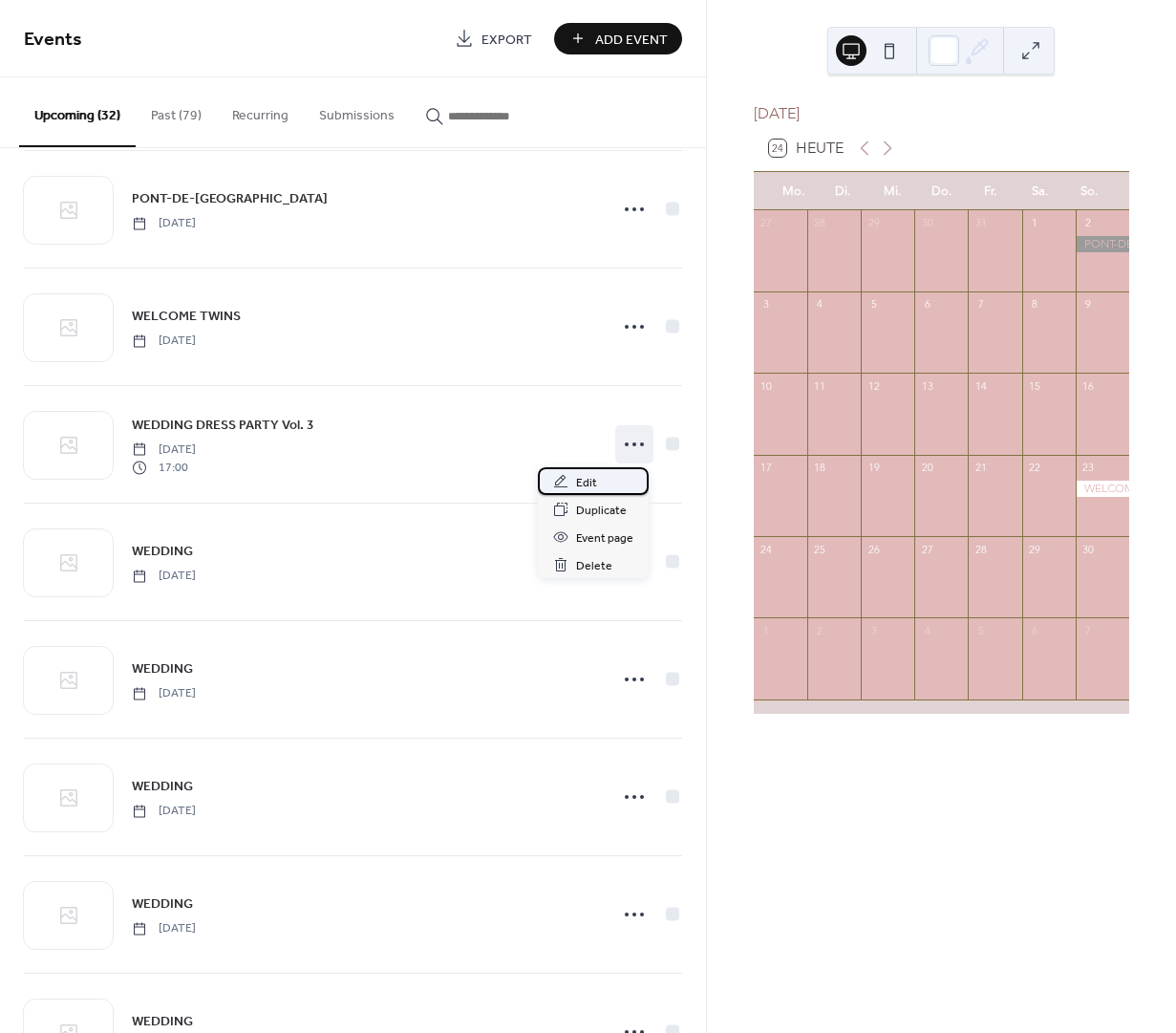click on "Edit" at bounding box center [587, 483] 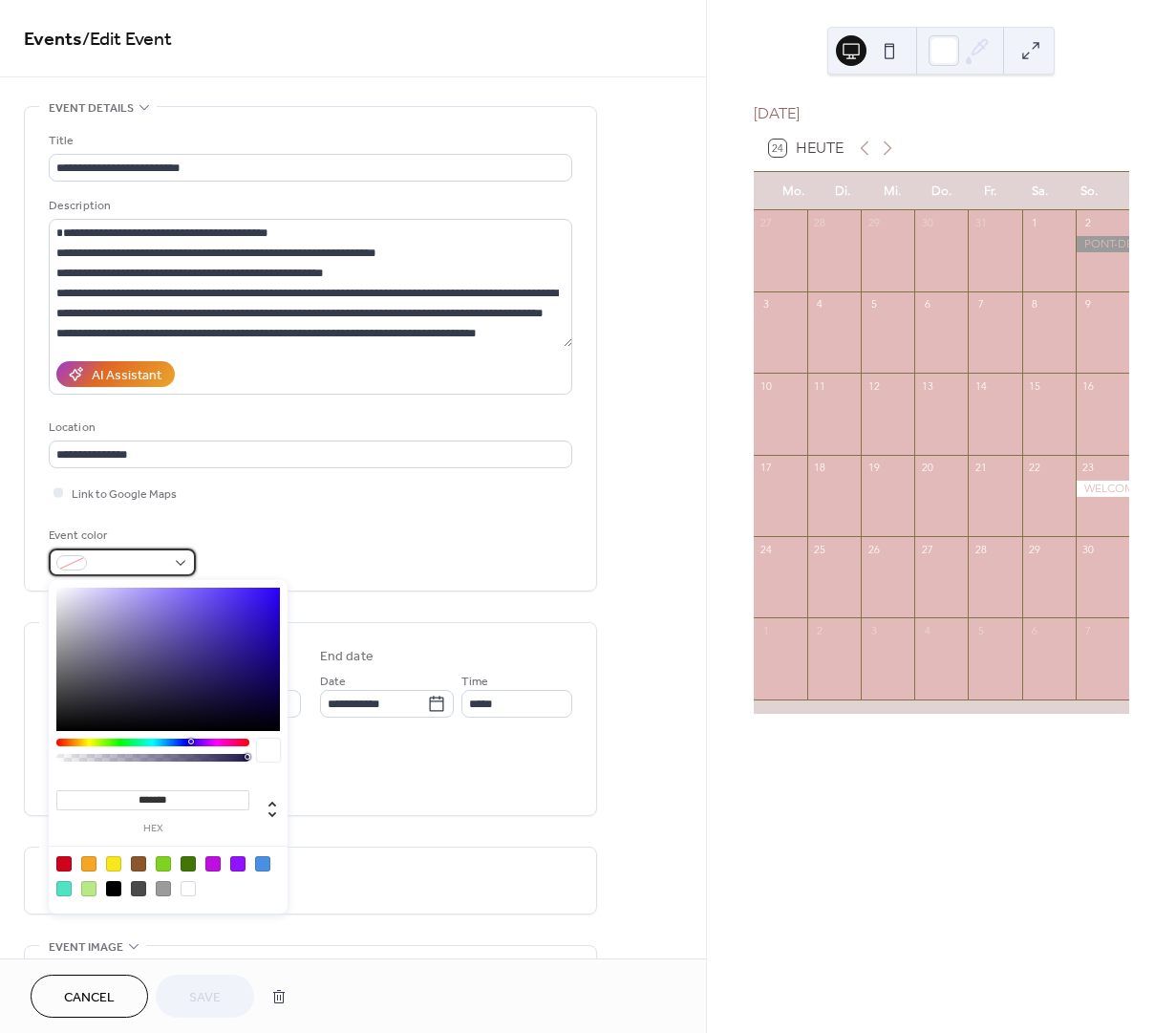 click at bounding box center [122, 562] 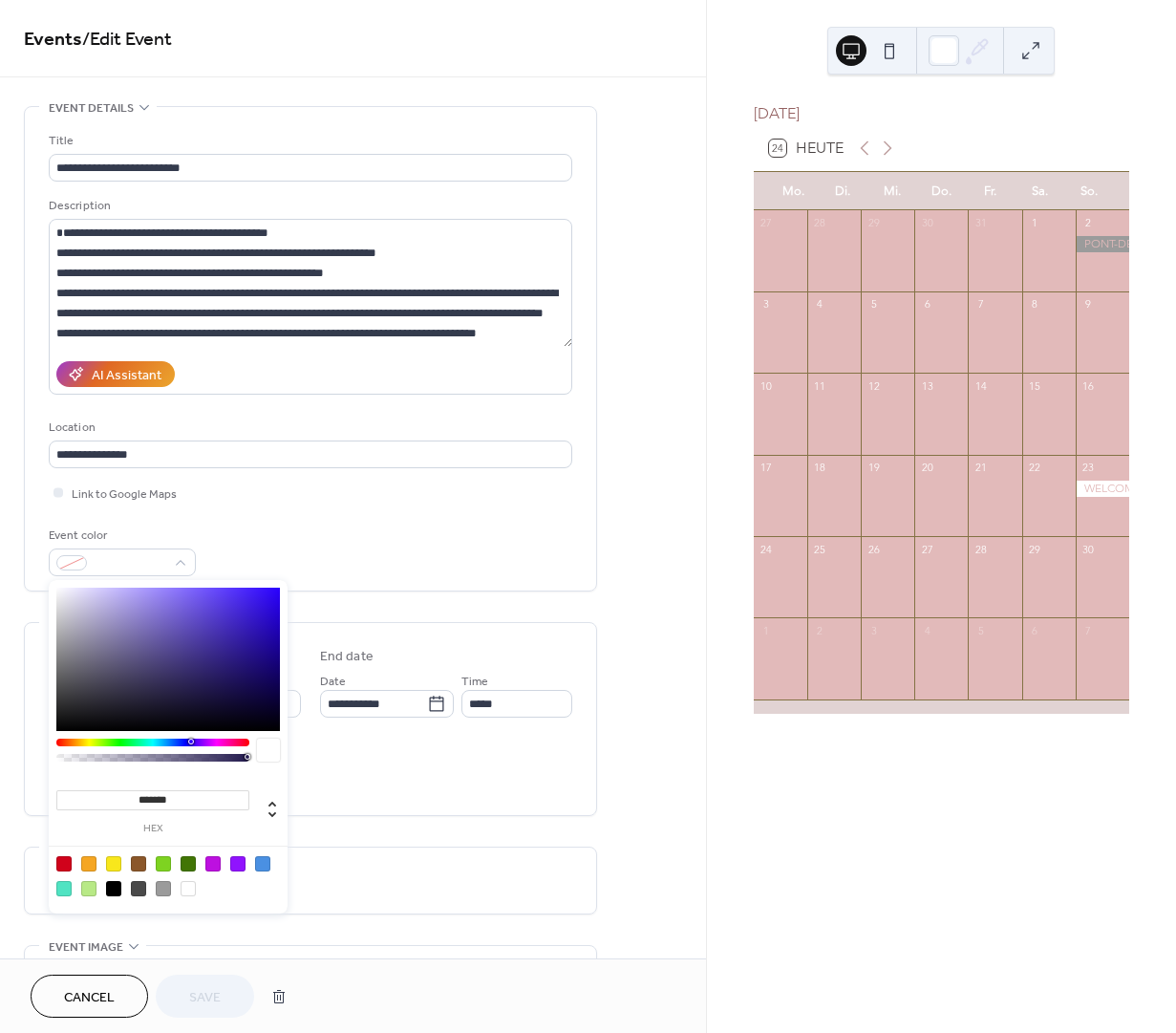 click at bounding box center [163, 889] 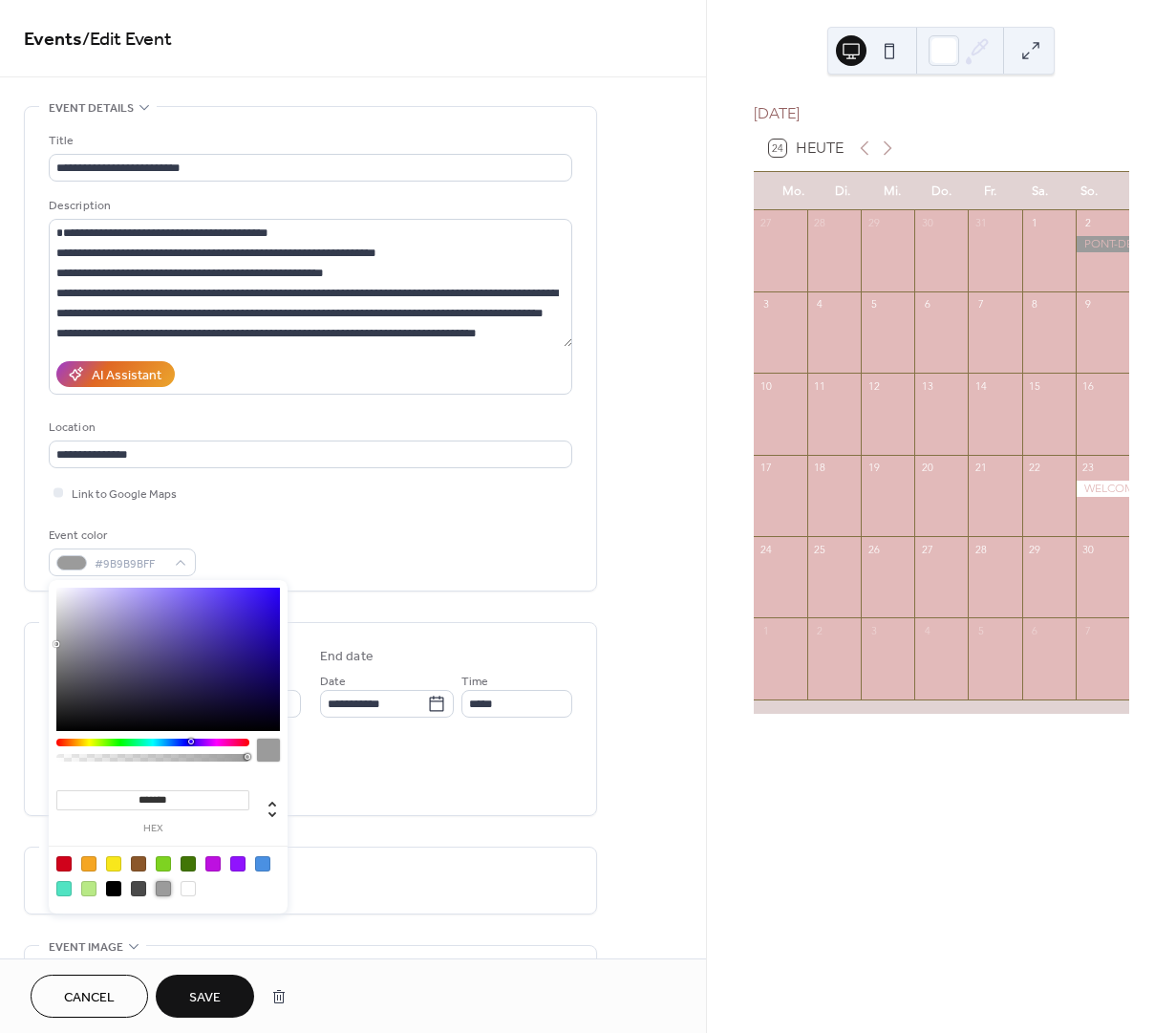 click on "Save" at bounding box center (204, 998) 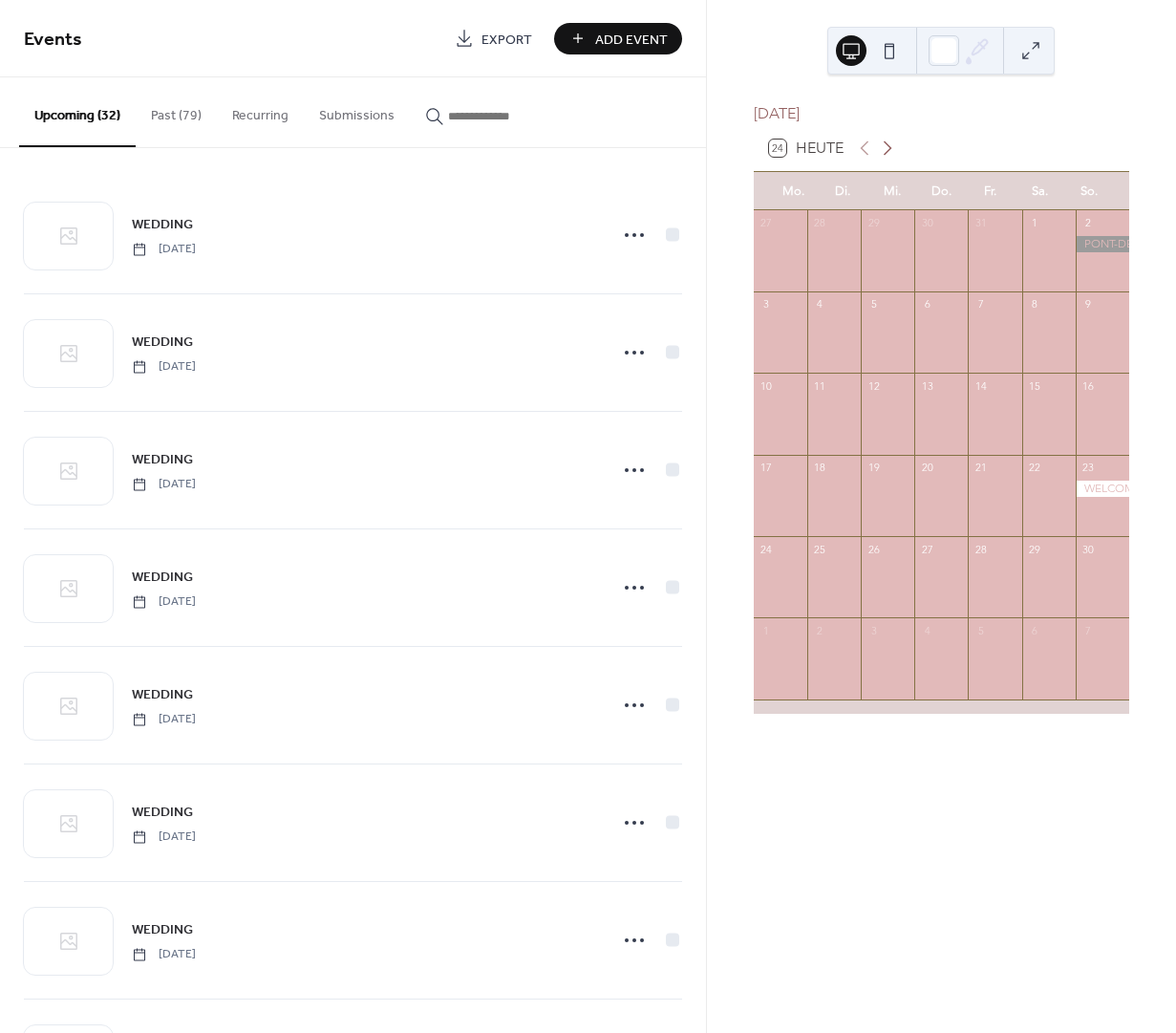 click 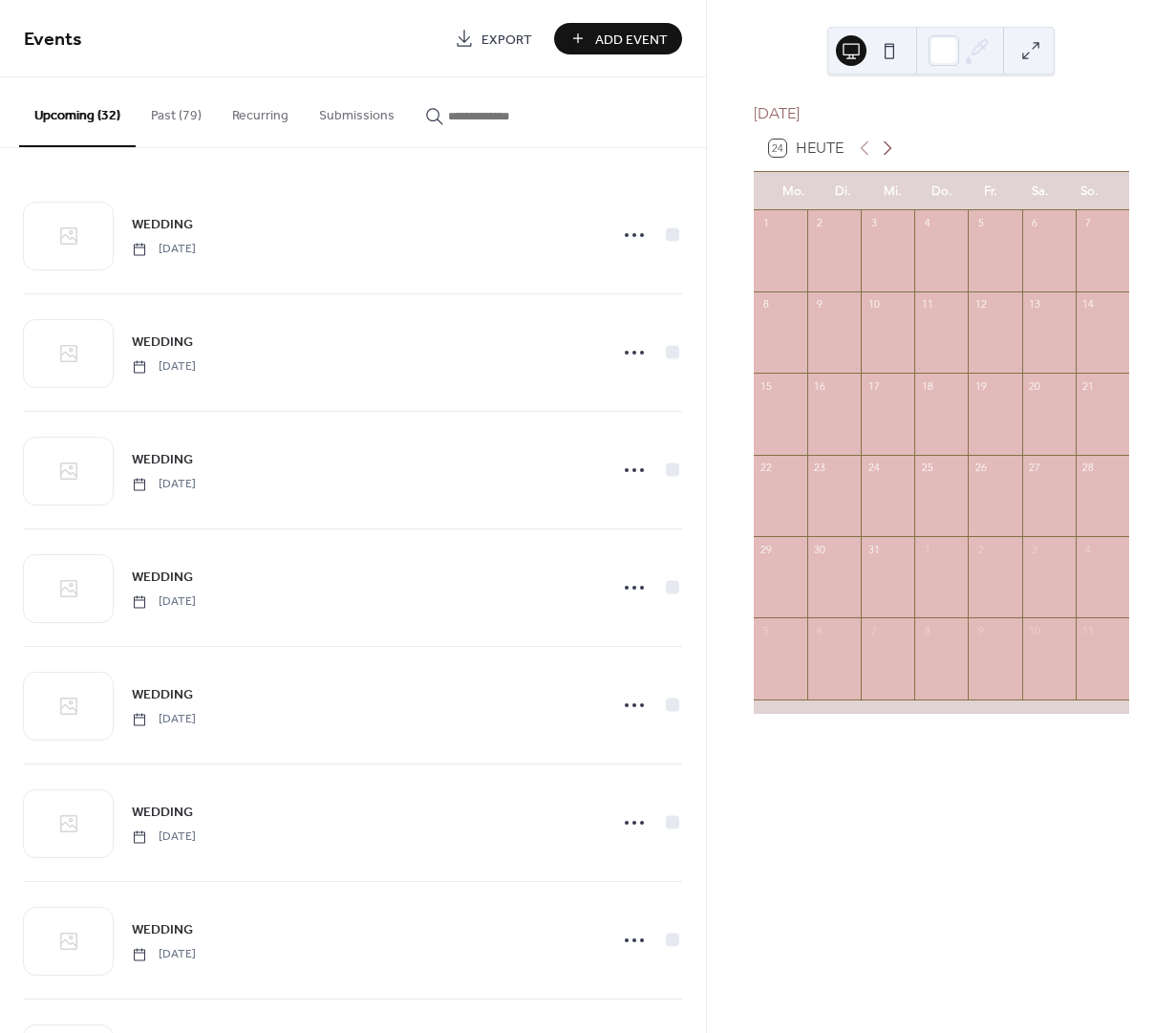 click 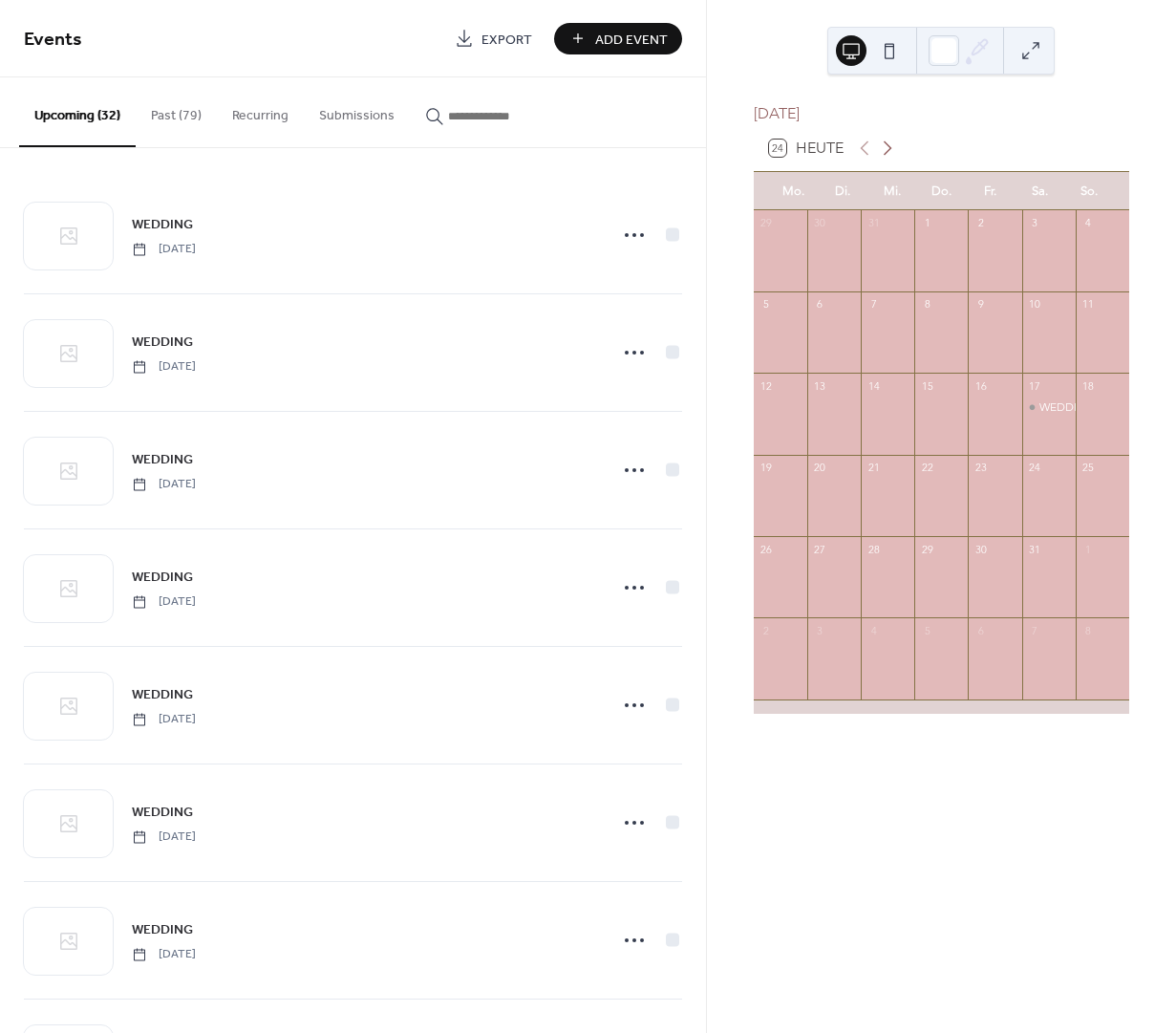 click 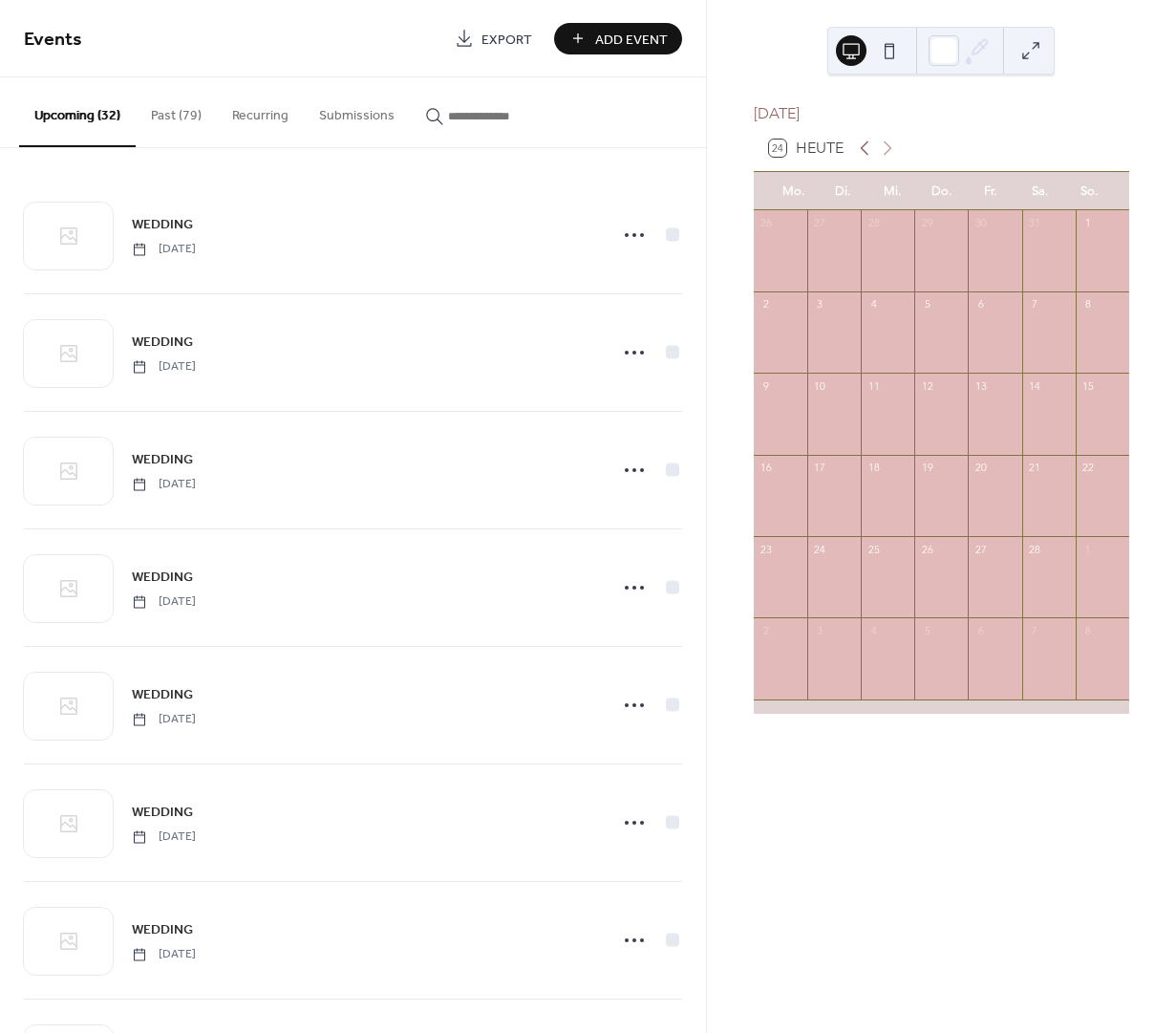 click 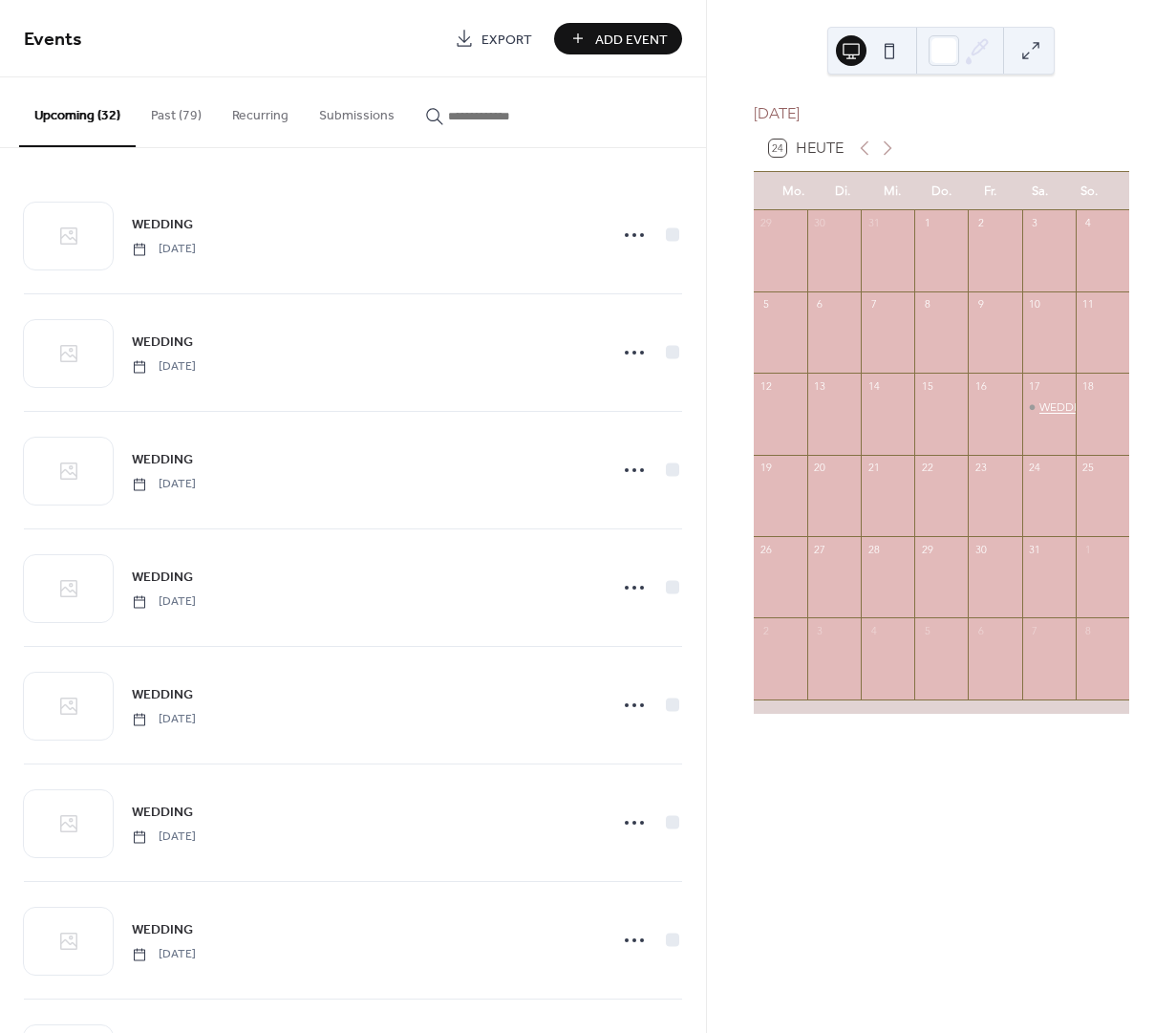 click on "WEDDING DRESS PARTY Vol. 3" at bounding box center (1119, 407) 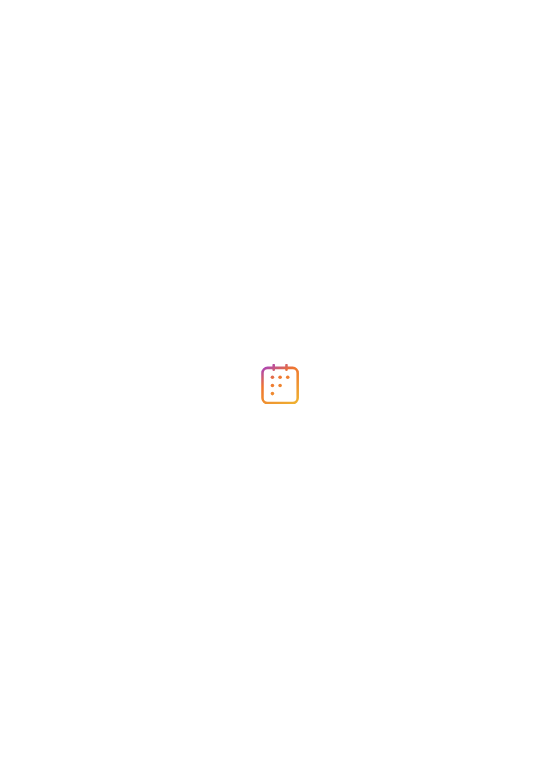 scroll, scrollTop: 0, scrollLeft: 0, axis: both 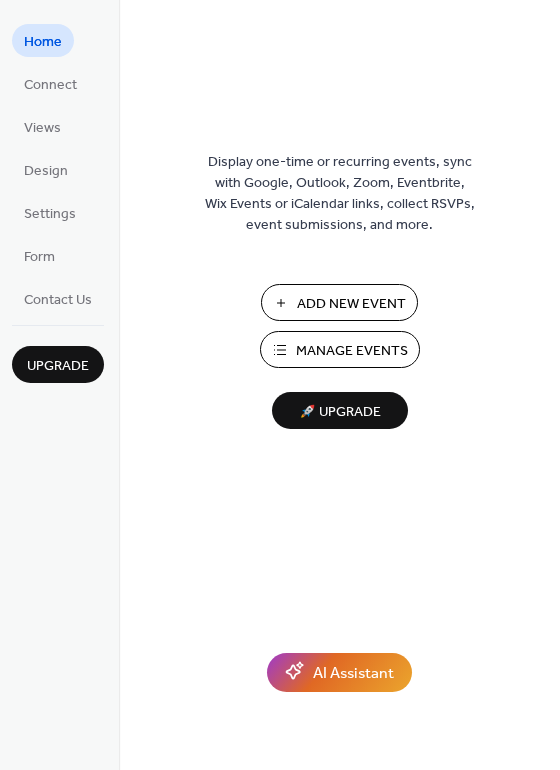 click on "Manage Events" at bounding box center [352, 351] 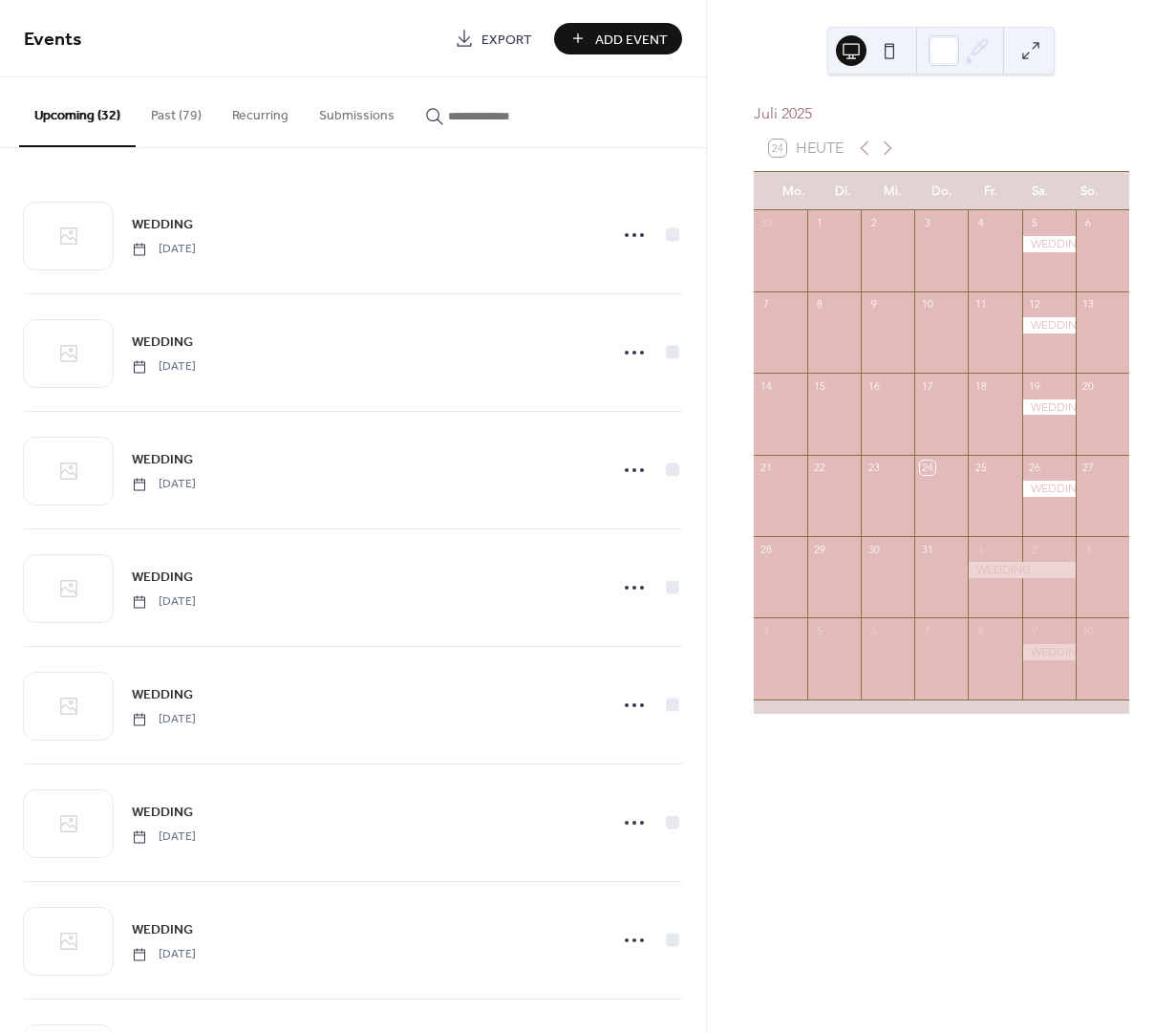 scroll, scrollTop: 0, scrollLeft: 0, axis: both 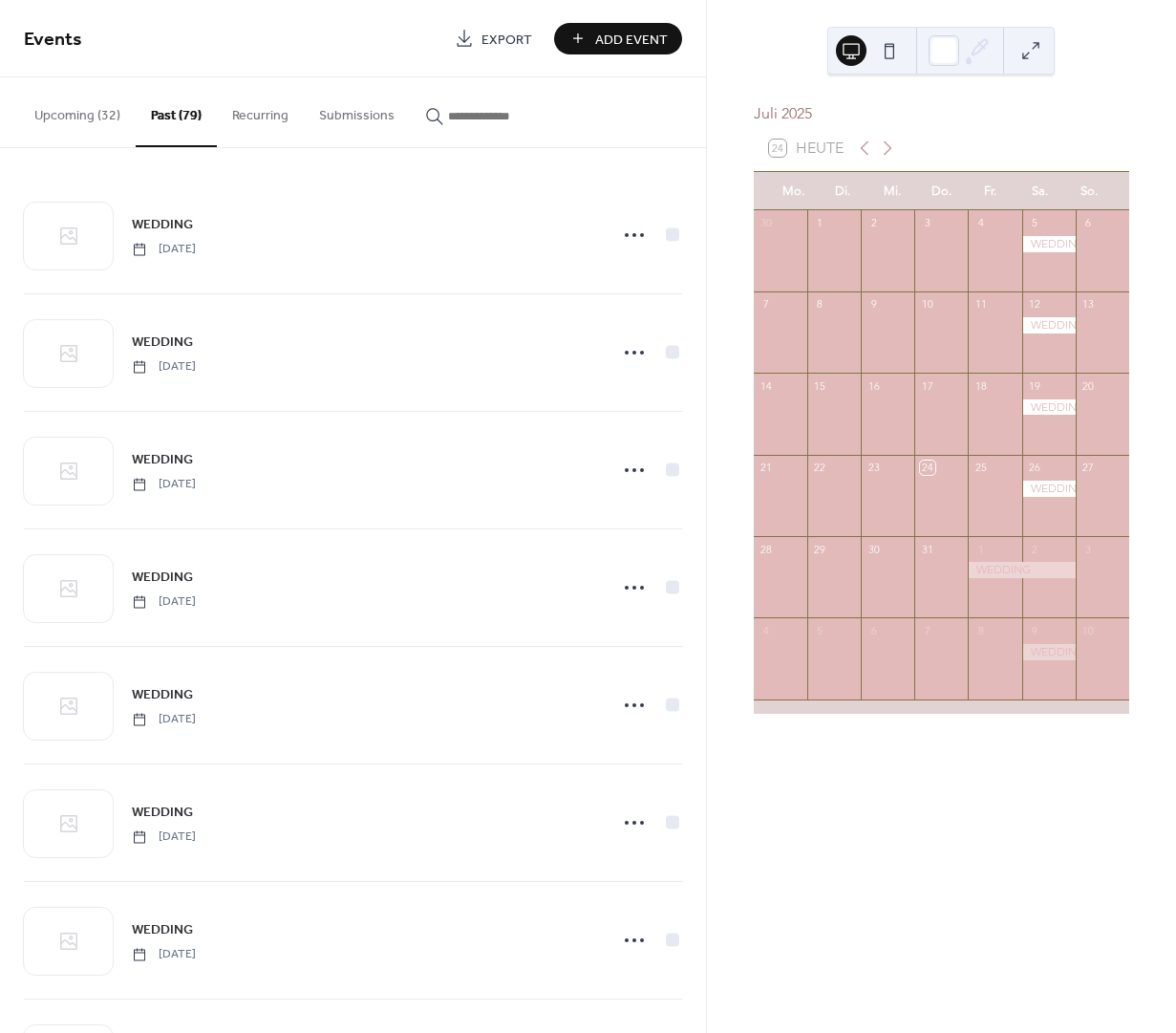 click on "Upcoming (32)" at bounding box center (77, 111) 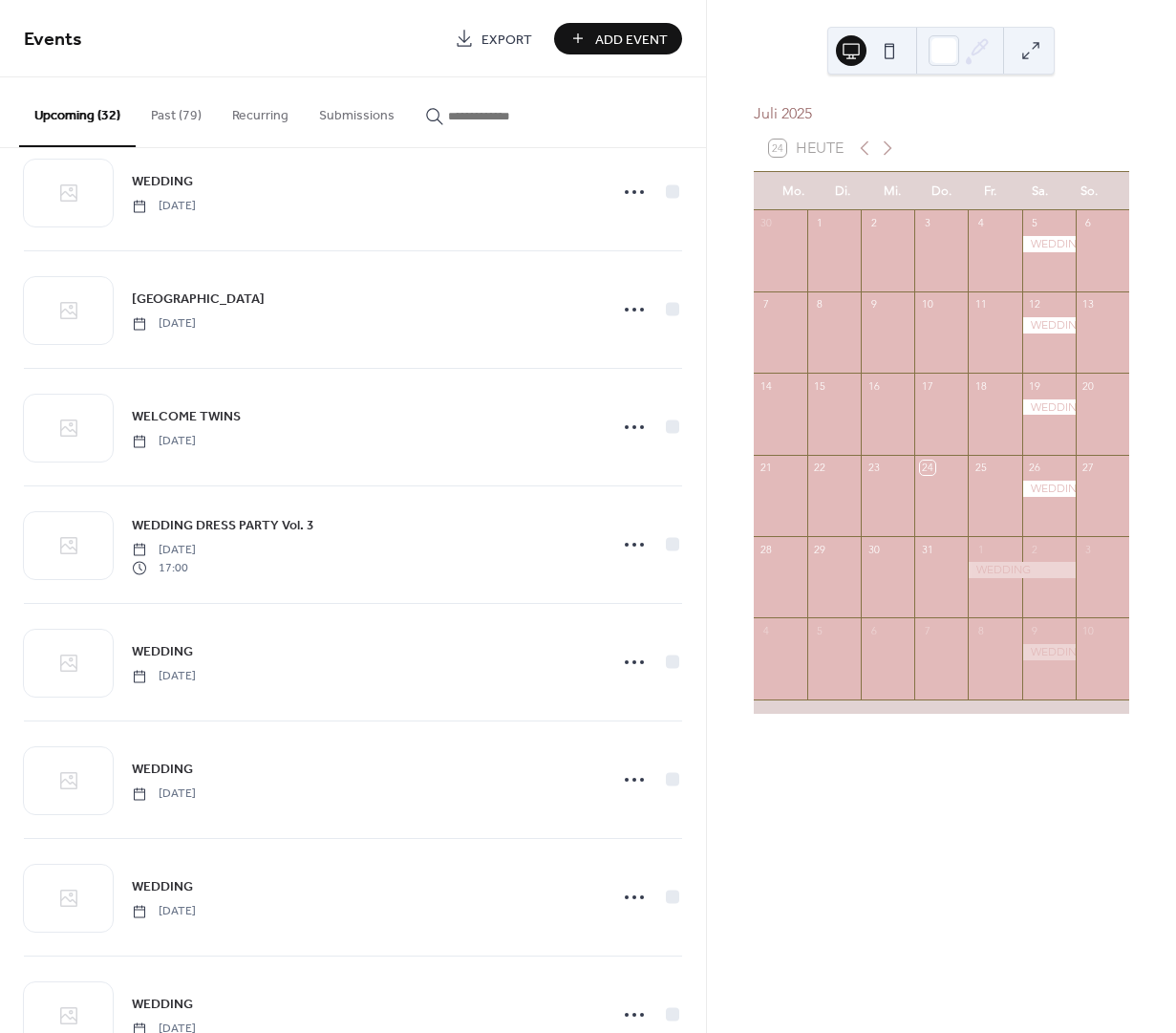 scroll, scrollTop: 1335, scrollLeft: 0, axis: vertical 